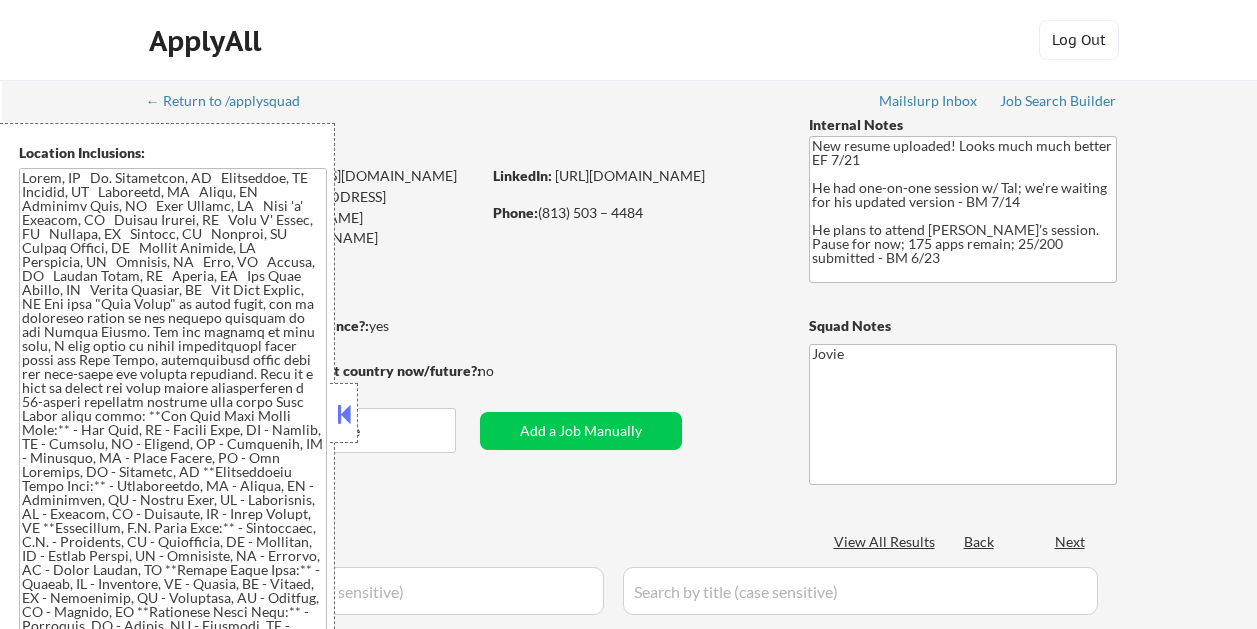 scroll, scrollTop: 0, scrollLeft: 0, axis: both 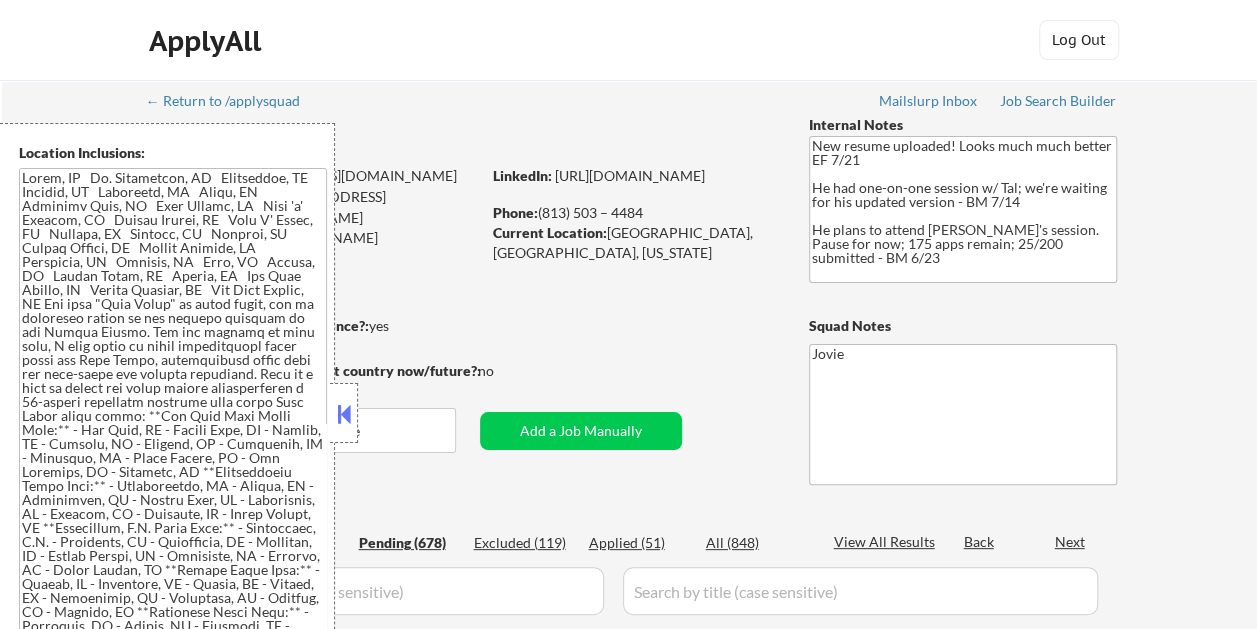 click at bounding box center (344, 414) 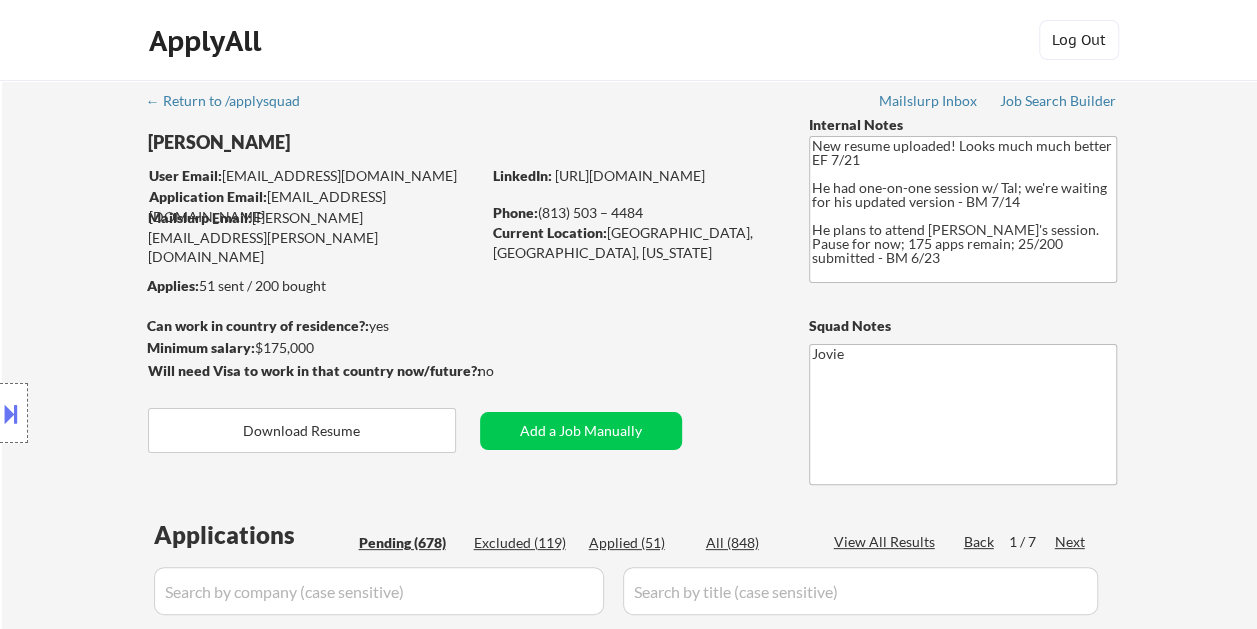 click on "← Return to /applysquad Mailslurp Inbox Job Search Builder Jerry Leclair User Email:  jd@jdleclair.com Application Email:  jd@jdleclair.com Mailslurp Email:  jerry.leclair@mailflux.com LinkedIn:   https://www.linkedin.com/in/leclaironit
Phone:  (813) 503 – 4484 Current Location:  Tampa, FL, Florida Applies:  51 sent / 200 bought Internal Notes New resume uploaded! Looks much much better EF 7/21
He had one-on-one session w/ Tal; we're waiting for his updated version - BM 7/14
He plans to attend Tal's session. Pause for now; 175 apps remain; 25/200 submitted - BM 6/23 Can work in country of residence?:  yes Squad Notes Minimum salary:  $175,000 Will need Visa to work in that country now/future?:   no Download Resume Add a Job Manually Jovie Applications Pending (678) Excluded (119) Applied (51) All (848) View All Results Back 1 / 7
Next Company ATS Title Status Date Applied #1 anvilogic-inc [Already applied to 2+ jobs from this company] workable Regional Sales Manager (RSM) - Ohio Valley (Remote) JD #2" at bounding box center [630, 4421] 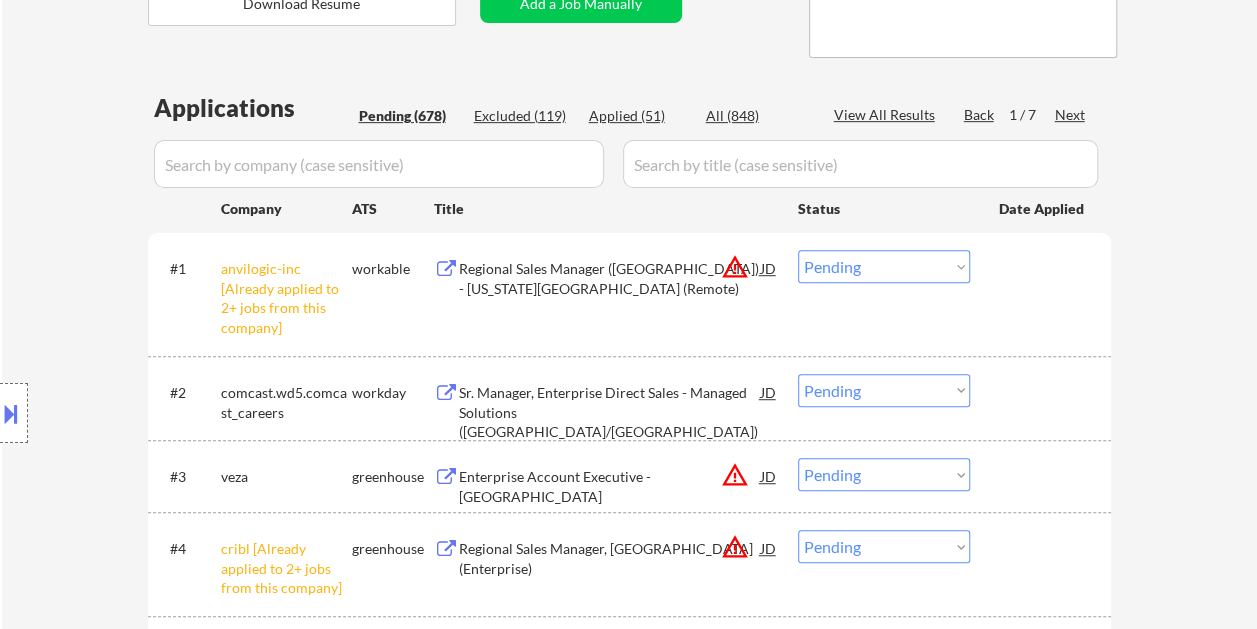 scroll, scrollTop: 400, scrollLeft: 0, axis: vertical 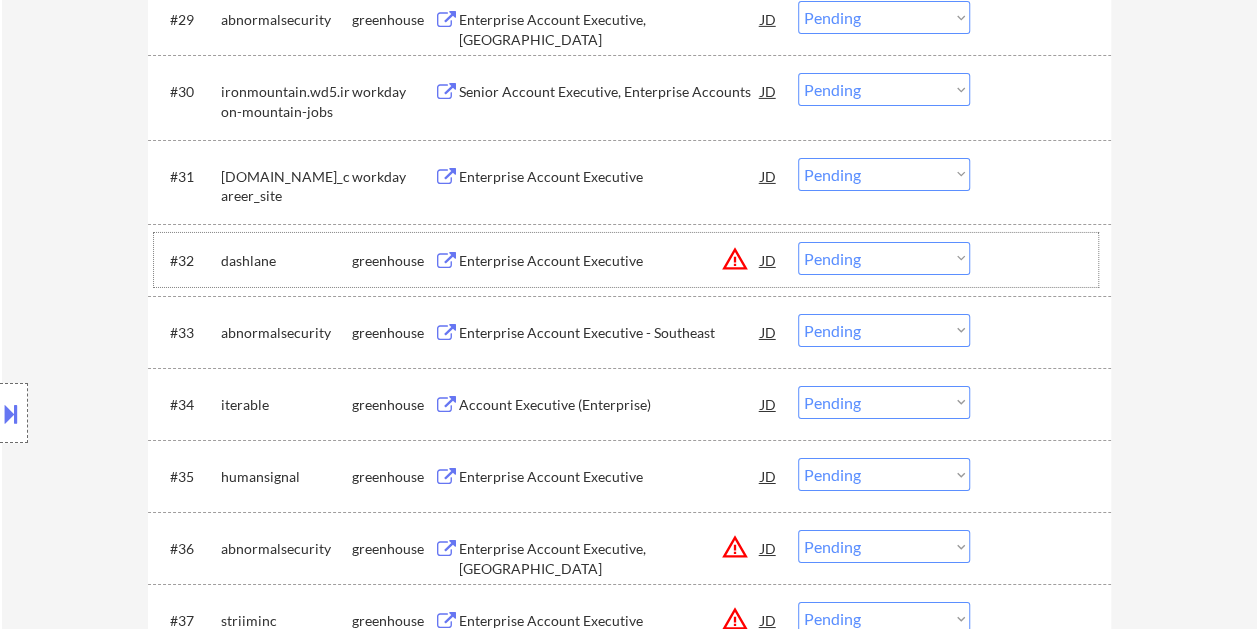 click at bounding box center (1043, 260) 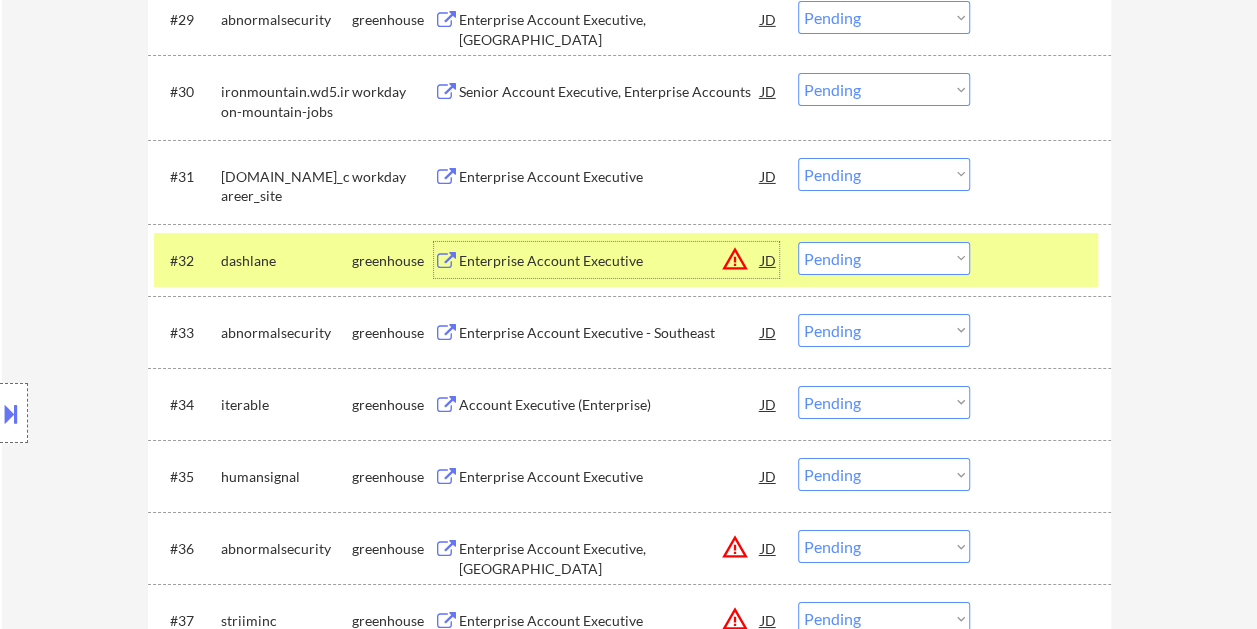 click on "Enterprise Account Executive" at bounding box center (610, 261) 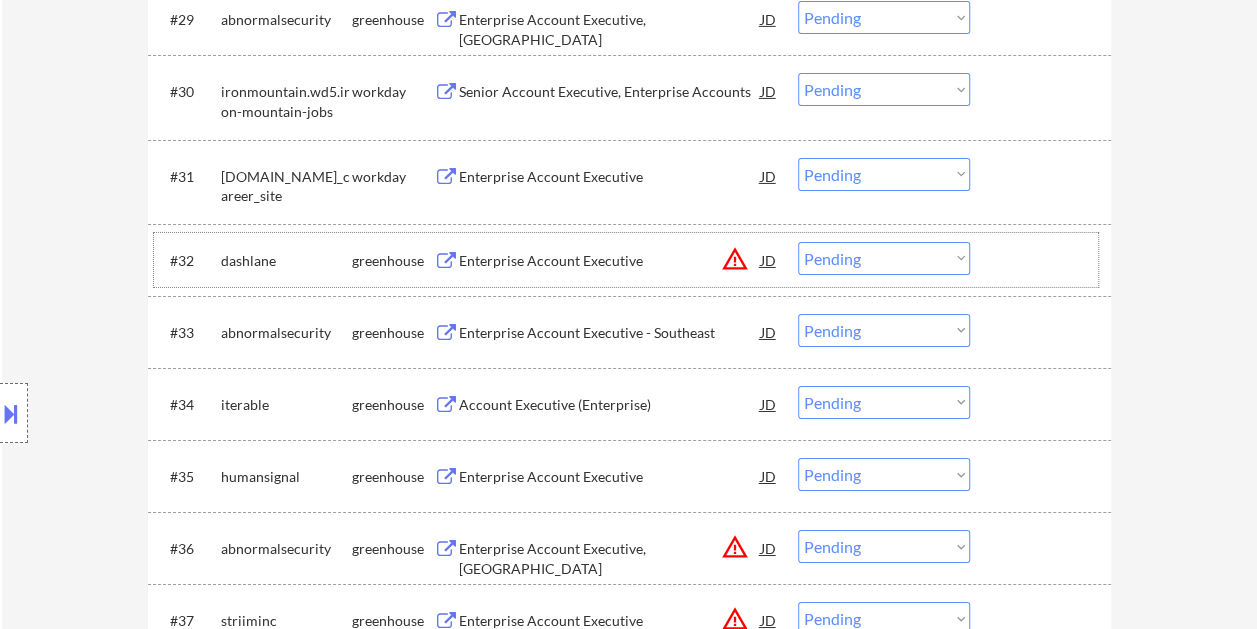 click at bounding box center [1043, 260] 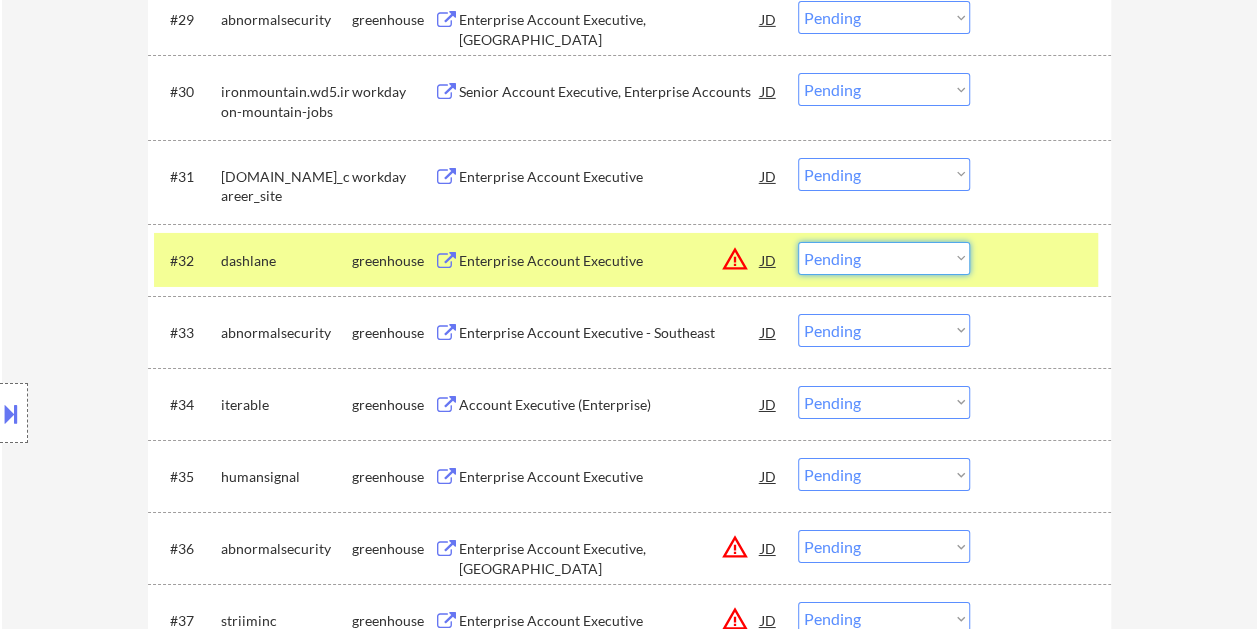 click on "Choose an option... Pending Applied Excluded (Questions) Excluded (Expired) Excluded (Location) Excluded (Bad Match) Excluded (Blocklist) Excluded (Salary) Excluded (Other)" at bounding box center (884, 258) 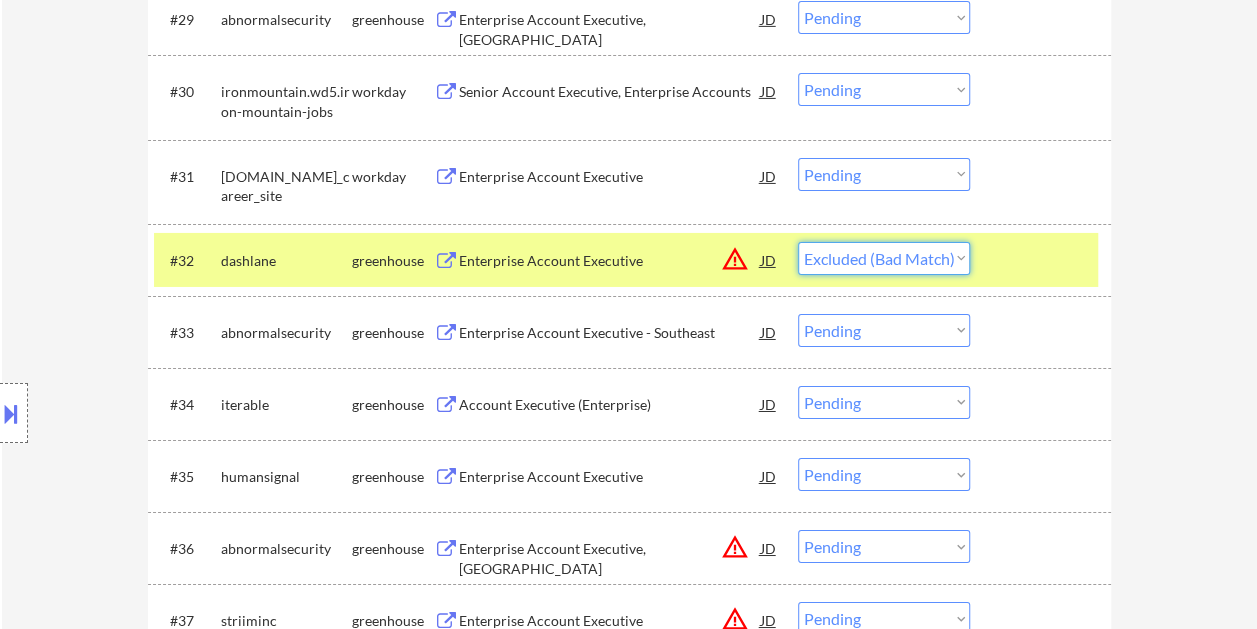 click on "Choose an option... Pending Applied Excluded (Questions) Excluded (Expired) Excluded (Location) Excluded (Bad Match) Excluded (Blocklist) Excluded (Salary) Excluded (Other)" at bounding box center [884, 258] 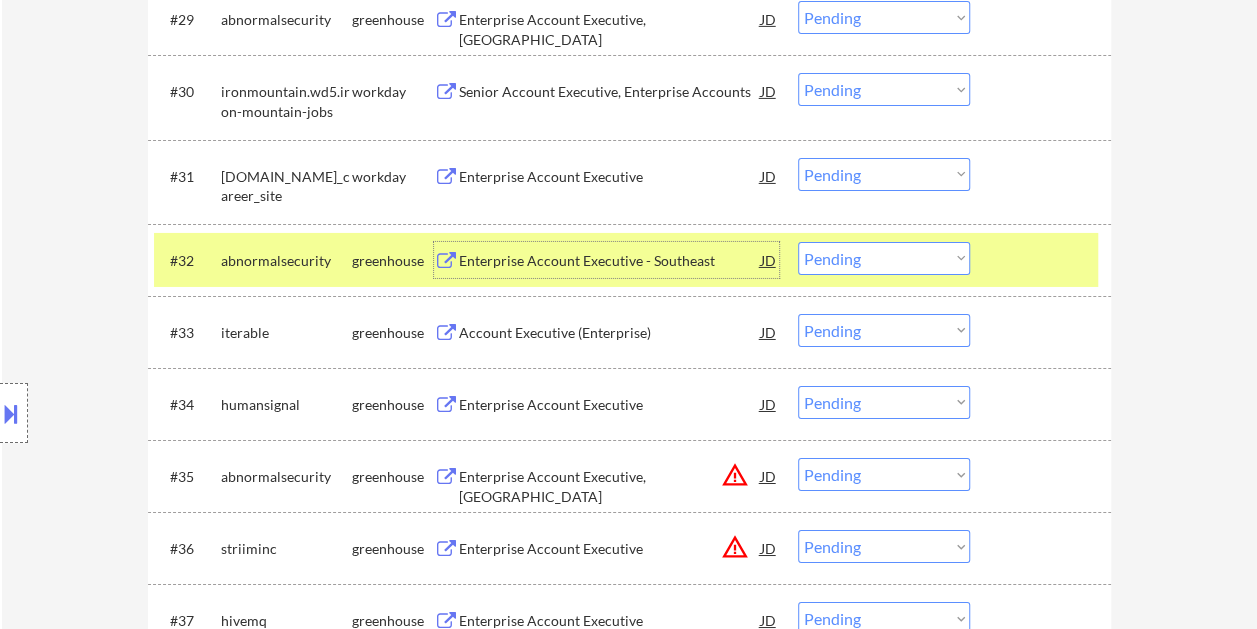 click on "Enterprise Account Executive - Southeast" at bounding box center [610, 261] 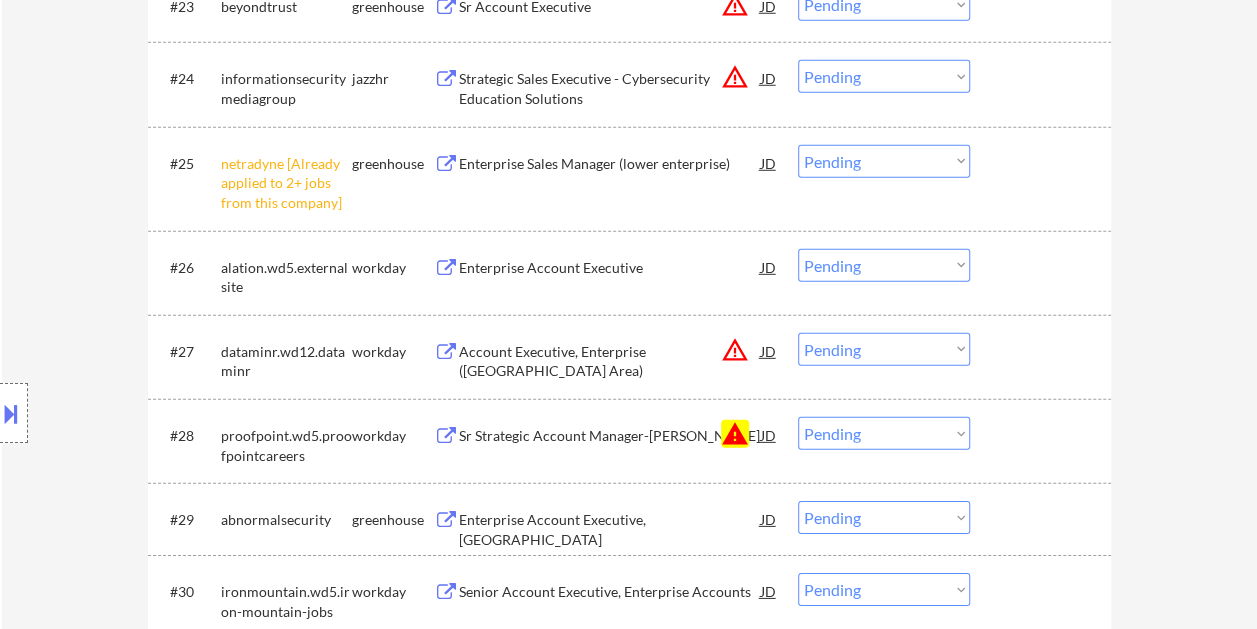 scroll, scrollTop: 2900, scrollLeft: 0, axis: vertical 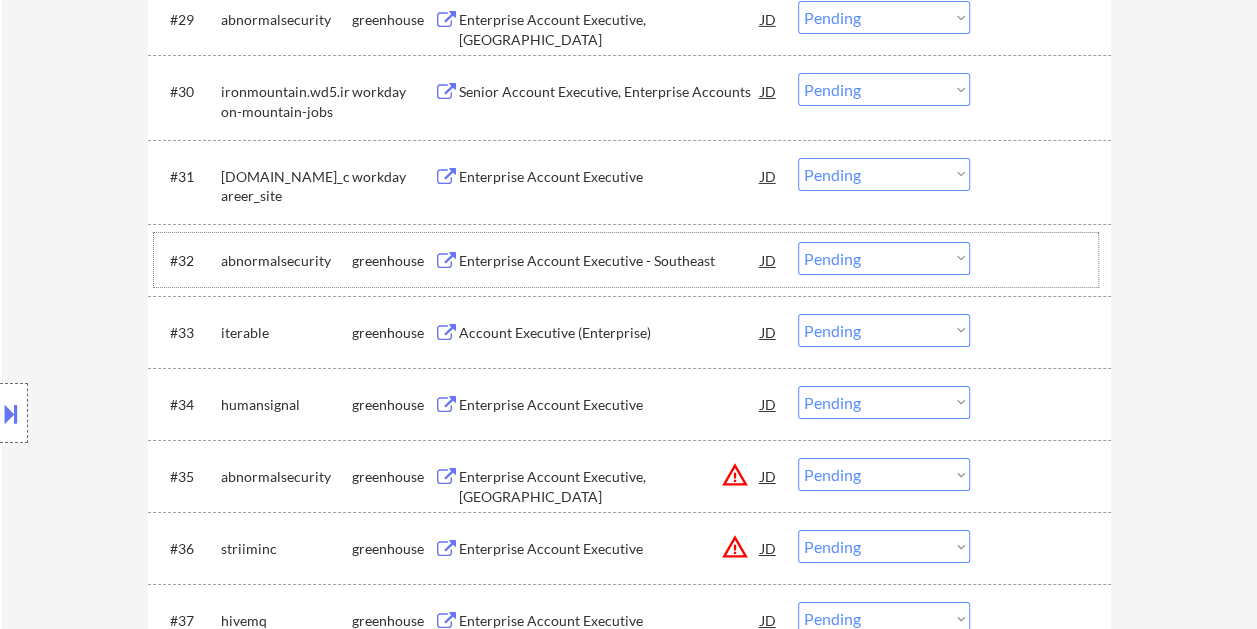 click at bounding box center (1043, 260) 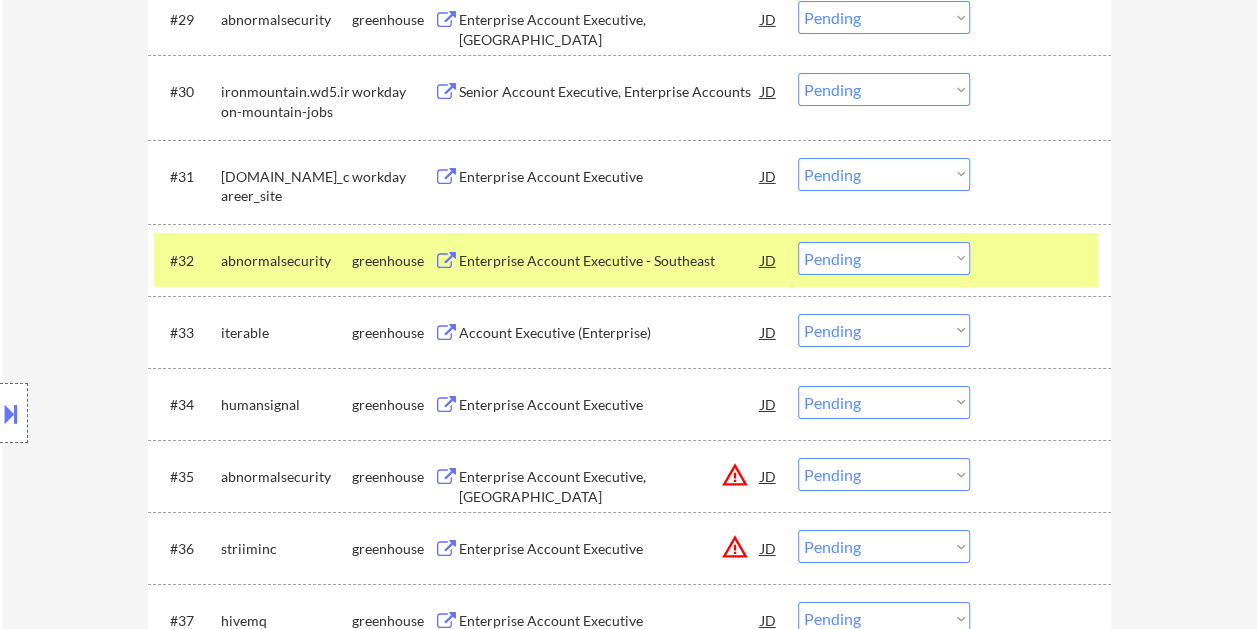 click on "Enterprise Account Executive - Southeast" at bounding box center [610, 260] 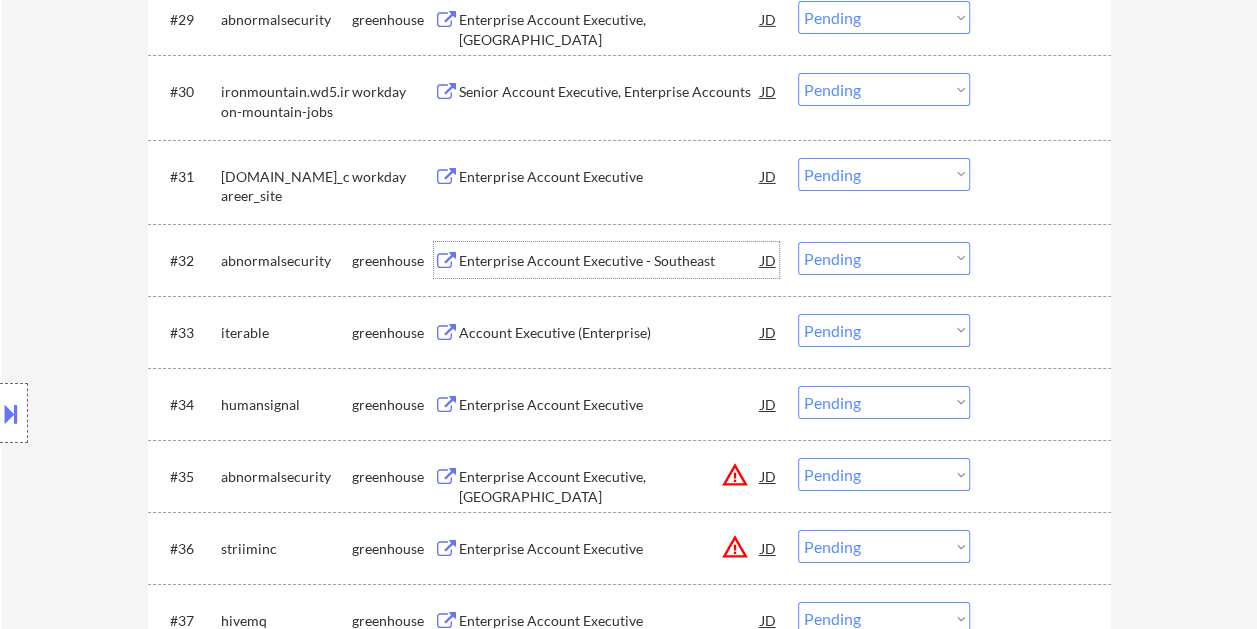 click on "#32 abnormalsecurity greenhouse Enterprise Account Executive - Southeast JD warning_amber Choose an option... Pending Applied Excluded (Questions) Excluded (Expired) Excluded (Location) Excluded (Bad Match) Excluded (Blocklist) Excluded (Salary) Excluded (Other)" at bounding box center [626, 260] 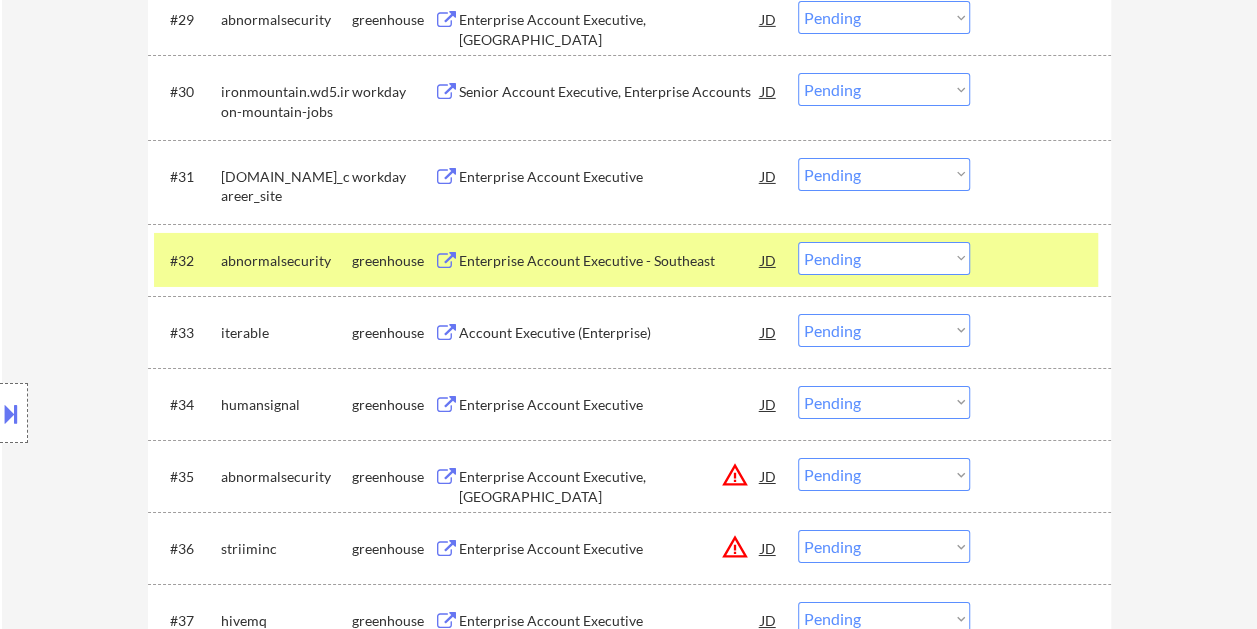 click on "Choose an option... Pending Applied Excluded (Questions) Excluded (Expired) Excluded (Location) Excluded (Bad Match) Excluded (Blocklist) Excluded (Salary) Excluded (Other)" at bounding box center (884, 258) 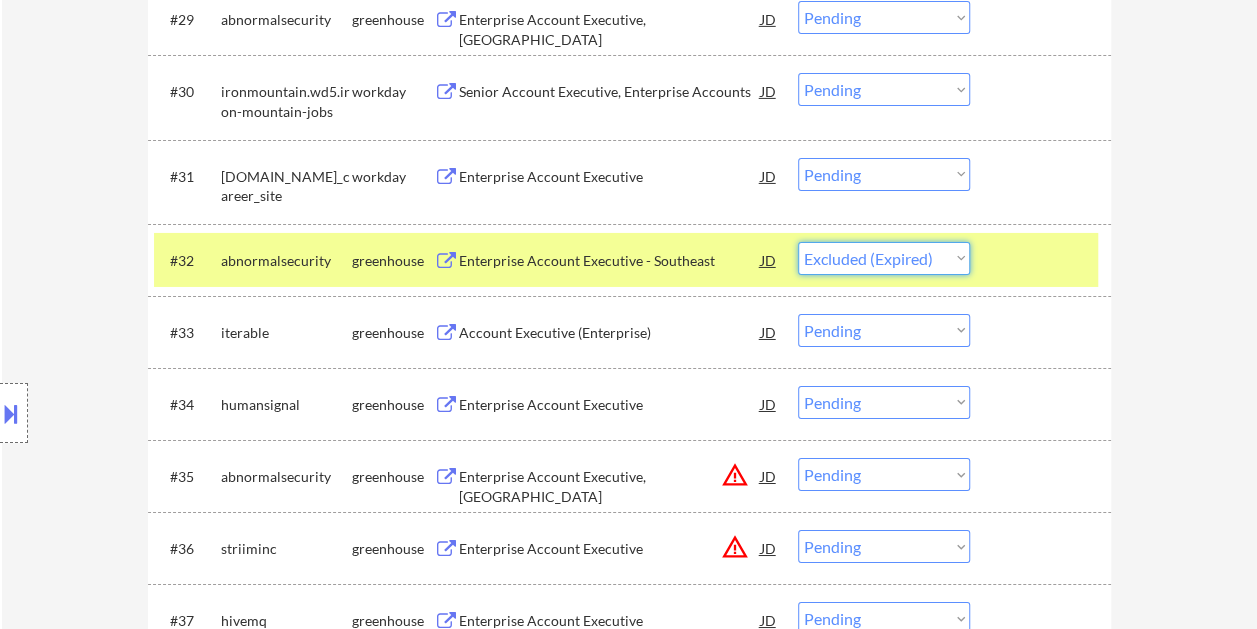 click on "Choose an option... Pending Applied Excluded (Questions) Excluded (Expired) Excluded (Location) Excluded (Bad Match) Excluded (Blocklist) Excluded (Salary) Excluded (Other)" at bounding box center [884, 258] 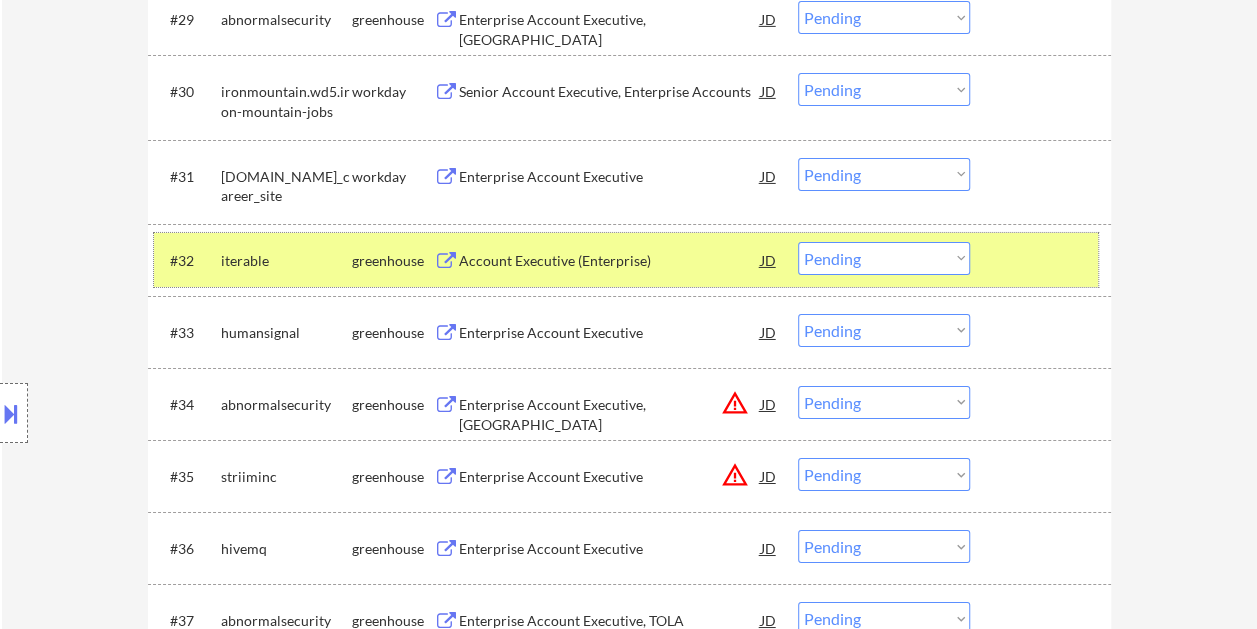 click at bounding box center [1043, 260] 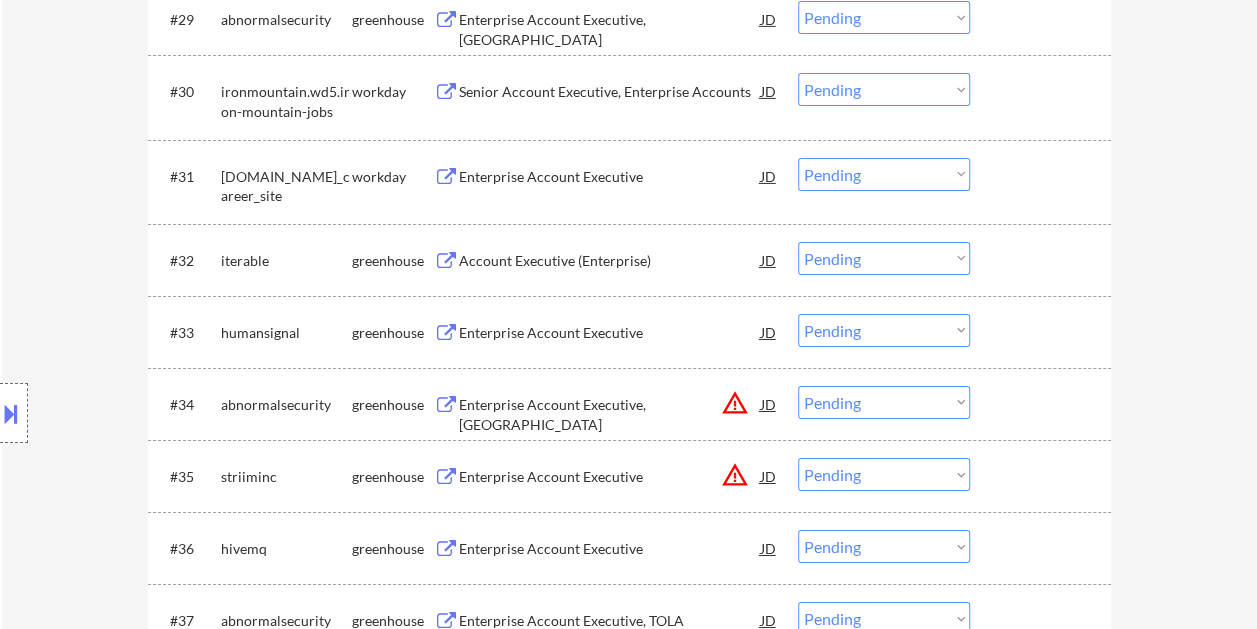 click at bounding box center (1043, 260) 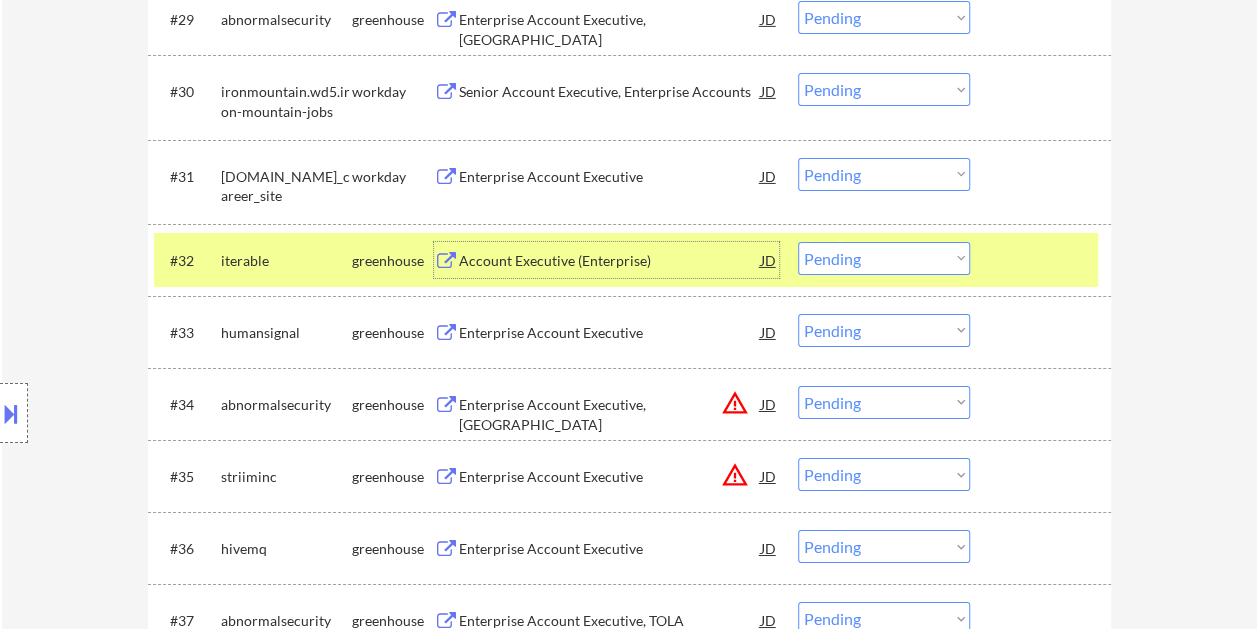 click on "Account Executive (Enterprise)" at bounding box center (610, 261) 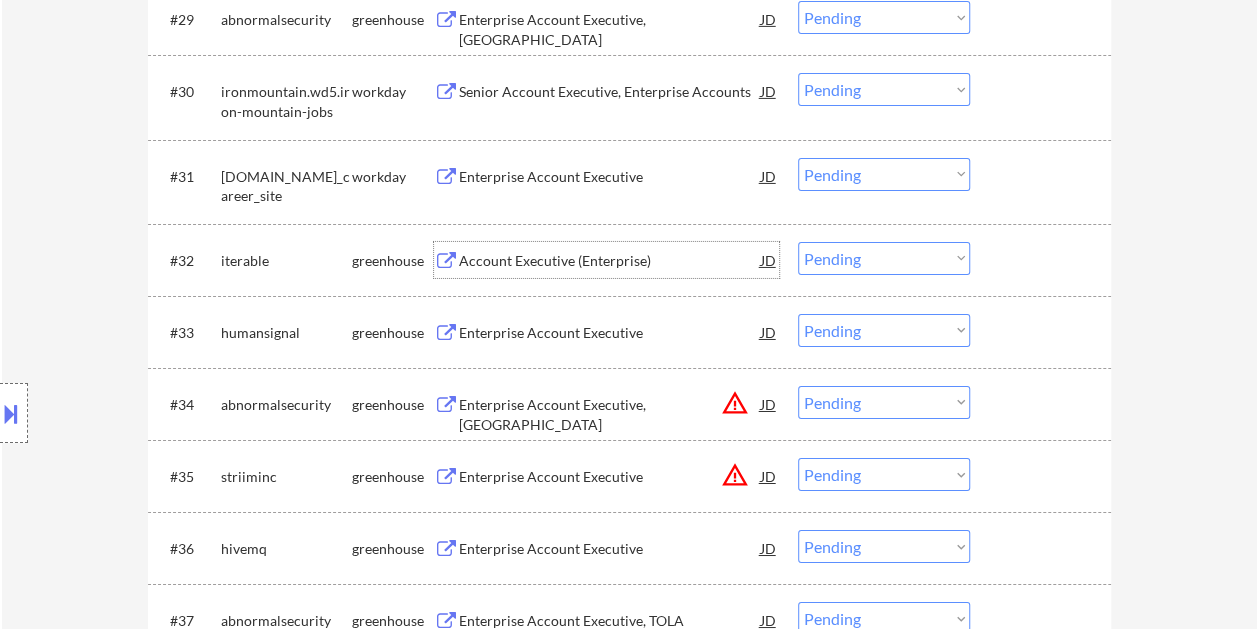 click at bounding box center [1043, 260] 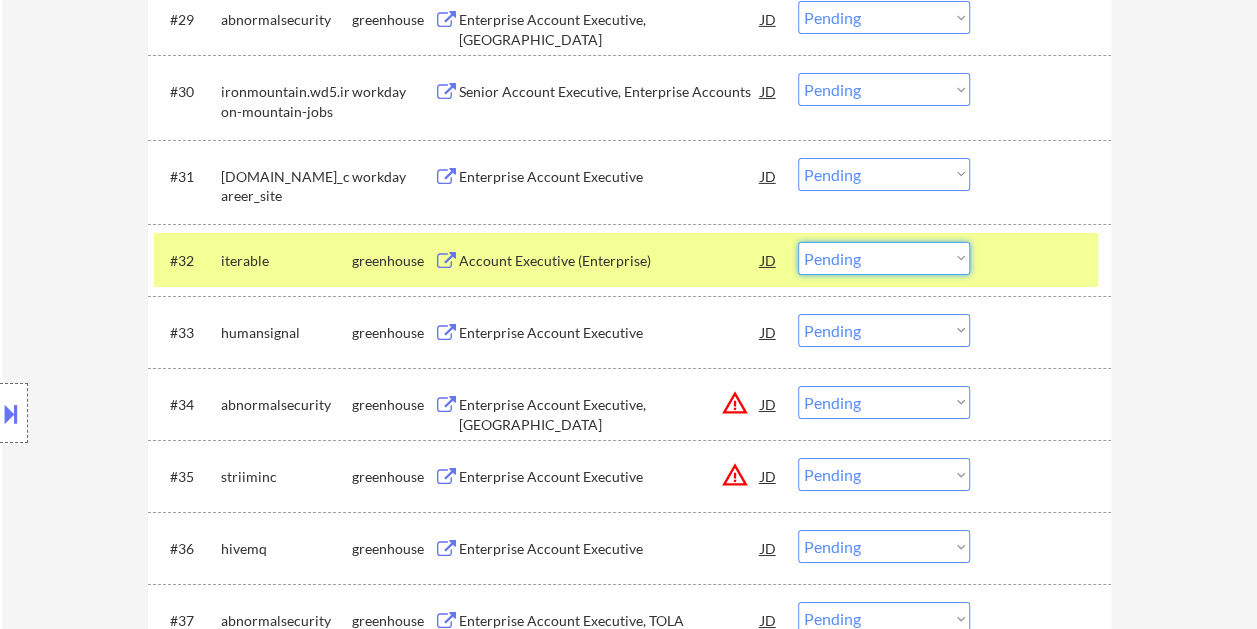 click on "Choose an option... Pending Applied Excluded (Questions) Excluded (Expired) Excluded (Location) Excluded (Bad Match) Excluded (Blocklist) Excluded (Salary) Excluded (Other)" at bounding box center (884, 258) 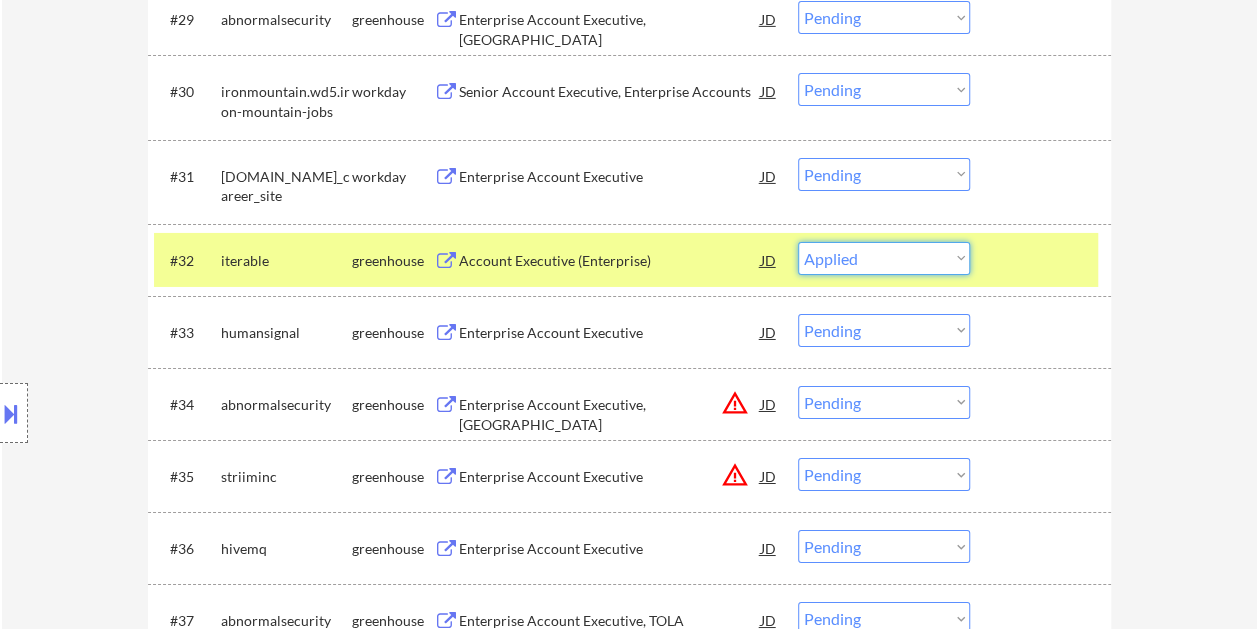 click on "Choose an option... Pending Applied Excluded (Questions) Excluded (Expired) Excluded (Location) Excluded (Bad Match) Excluded (Blocklist) Excluded (Salary) Excluded (Other)" at bounding box center (884, 258) 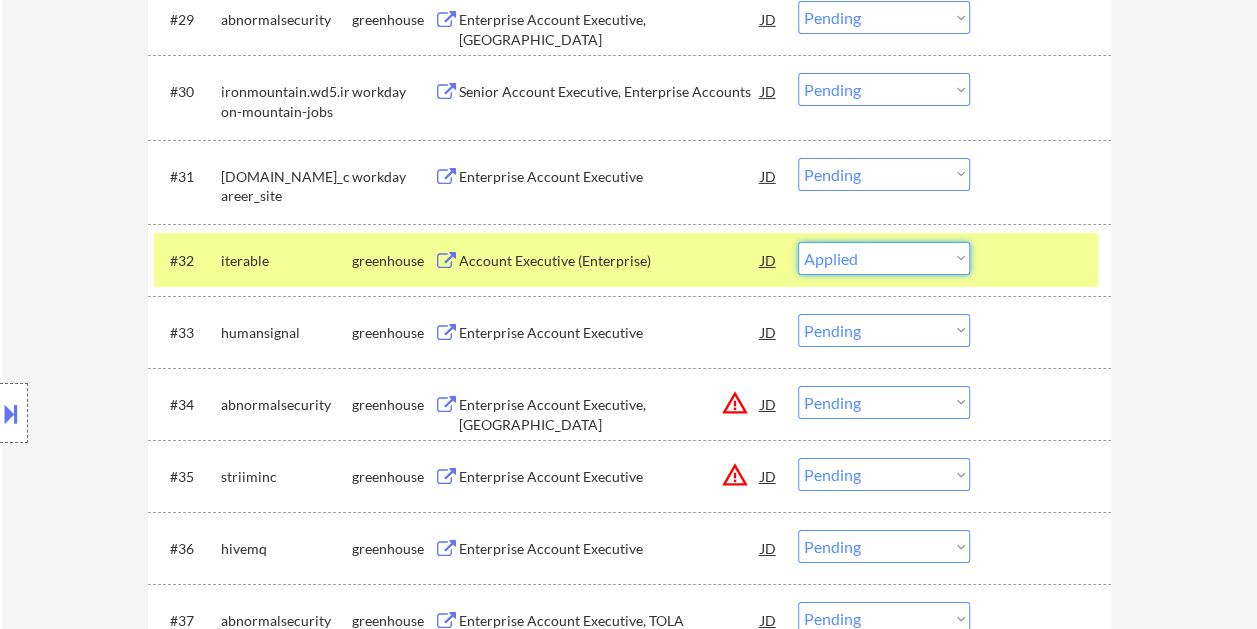 click on "Choose an option... Pending Applied Excluded (Questions) Excluded (Expired) Excluded (Location) Excluded (Bad Match) Excluded (Blocklist) Excluded (Salary) Excluded (Other)" at bounding box center (884, 330) 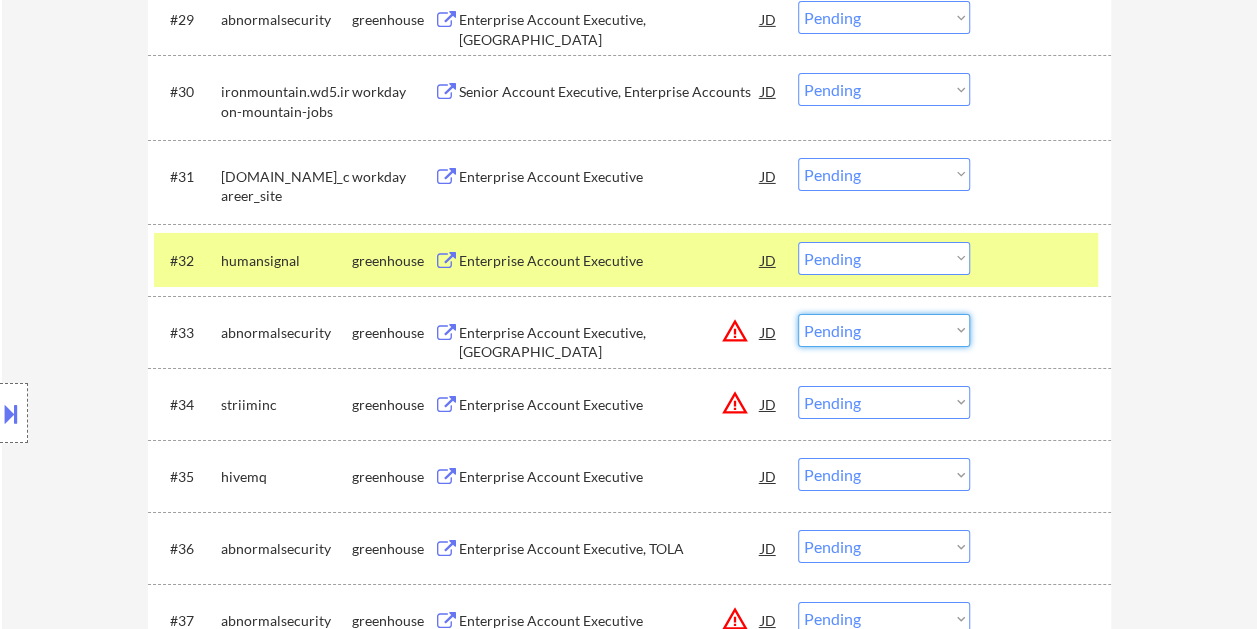 click on "Enterprise Account Executive" at bounding box center [610, 261] 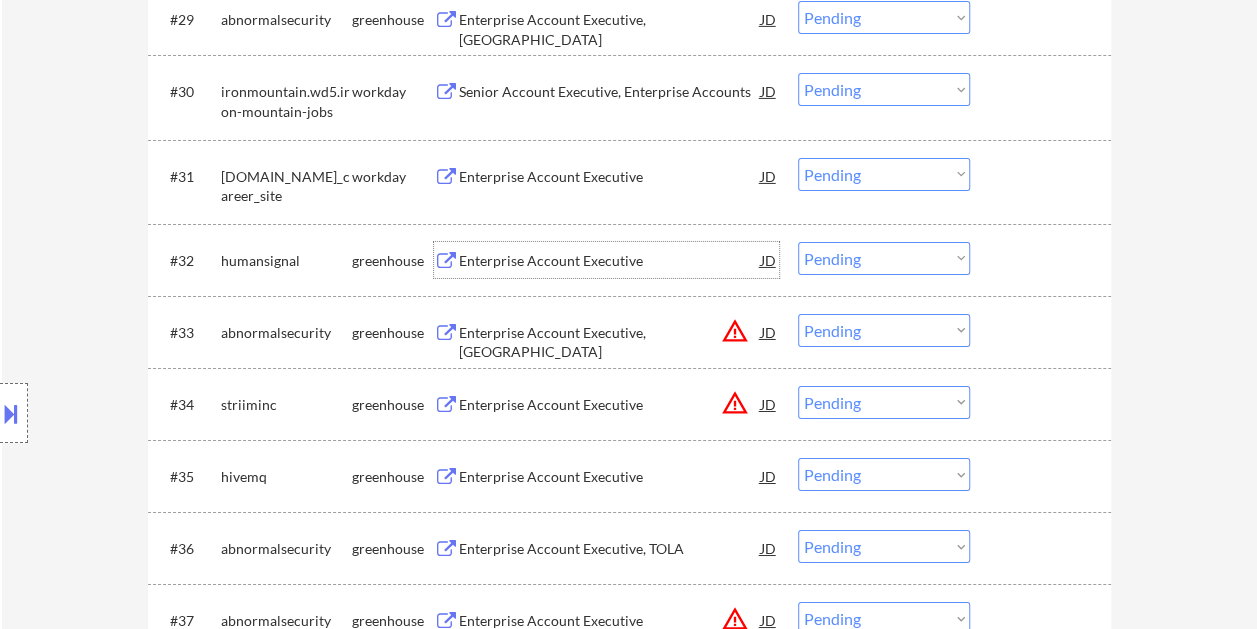 click at bounding box center [1043, 260] 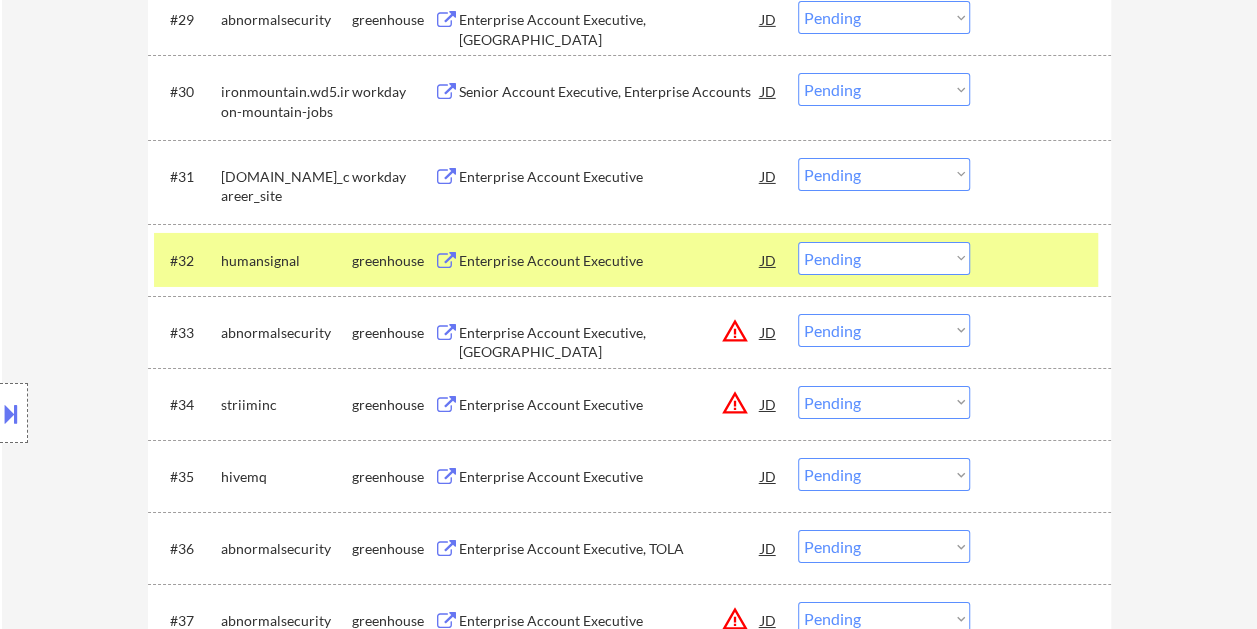 click on "Choose an option... Pending Applied Excluded (Questions) Excluded (Expired) Excluded (Location) Excluded (Bad Match) Excluded (Blocklist) Excluded (Salary) Excluded (Other)" at bounding box center [884, 258] 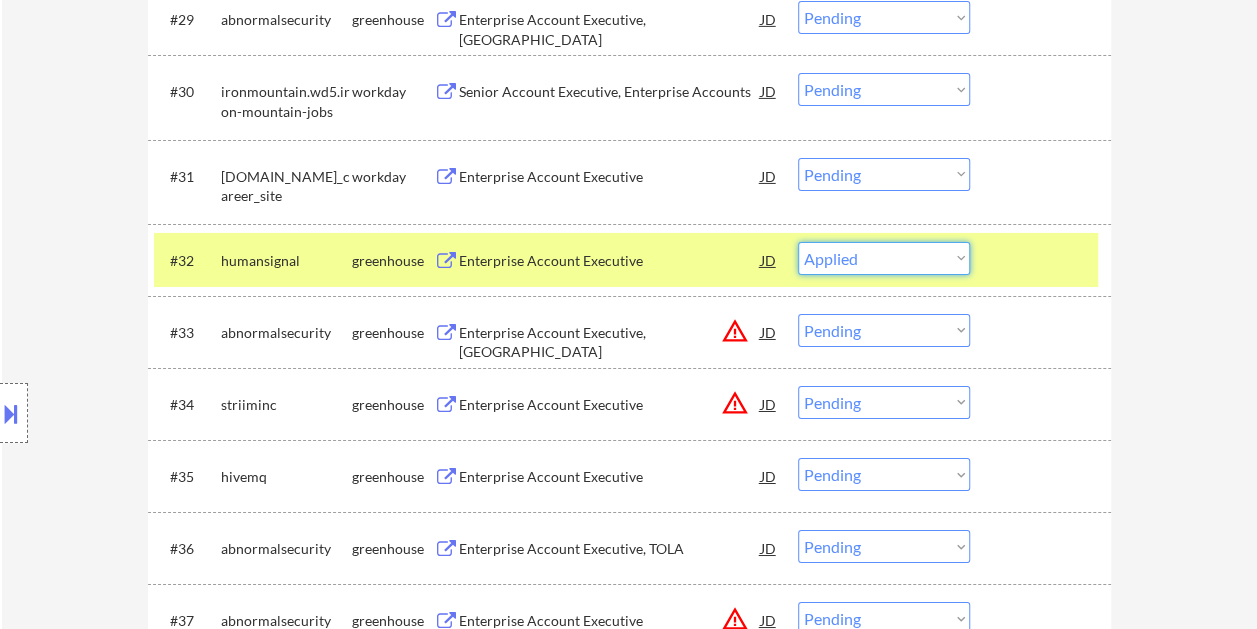 click on "Choose an option... Pending Applied Excluded (Questions) Excluded (Expired) Excluded (Location) Excluded (Bad Match) Excluded (Blocklist) Excluded (Salary) Excluded (Other)" at bounding box center (884, 258) 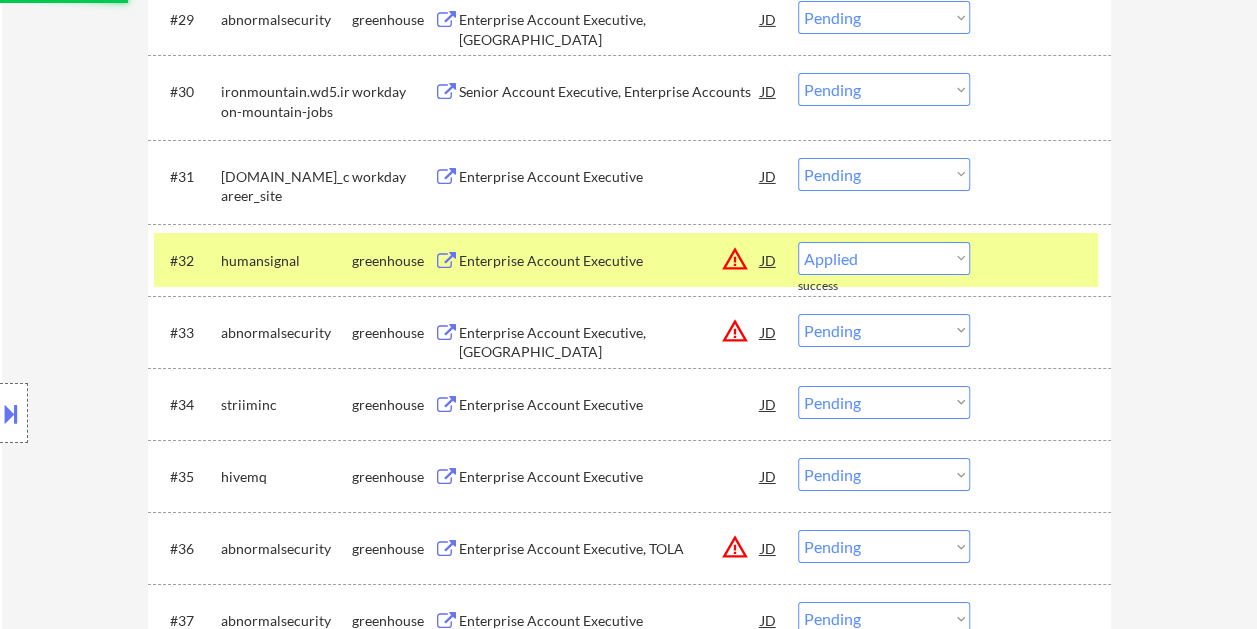 select on ""pending"" 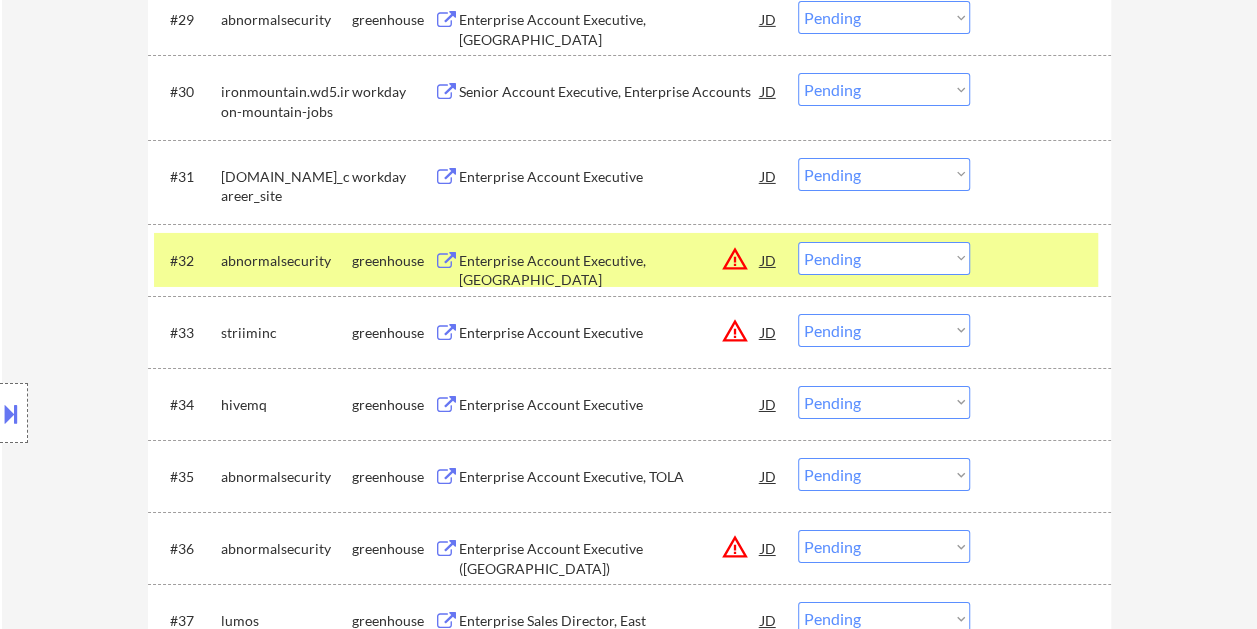 click at bounding box center [1043, 260] 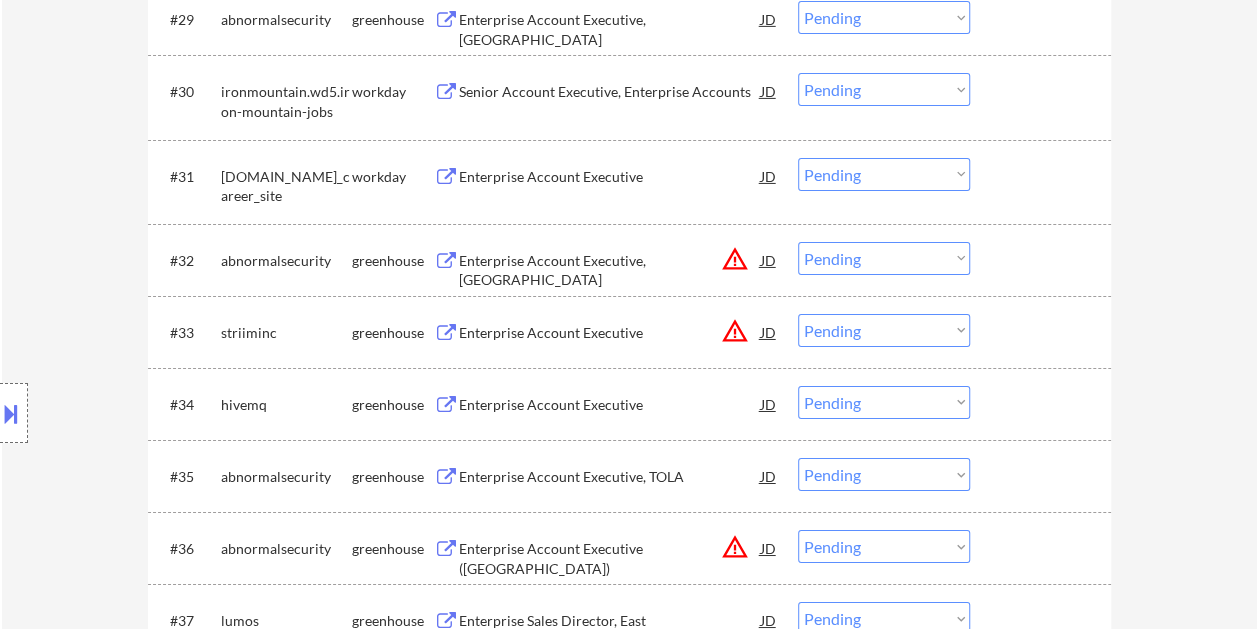 click at bounding box center (1043, 260) 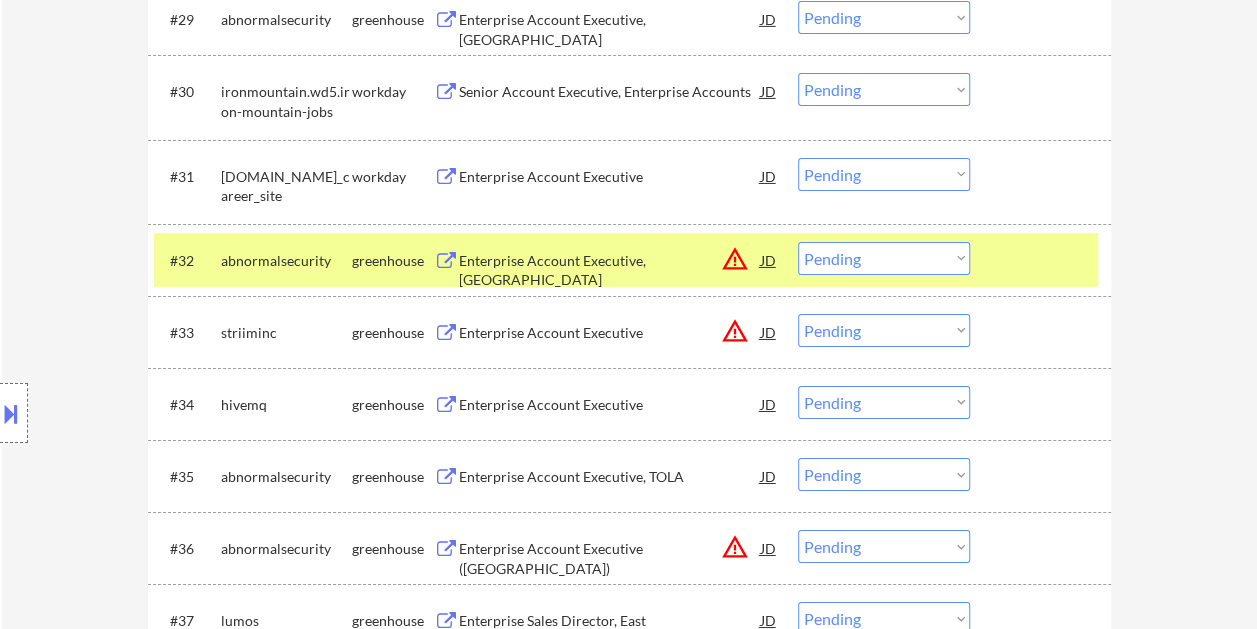 click on "#32 abnormalsecurity greenhouse Enterprise Account Executive, Northwest JD warning_amber Choose an option... Pending Applied Excluded (Questions) Excluded (Expired) Excluded (Location) Excluded (Bad Match) Excluded (Blocklist) Excluded (Salary) Excluded (Other)" at bounding box center (626, 260) 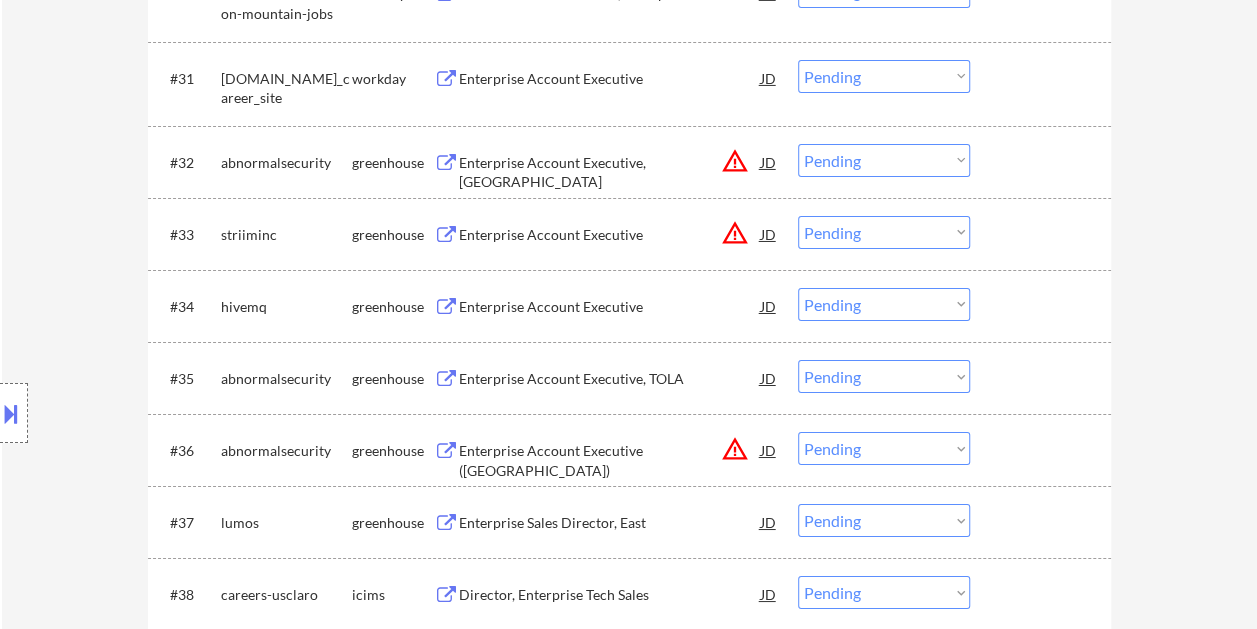 scroll, scrollTop: 3400, scrollLeft: 0, axis: vertical 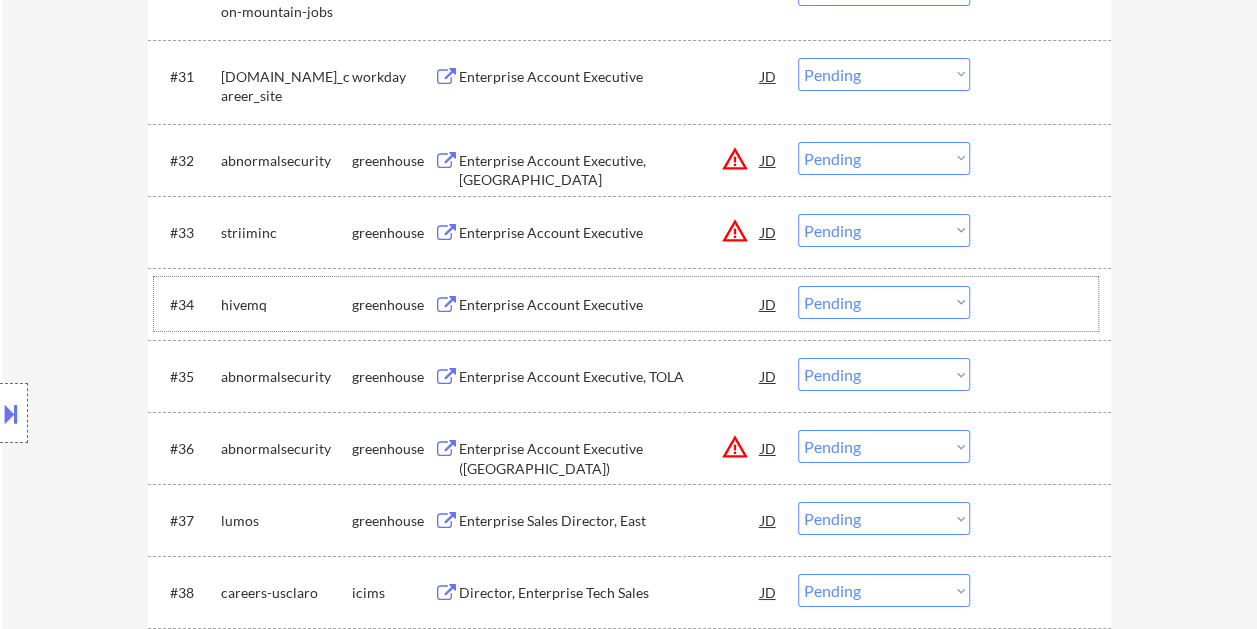 click at bounding box center (1043, 304) 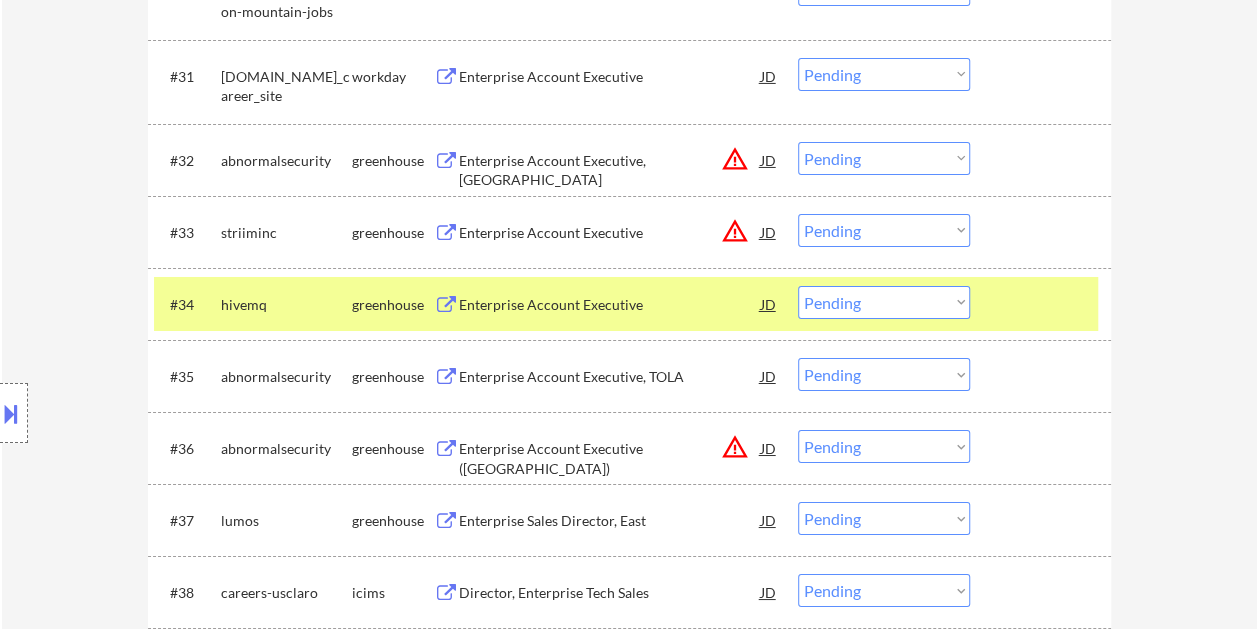 click on "Enterprise Account Executive" at bounding box center [610, 304] 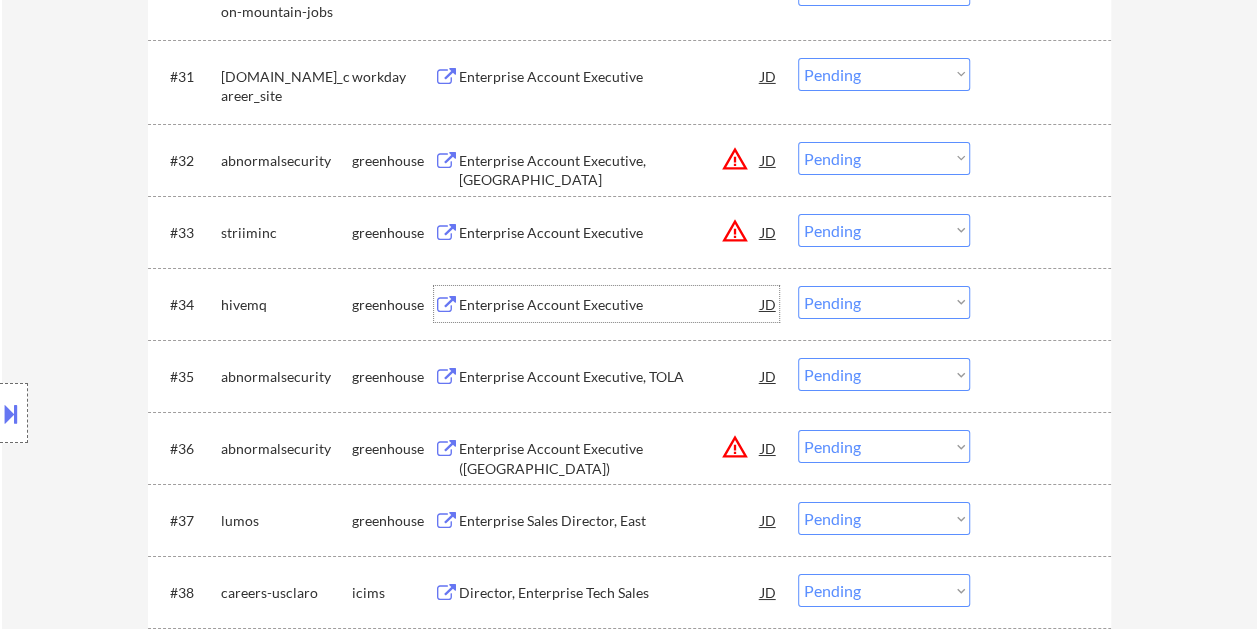 click on "#34 hivemq greenhouse Enterprise Account Executive JD warning_amber Choose an option... Pending Applied Excluded (Questions) Excluded (Expired) Excluded (Location) Excluded (Bad Match) Excluded (Blocklist) Excluded (Salary) Excluded (Other)" at bounding box center [626, 304] 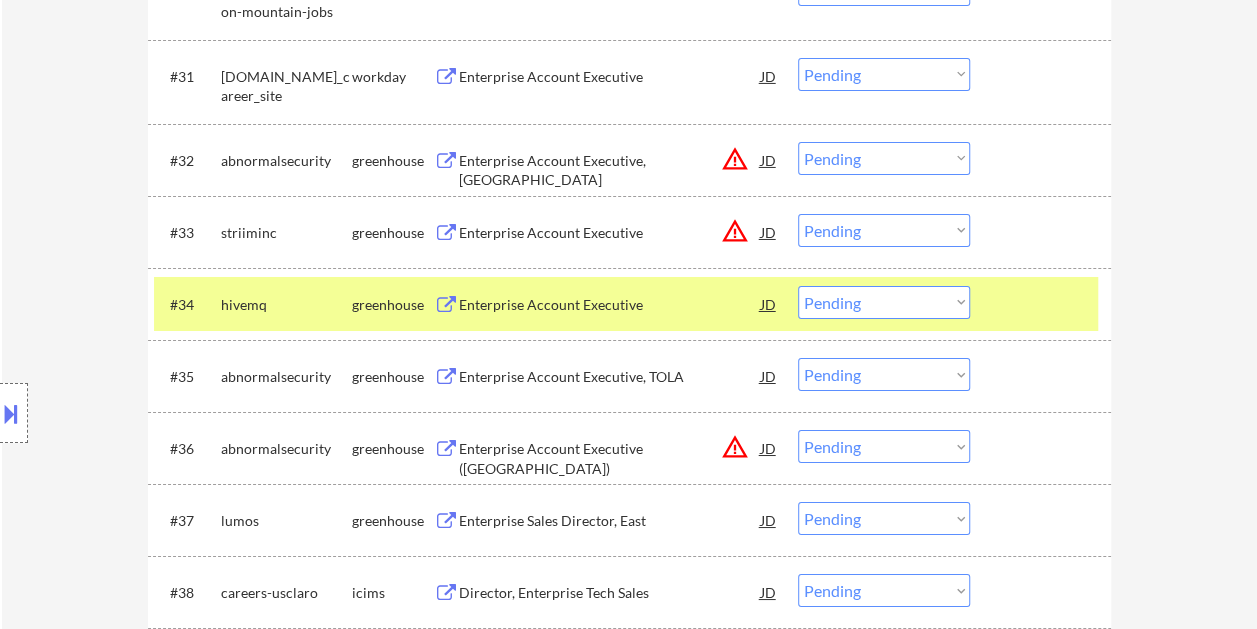 click on "Choose an option... Pending Applied Excluded (Questions) Excluded (Expired) Excluded (Location) Excluded (Bad Match) Excluded (Blocklist) Excluded (Salary) Excluded (Other)" at bounding box center (884, 302) 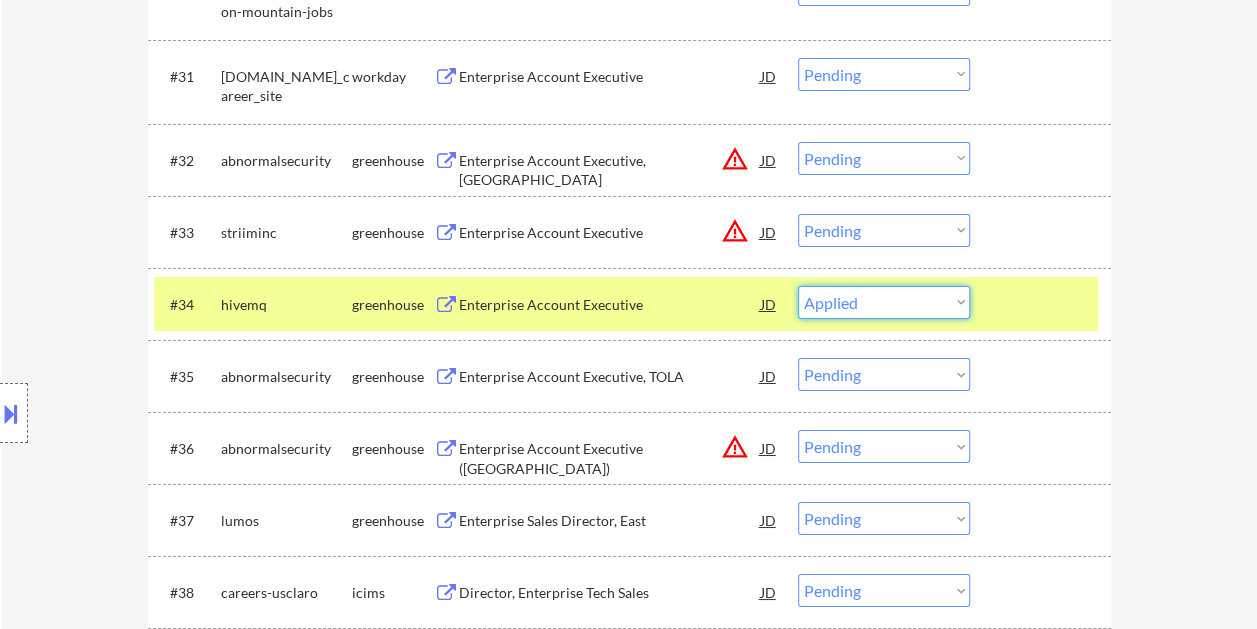 click on "Choose an option... Pending Applied Excluded (Questions) Excluded (Expired) Excluded (Location) Excluded (Bad Match) Excluded (Blocklist) Excluded (Salary) Excluded (Other)" at bounding box center [884, 302] 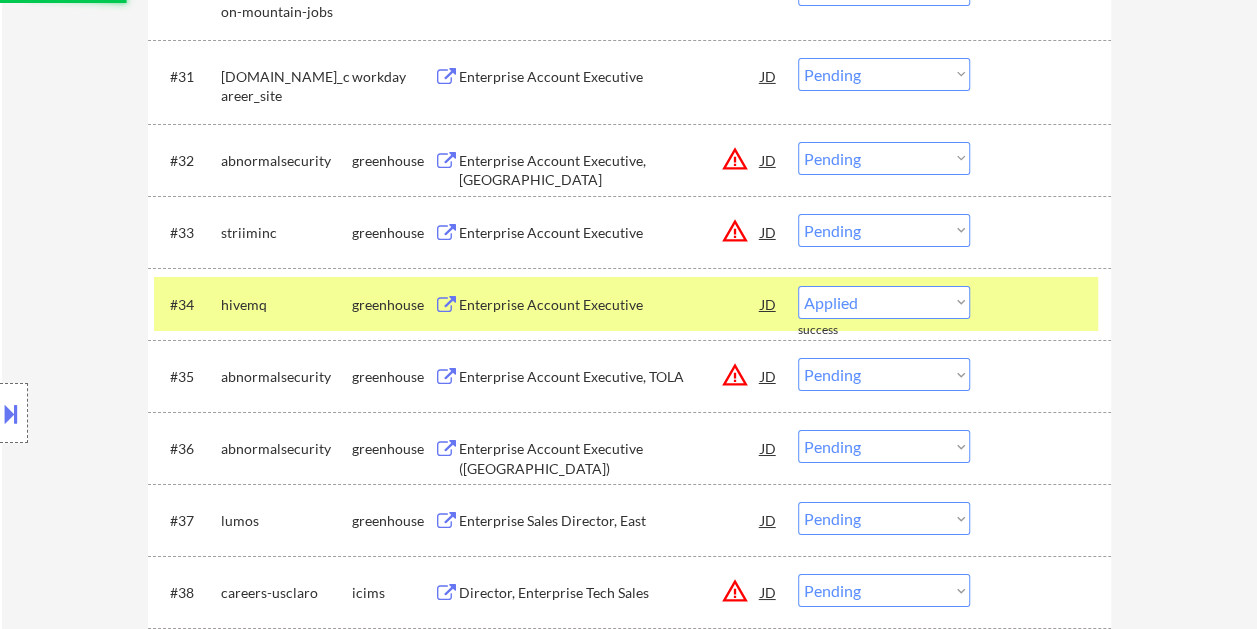 select on ""pending"" 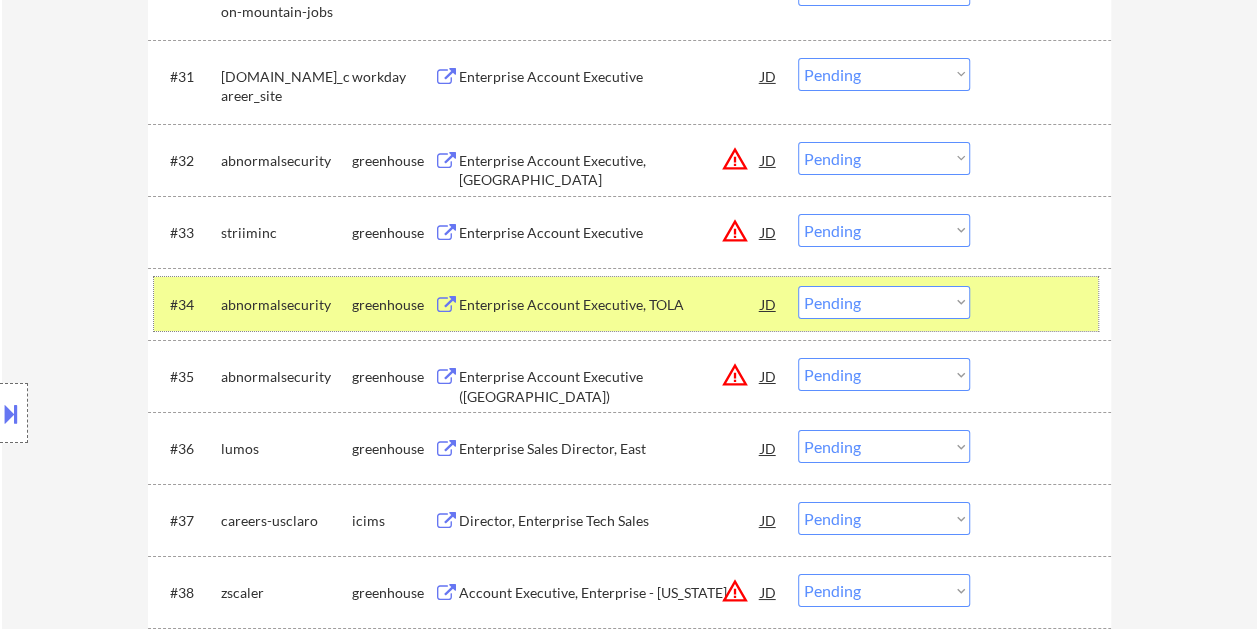 click on "#34 abnormalsecurity greenhouse Enterprise Account Executive, TOLA JD warning_amber Choose an option... Pending Applied Excluded (Questions) Excluded (Expired) Excluded (Location) Excluded (Bad Match) Excluded (Blocklist) Excluded (Salary) Excluded (Other)" at bounding box center (626, 304) 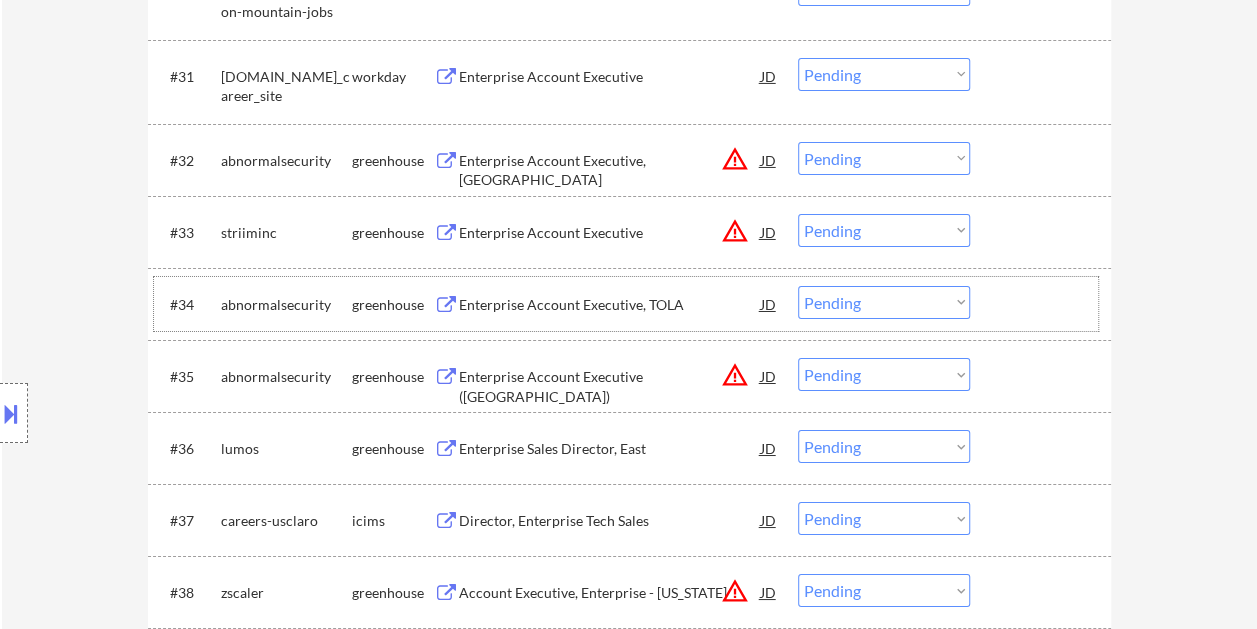click at bounding box center [1043, 160] 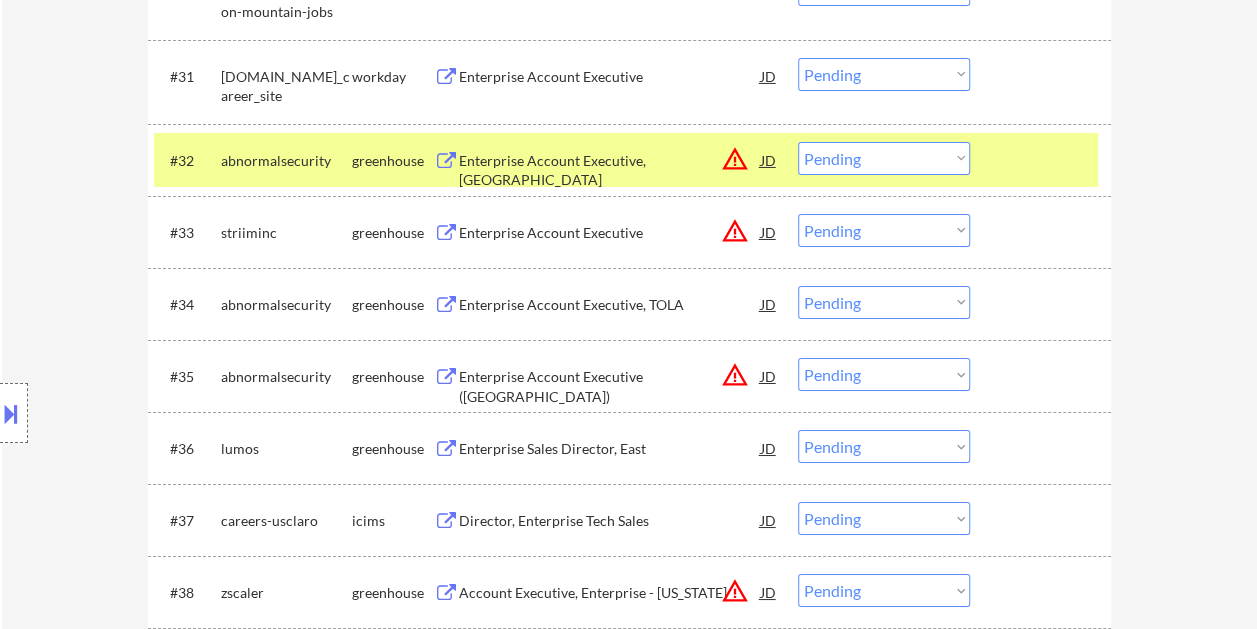 click at bounding box center [1043, 160] 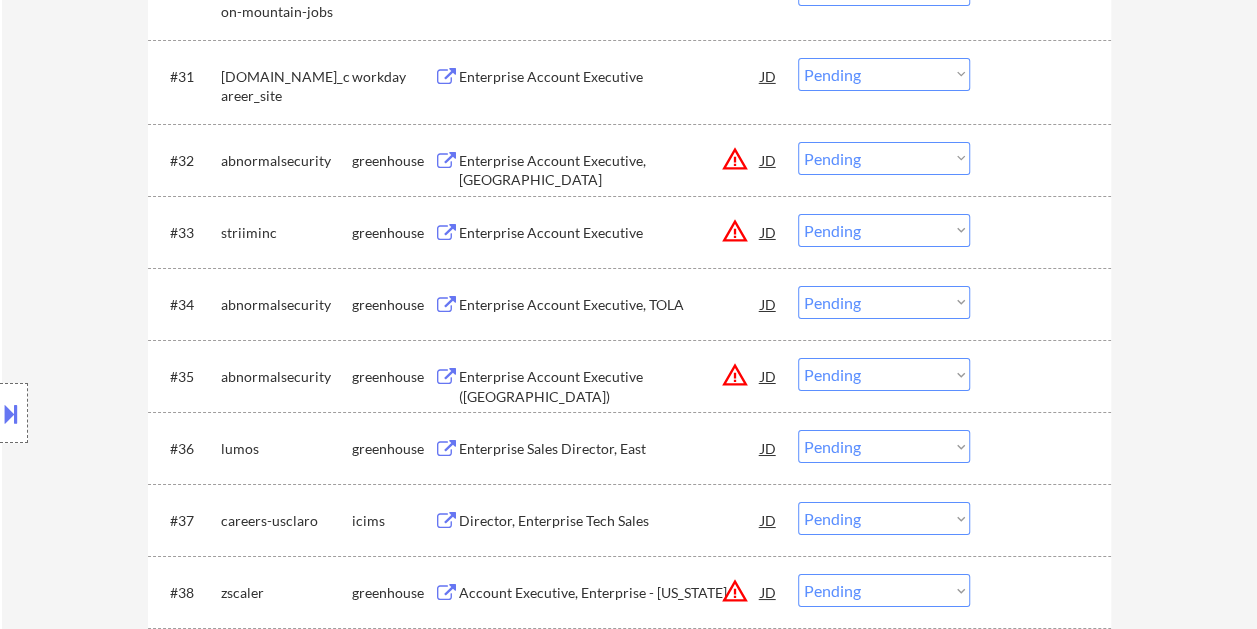 click at bounding box center (1043, 232) 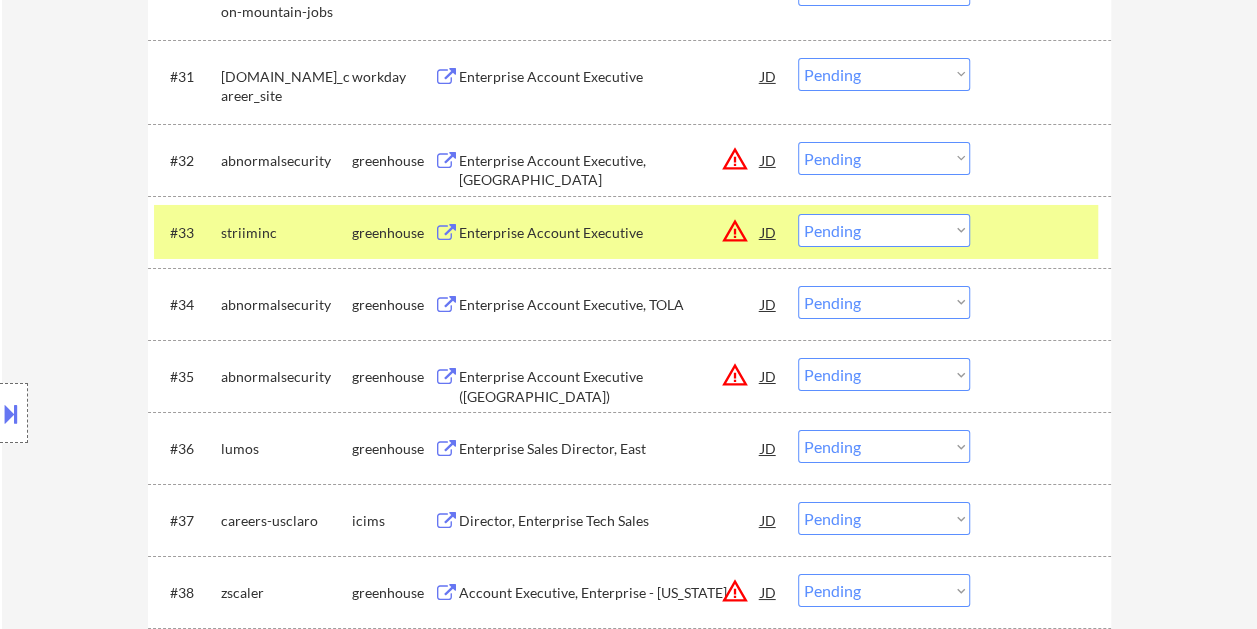 click at bounding box center [1043, 232] 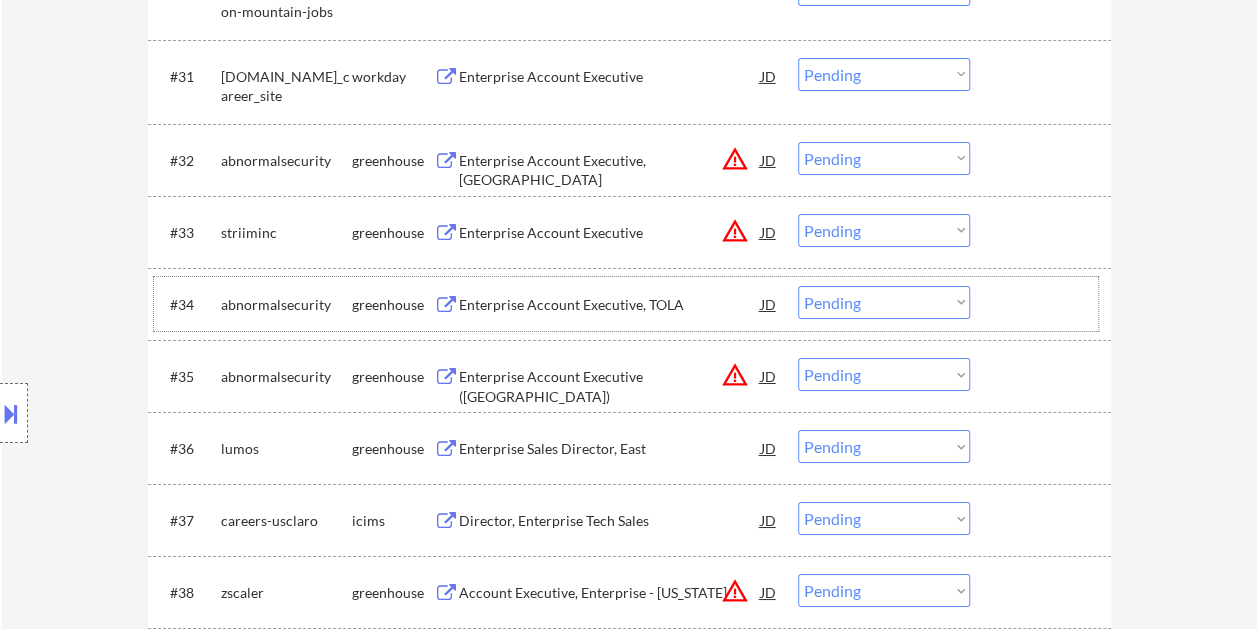 click at bounding box center (1043, 304) 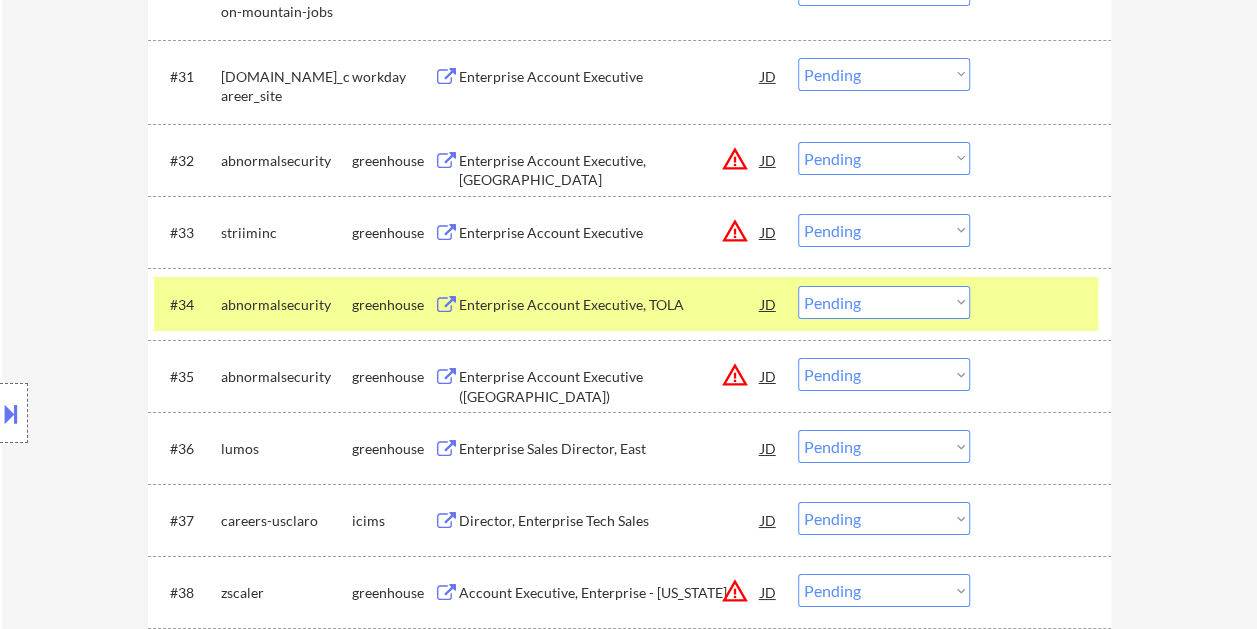 click at bounding box center (1043, 304) 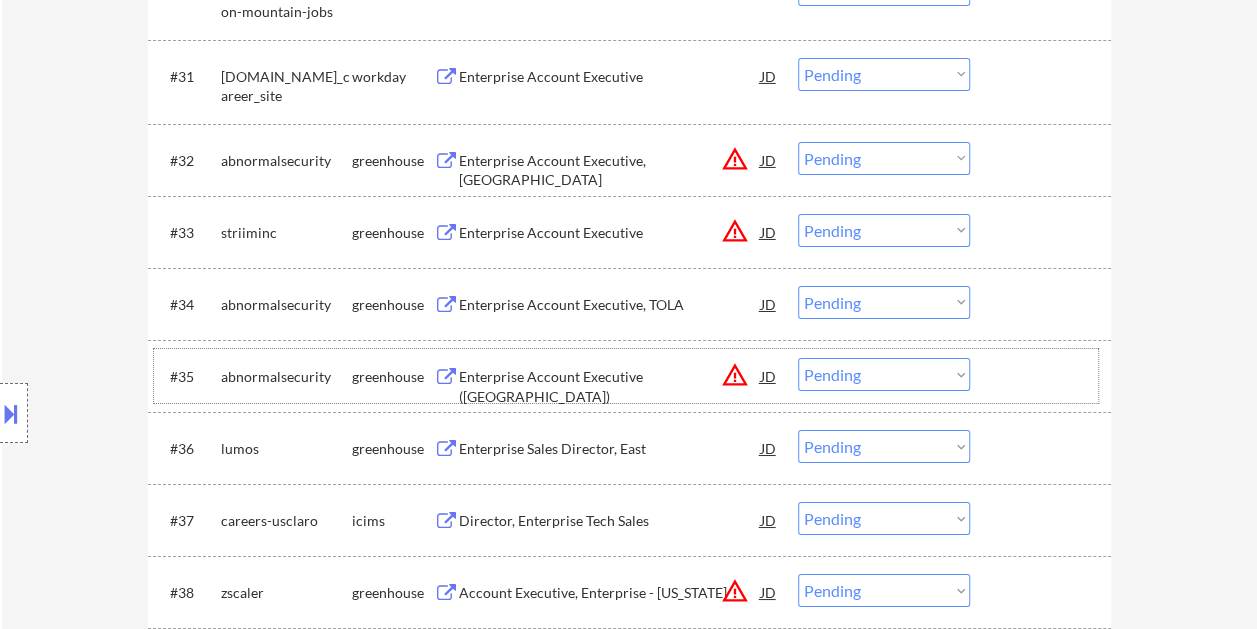 click at bounding box center [1043, 376] 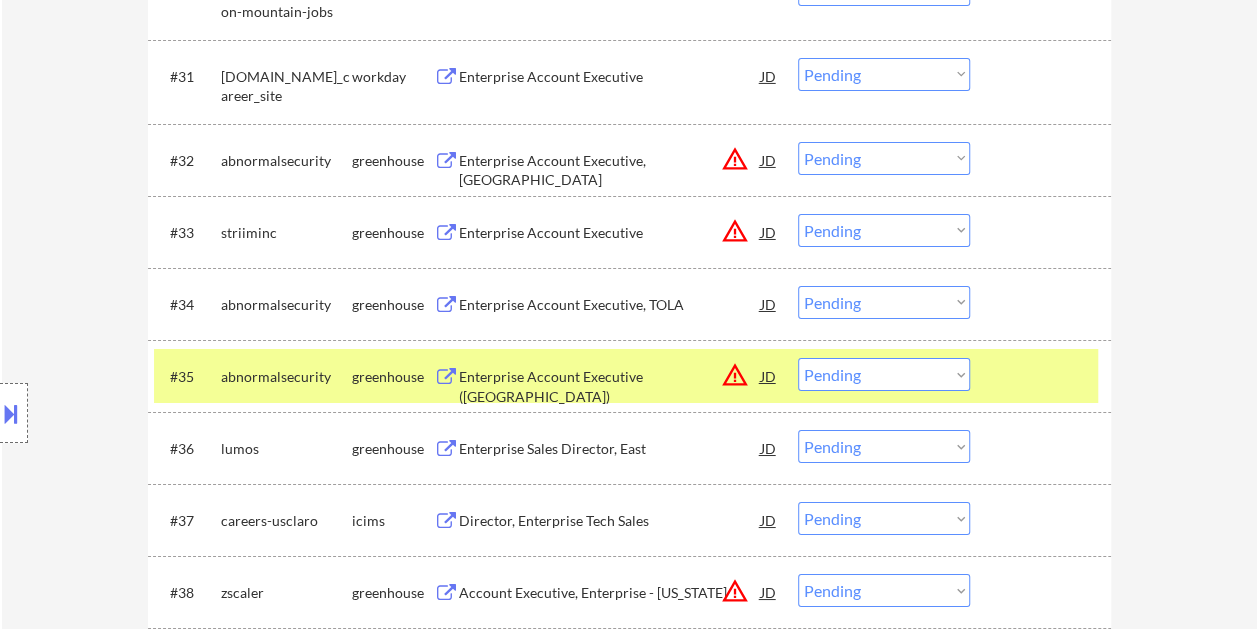 click at bounding box center (1043, 376) 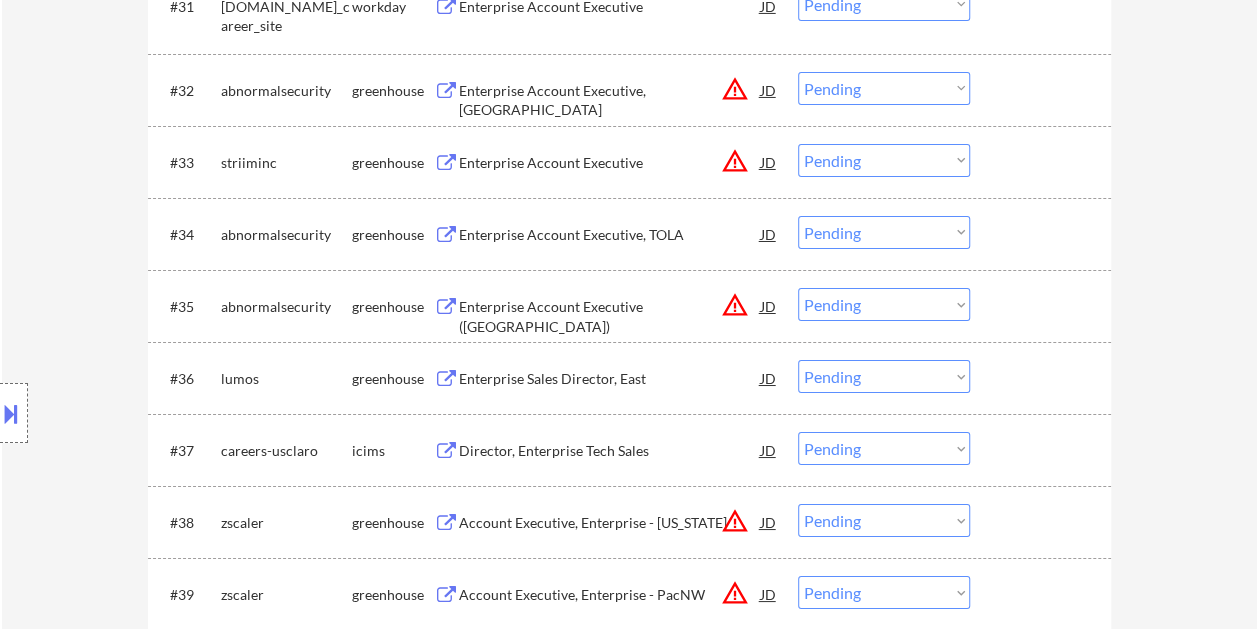 scroll, scrollTop: 3500, scrollLeft: 0, axis: vertical 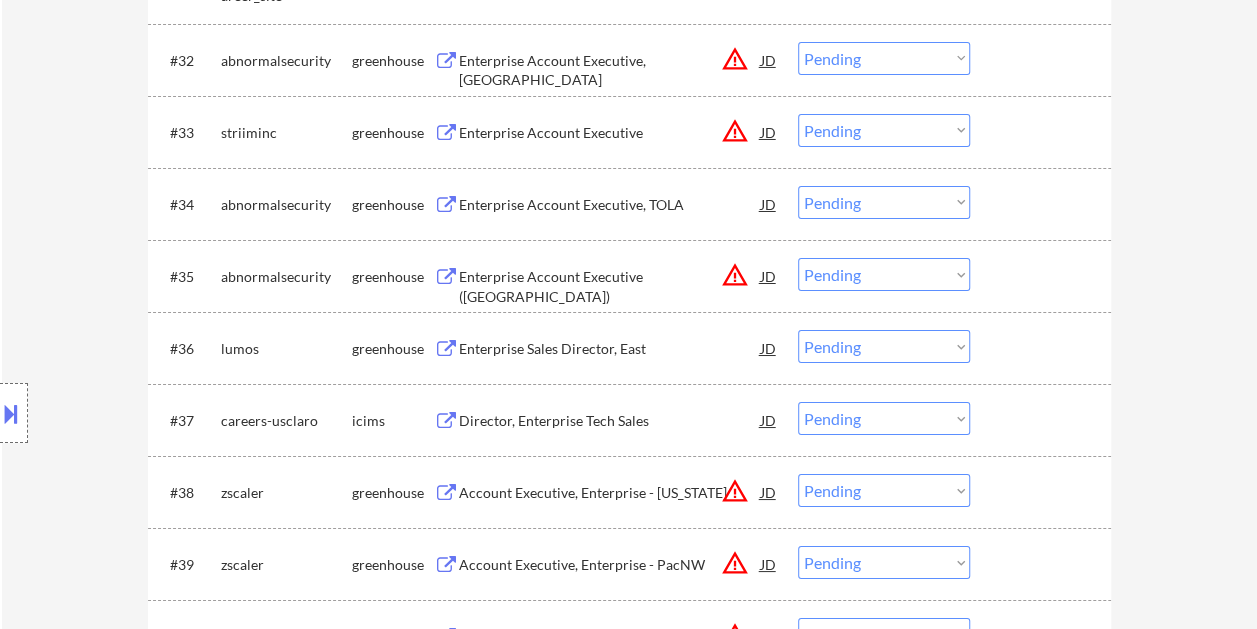 click at bounding box center (1043, 348) 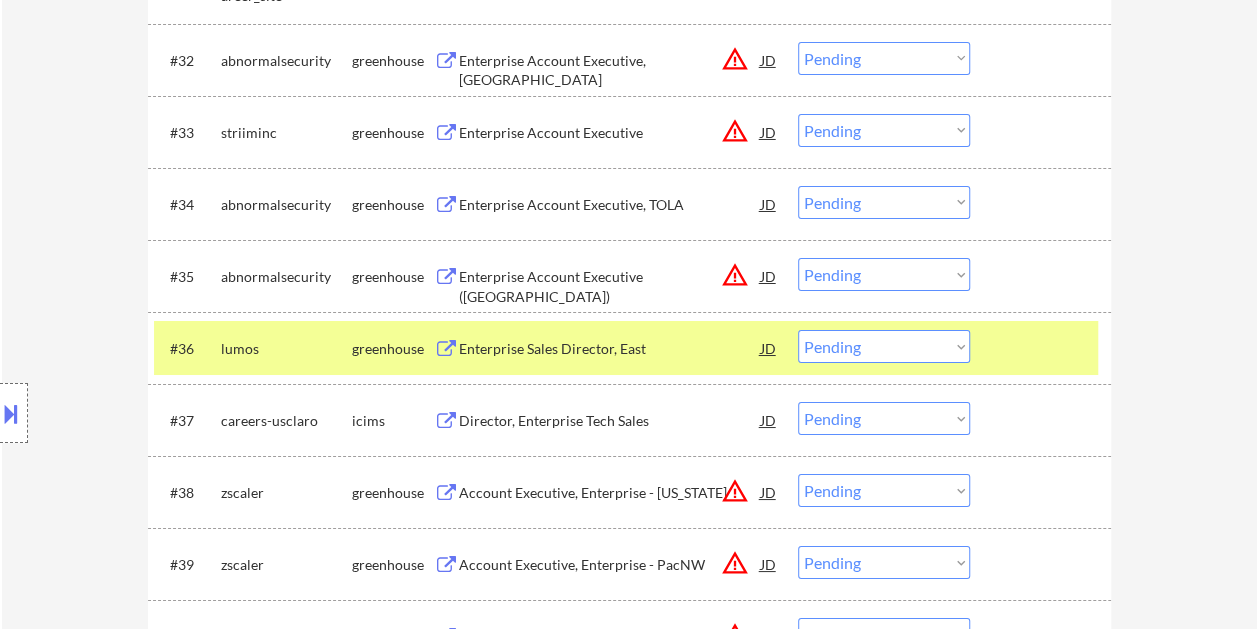 click on "Enterprise Sales Director, East" at bounding box center (610, 348) 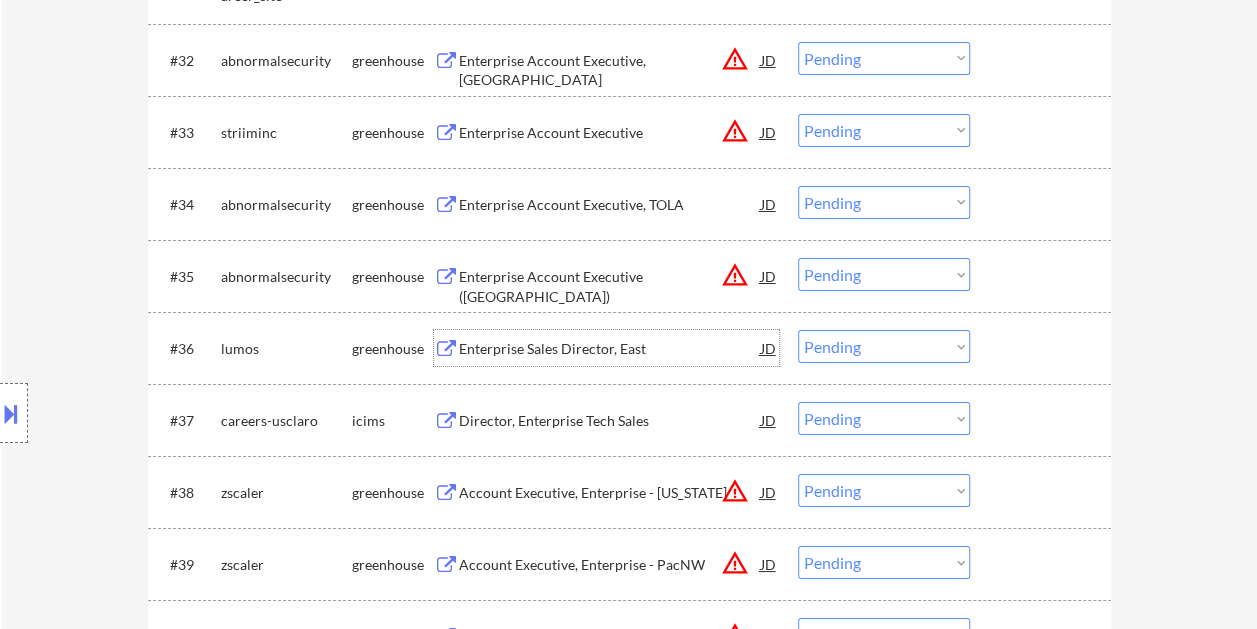 click on "Choose an option... Pending Applied Excluded (Questions) Excluded (Expired) Excluded (Location) Excluded (Bad Match) Excluded (Blocklist) Excluded (Salary) Excluded (Other)" at bounding box center [884, 346] 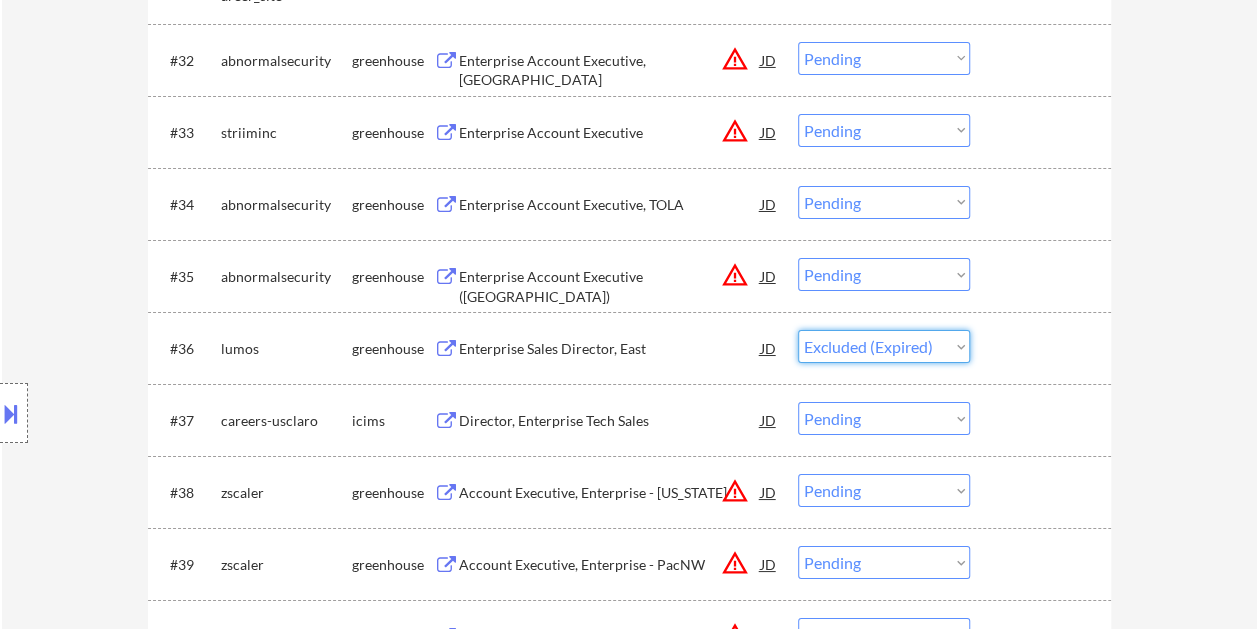 click on "Choose an option... Pending Applied Excluded (Questions) Excluded (Expired) Excluded (Location) Excluded (Bad Match) Excluded (Blocklist) Excluded (Salary) Excluded (Other)" at bounding box center [884, 346] 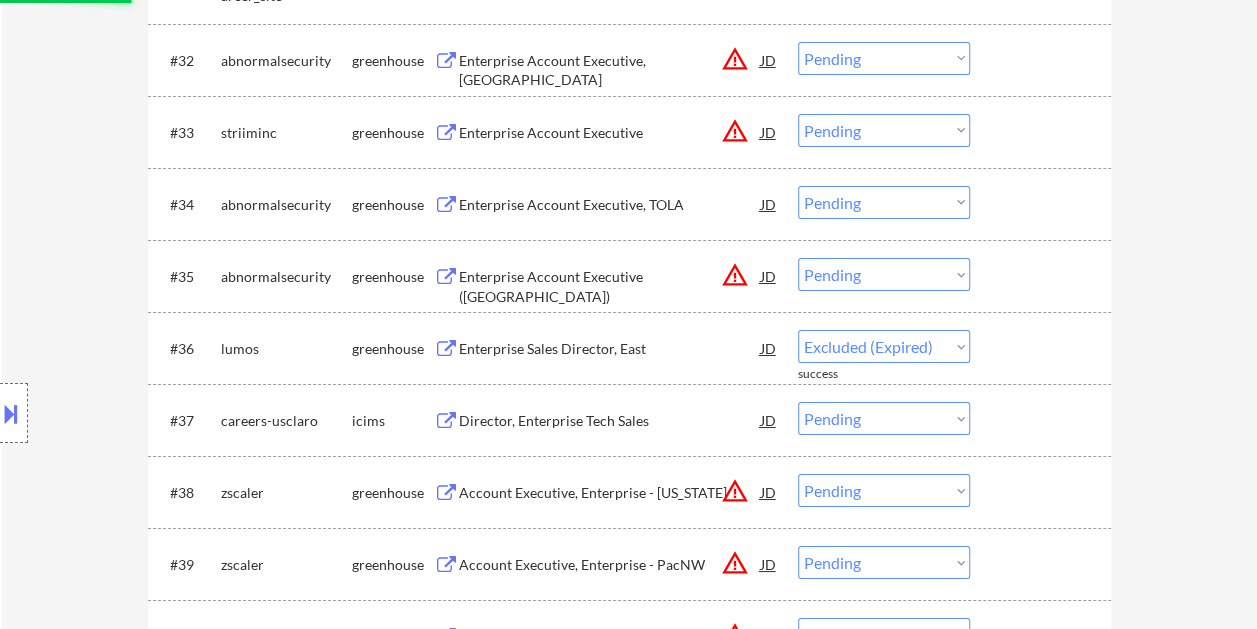 select on ""pending"" 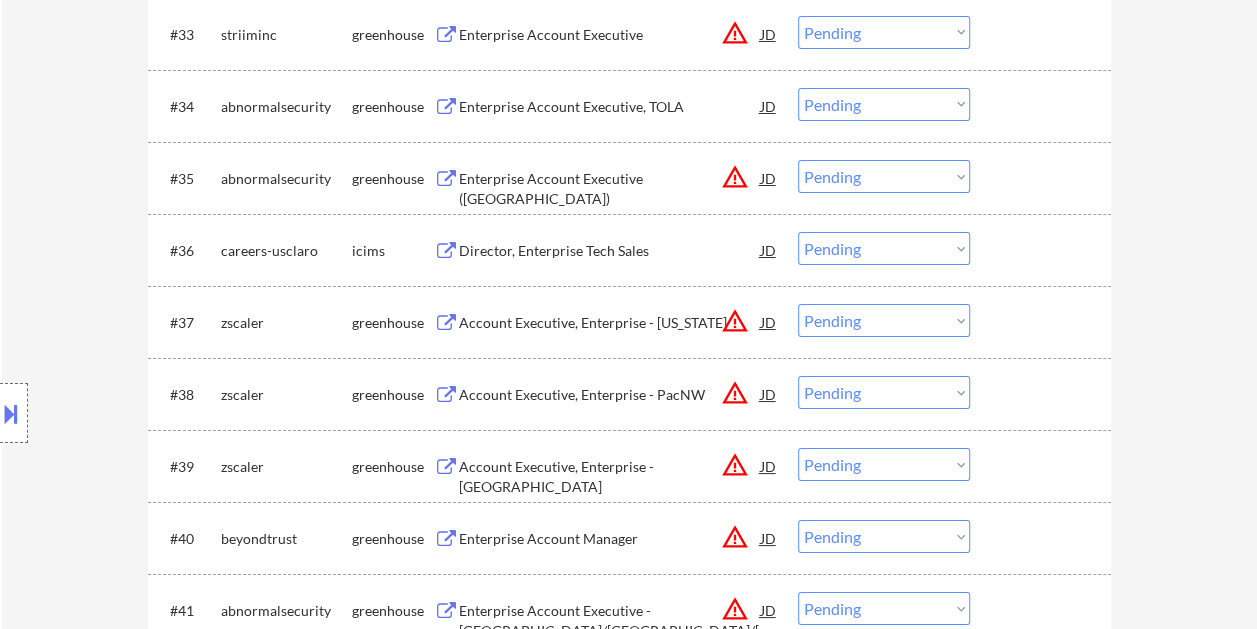 scroll, scrollTop: 3600, scrollLeft: 0, axis: vertical 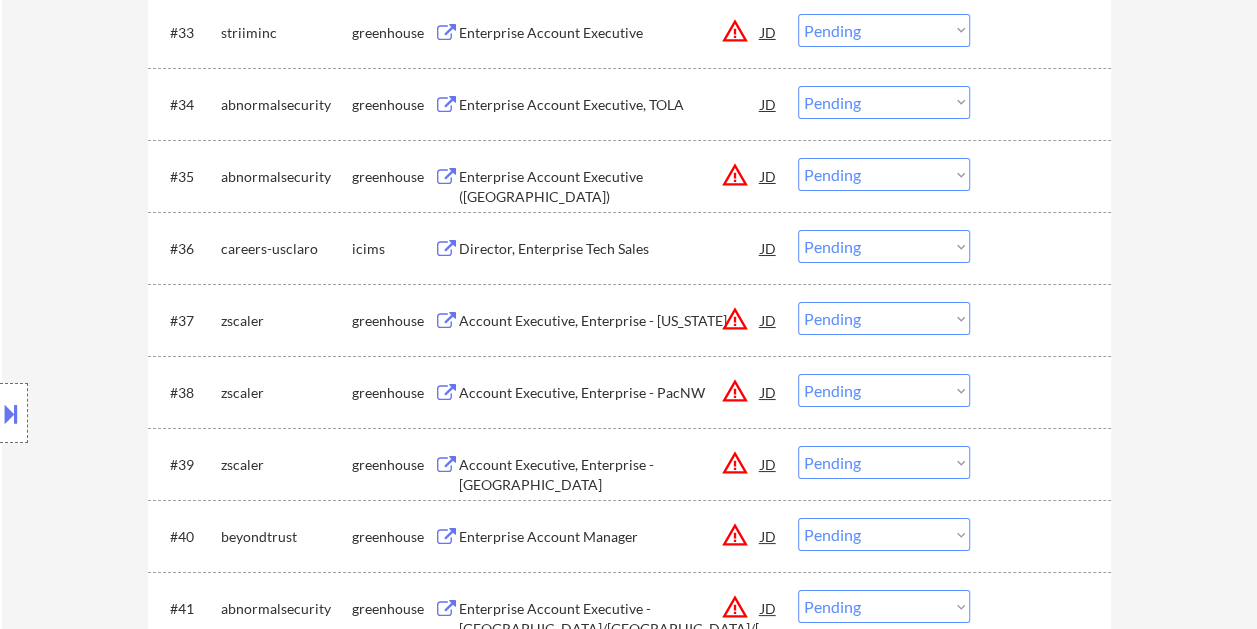 click at bounding box center (1043, 320) 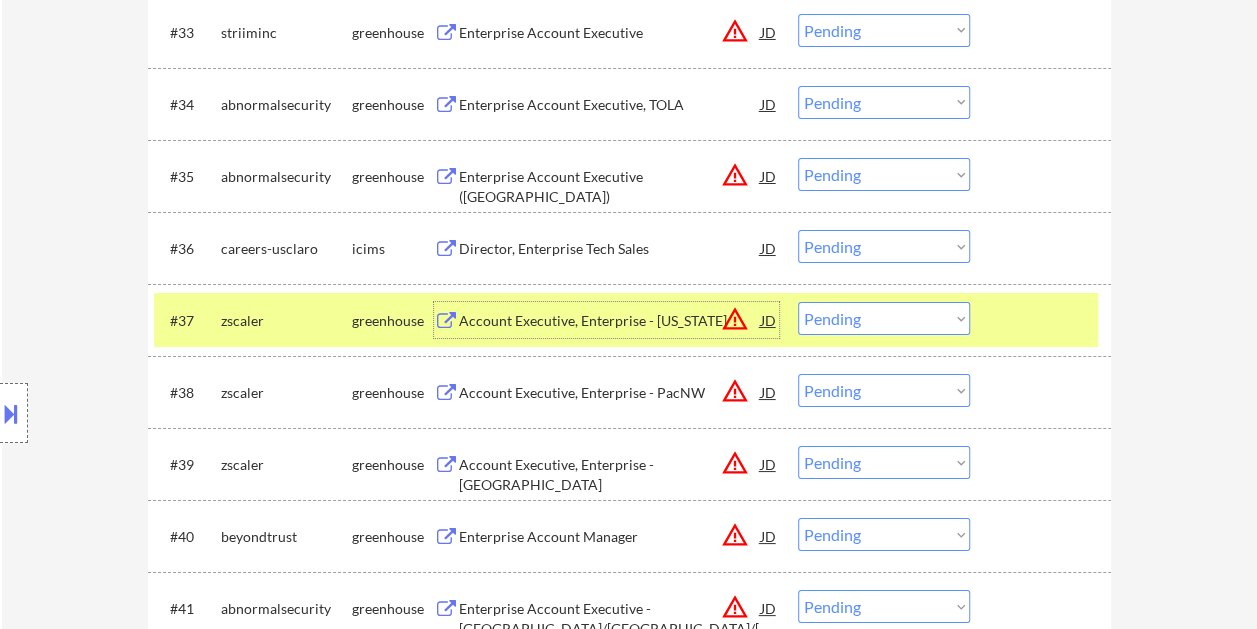 click on "Account Executive, Enterprise - Illinois" at bounding box center [610, 321] 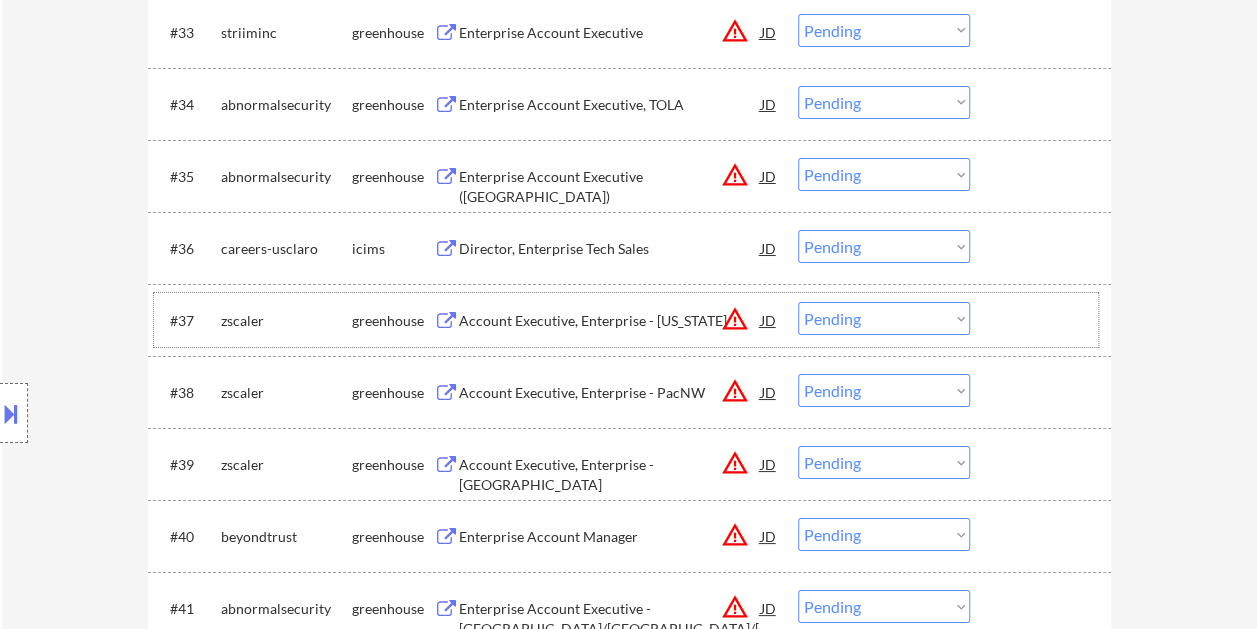 click on "#37 zscaler greenhouse Account Executive, Enterprise - Illinois JD warning_amber Choose an option... Pending Applied Excluded (Questions) Excluded (Expired) Excluded (Location) Excluded (Bad Match) Excluded (Blocklist) Excluded (Salary) Excluded (Other)" at bounding box center (626, 320) 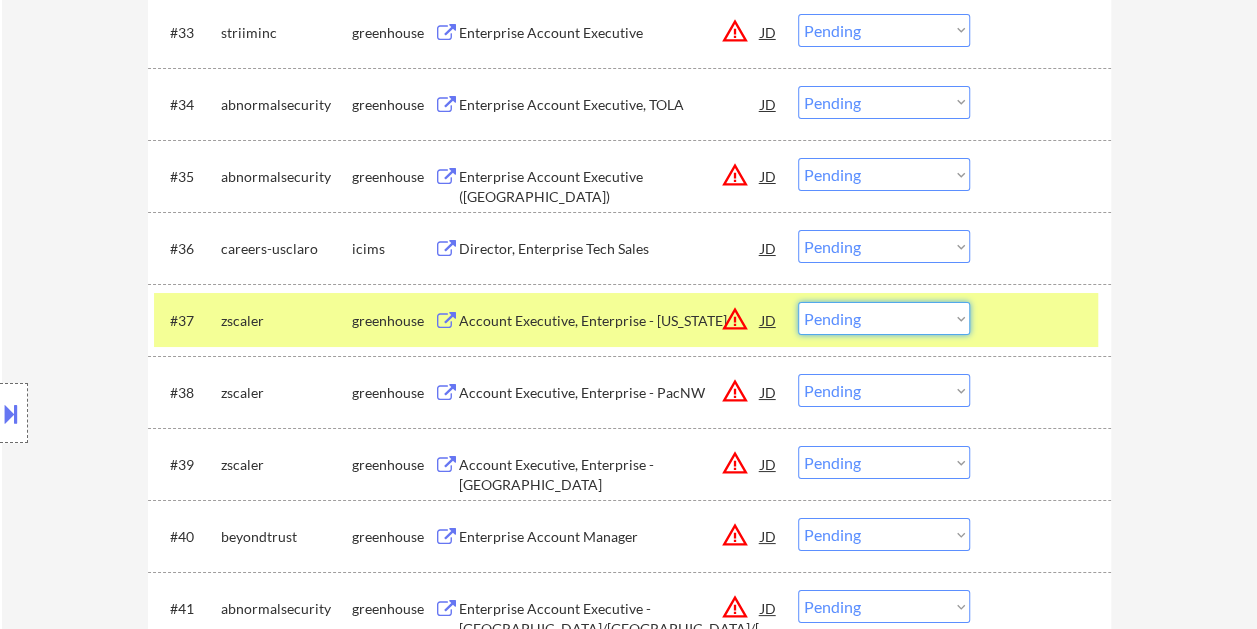 click on "Choose an option... Pending Applied Excluded (Questions) Excluded (Expired) Excluded (Location) Excluded (Bad Match) Excluded (Blocklist) Excluded (Salary) Excluded (Other)" at bounding box center (884, 318) 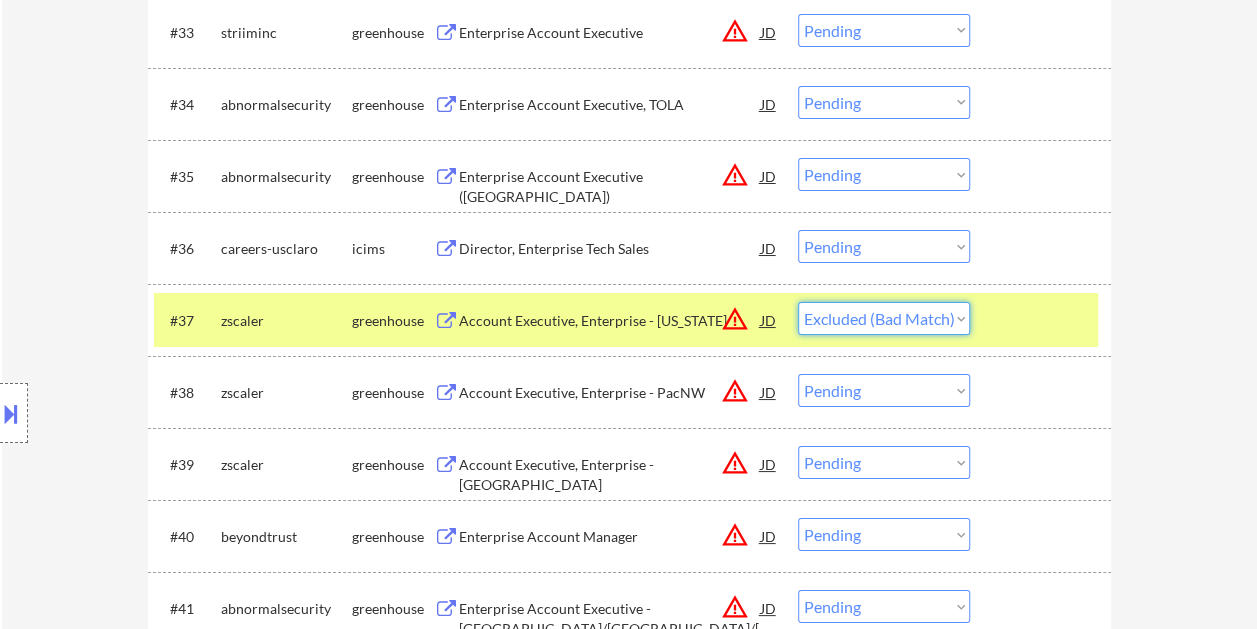 click on "Choose an option... Pending Applied Excluded (Questions) Excluded (Expired) Excluded (Location) Excluded (Bad Match) Excluded (Blocklist) Excluded (Salary) Excluded (Other)" at bounding box center (884, 318) 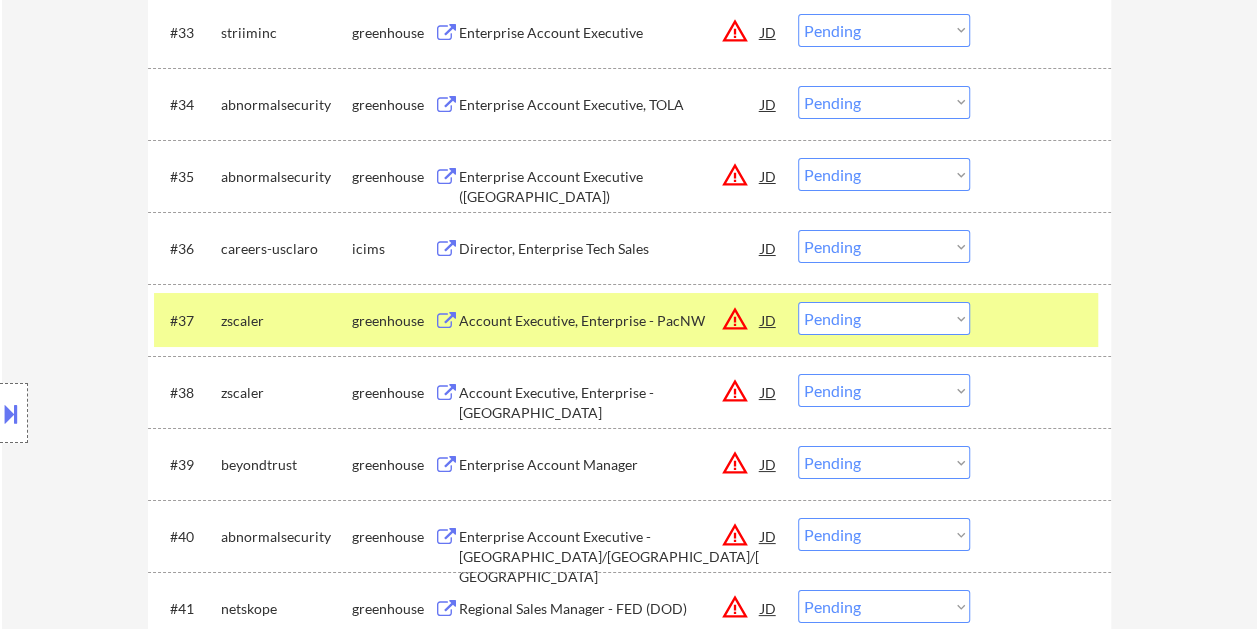 click on "Choose an option... Pending Applied Excluded (Questions) Excluded (Expired) Excluded (Location) Excluded (Bad Match) Excluded (Blocklist) Excluded (Salary) Excluded (Other)" at bounding box center (884, 318) 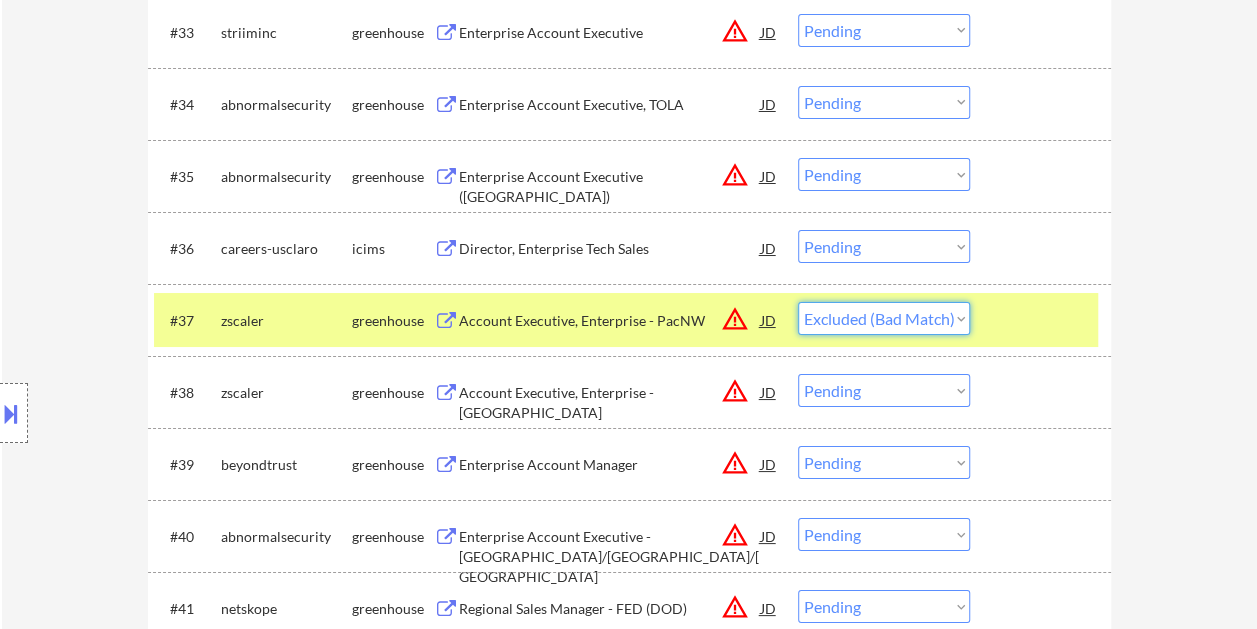 click on "Choose an option... Pending Applied Excluded (Questions) Excluded (Expired) Excluded (Location) Excluded (Bad Match) Excluded (Blocklist) Excluded (Salary) Excluded (Other)" at bounding box center (884, 318) 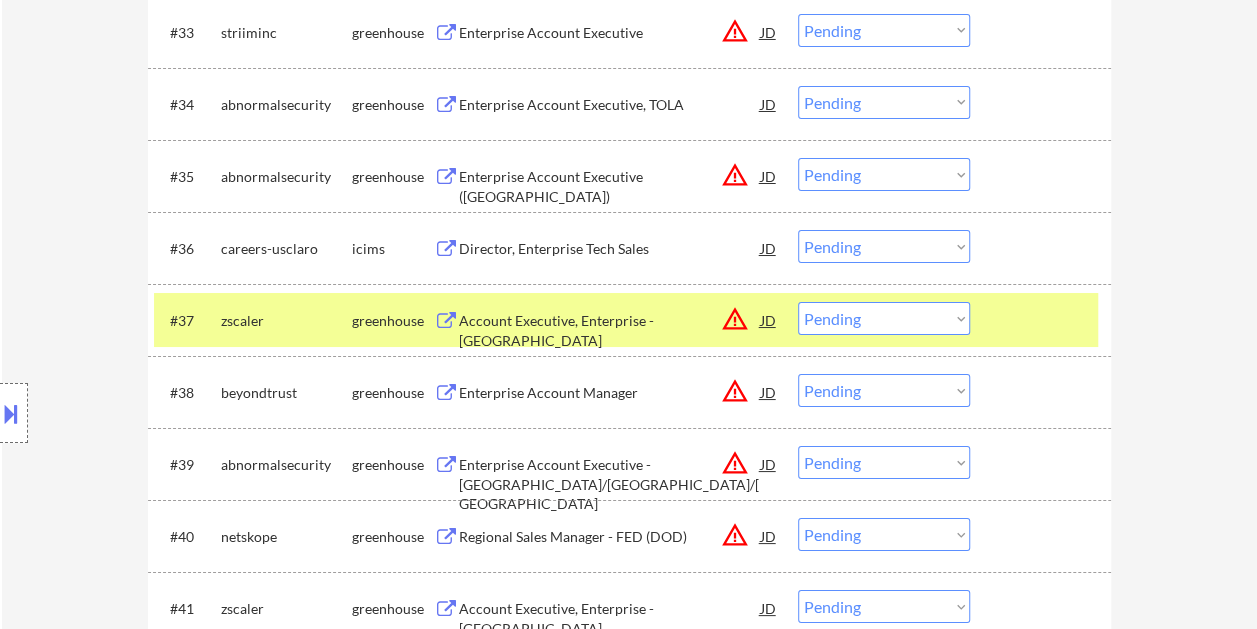 click on "Account Executive, Enterprise - Austin" at bounding box center [610, 330] 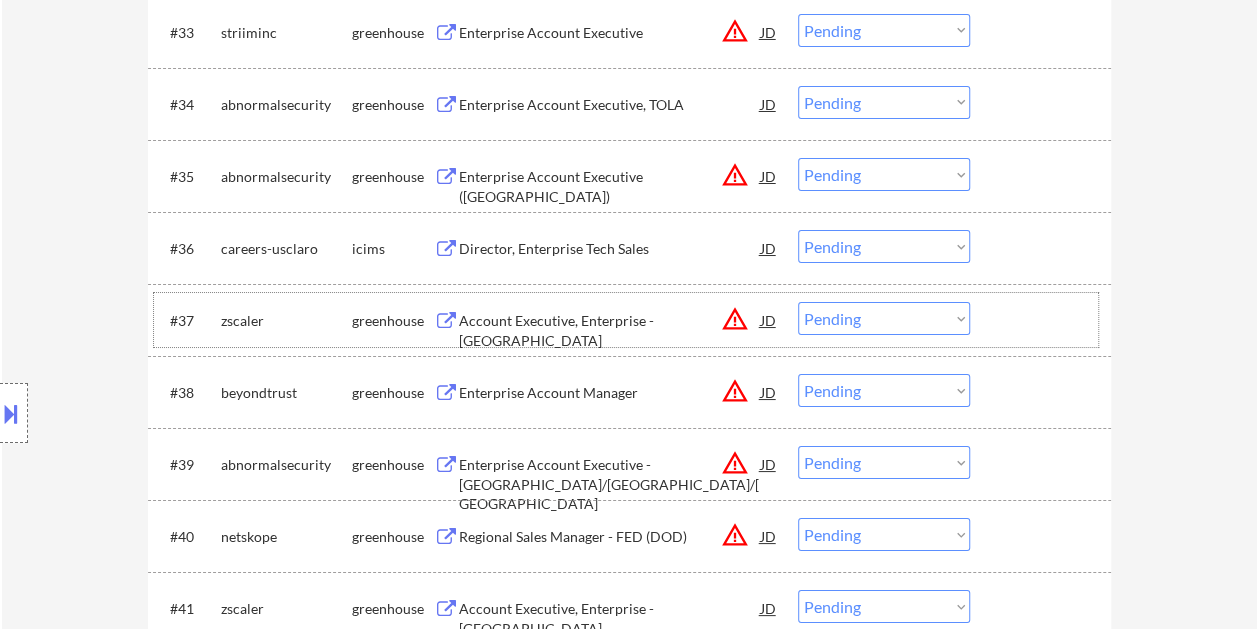 click at bounding box center [1043, 320] 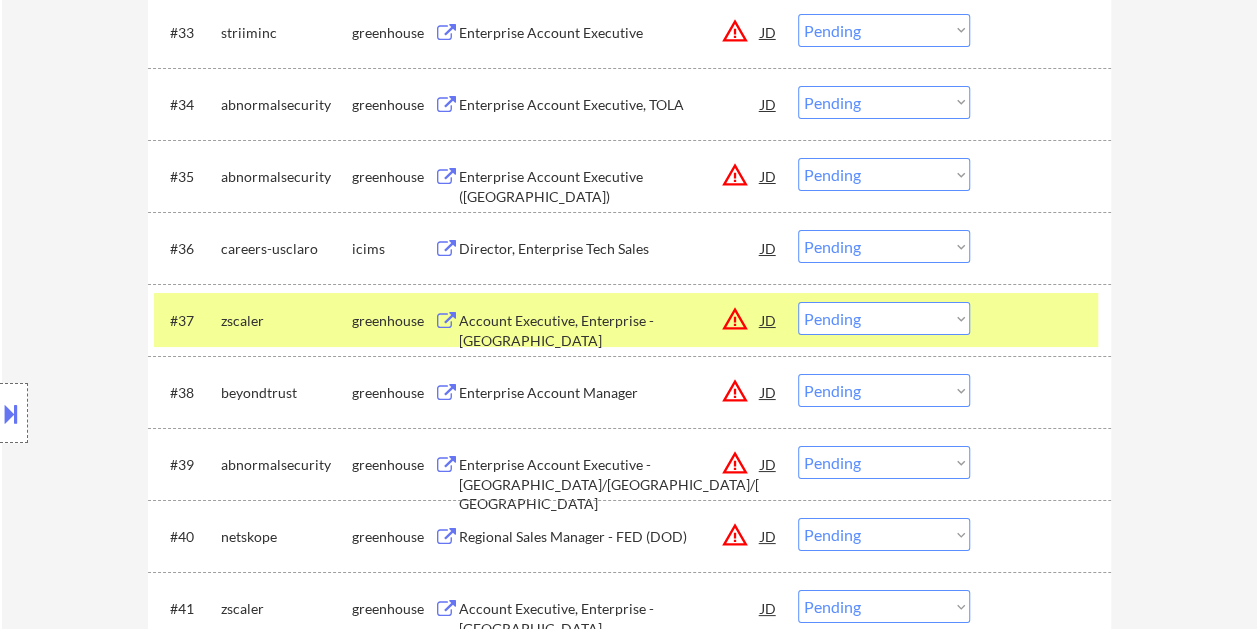 click on "Choose an option... Pending Applied Excluded (Questions) Excluded (Expired) Excluded (Location) Excluded (Bad Match) Excluded (Blocklist) Excluded (Salary) Excluded (Other)" at bounding box center [884, 318] 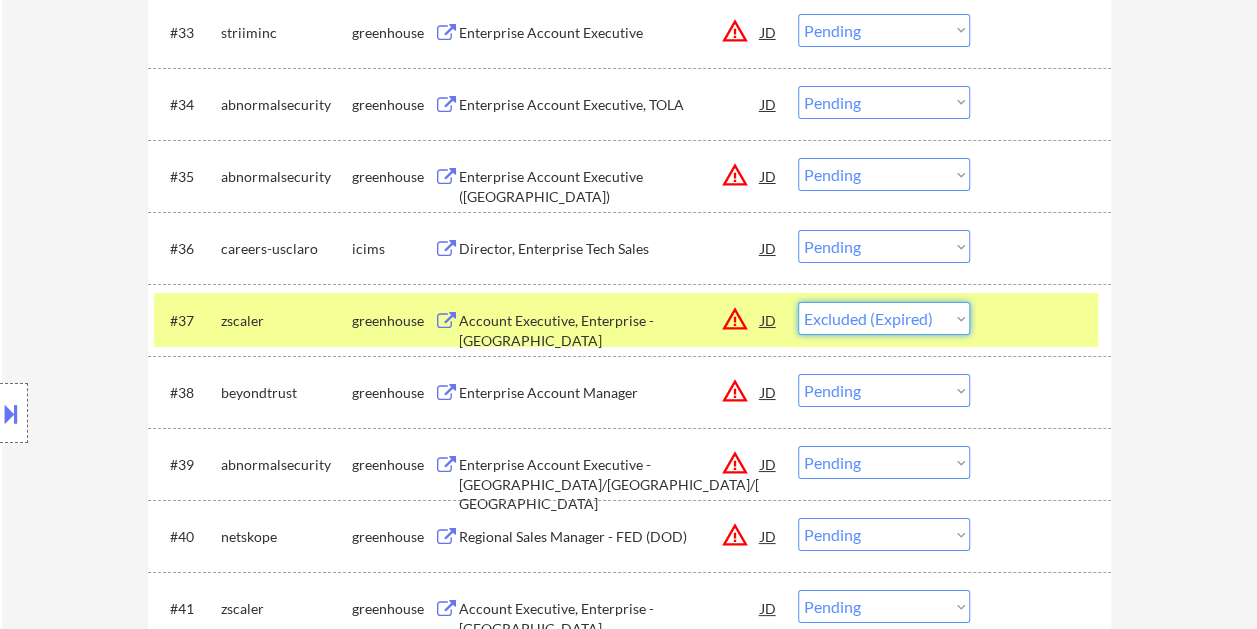 click on "Choose an option... Pending Applied Excluded (Questions) Excluded (Expired) Excluded (Location) Excluded (Bad Match) Excluded (Blocklist) Excluded (Salary) Excluded (Other)" at bounding box center (884, 318) 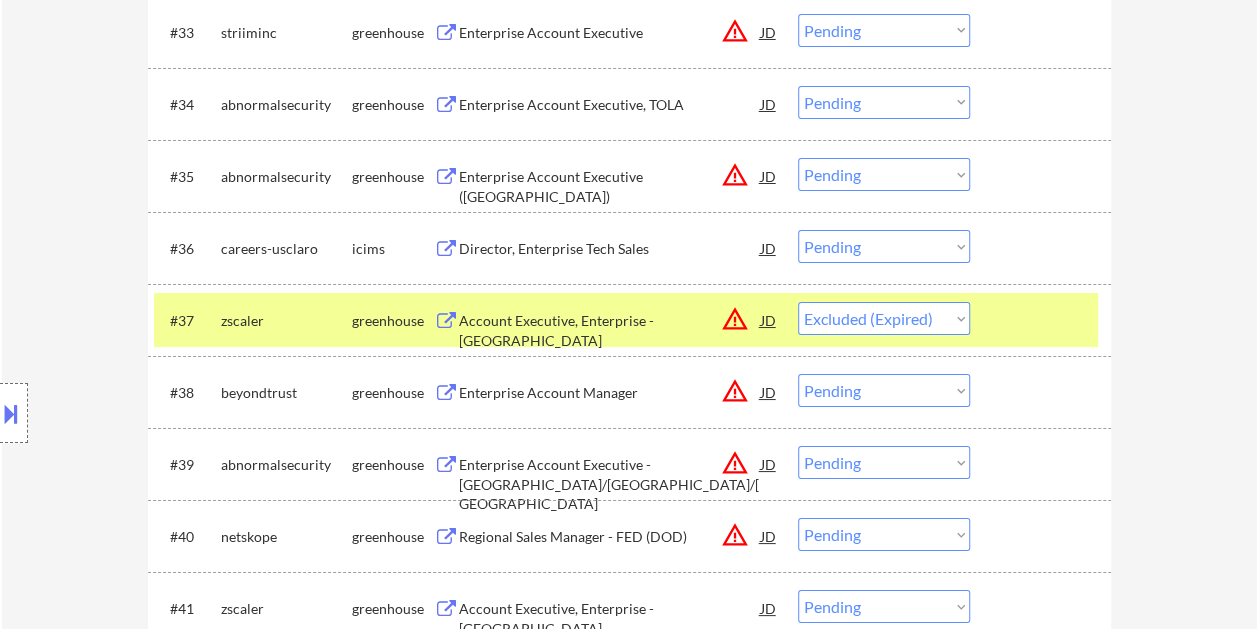 click at bounding box center [1043, 320] 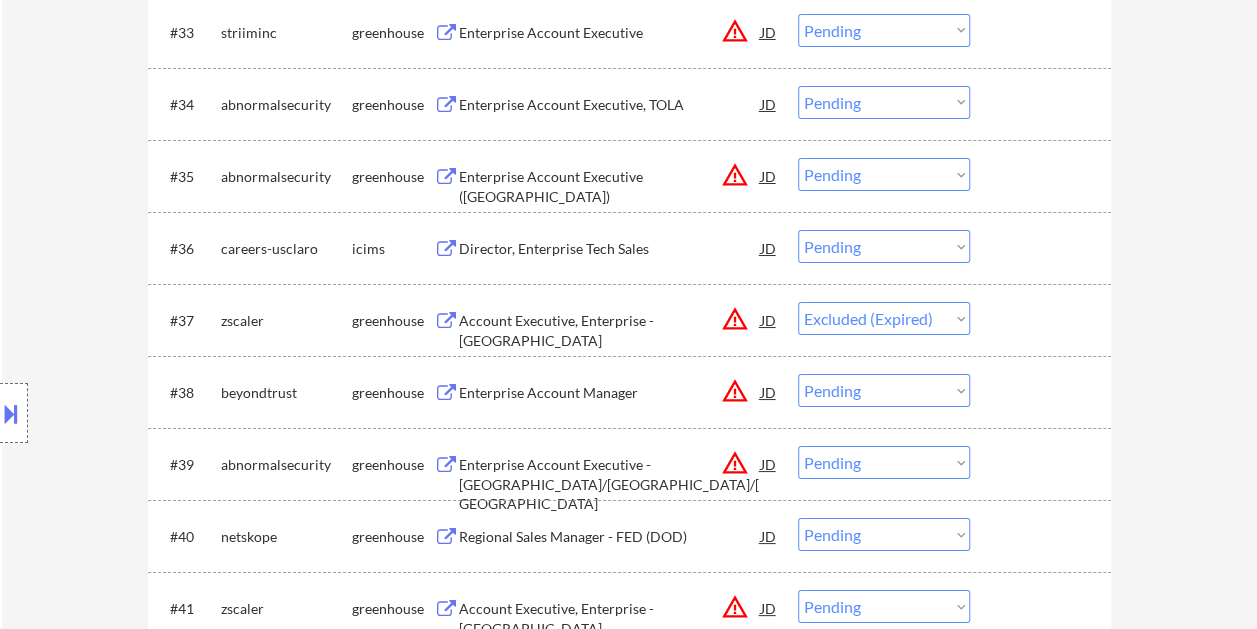 select on ""pending"" 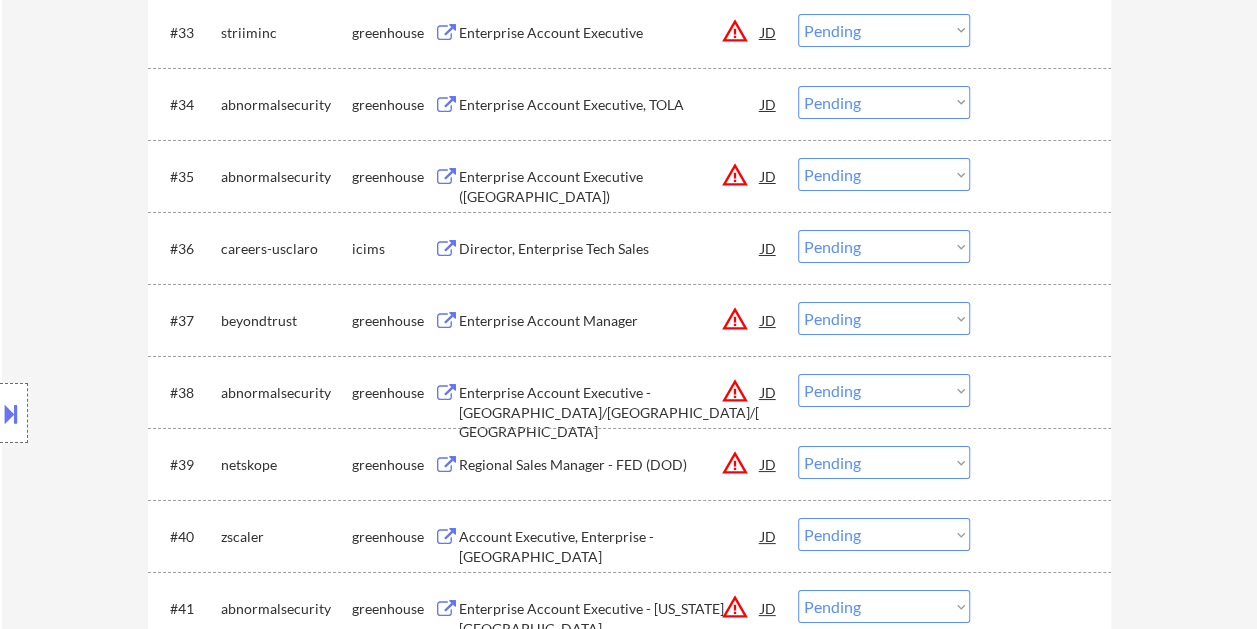 click at bounding box center (1043, 320) 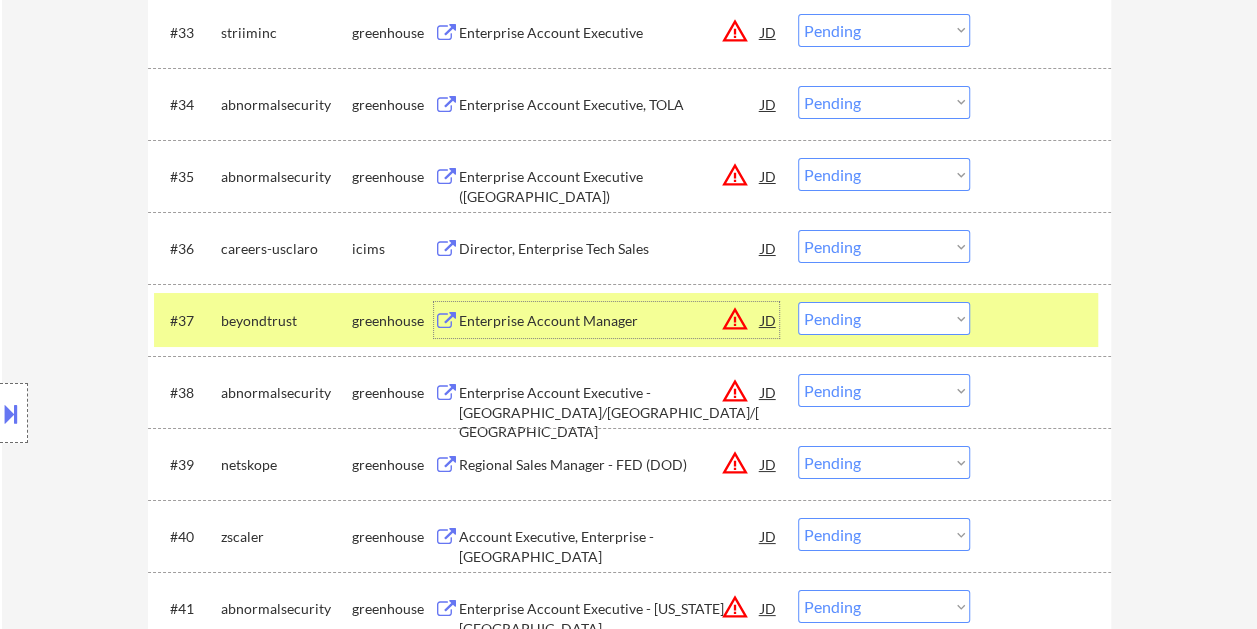 click on "Enterprise Account Manager" at bounding box center (610, 321) 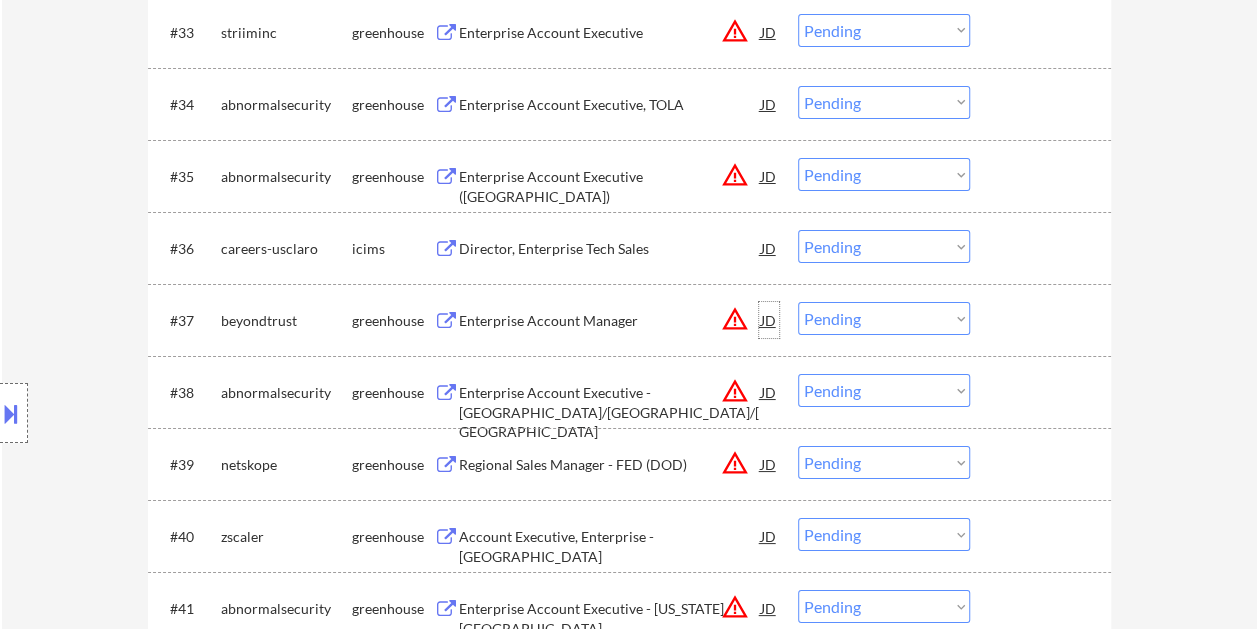 click on "JD" at bounding box center (769, 320) 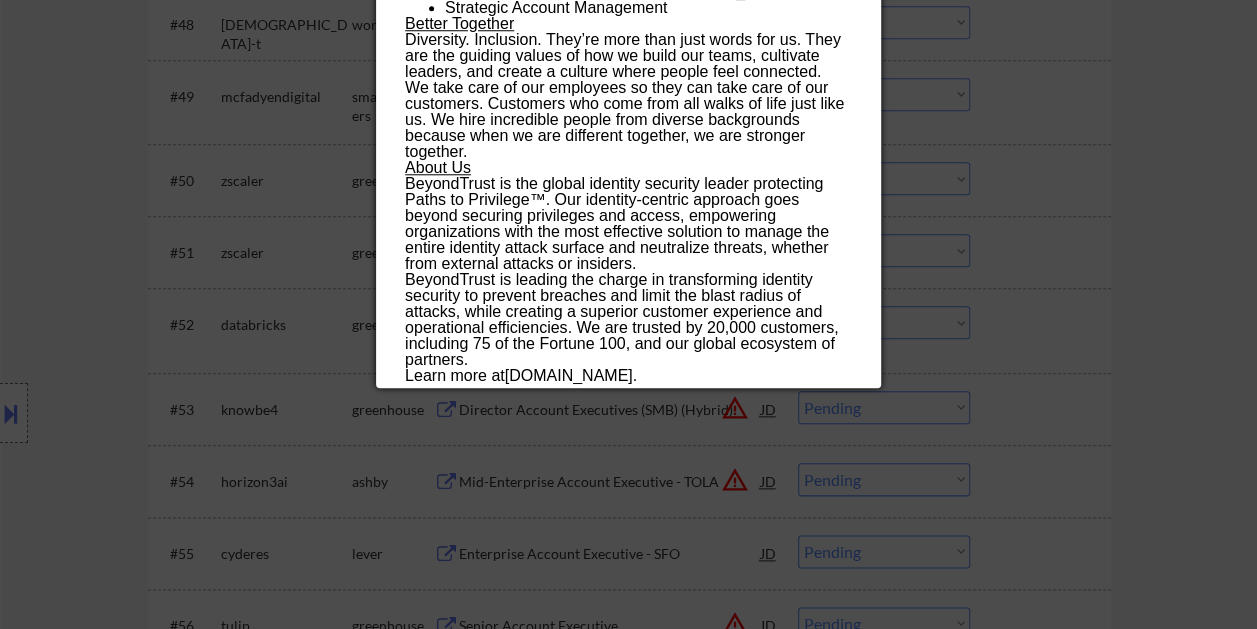 scroll, scrollTop: 4900, scrollLeft: 0, axis: vertical 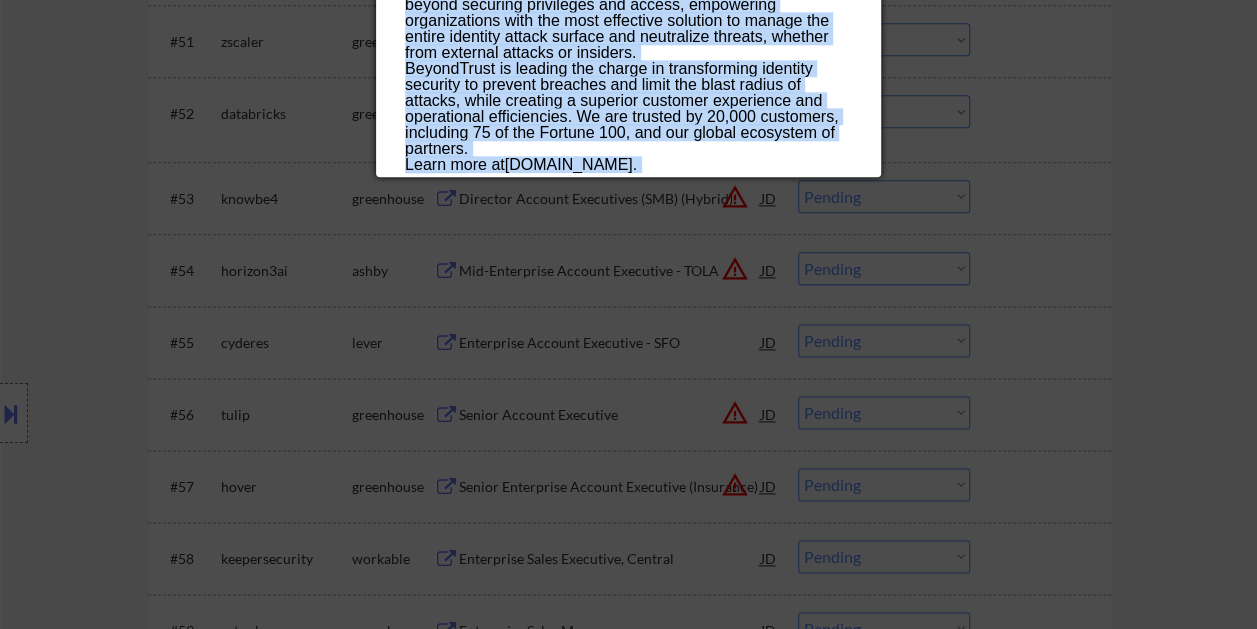 drag, startPoint x: 404, startPoint y: 83, endPoint x: 712, endPoint y: 162, distance: 317.97012 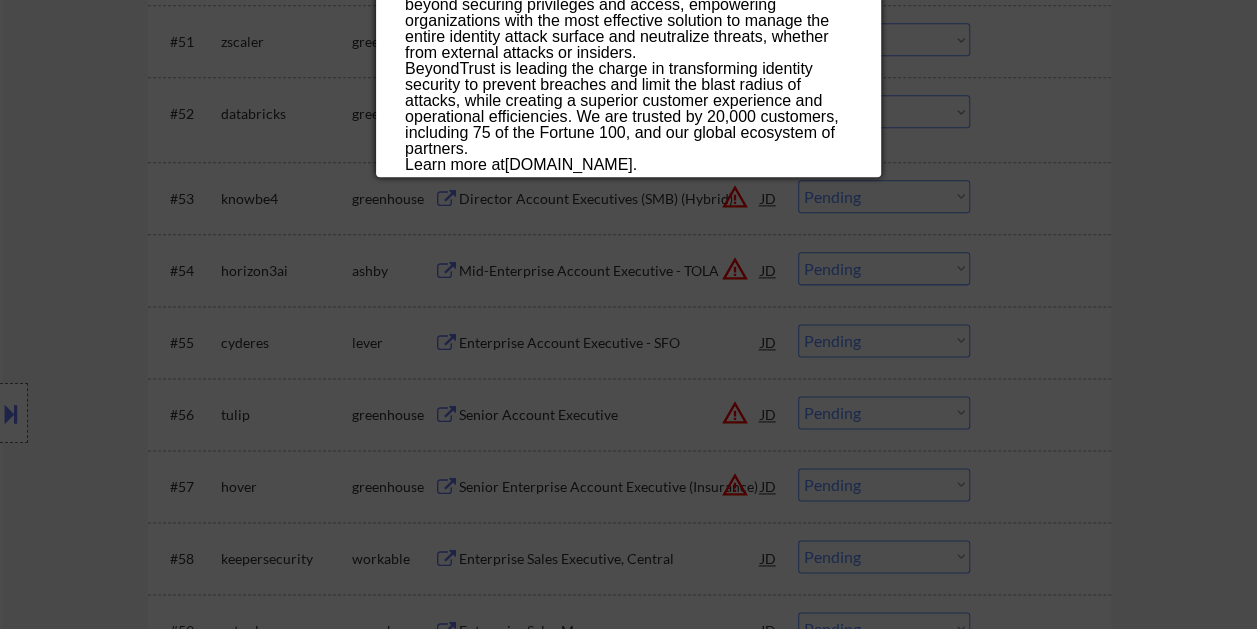 click at bounding box center (628, 314) 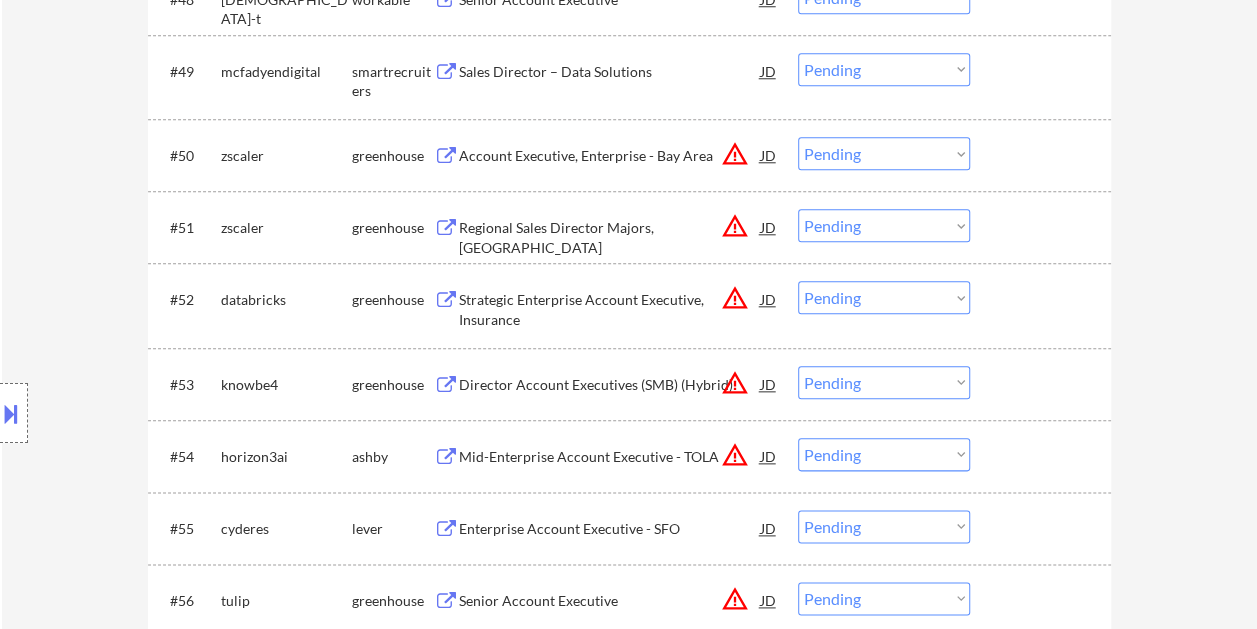 scroll, scrollTop: 4500, scrollLeft: 0, axis: vertical 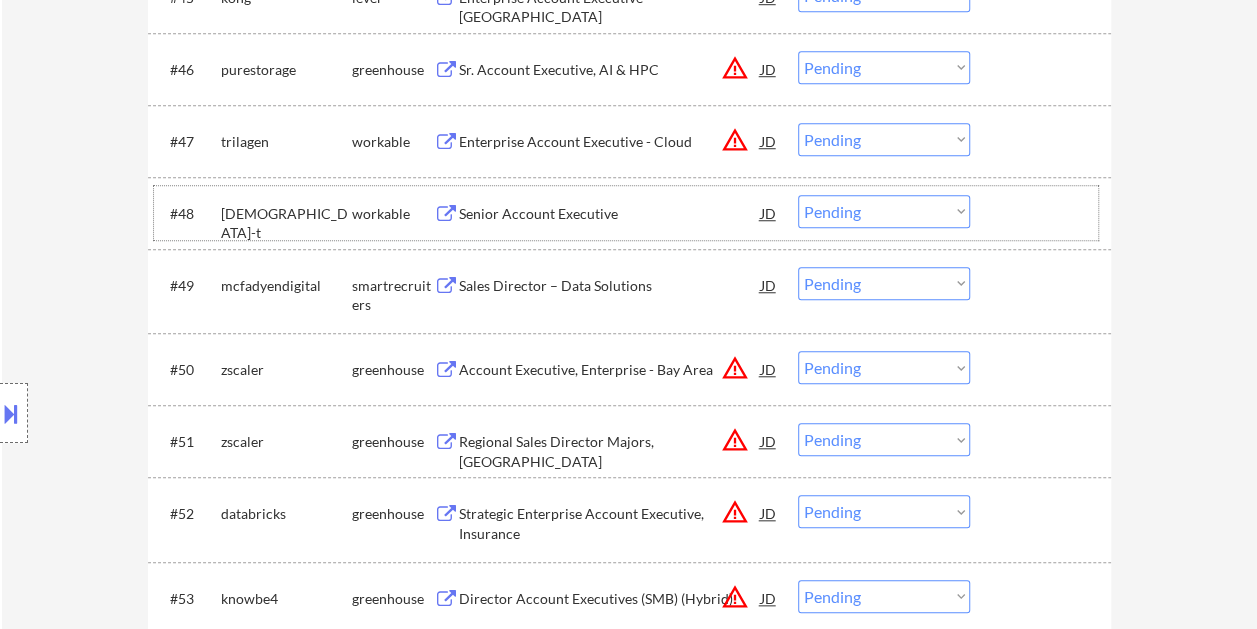 click at bounding box center [1043, 213] 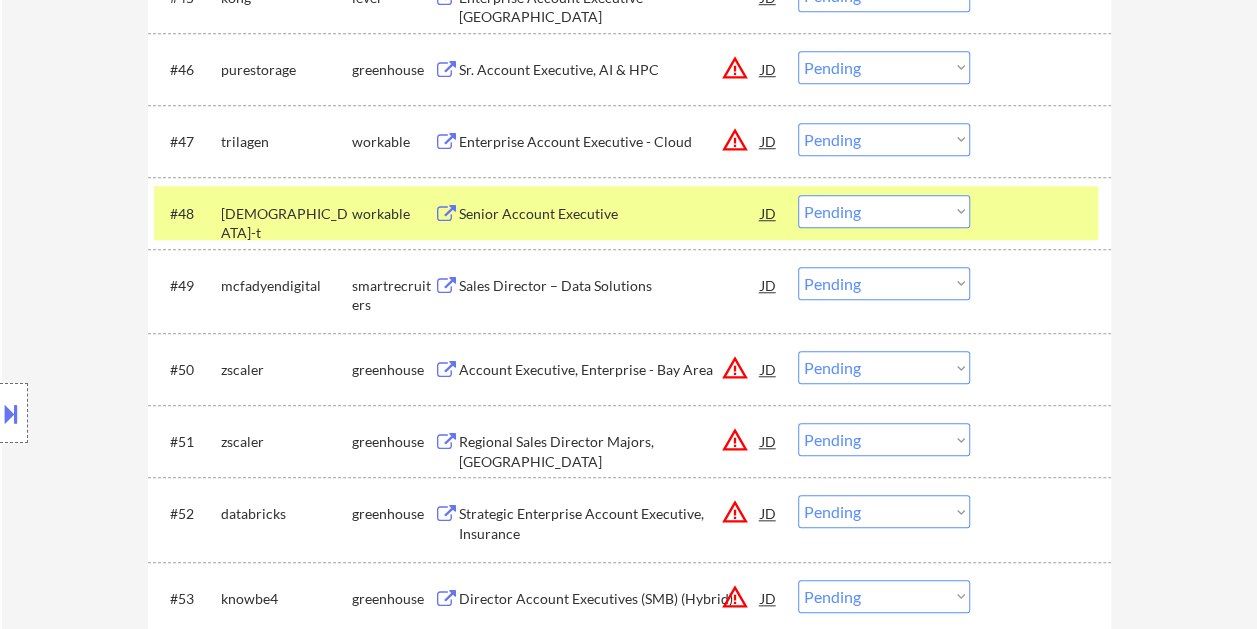 click on "Senior Account Executive" at bounding box center (610, 214) 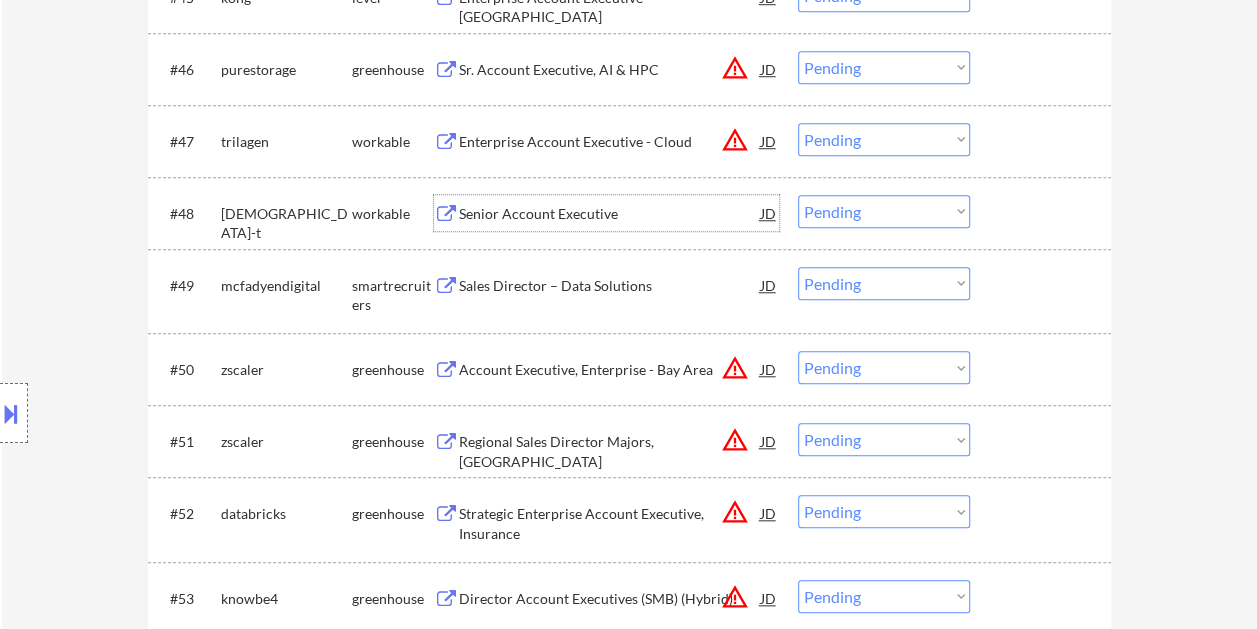 click at bounding box center (1043, 213) 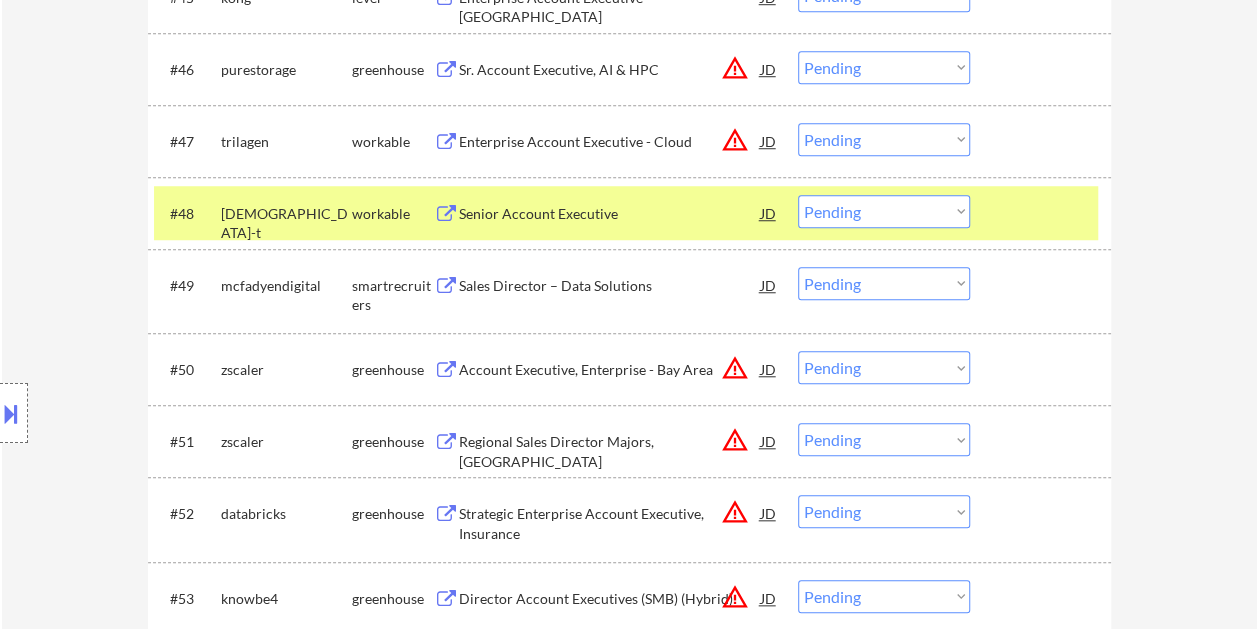 click on "Choose an option... Pending Applied Excluded (Questions) Excluded (Expired) Excluded (Location) Excluded (Bad Match) Excluded (Blocklist) Excluded (Salary) Excluded (Other)" at bounding box center (884, 211) 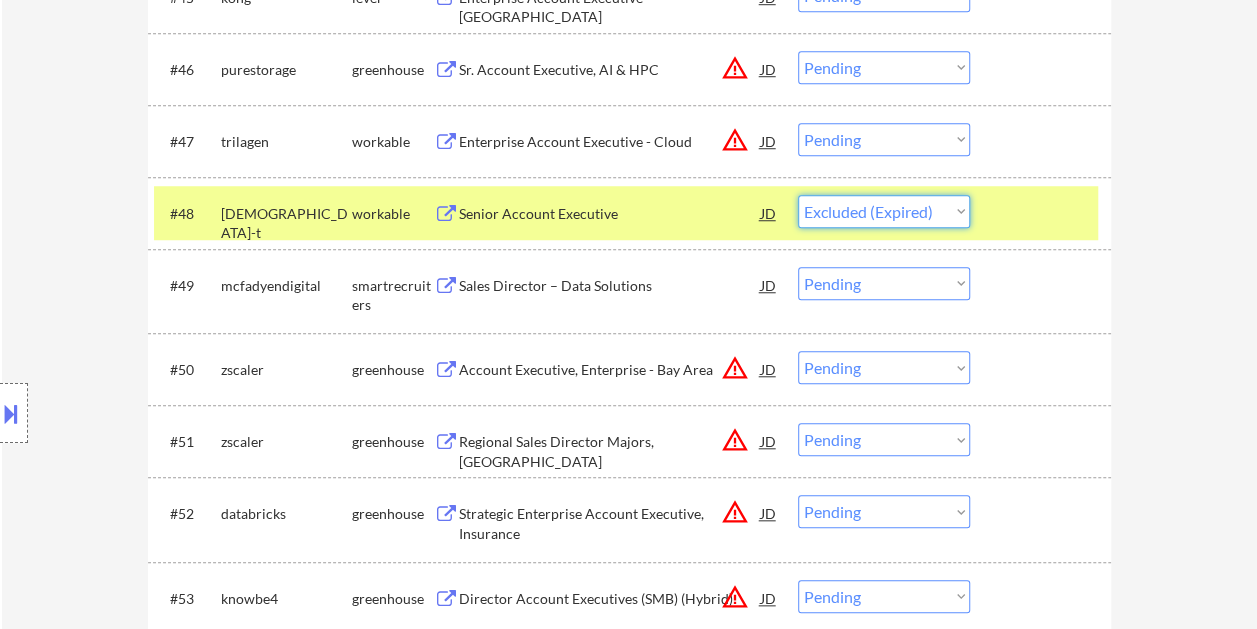 click on "Choose an option... Pending Applied Excluded (Questions) Excluded (Expired) Excluded (Location) Excluded (Bad Match) Excluded (Blocklist) Excluded (Salary) Excluded (Other)" at bounding box center [884, 211] 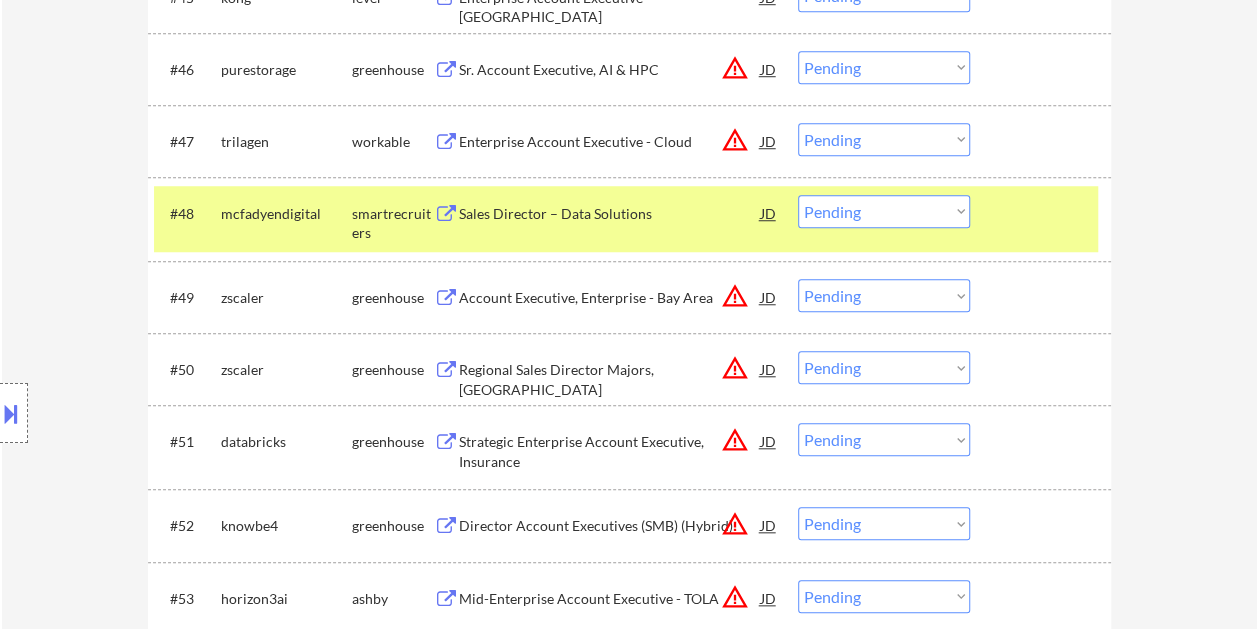 click at bounding box center (1043, 213) 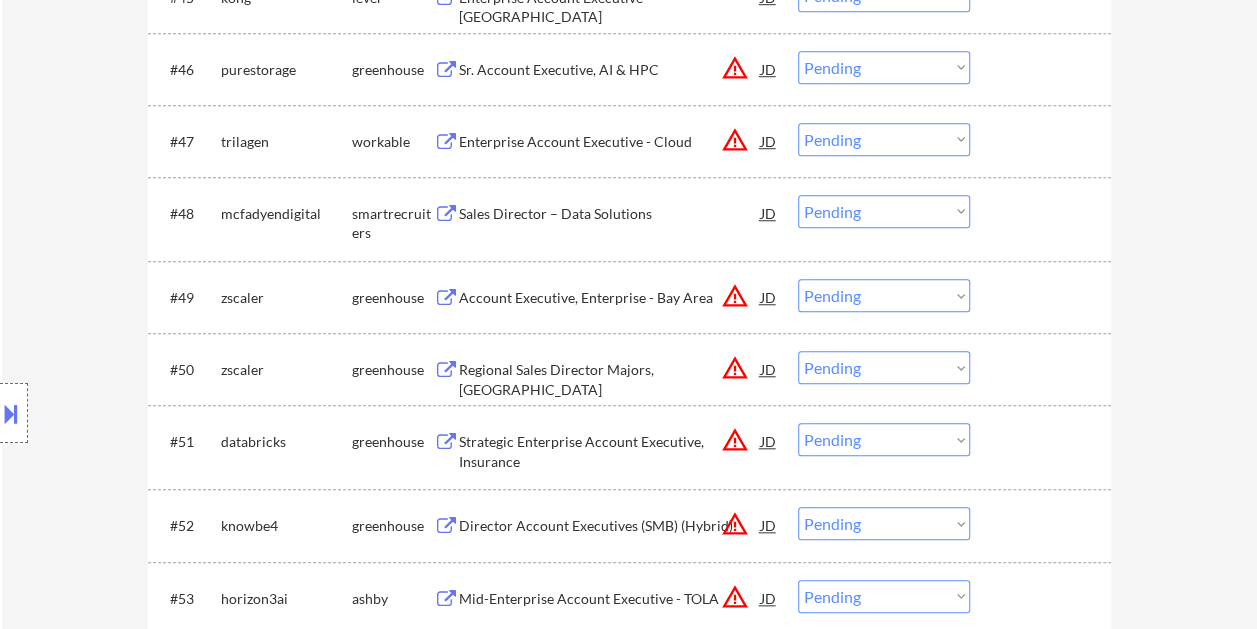 click at bounding box center [1043, 213] 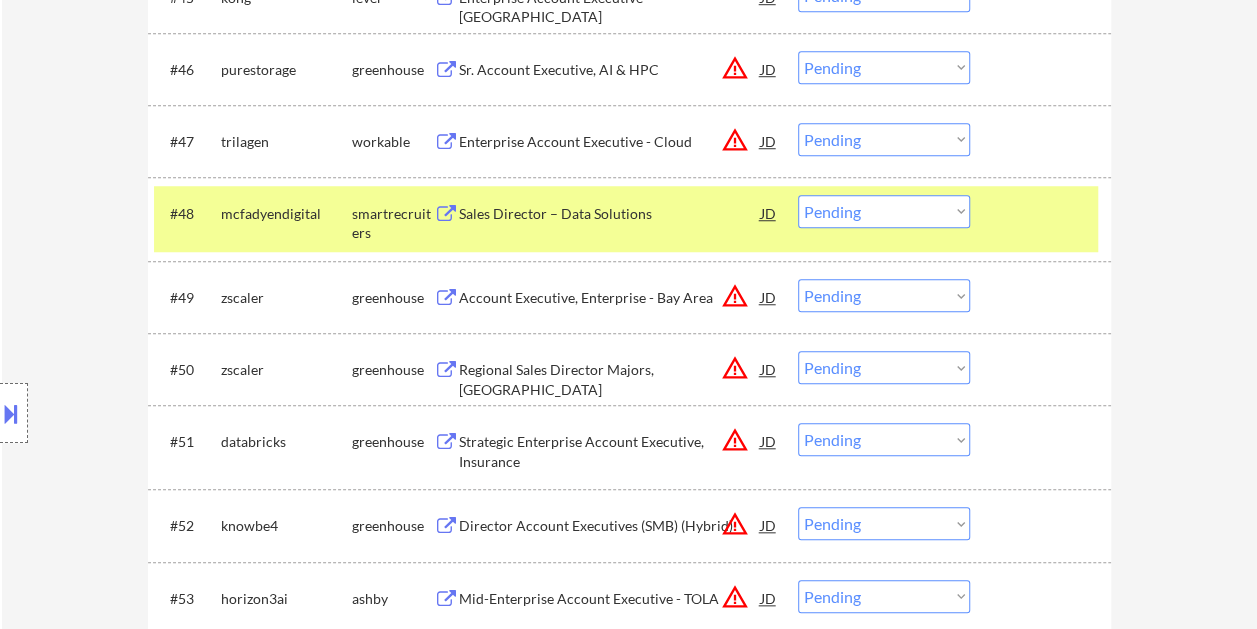 click on "Sales Director – Data Solutions" at bounding box center (610, 214) 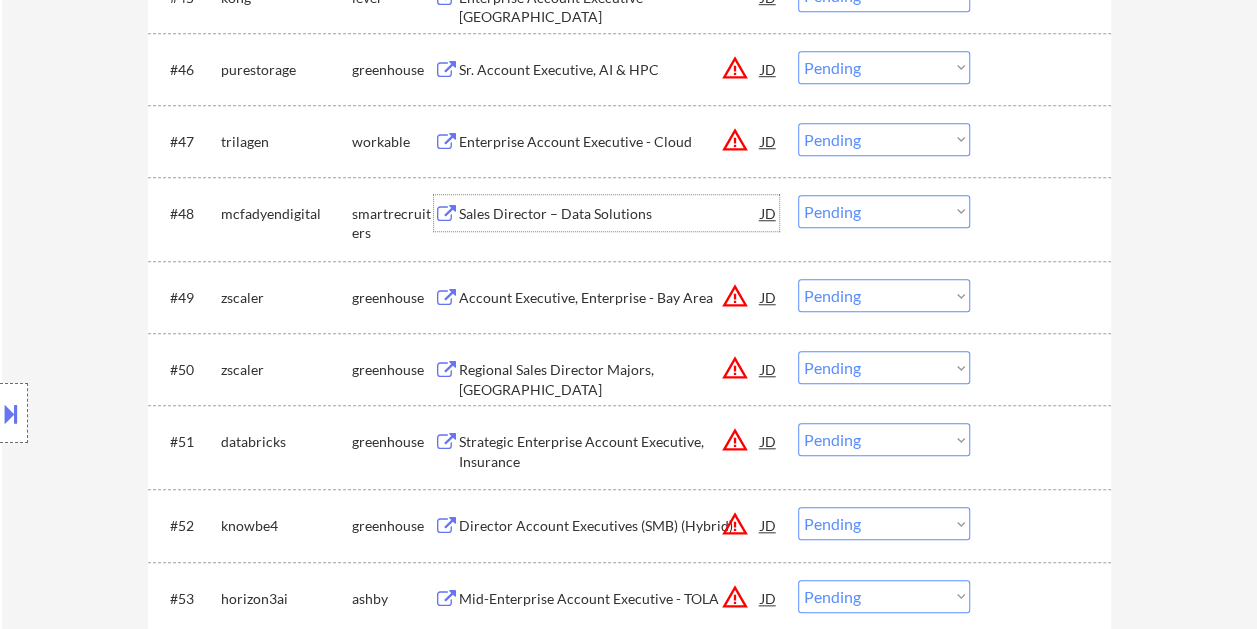 click at bounding box center [1043, 213] 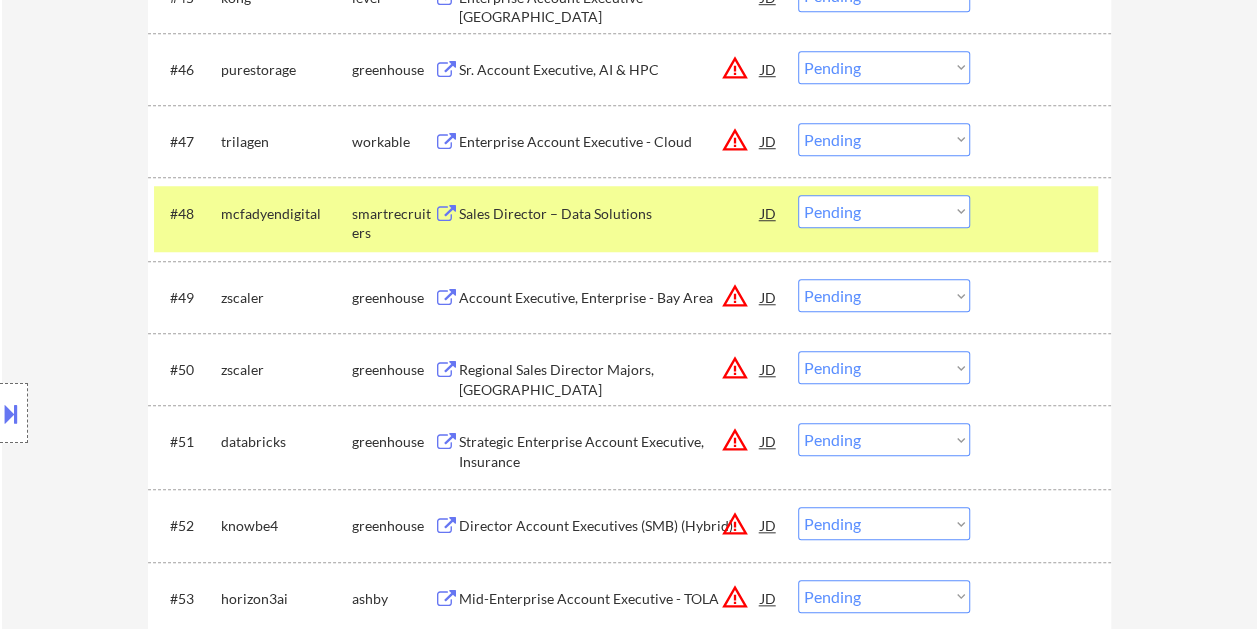 click on "Choose an option... Pending Applied Excluded (Questions) Excluded (Expired) Excluded (Location) Excluded (Bad Match) Excluded (Blocklist) Excluded (Salary) Excluded (Other)" at bounding box center [884, 211] 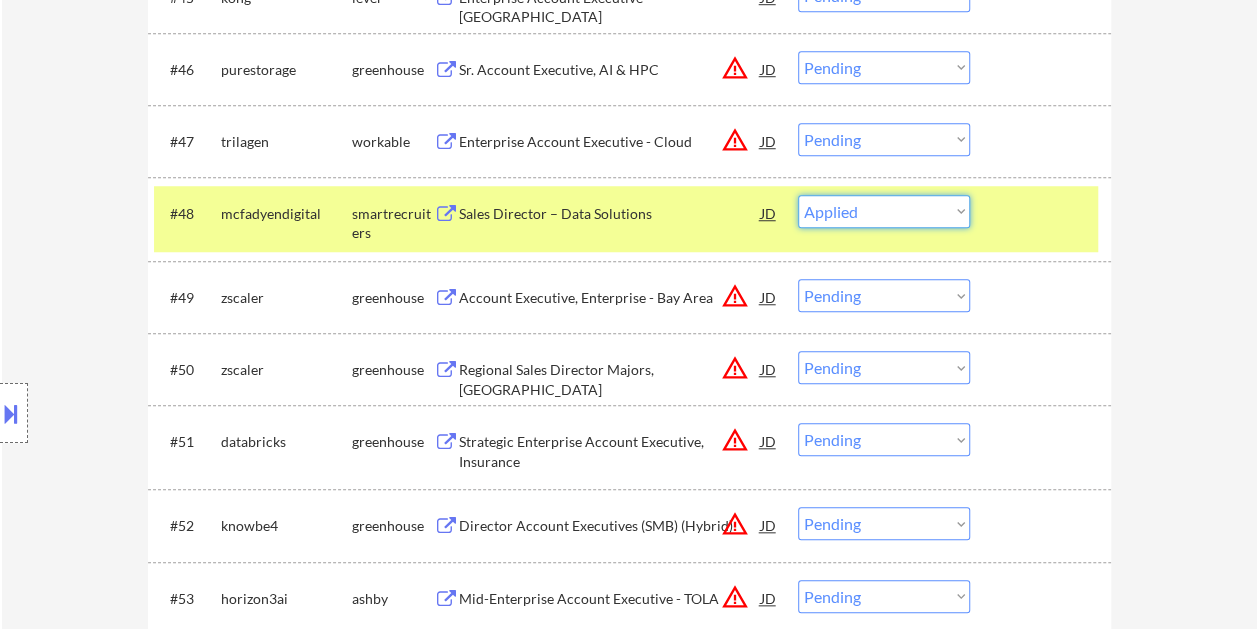 click on "Choose an option... Pending Applied Excluded (Questions) Excluded (Expired) Excluded (Location) Excluded (Bad Match) Excluded (Blocklist) Excluded (Salary) Excluded (Other)" at bounding box center (884, 211) 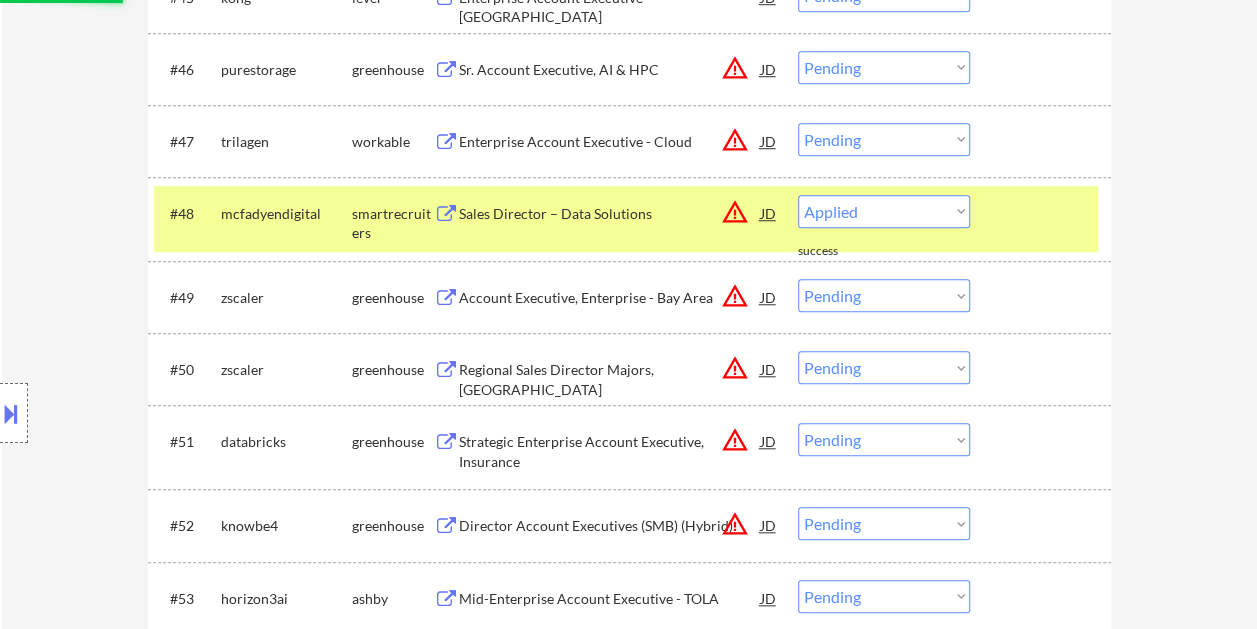 select on ""pending"" 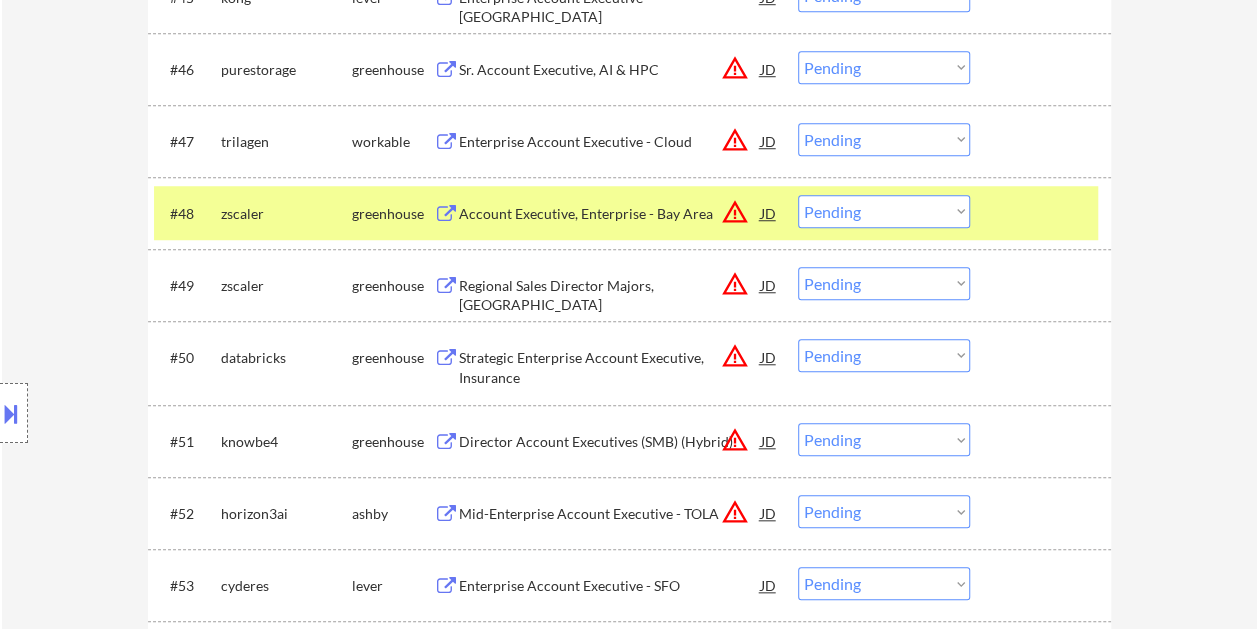 click on "#48 zscaler greenhouse  Account Executive, Enterprise - Bay Area  JD warning_amber Choose an option... Pending Applied Excluded (Questions) Excluded (Expired) Excluded (Location) Excluded (Bad Match) Excluded (Blocklist) Excluded (Salary) Excluded (Other)" at bounding box center (626, 213) 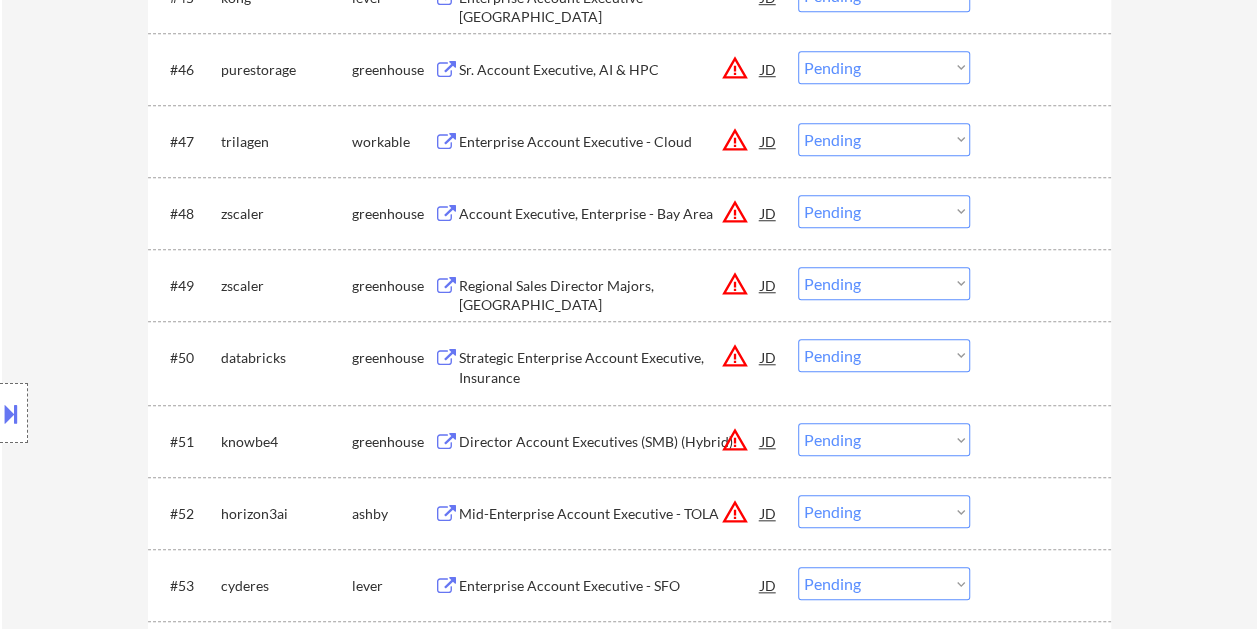 click at bounding box center [1043, 141] 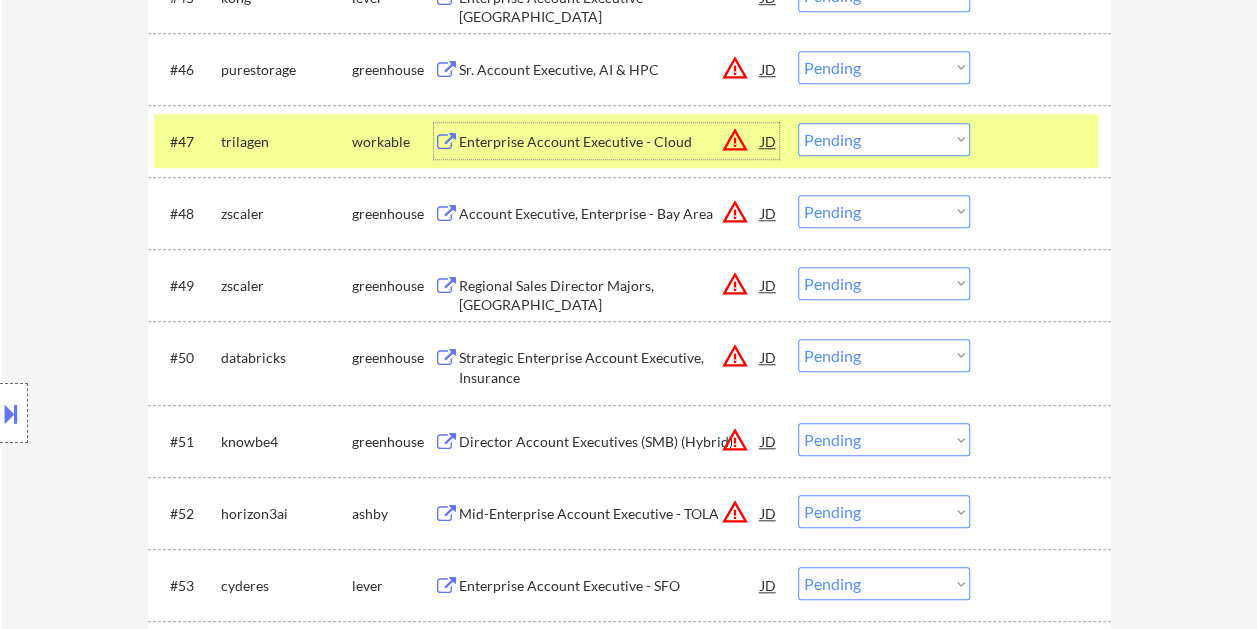 click on "Enterprise Account Executive - Cloud" at bounding box center (610, 142) 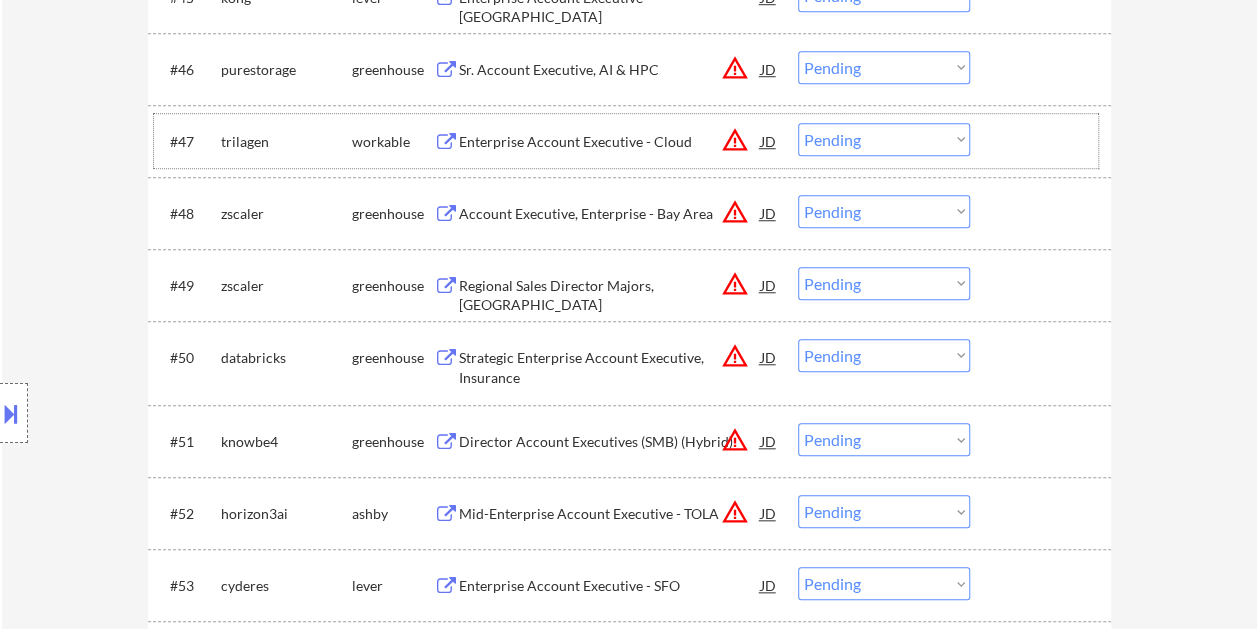 click at bounding box center (1043, 141) 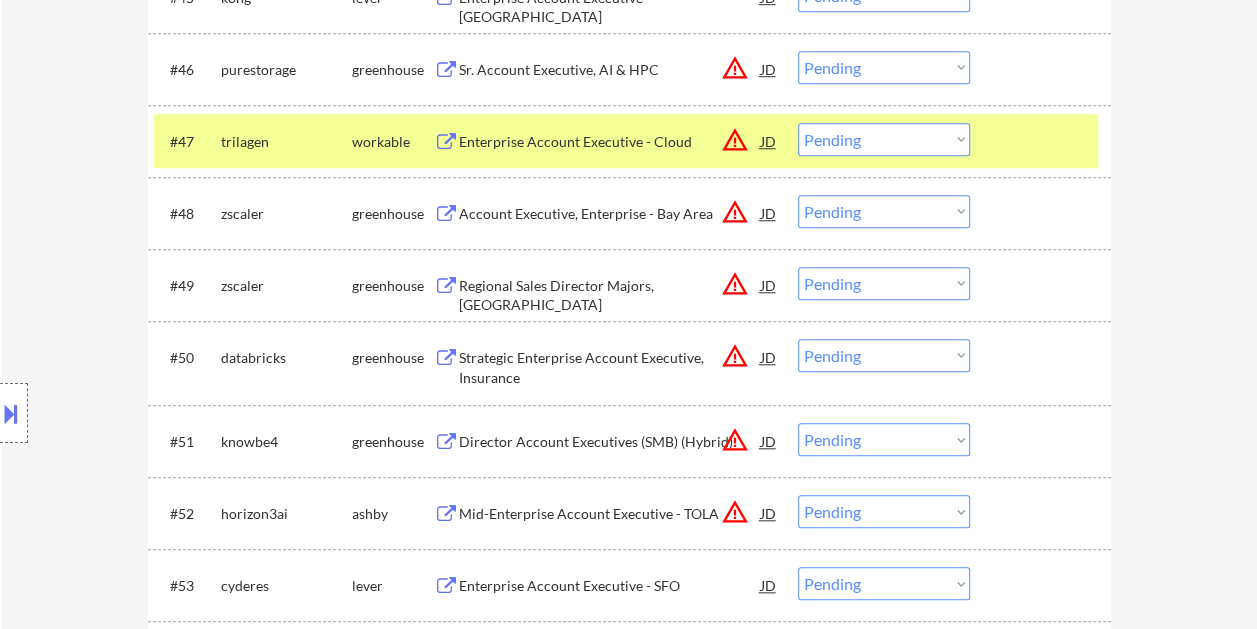 click on "Choose an option... Pending Applied Excluded (Questions) Excluded (Expired) Excluded (Location) Excluded (Bad Match) Excluded (Blocklist) Excluded (Salary) Excluded (Other)" at bounding box center (884, 139) 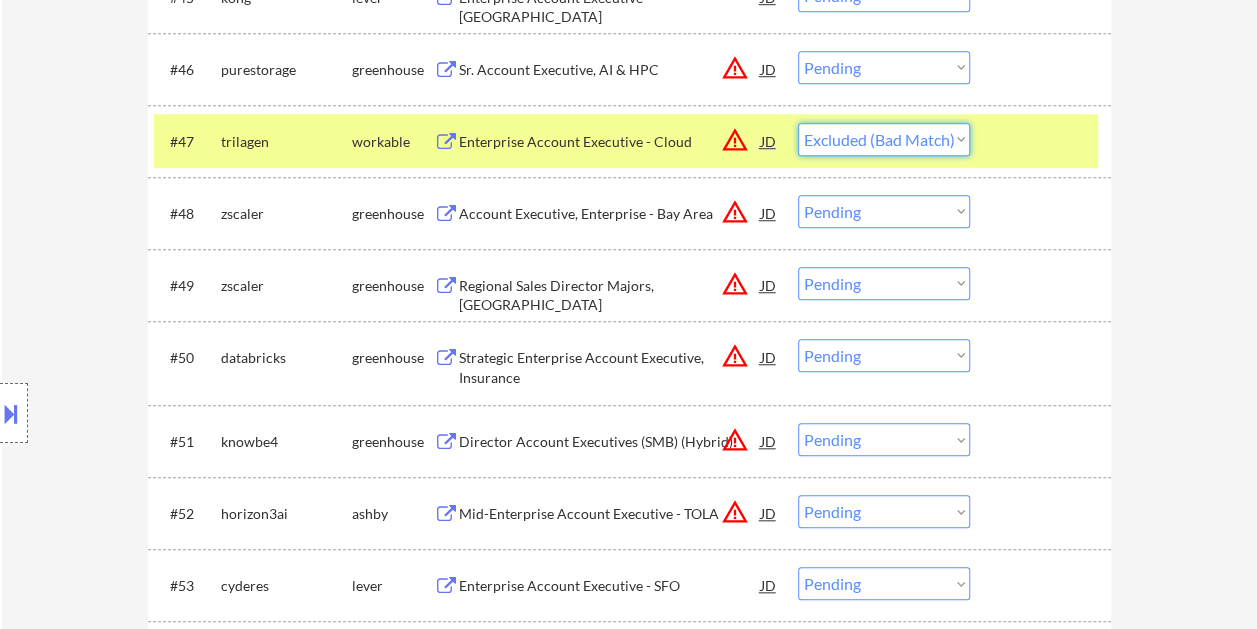 click on "Choose an option... Pending Applied Excluded (Questions) Excluded (Expired) Excluded (Location) Excluded (Bad Match) Excluded (Blocklist) Excluded (Salary) Excluded (Other)" at bounding box center [884, 139] 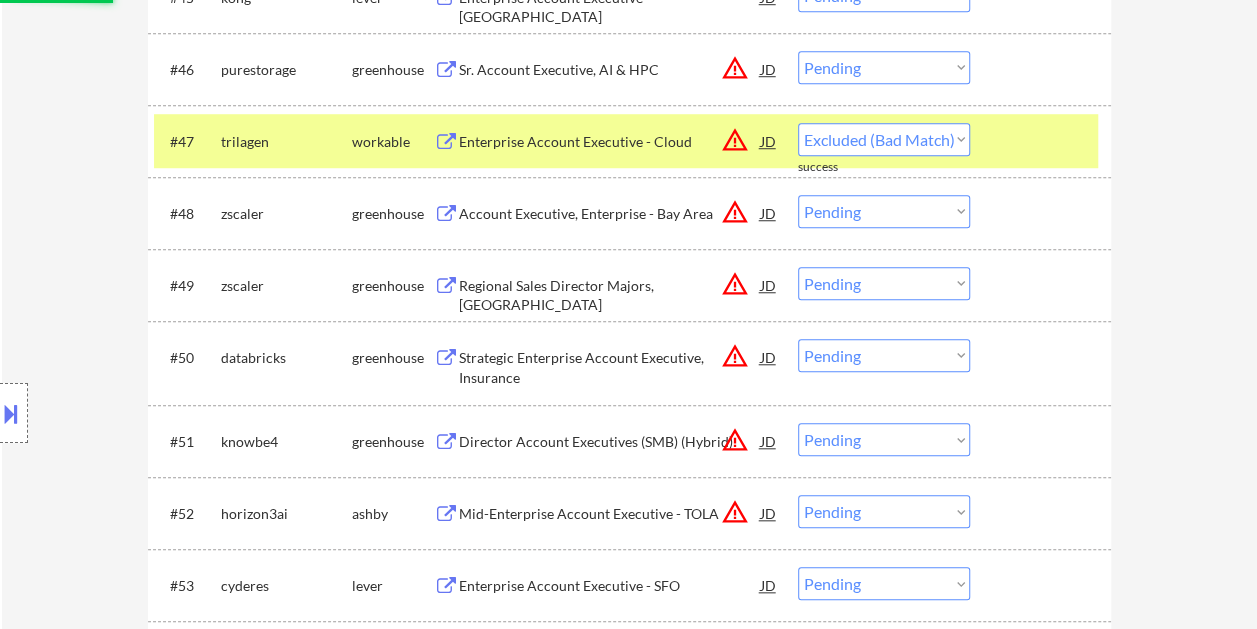 select on ""pending"" 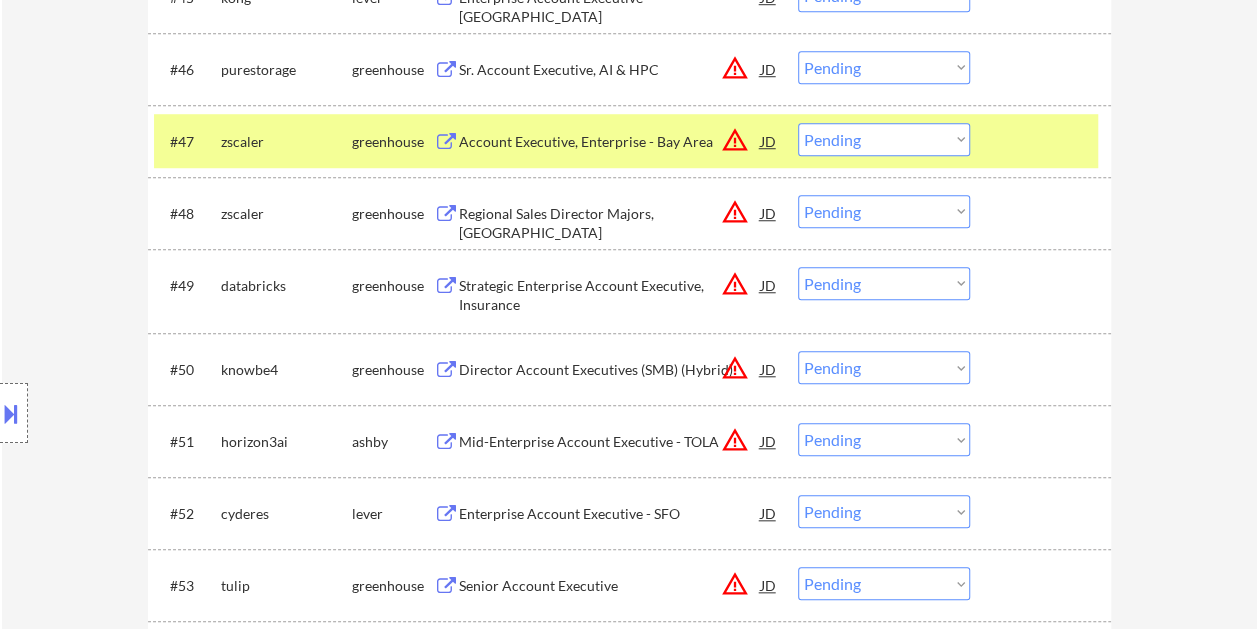 click at bounding box center (1043, 441) 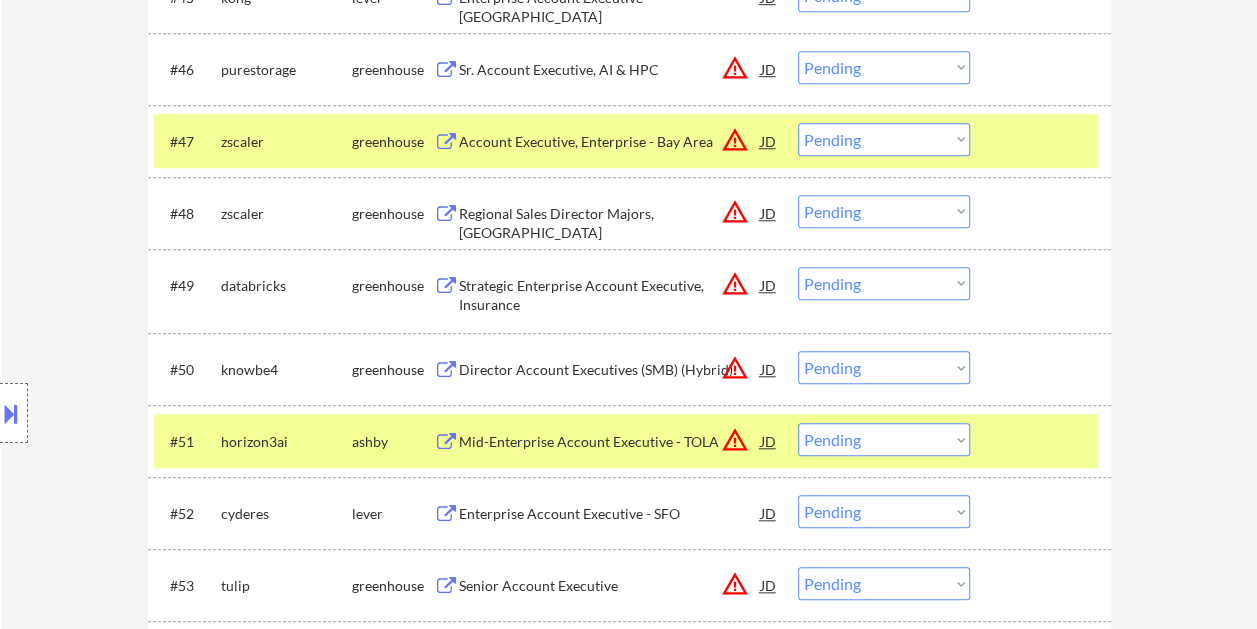click on "#47 zscaler greenhouse  Account Executive, Enterprise - Bay Area  JD warning_amber Choose an option... Pending Applied Excluded (Questions) Excluded (Expired) Excluded (Location) Excluded (Bad Match) Excluded (Blocklist) Excluded (Salary) Excluded (Other)" at bounding box center (626, 141) 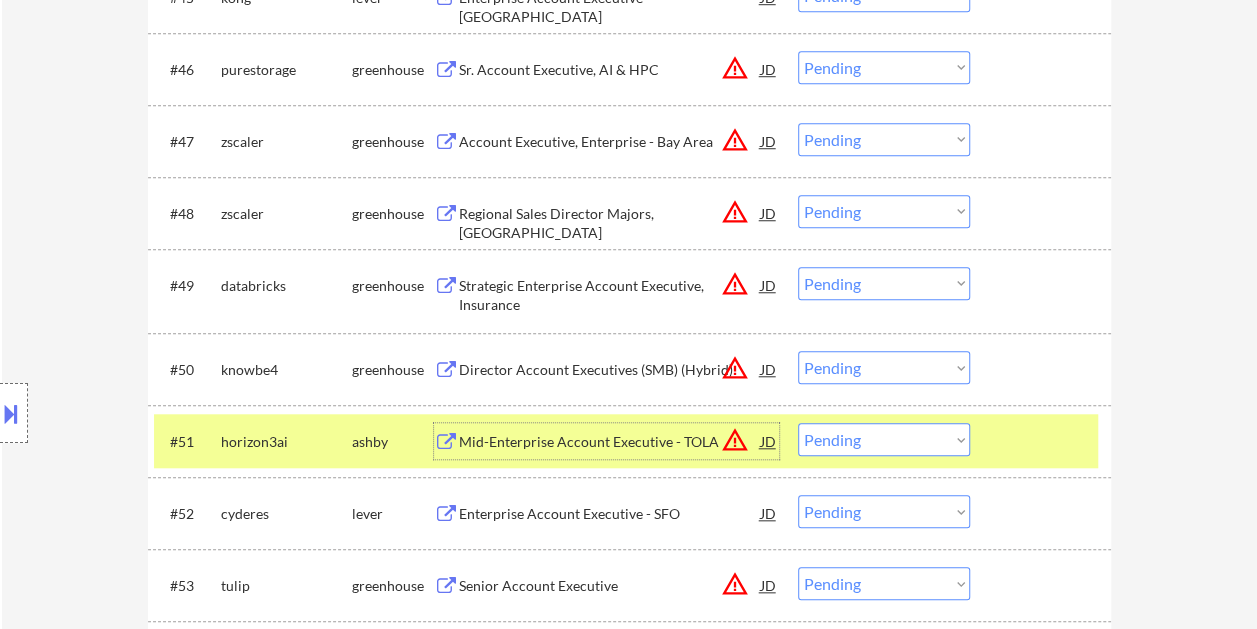 click on "Mid-Enterprise Account Executive - TOLA" at bounding box center (610, 442) 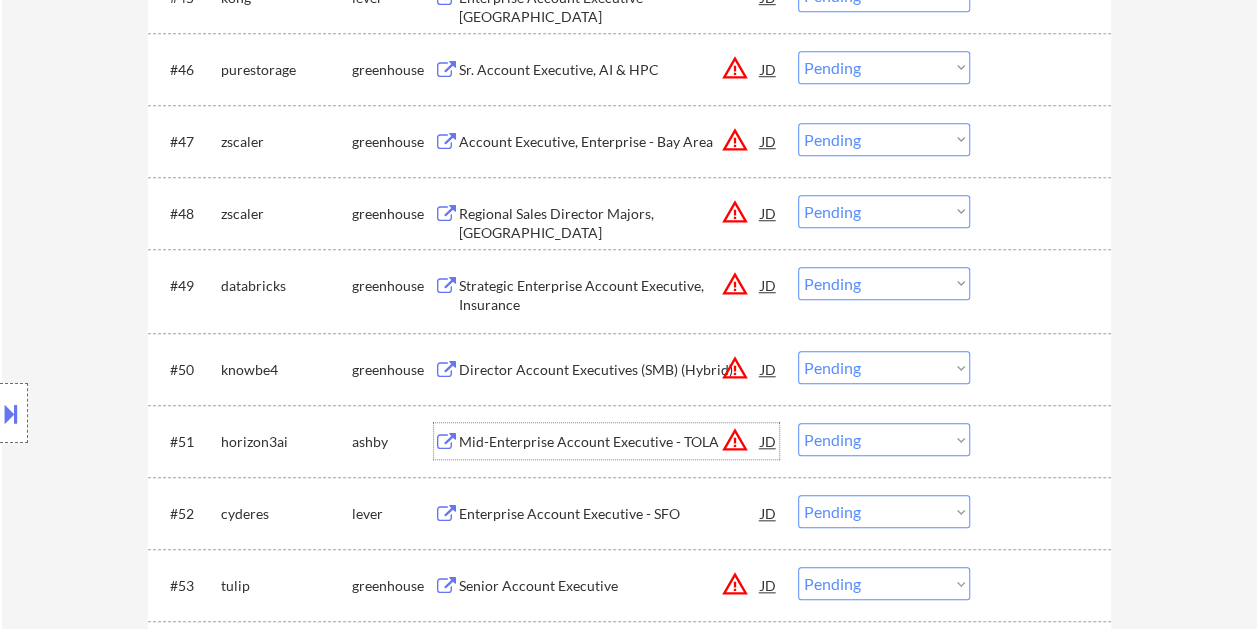 click at bounding box center (1043, 441) 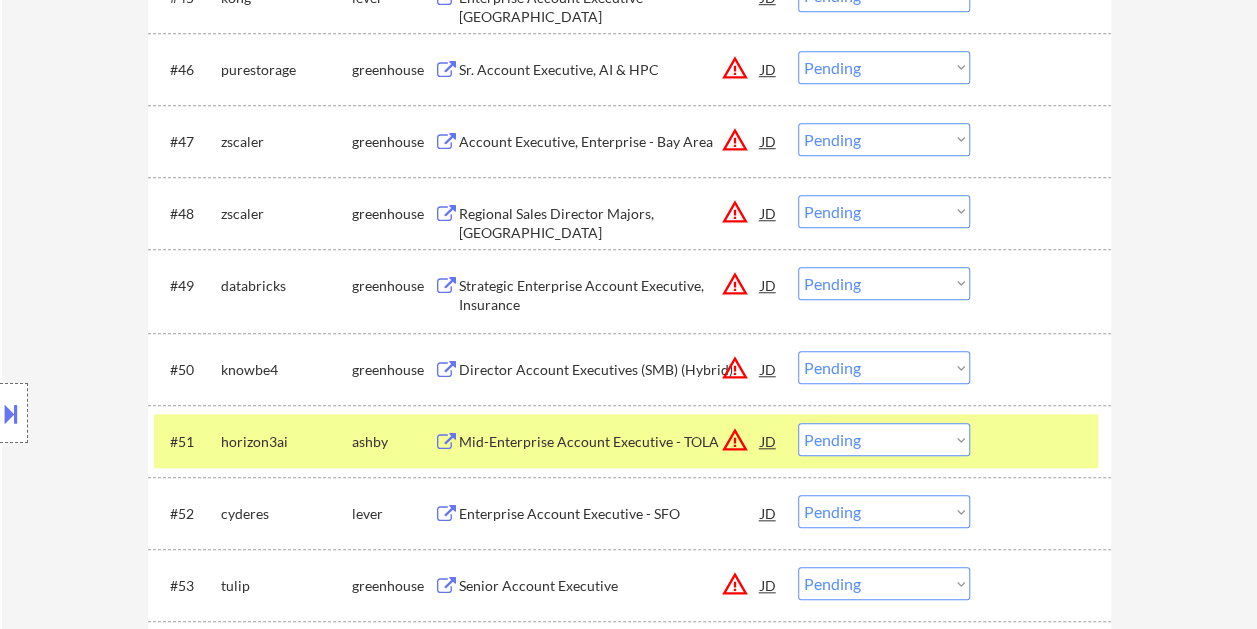 click on "Choose an option... Pending Applied Excluded (Questions) Excluded (Expired) Excluded (Location) Excluded (Bad Match) Excluded (Blocklist) Excluded (Salary) Excluded (Other)" at bounding box center [884, 439] 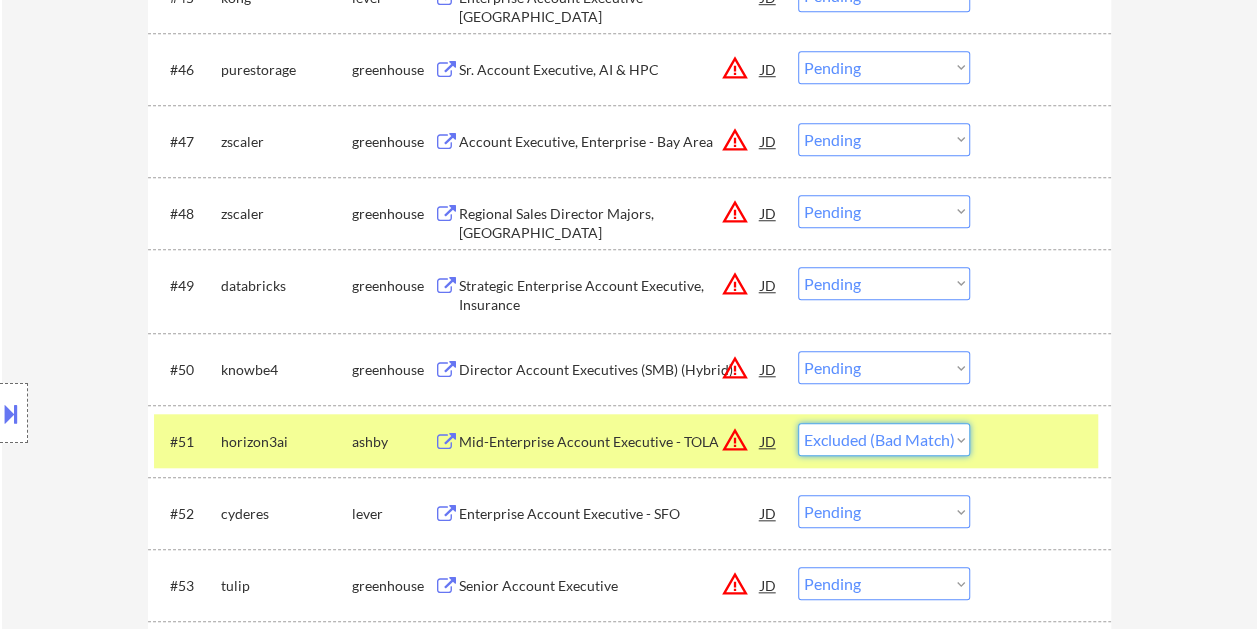 click on "Choose an option... Pending Applied Excluded (Questions) Excluded (Expired) Excluded (Location) Excluded (Bad Match) Excluded (Blocklist) Excluded (Salary) Excluded (Other)" at bounding box center [884, 439] 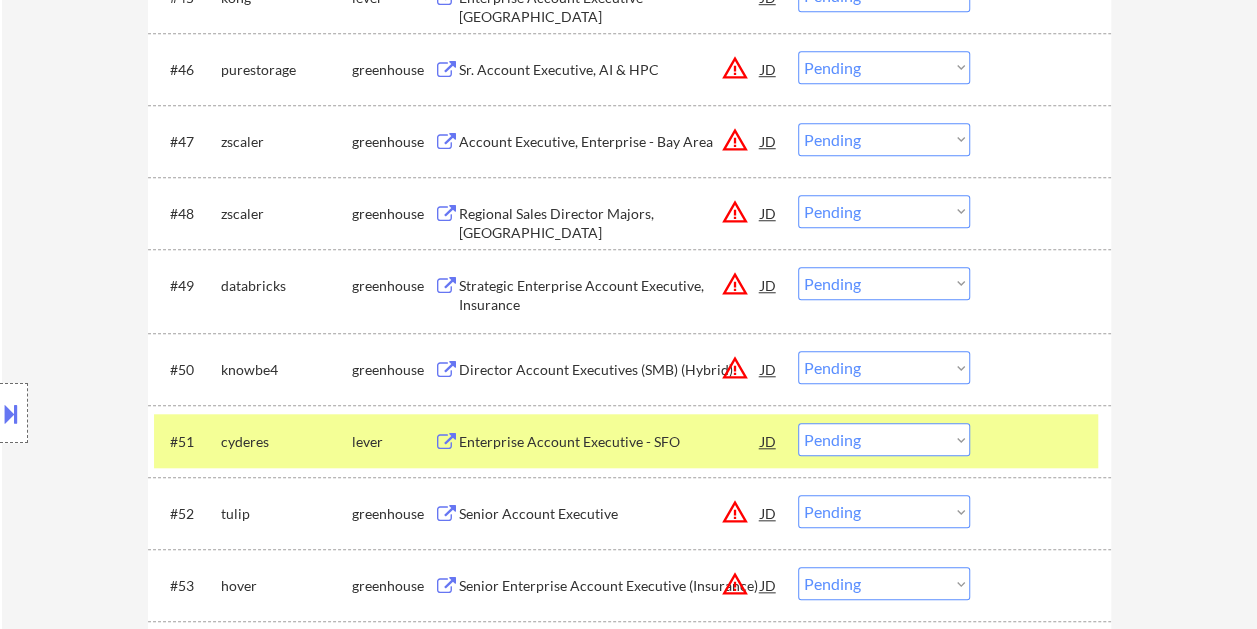 click on "Enterprise Account Executive - SFO" at bounding box center (610, 441) 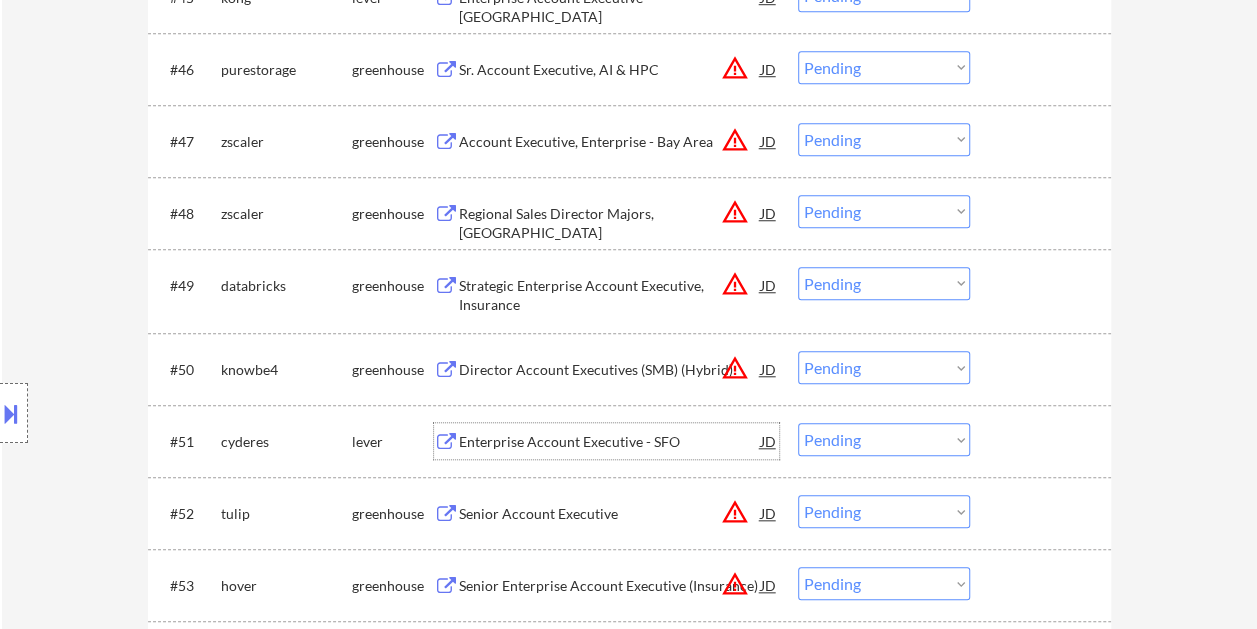 click at bounding box center [1043, 441] 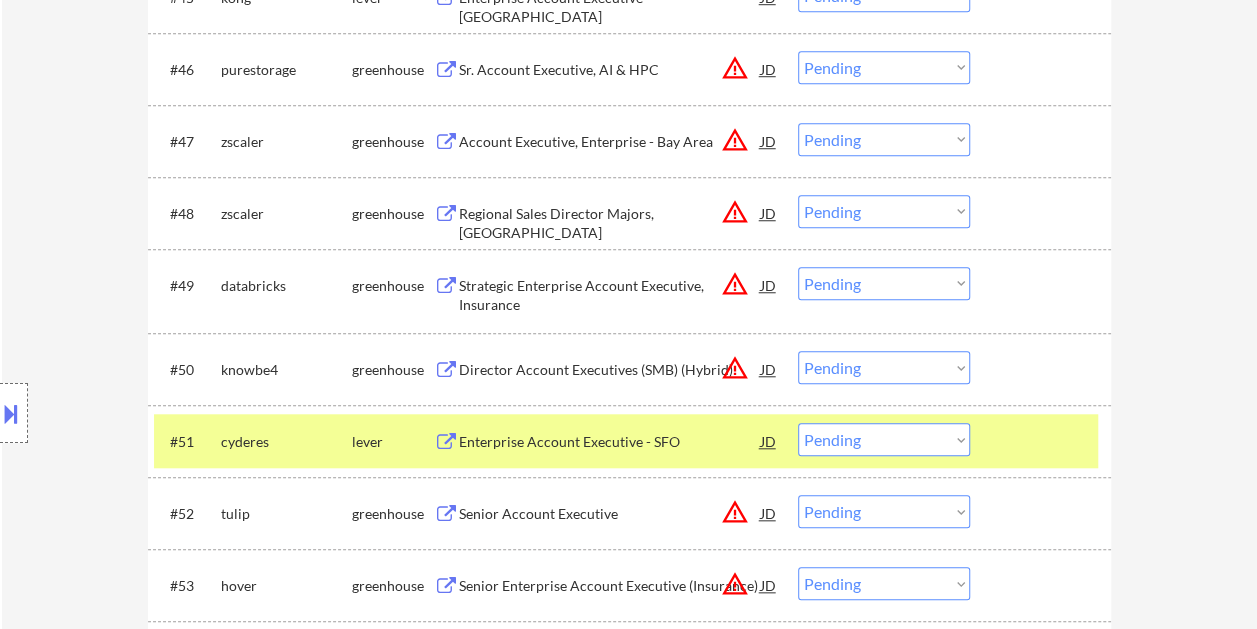 click on "Choose an option... Pending Applied Excluded (Questions) Excluded (Expired) Excluded (Location) Excluded (Bad Match) Excluded (Blocklist) Excluded (Salary) Excluded (Other)" at bounding box center [884, 439] 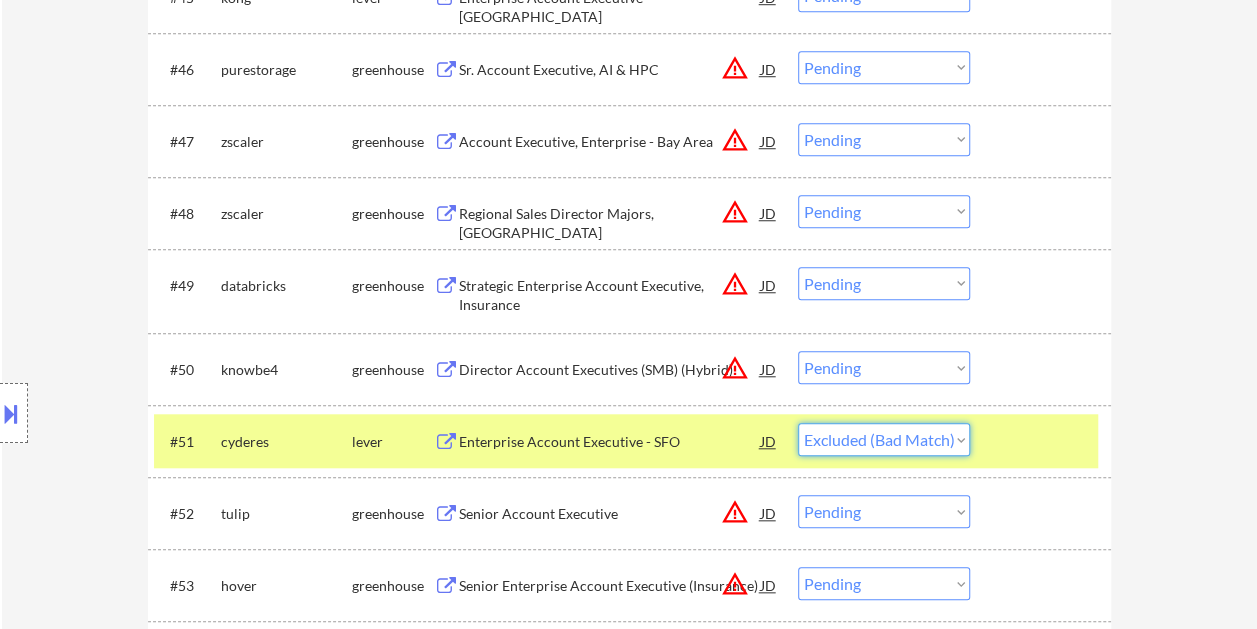 click on "Choose an option... Pending Applied Excluded (Questions) Excluded (Expired) Excluded (Location) Excluded (Bad Match) Excluded (Blocklist) Excluded (Salary) Excluded (Other)" at bounding box center [884, 439] 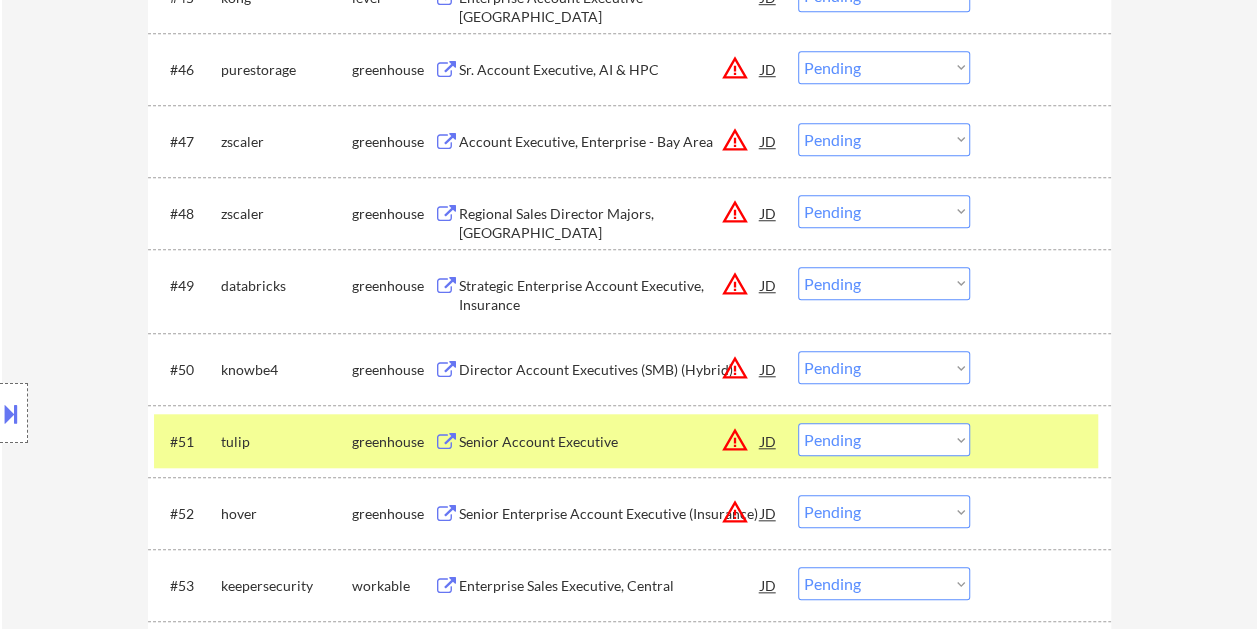 click on "Senior Account Executive" at bounding box center (610, 442) 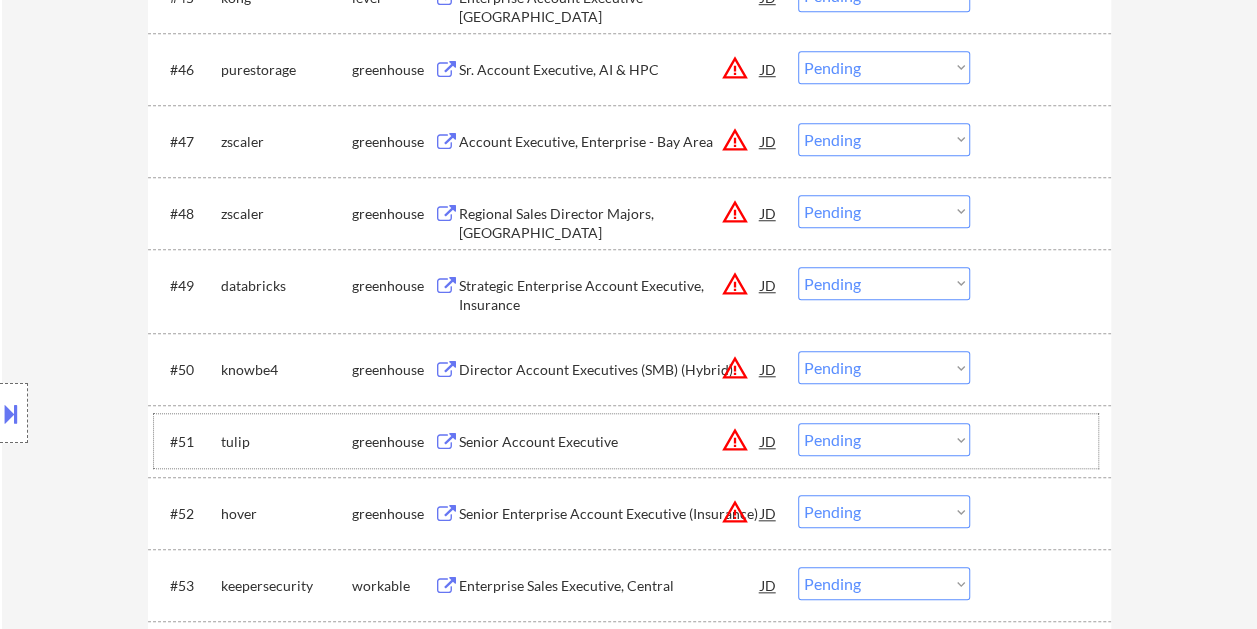 click at bounding box center [1043, 441] 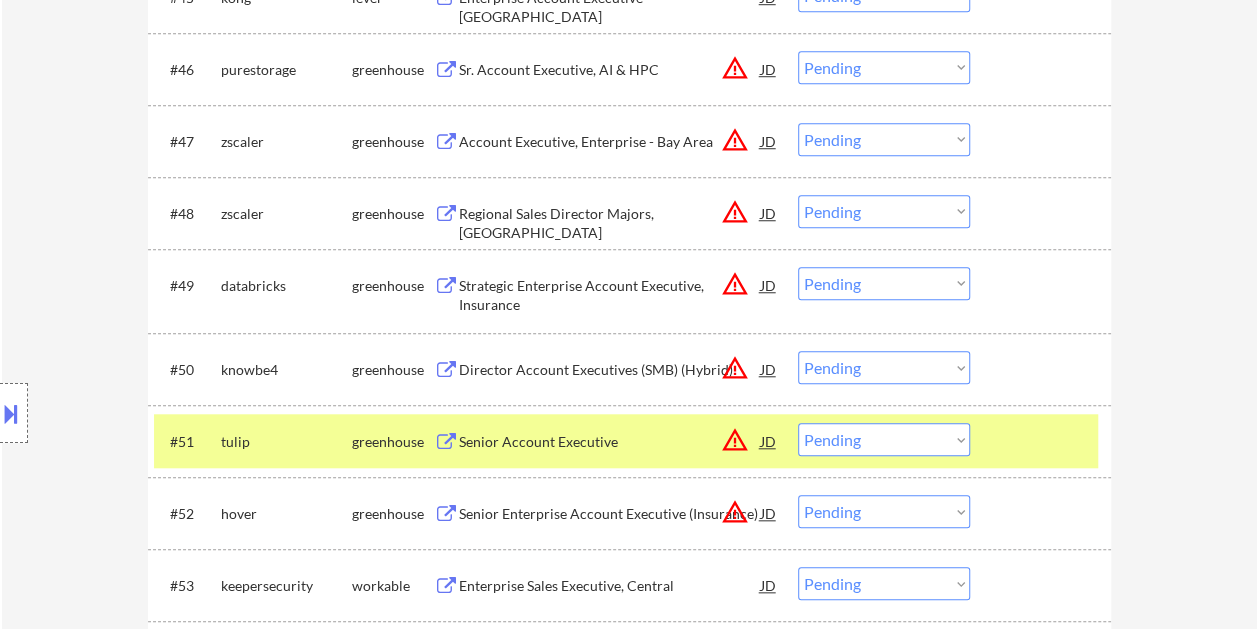 click on "Choose an option... Pending Applied Excluded (Questions) Excluded (Expired) Excluded (Location) Excluded (Bad Match) Excluded (Blocklist) Excluded (Salary) Excluded (Other)" at bounding box center [884, 439] 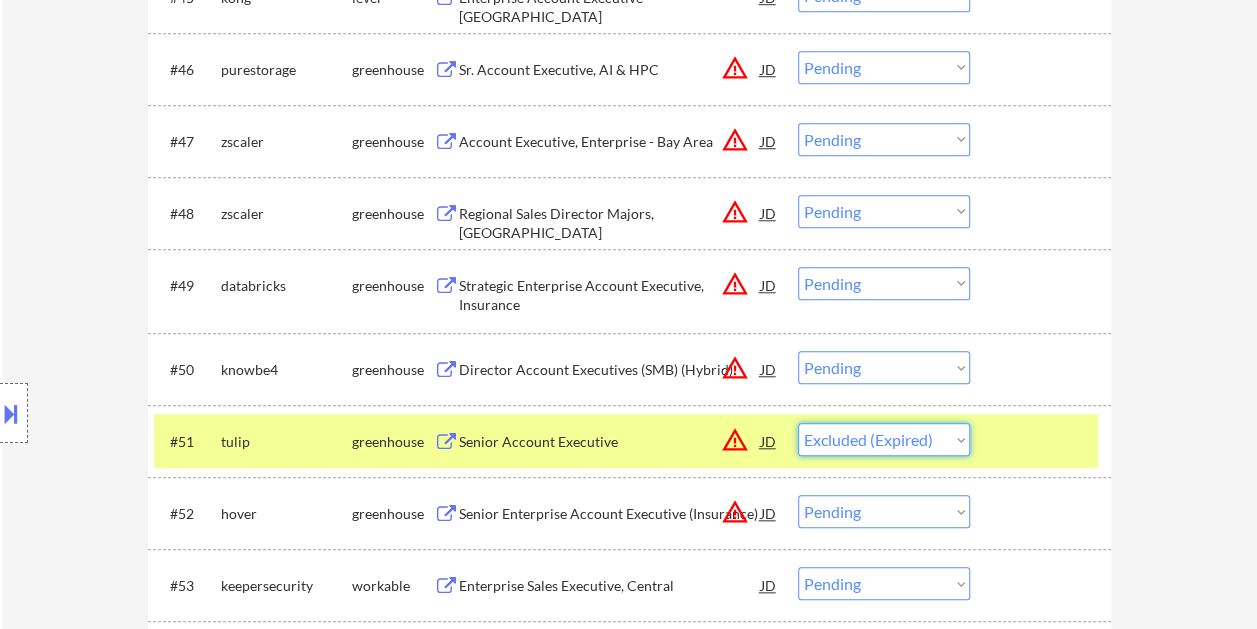 click on "Choose an option... Pending Applied Excluded (Questions) Excluded (Expired) Excluded (Location) Excluded (Bad Match) Excluded (Blocklist) Excluded (Salary) Excluded (Other)" at bounding box center (884, 439) 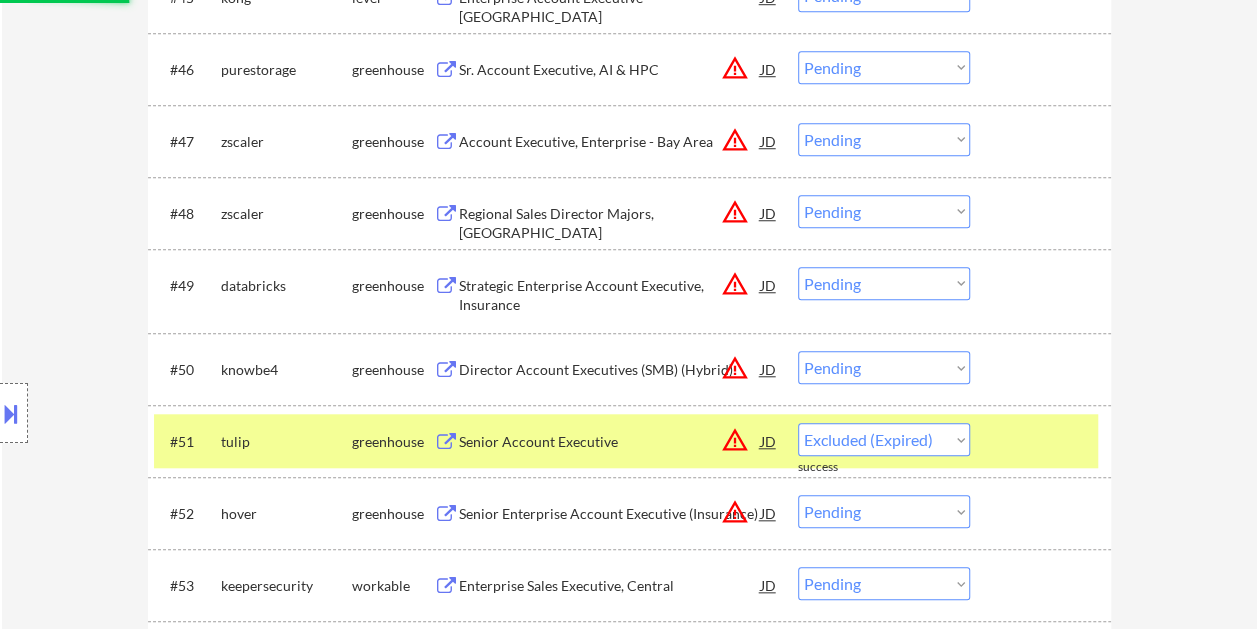 select on ""pending"" 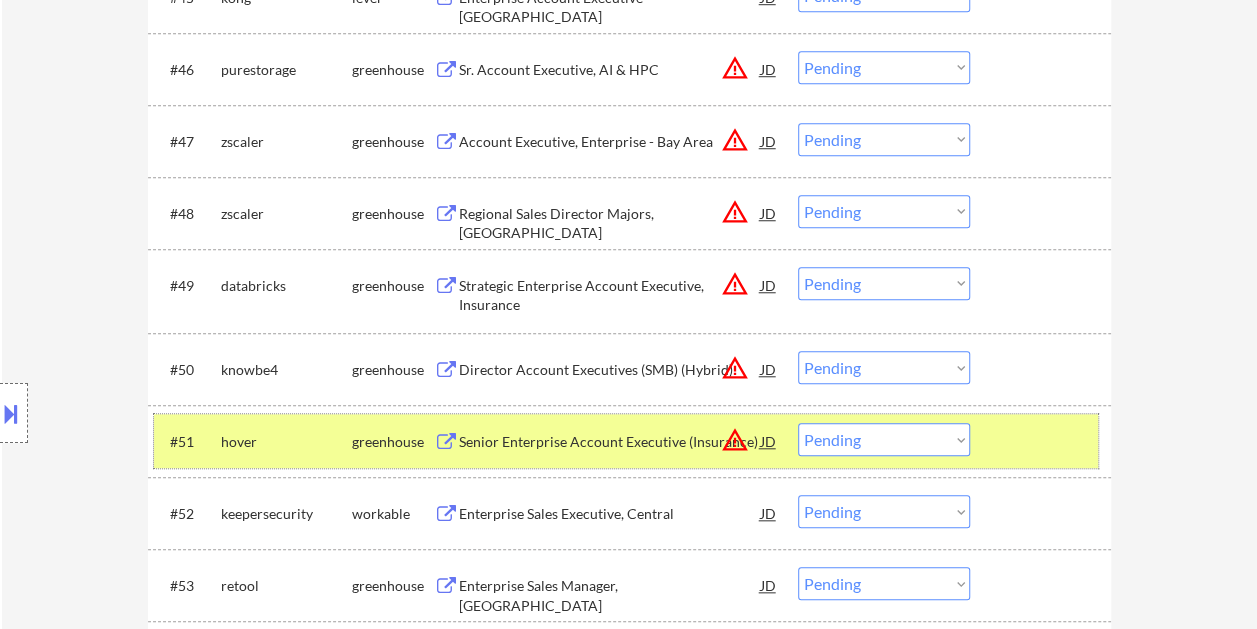 click at bounding box center [1043, 441] 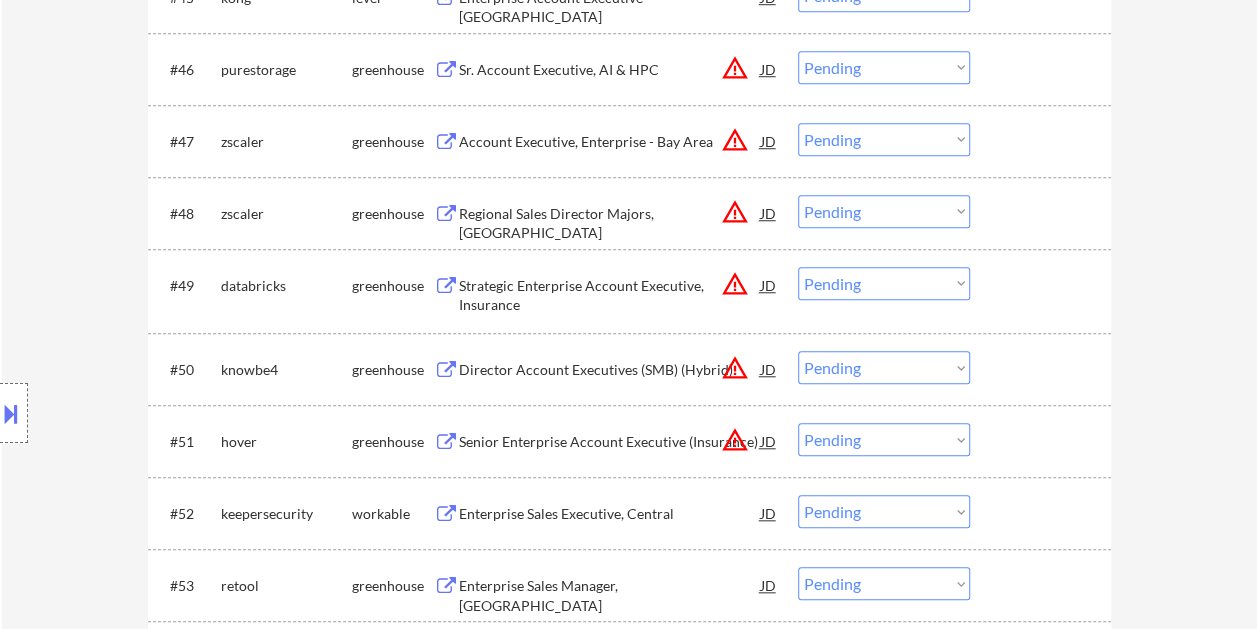 drag, startPoint x: 1023, startPoint y: 504, endPoint x: 984, endPoint y: 508, distance: 39.20459 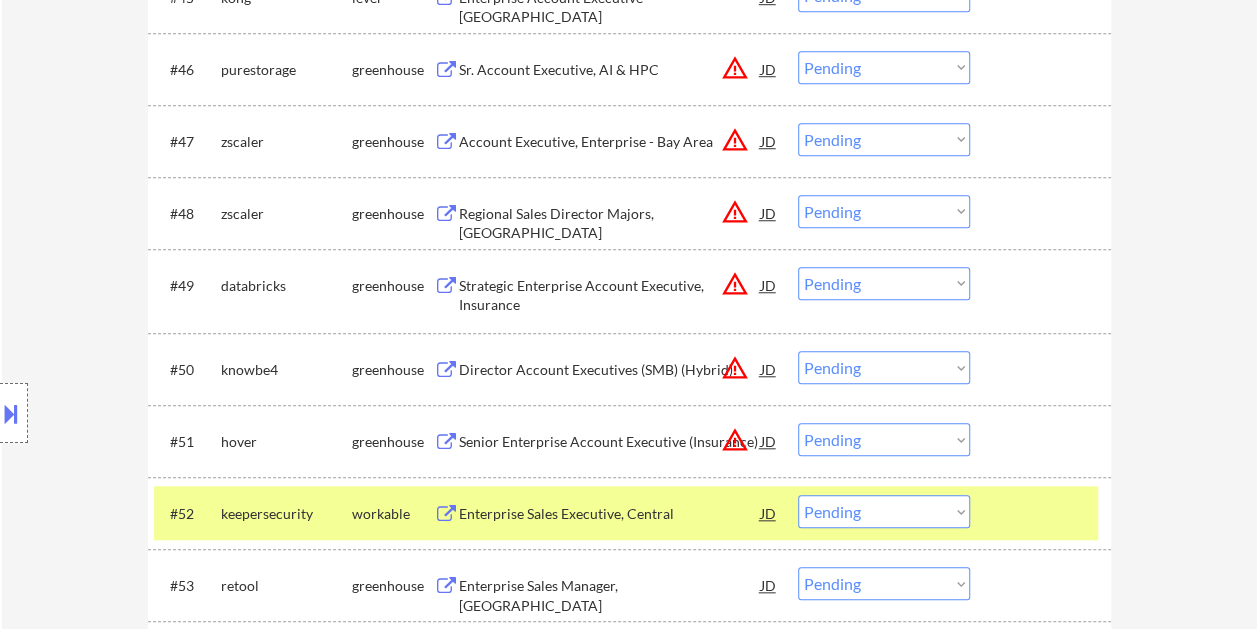 click on "Enterprise Sales Executive, Central" at bounding box center [610, 514] 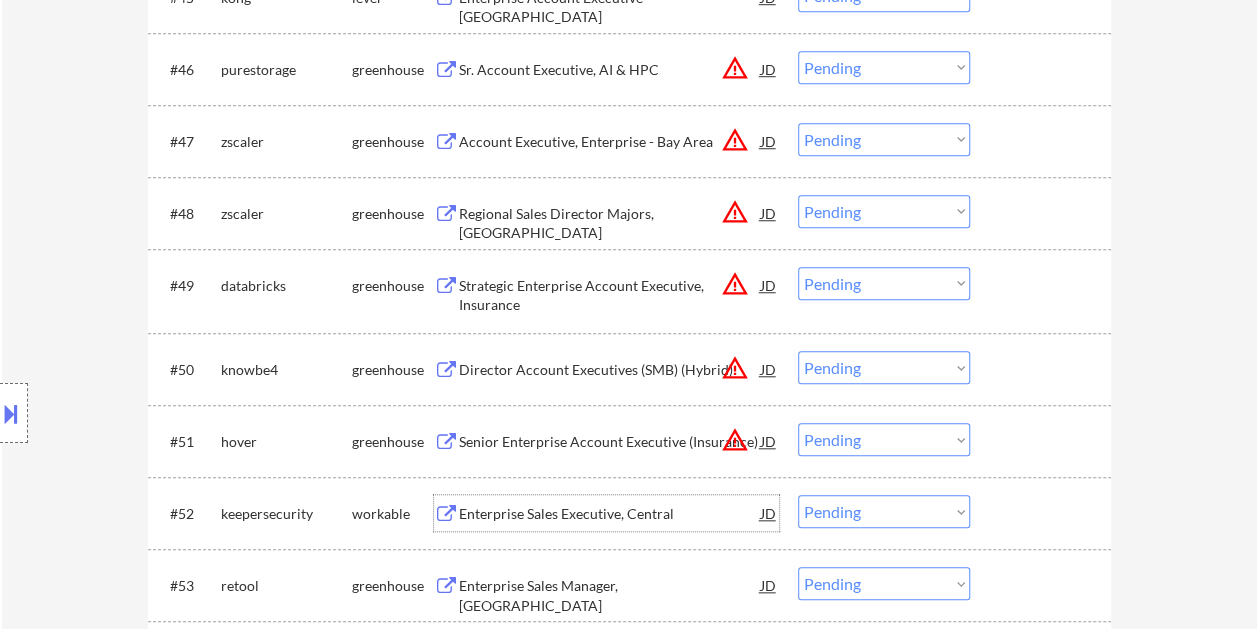 click at bounding box center [1043, 513] 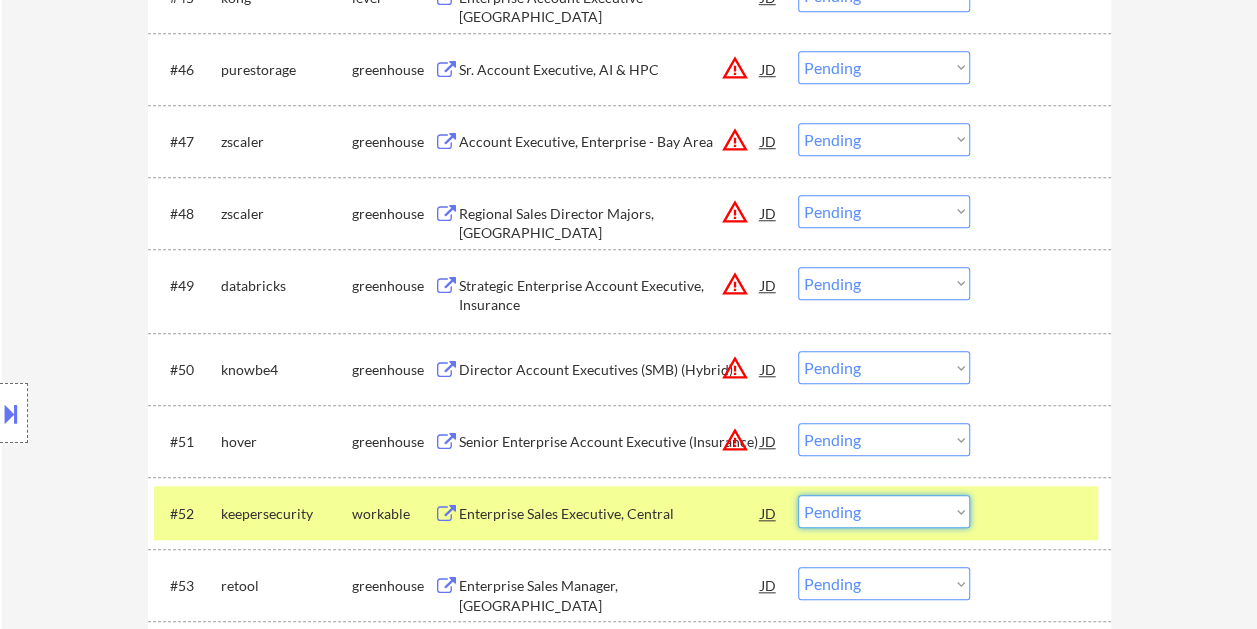 click on "Choose an option... Pending Applied Excluded (Questions) Excluded (Expired) Excluded (Location) Excluded (Bad Match) Excluded (Blocklist) Excluded (Salary) Excluded (Other)" at bounding box center [884, 511] 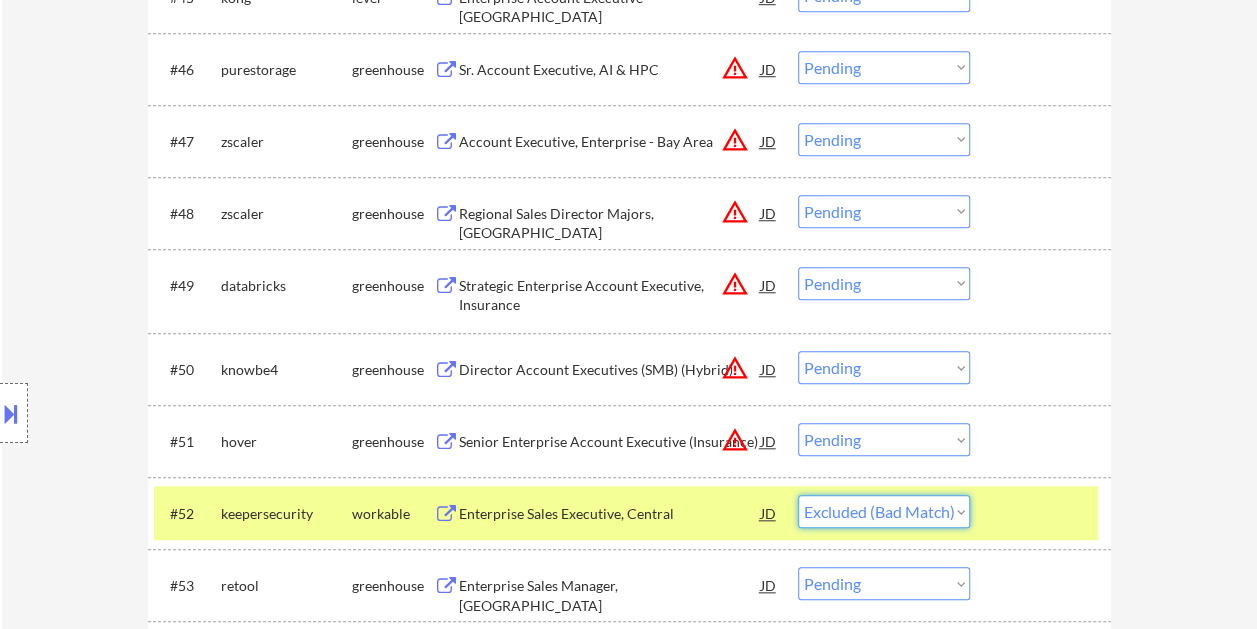 click on "Choose an option... Pending Applied Excluded (Questions) Excluded (Expired) Excluded (Location) Excluded (Bad Match) Excluded (Blocklist) Excluded (Salary) Excluded (Other)" at bounding box center [884, 511] 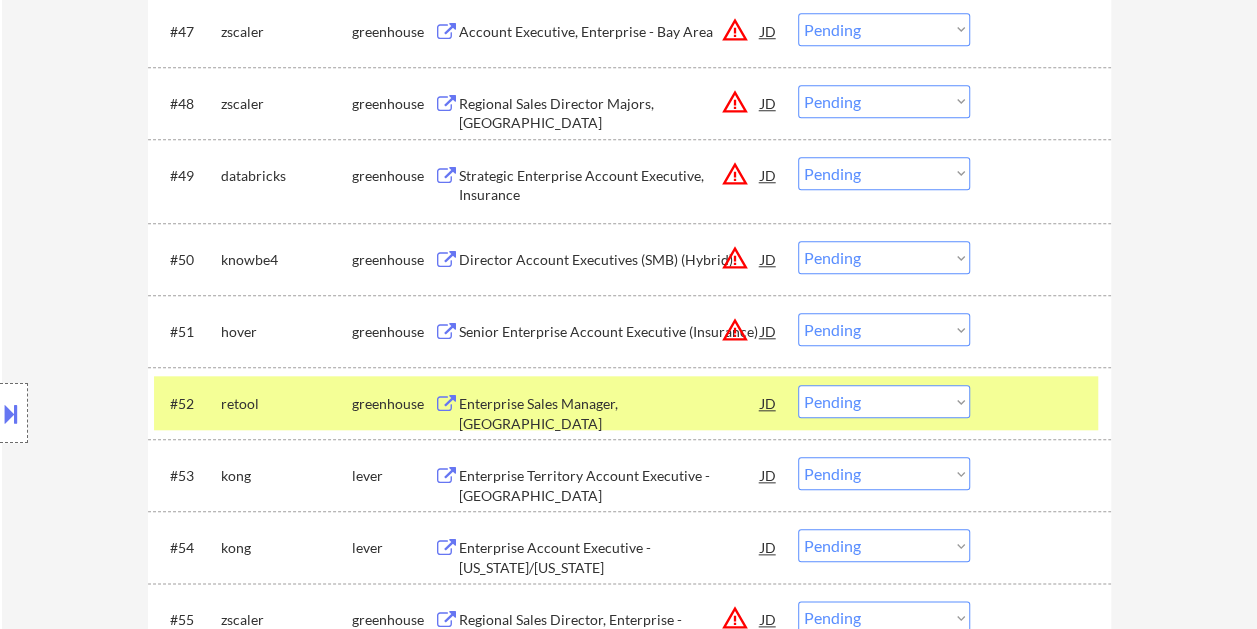 scroll, scrollTop: 4700, scrollLeft: 0, axis: vertical 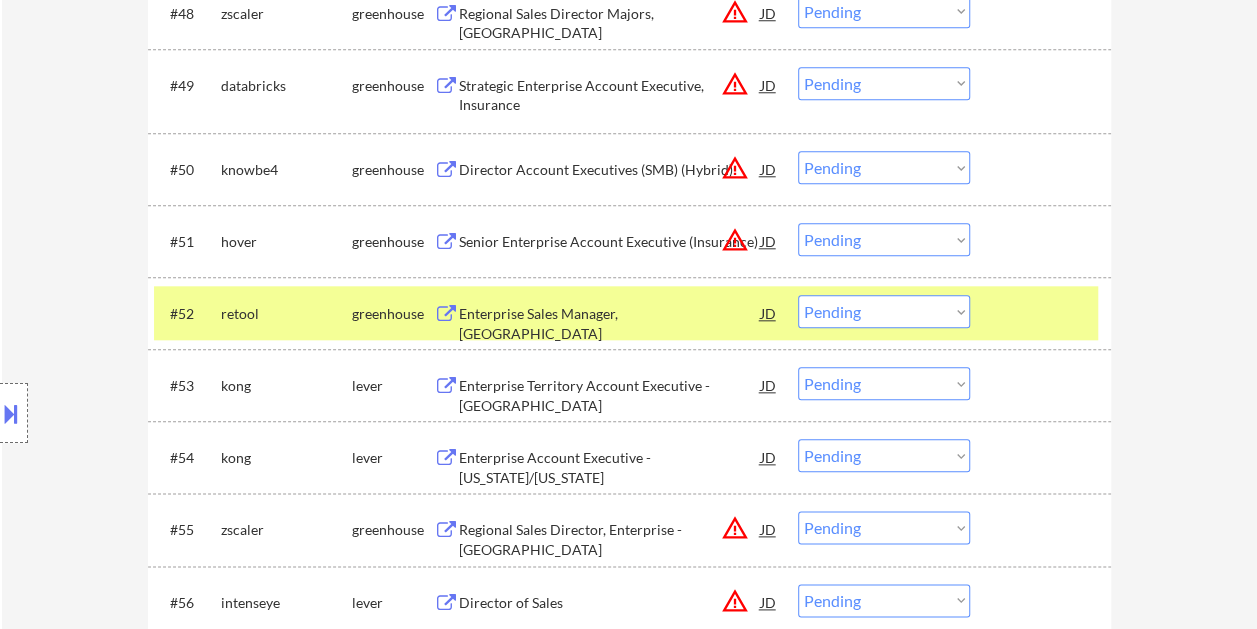 click at bounding box center [1043, 313] 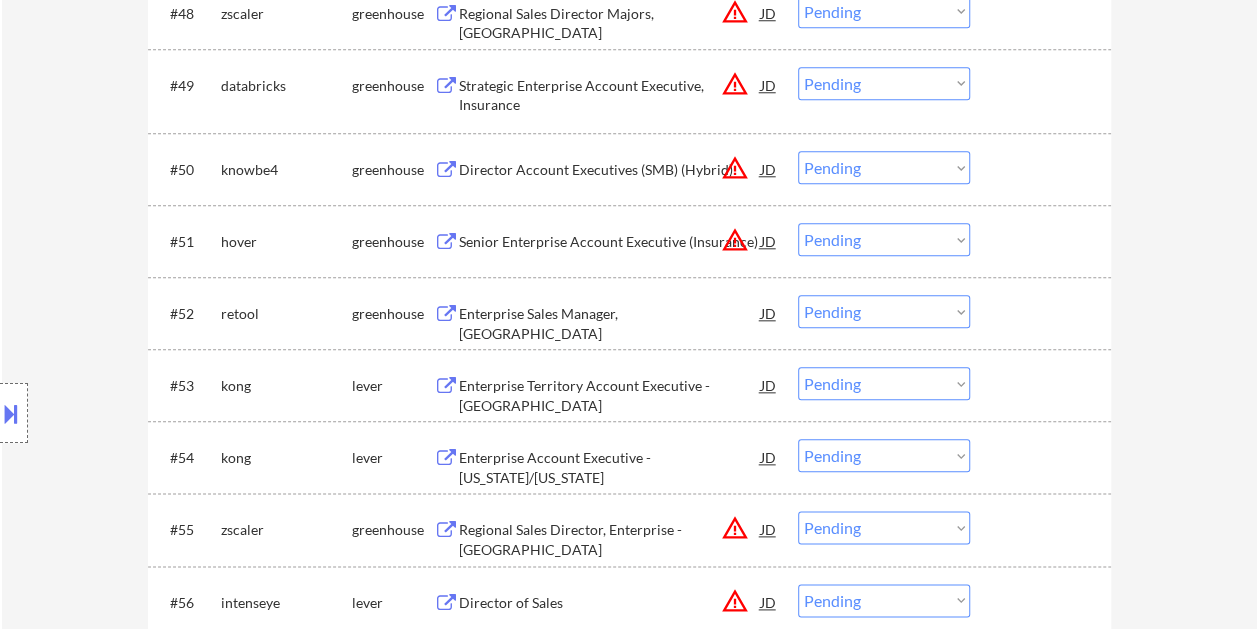 click at bounding box center [1043, 313] 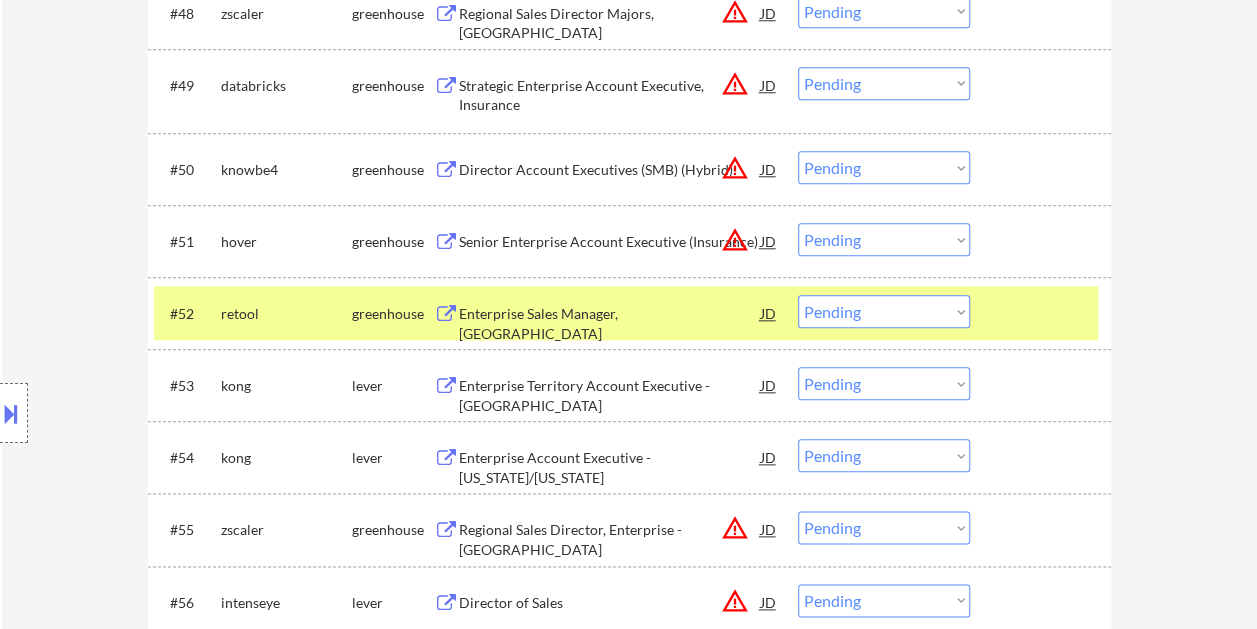 click on "Enterprise Sales Manager, East" at bounding box center [610, 323] 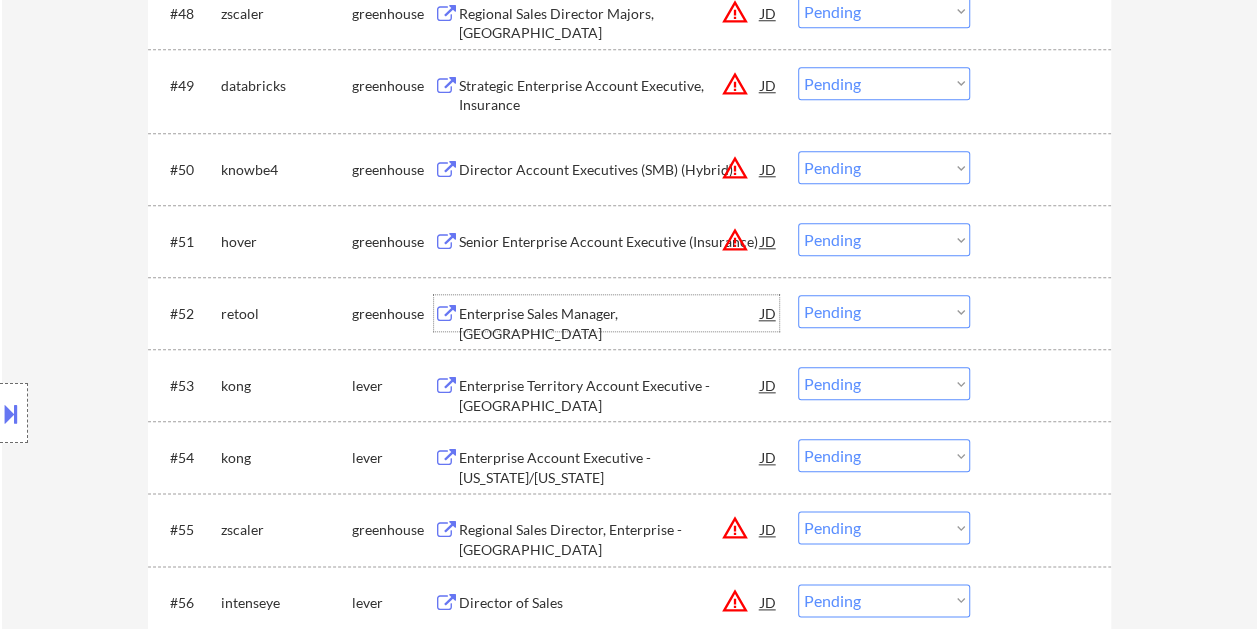 click at bounding box center (1043, 313) 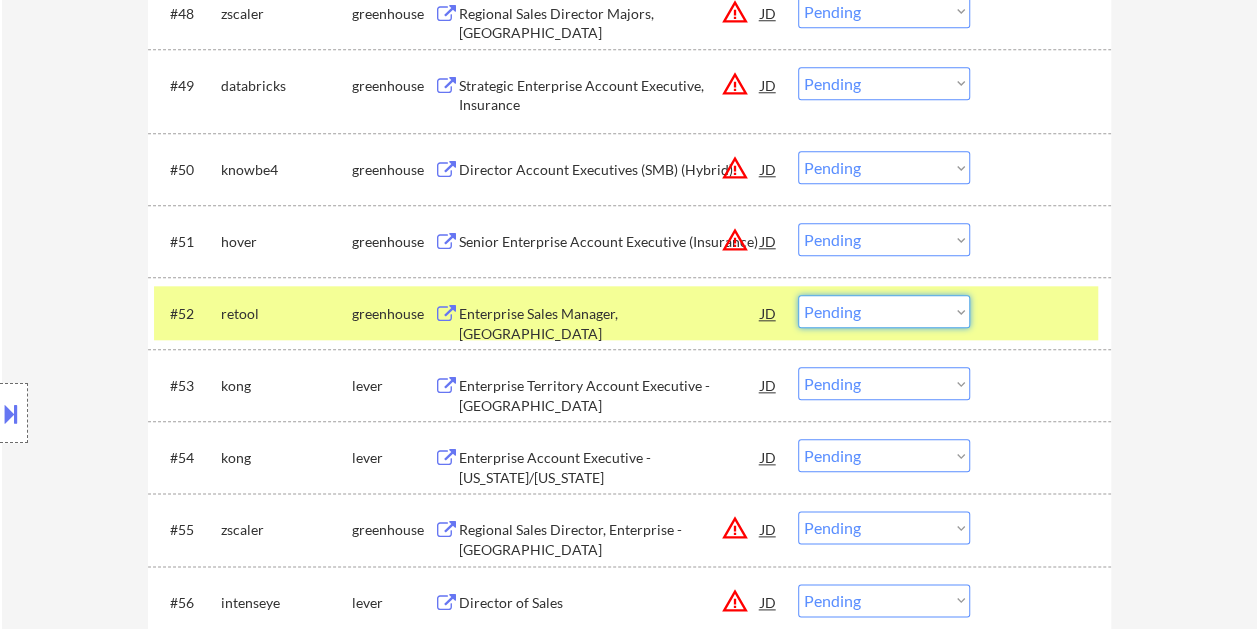 click on "Choose an option... Pending Applied Excluded (Questions) Excluded (Expired) Excluded (Location) Excluded (Bad Match) Excluded (Blocklist) Excluded (Salary) Excluded (Other)" at bounding box center [884, 311] 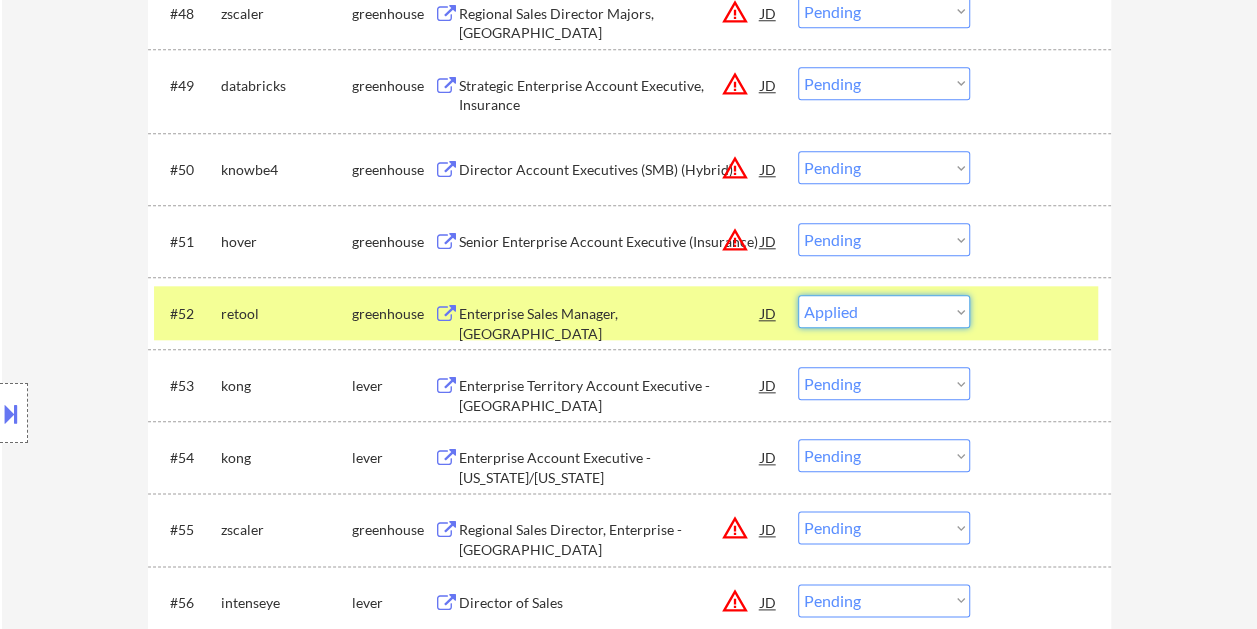 click on "Choose an option... Pending Applied Excluded (Questions) Excluded (Expired) Excluded (Location) Excluded (Bad Match) Excluded (Blocklist) Excluded (Salary) Excluded (Other)" at bounding box center [884, 311] 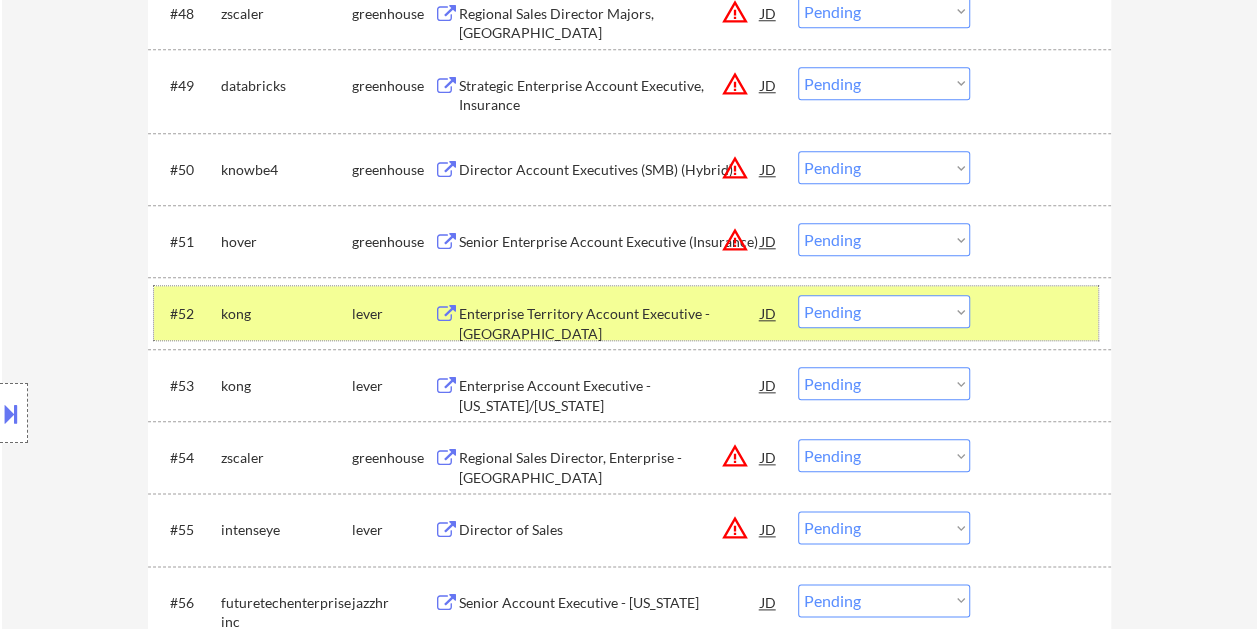 click at bounding box center (1043, 313) 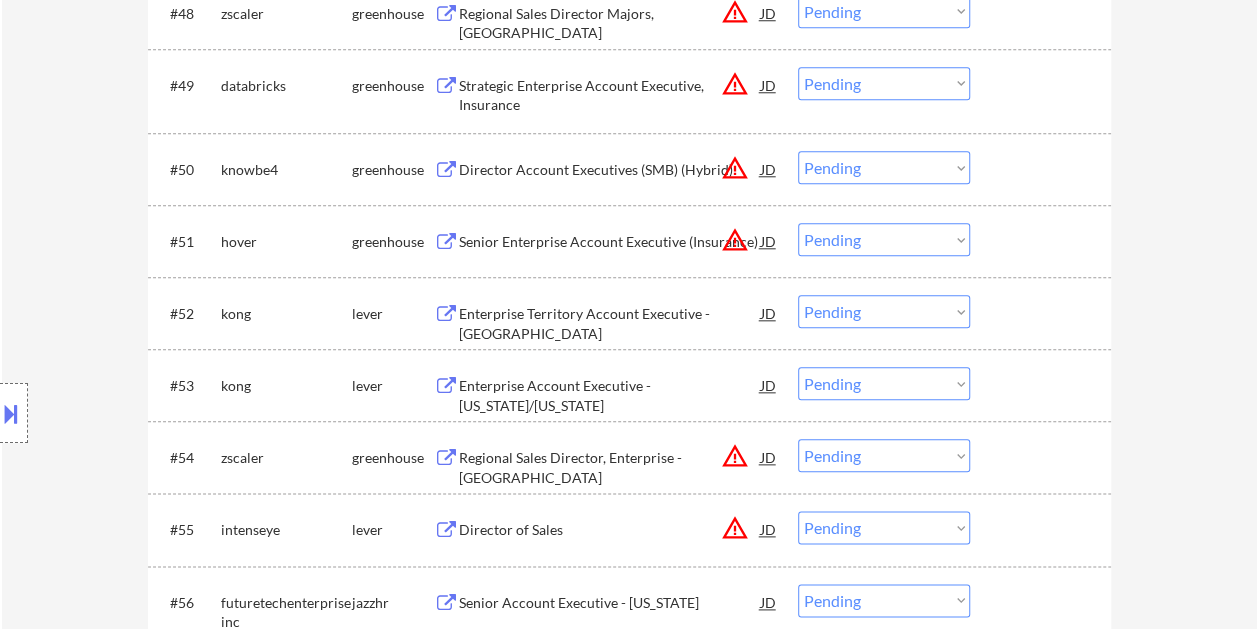 click on "Enterprise Territory Account Executive - Chicago" at bounding box center [610, 323] 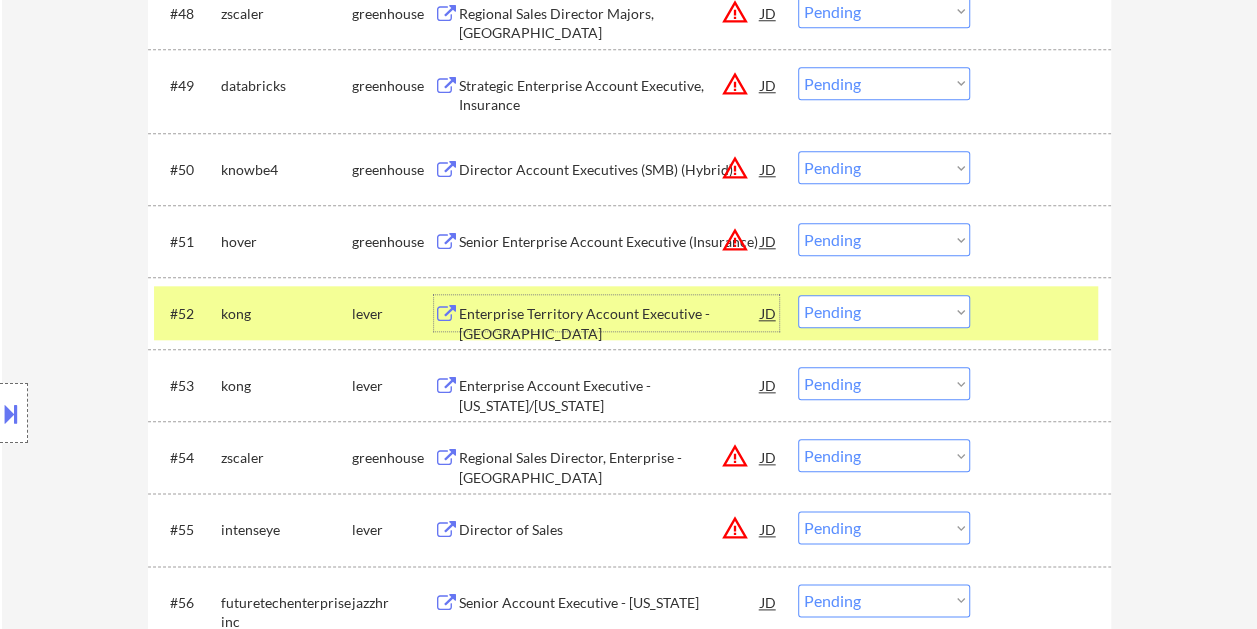 click on "Choose an option... Pending Applied Excluded (Questions) Excluded (Expired) Excluded (Location) Excluded (Bad Match) Excluded (Blocklist) Excluded (Salary) Excluded (Other)" at bounding box center [884, 311] 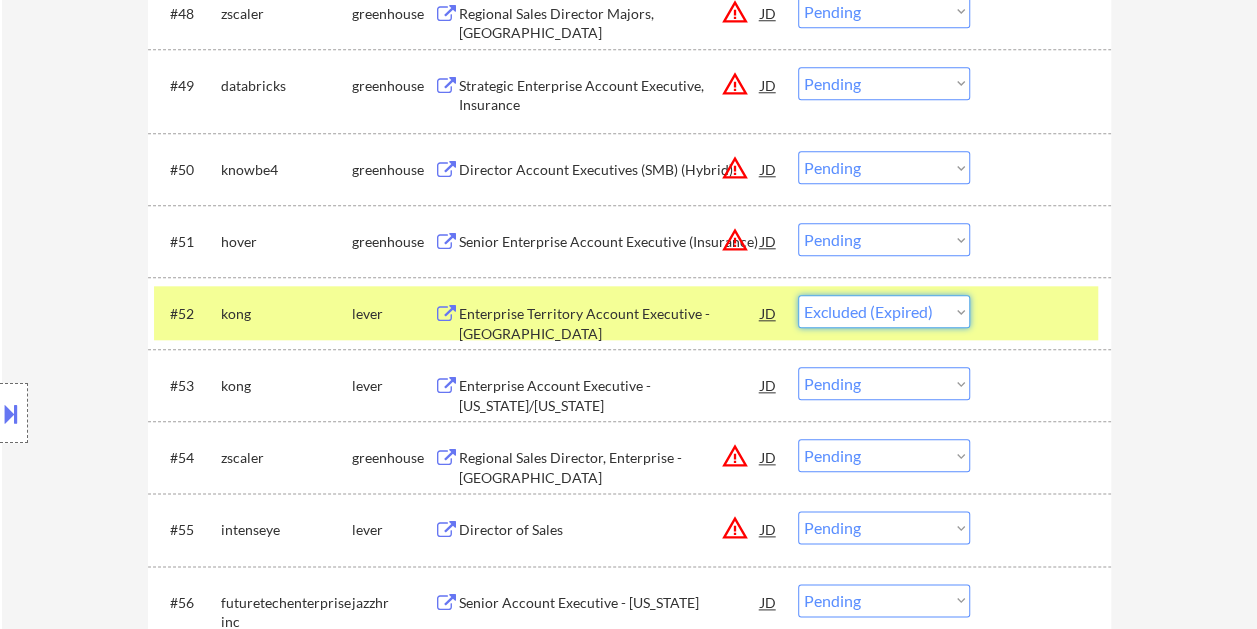 click on "Choose an option... Pending Applied Excluded (Questions) Excluded (Expired) Excluded (Location) Excluded (Bad Match) Excluded (Blocklist) Excluded (Salary) Excluded (Other)" at bounding box center (884, 311) 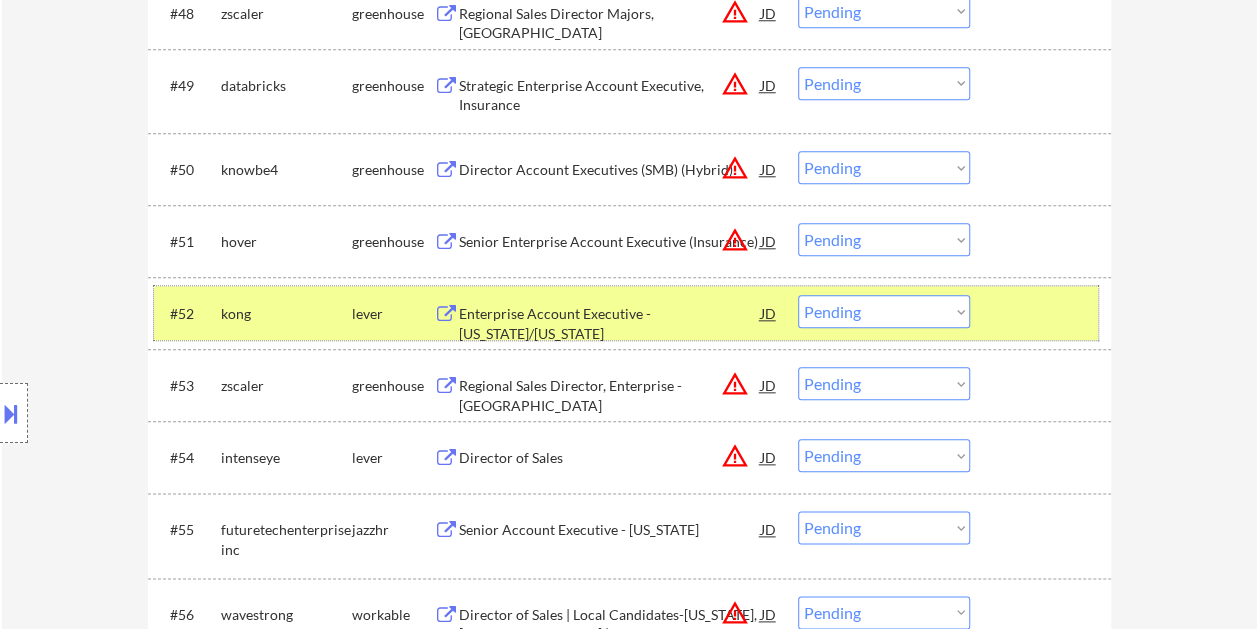 click on "#52 kong lever Enterprise Account Executive - Michigan/Ohio JD warning_amber Choose an option... Pending Applied Excluded (Questions) Excluded (Expired) Excluded (Location) Excluded (Bad Match) Excluded (Blocklist) Excluded (Salary) Excluded (Other)" at bounding box center [626, 313] 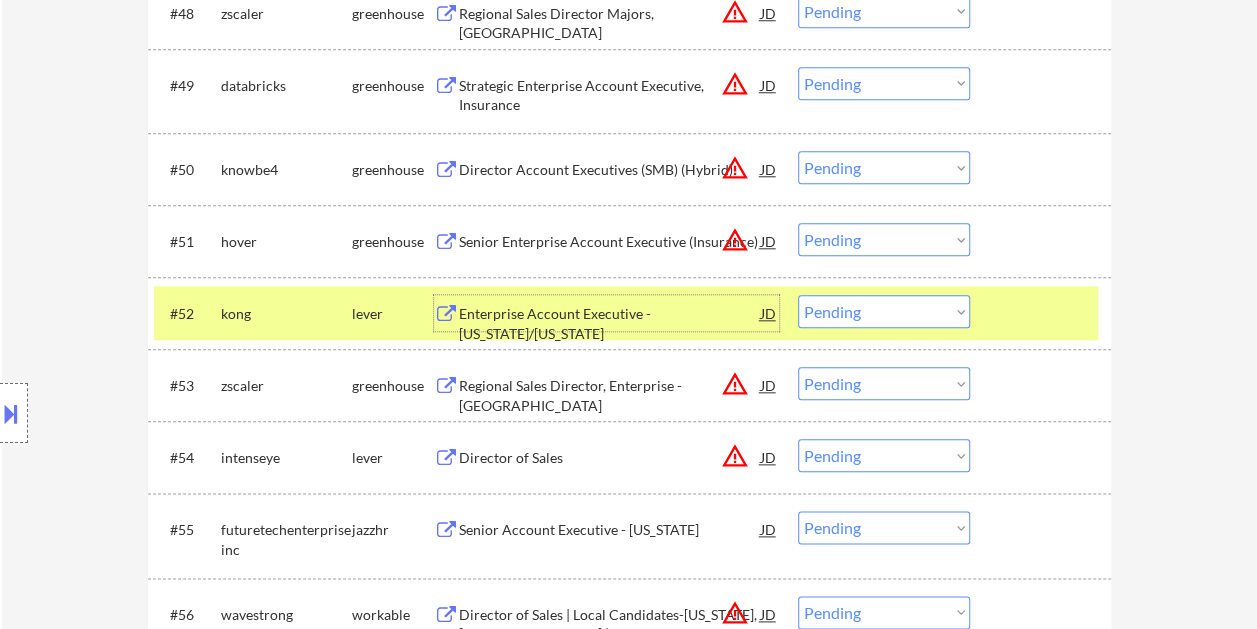 drag, startPoint x: 617, startPoint y: 294, endPoint x: 509, endPoint y: 302, distance: 108.29589 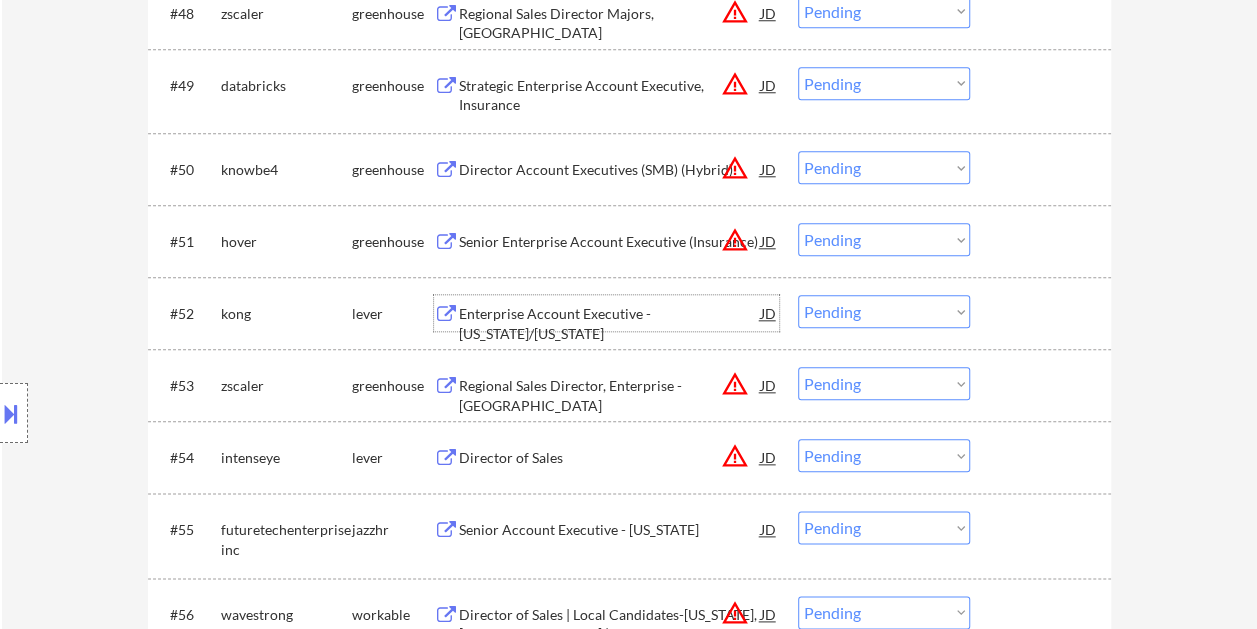 click at bounding box center [1043, 313] 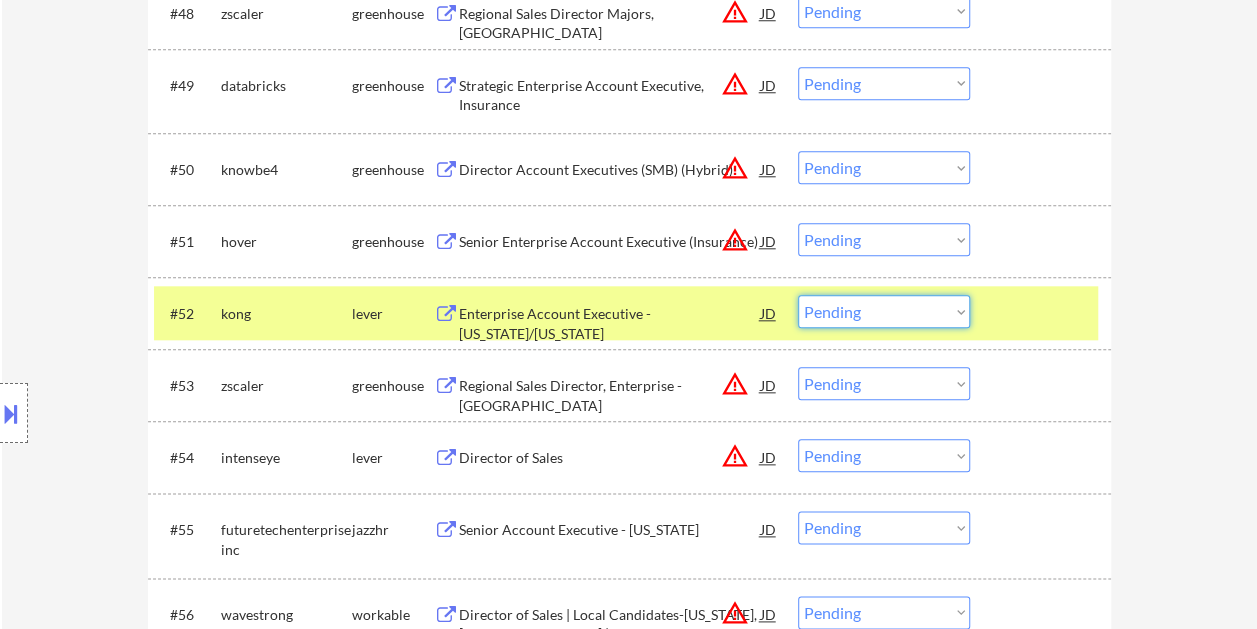 click on "Choose an option... Pending Applied Excluded (Questions) Excluded (Expired) Excluded (Location) Excluded (Bad Match) Excluded (Blocklist) Excluded (Salary) Excluded (Other)" at bounding box center (884, 311) 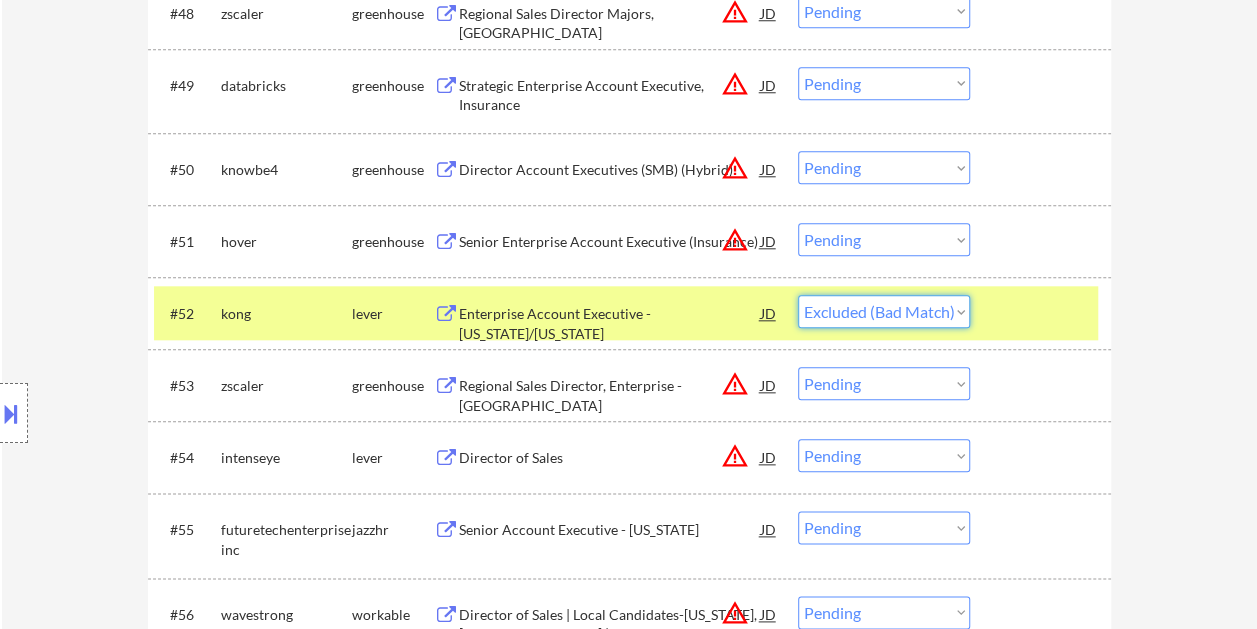 click on "Choose an option... Pending Applied Excluded (Questions) Excluded (Expired) Excluded (Location) Excluded (Bad Match) Excluded (Blocklist) Excluded (Salary) Excluded (Other)" at bounding box center (884, 311) 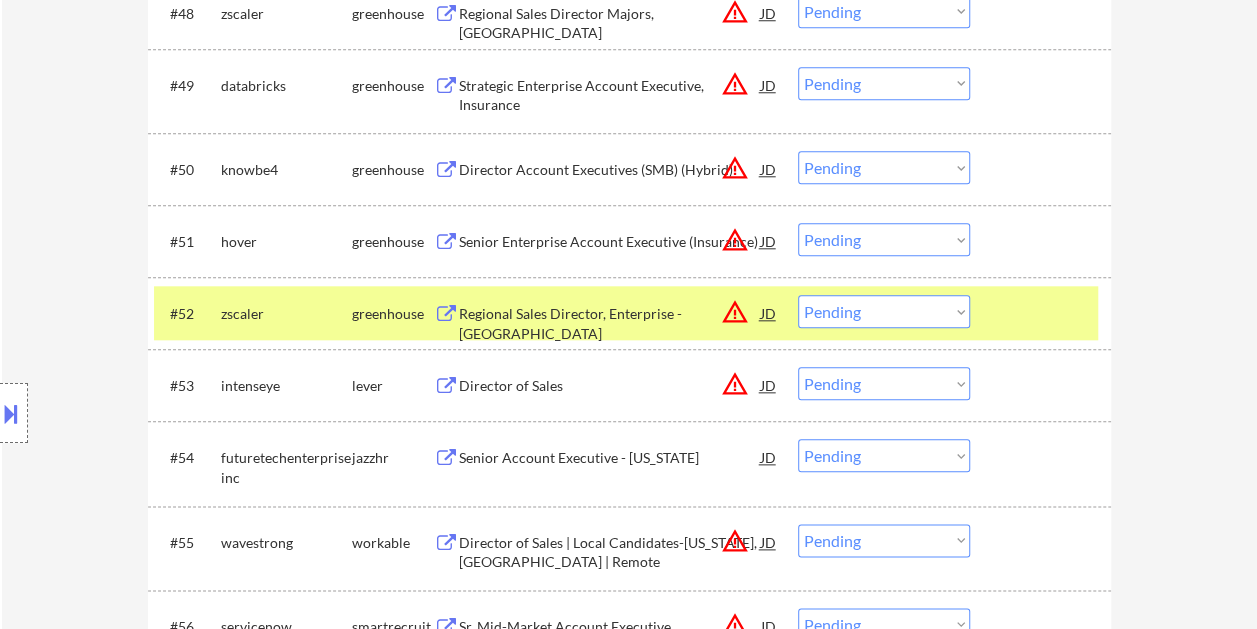 click on "Regional Sales Director, Enterprise - Atlanta" at bounding box center (610, 323) 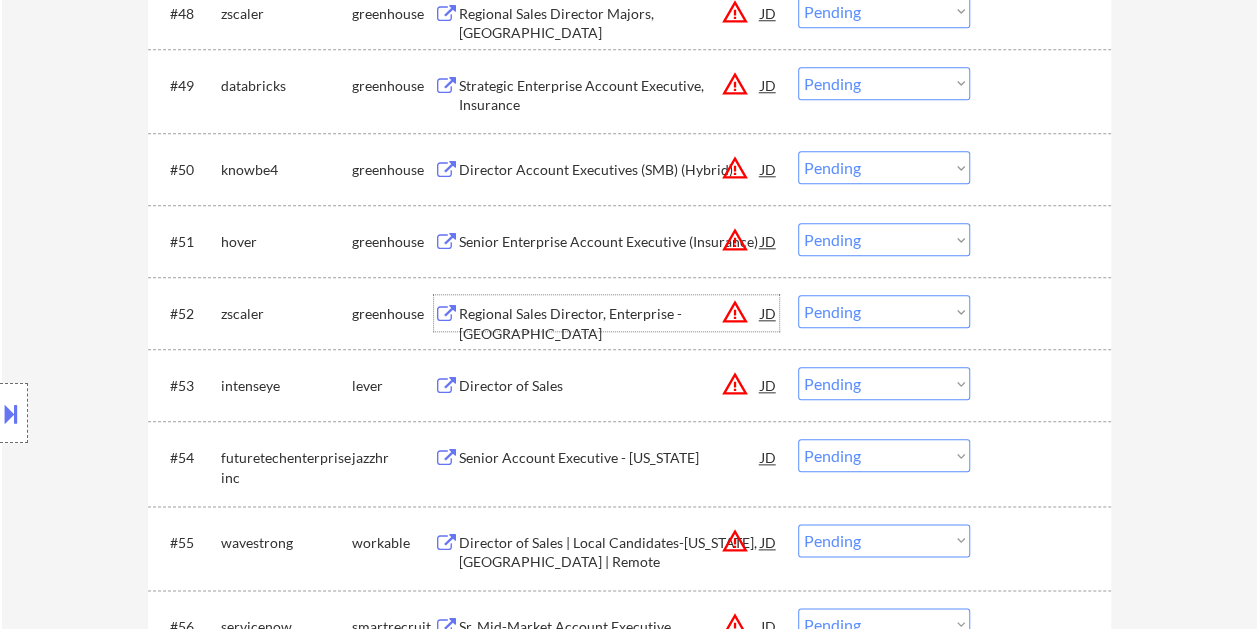click at bounding box center [1043, 313] 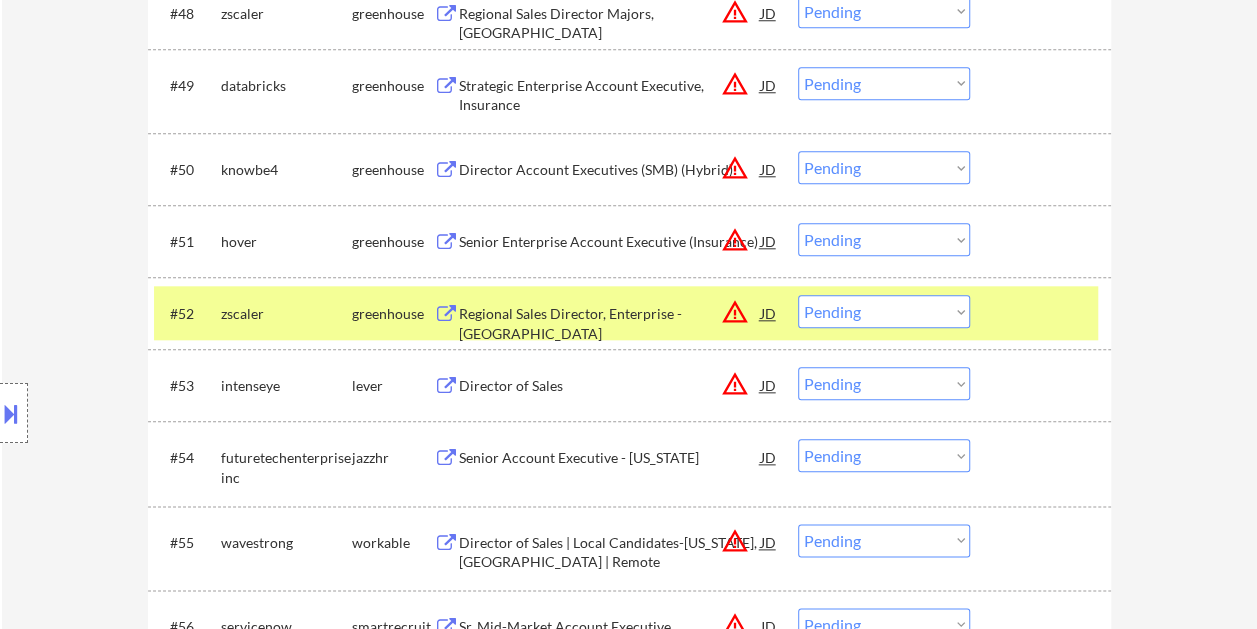 click on "Choose an option... Pending Applied Excluded (Questions) Excluded (Expired) Excluded (Location) Excluded (Bad Match) Excluded (Blocklist) Excluded (Salary) Excluded (Other)" at bounding box center [884, 311] 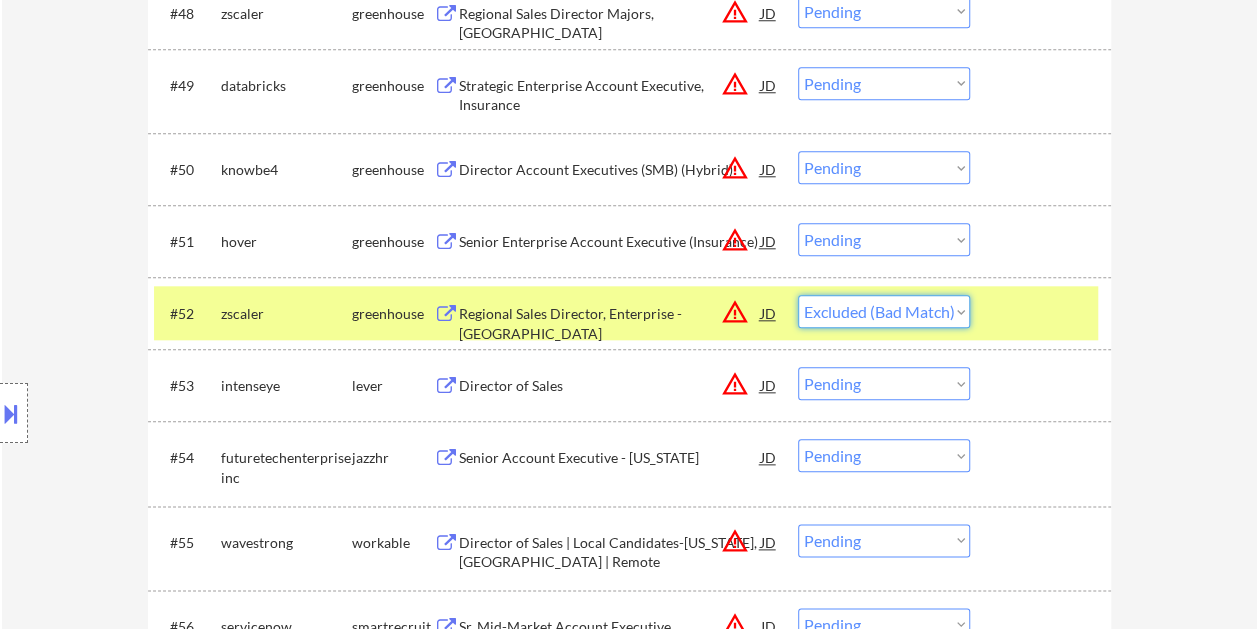 click on "Choose an option... Pending Applied Excluded (Questions) Excluded (Expired) Excluded (Location) Excluded (Bad Match) Excluded (Blocklist) Excluded (Salary) Excluded (Other)" at bounding box center (884, 311) 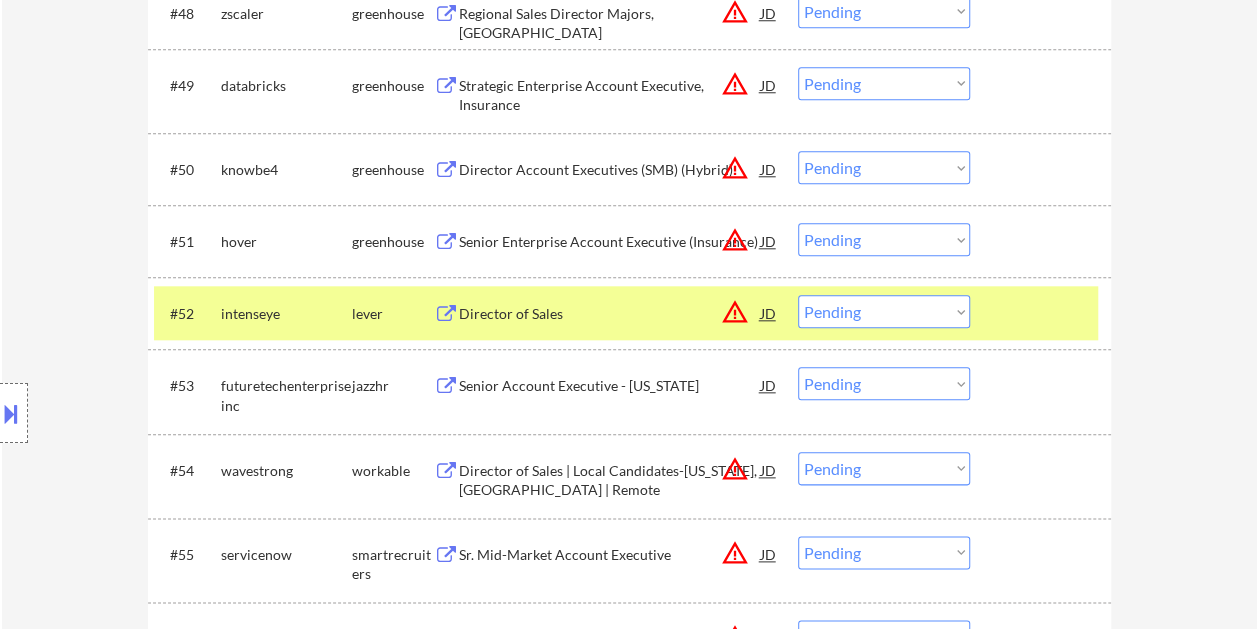 click on "Director of Sales" at bounding box center (610, 314) 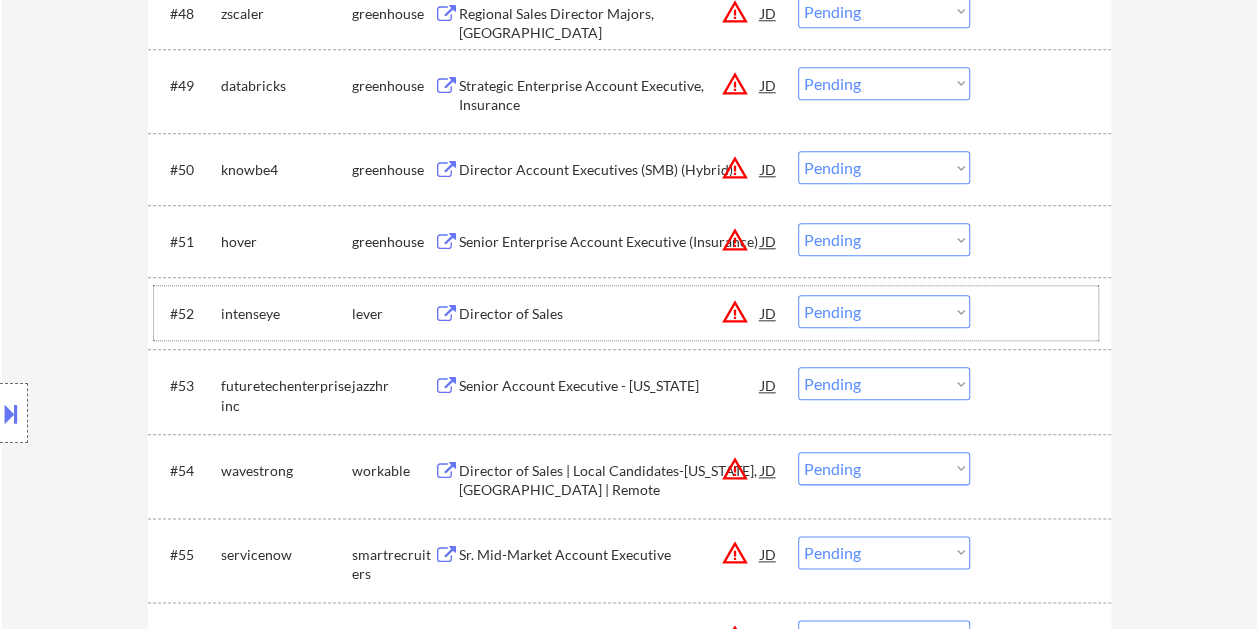 click on "#52 intenseye lever Director of Sales JD warning_amber Choose an option... Pending Applied Excluded (Questions) Excluded (Expired) Excluded (Location) Excluded (Bad Match) Excluded (Blocklist) Excluded (Salary) Excluded (Other)" at bounding box center [626, 313] 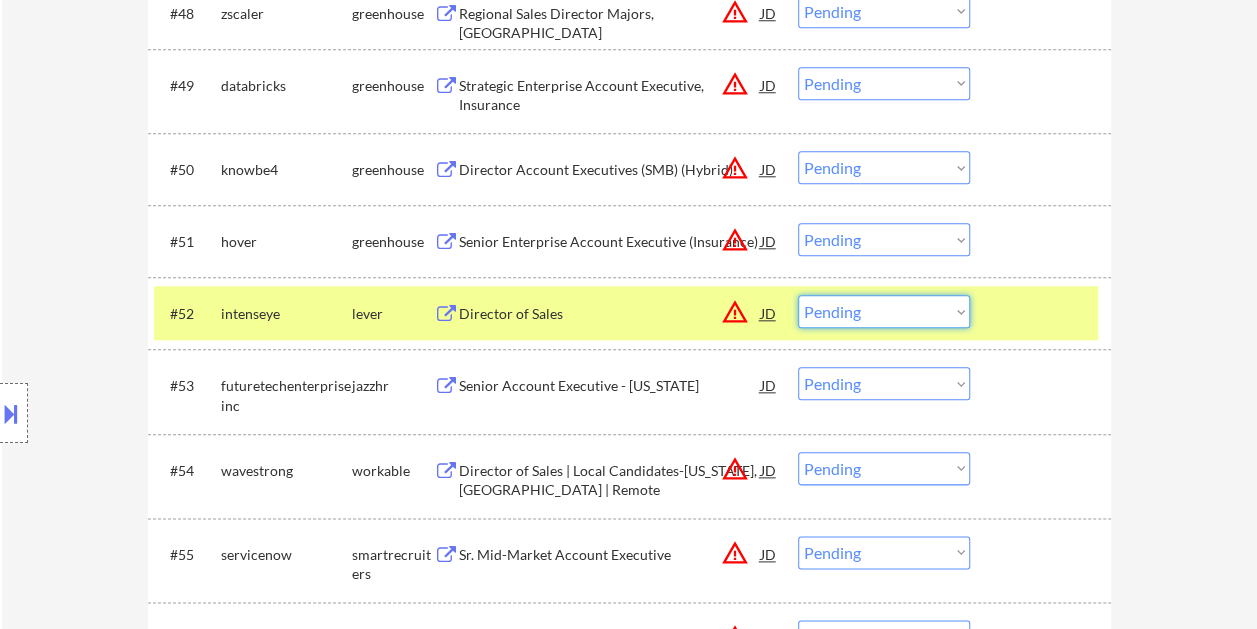 click on "Choose an option... Pending Applied Excluded (Questions) Excluded (Expired) Excluded (Location) Excluded (Bad Match) Excluded (Blocklist) Excluded (Salary) Excluded (Other)" at bounding box center (884, 311) 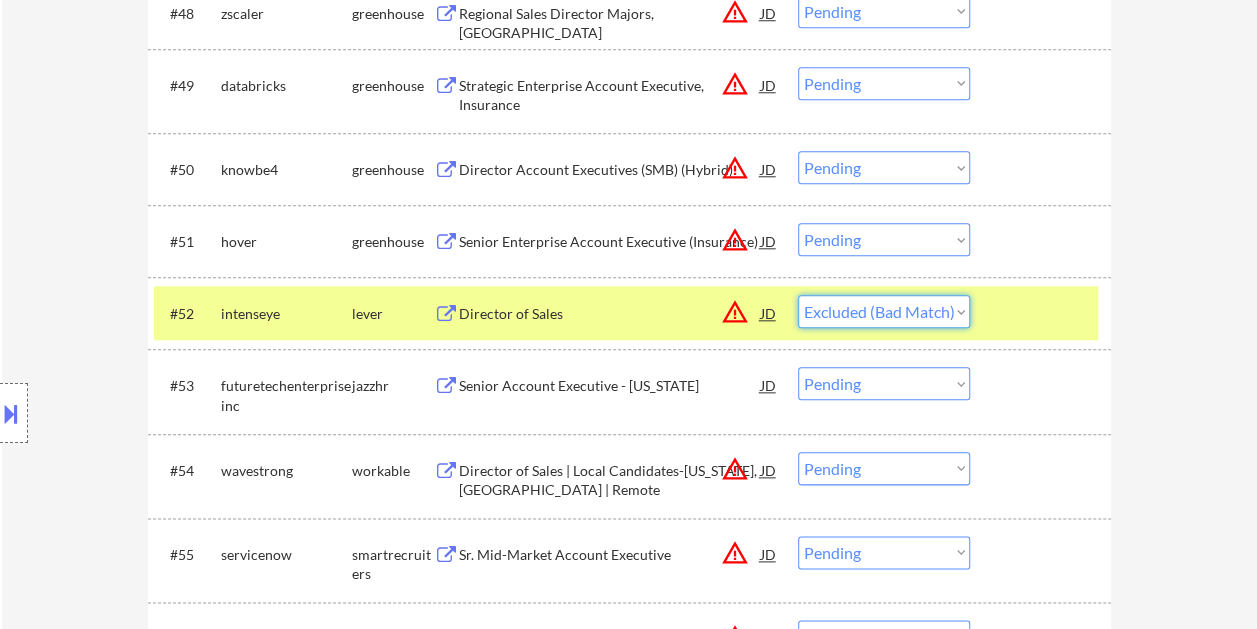 click on "Choose an option... Pending Applied Excluded (Questions) Excluded (Expired) Excluded (Location) Excluded (Bad Match) Excluded (Blocklist) Excluded (Salary) Excluded (Other)" at bounding box center [884, 311] 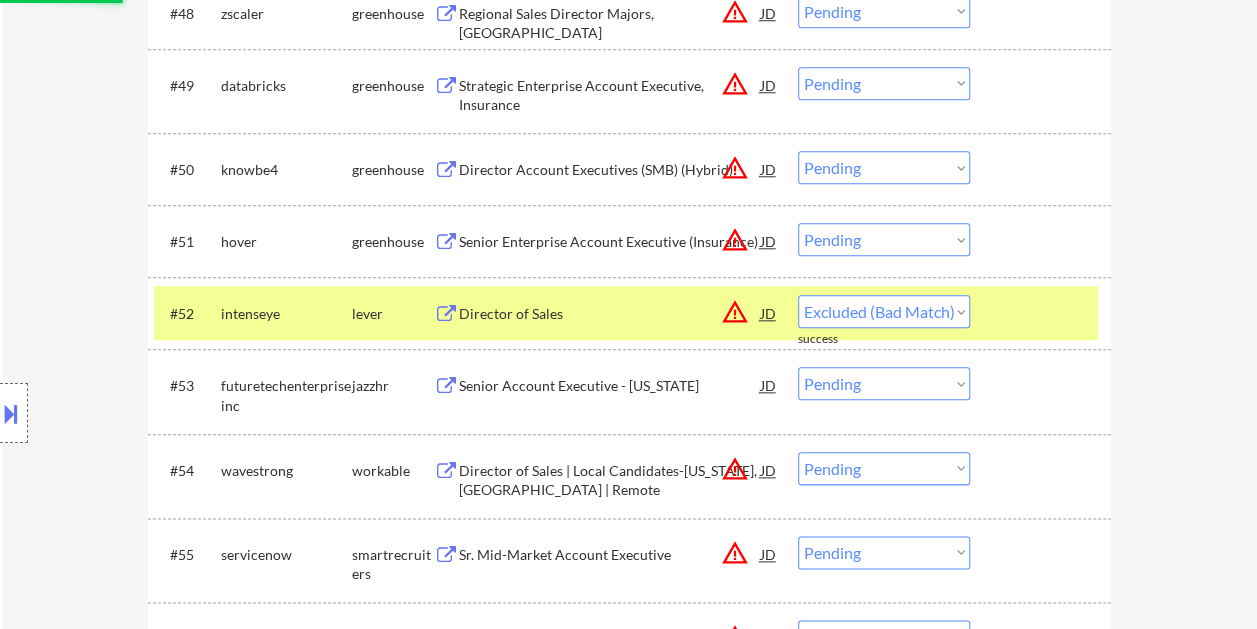 select on ""pending"" 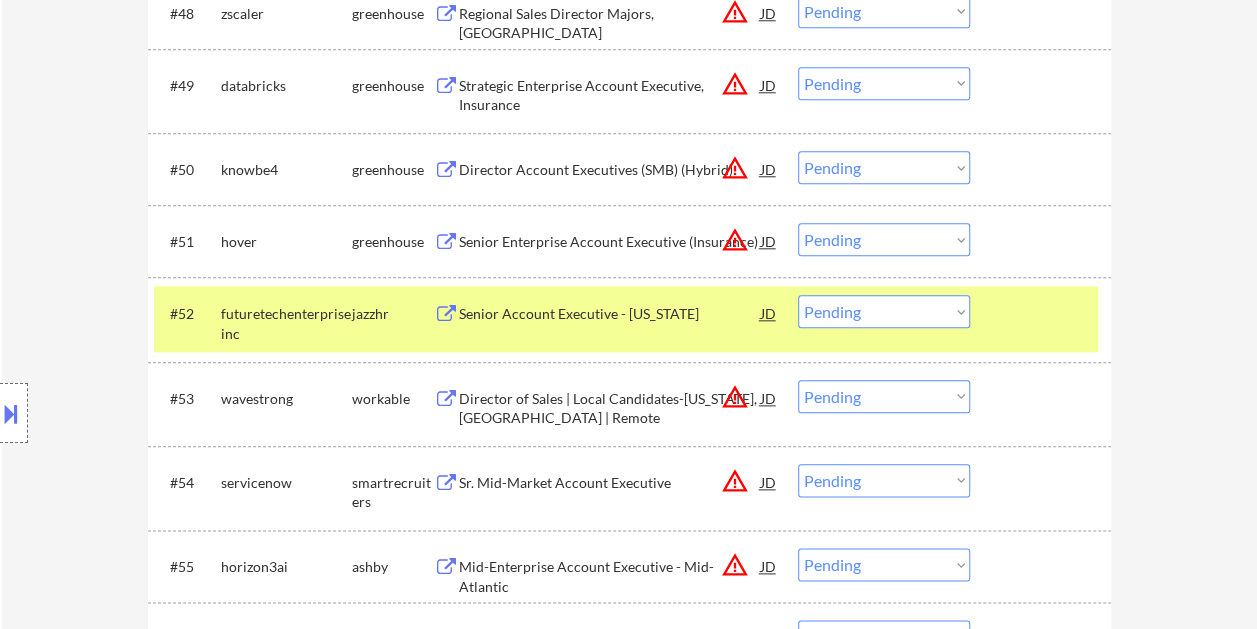 click at bounding box center (1043, 313) 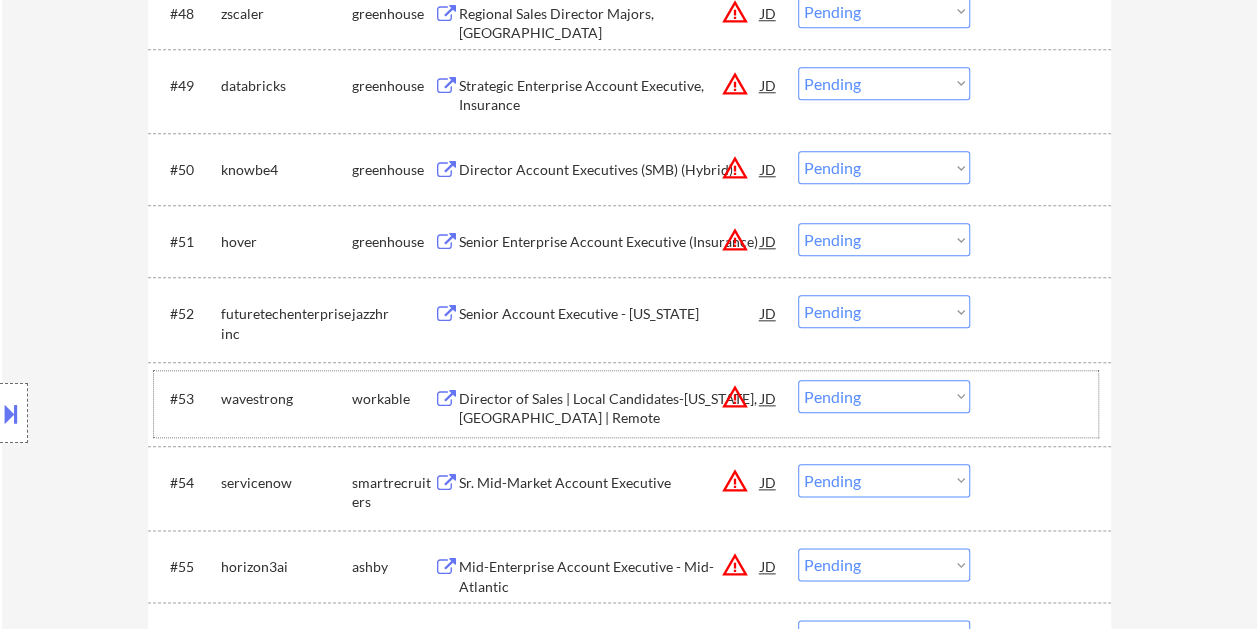 click on "#53 wavestrong workable Director of Sales | Local Candidates-New York, NY | Remote JD warning_amber Choose an option... Pending Applied Excluded (Questions) Excluded (Expired) Excluded (Location) Excluded (Bad Match) Excluded (Blocklist) Excluded (Salary) Excluded (Other)" at bounding box center (626, 404) 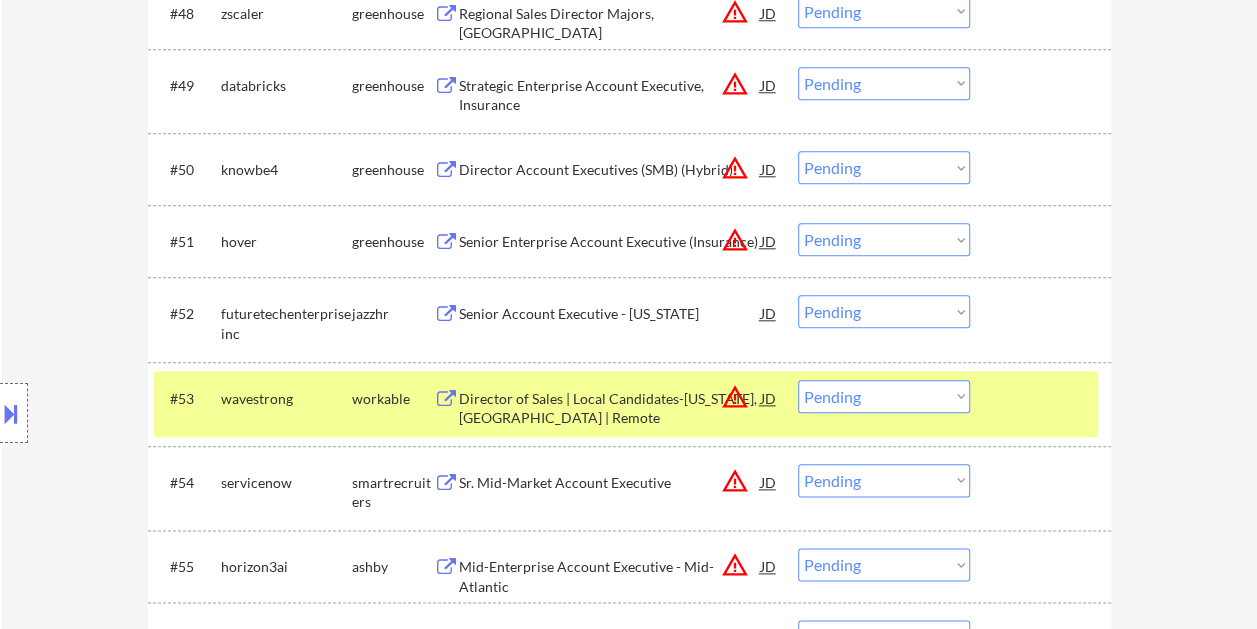 click on "Director of Sales | Local Candidates-New York, NY | Remote" at bounding box center [610, 408] 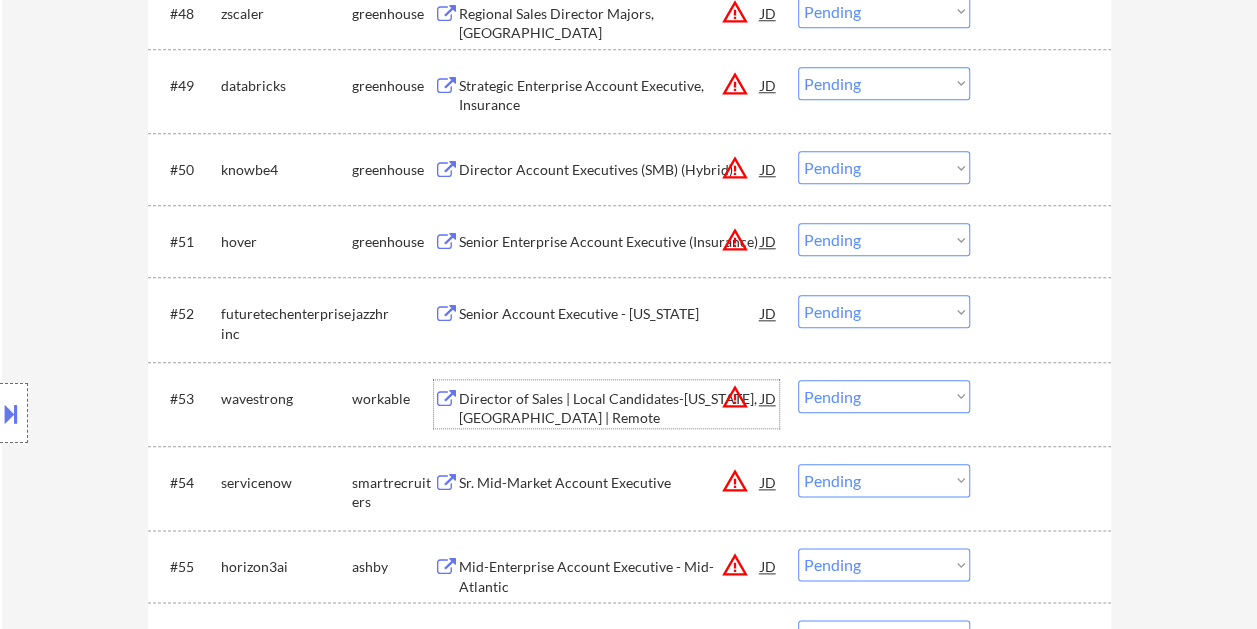 drag, startPoint x: 1007, startPoint y: 387, endPoint x: 974, endPoint y: 395, distance: 33.955853 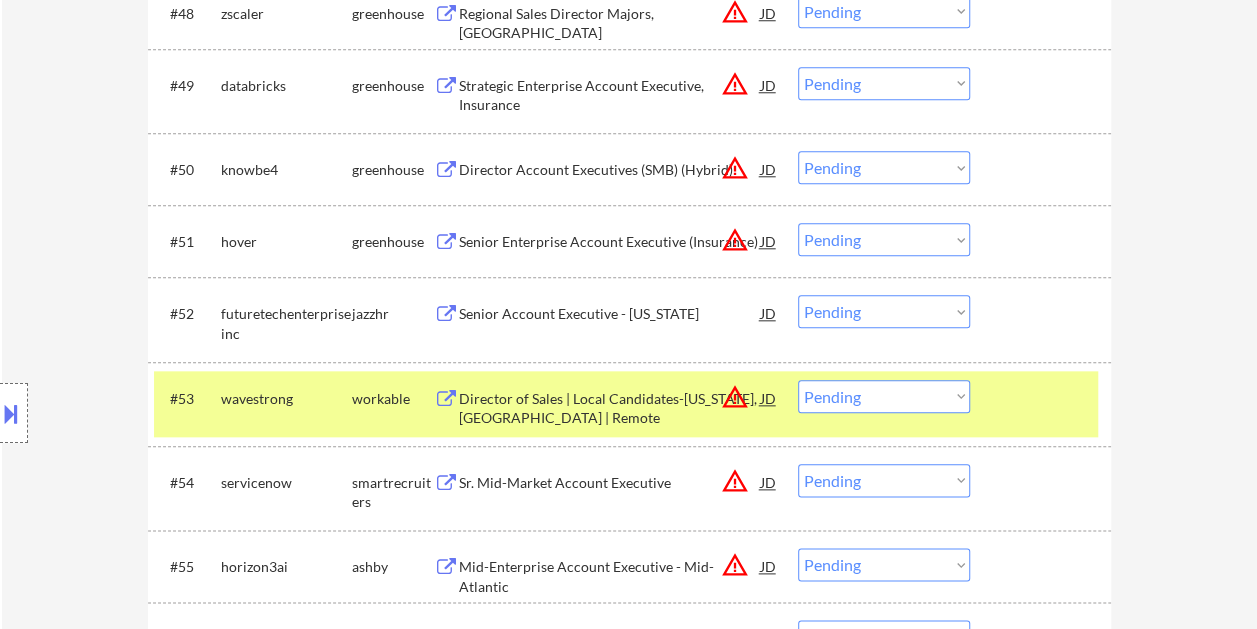 click on "Choose an option... Pending Applied Excluded (Questions) Excluded (Expired) Excluded (Location) Excluded (Bad Match) Excluded (Blocklist) Excluded (Salary) Excluded (Other)" at bounding box center (884, 396) 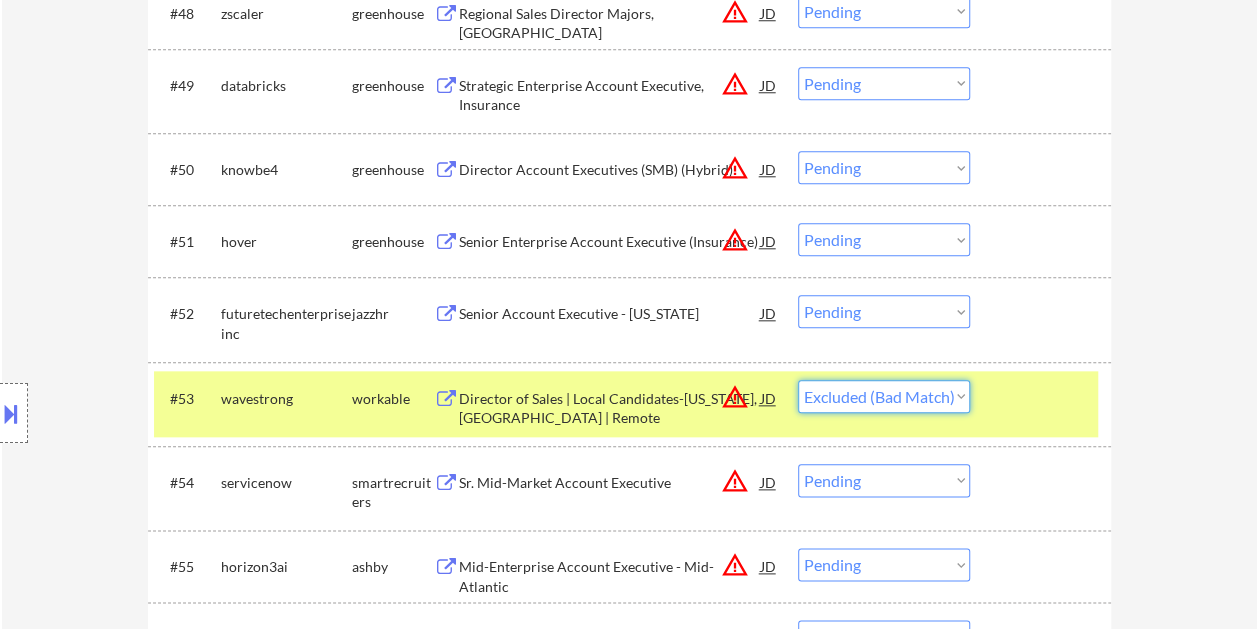 click on "Choose an option... Pending Applied Excluded (Questions) Excluded (Expired) Excluded (Location) Excluded (Bad Match) Excluded (Blocklist) Excluded (Salary) Excluded (Other)" at bounding box center [884, 396] 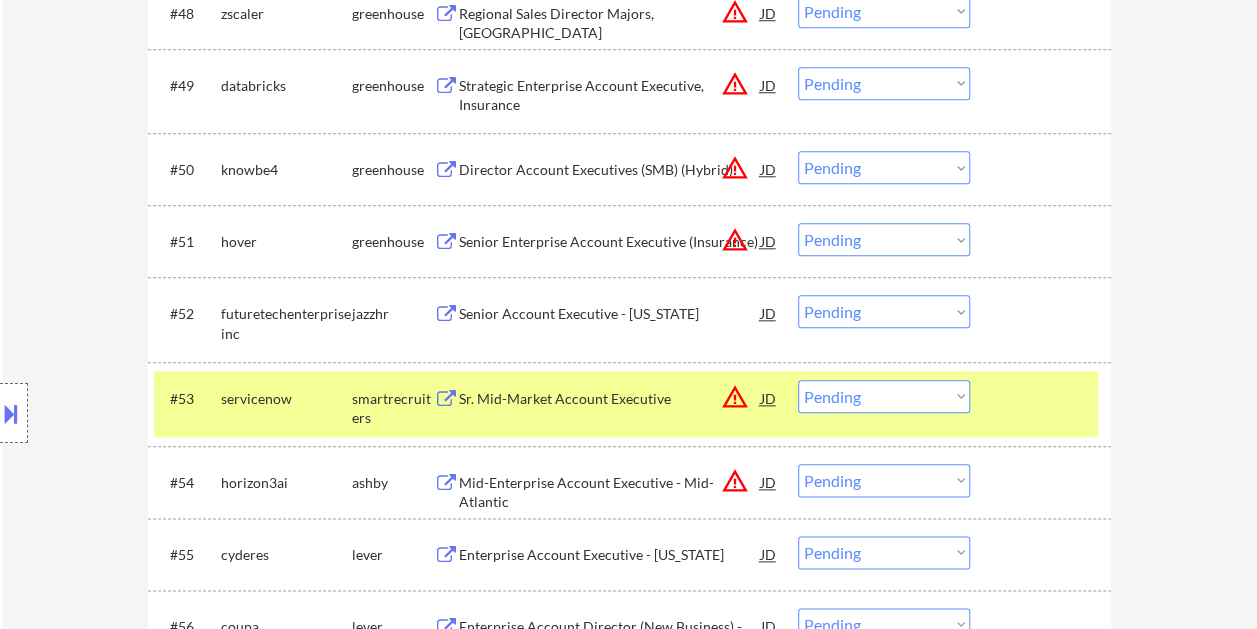 click on "#53 servicenow smartrecruiters Sr. Mid-Market Account Executive JD warning_amber Choose an option... Pending Applied Excluded (Questions) Excluded (Expired) Excluded (Location) Excluded (Bad Match) Excluded (Blocklist) Excluded (Salary) Excluded (Other)" at bounding box center [626, 404] 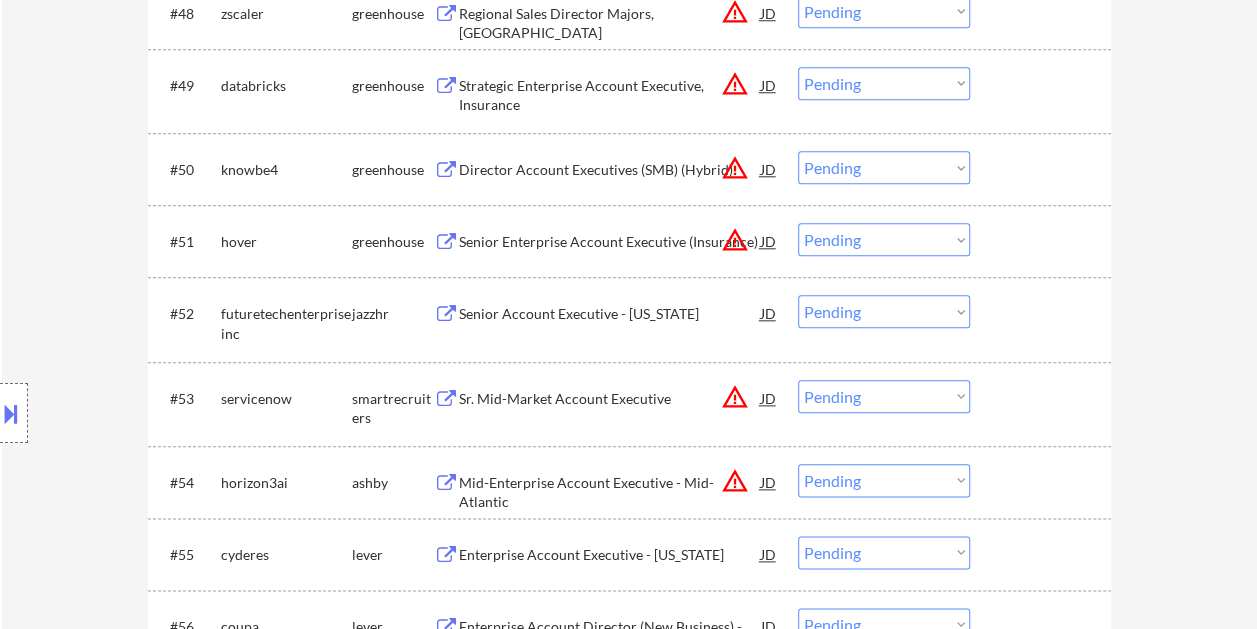 click at bounding box center (1043, 398) 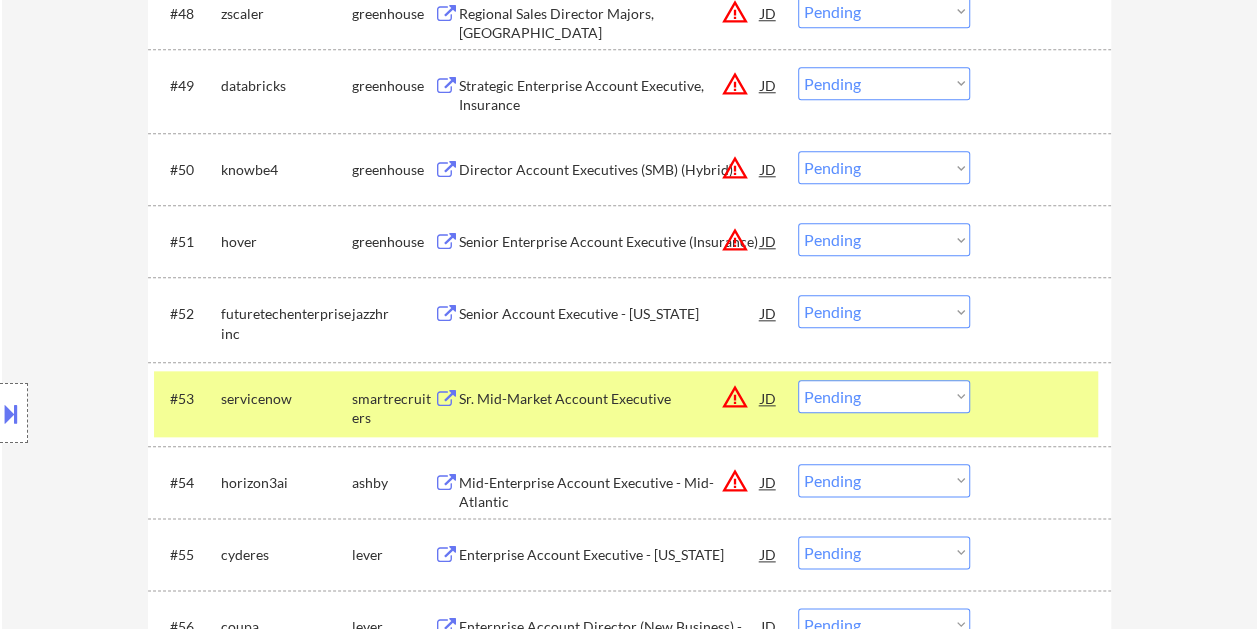 click on "Sr. Mid-Market Account Executive" at bounding box center [610, 399] 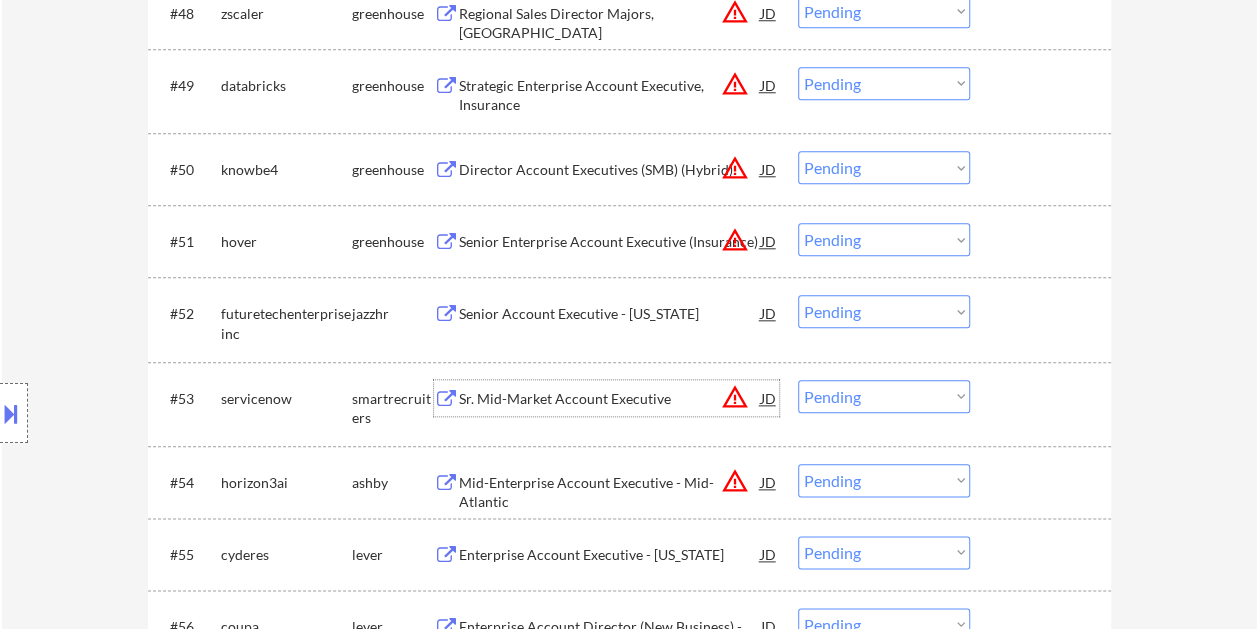 click at bounding box center [1043, 398] 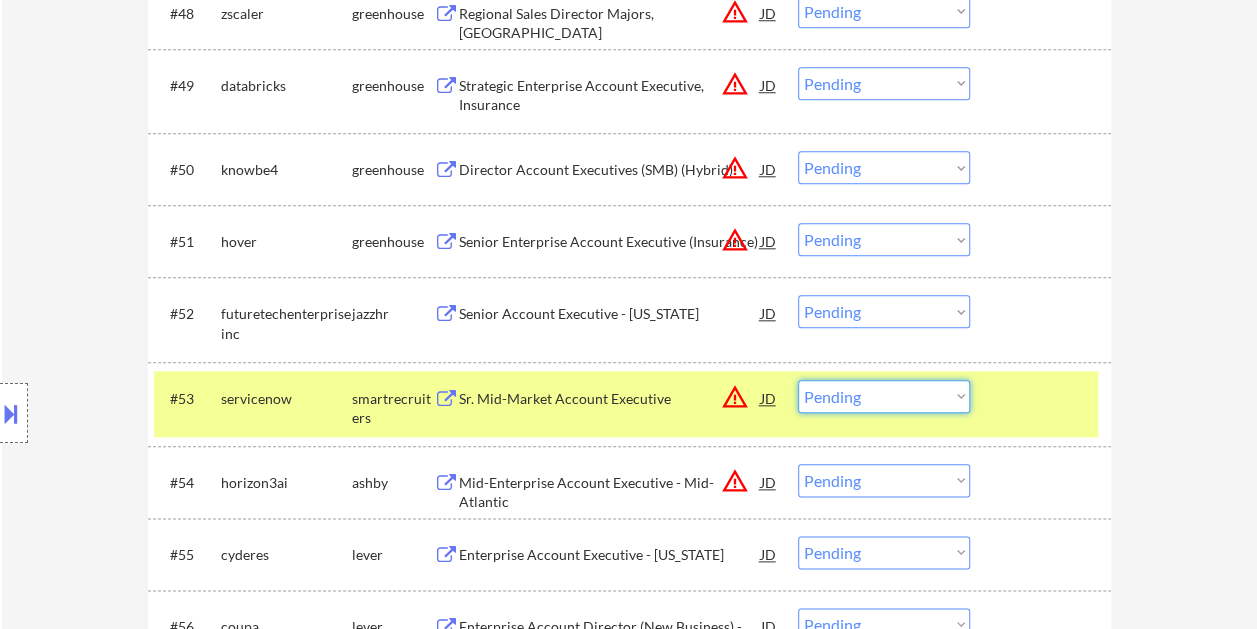 click on "Choose an option... Pending Applied Excluded (Questions) Excluded (Expired) Excluded (Location) Excluded (Bad Match) Excluded (Blocklist) Excluded (Salary) Excluded (Other)" at bounding box center (884, 396) 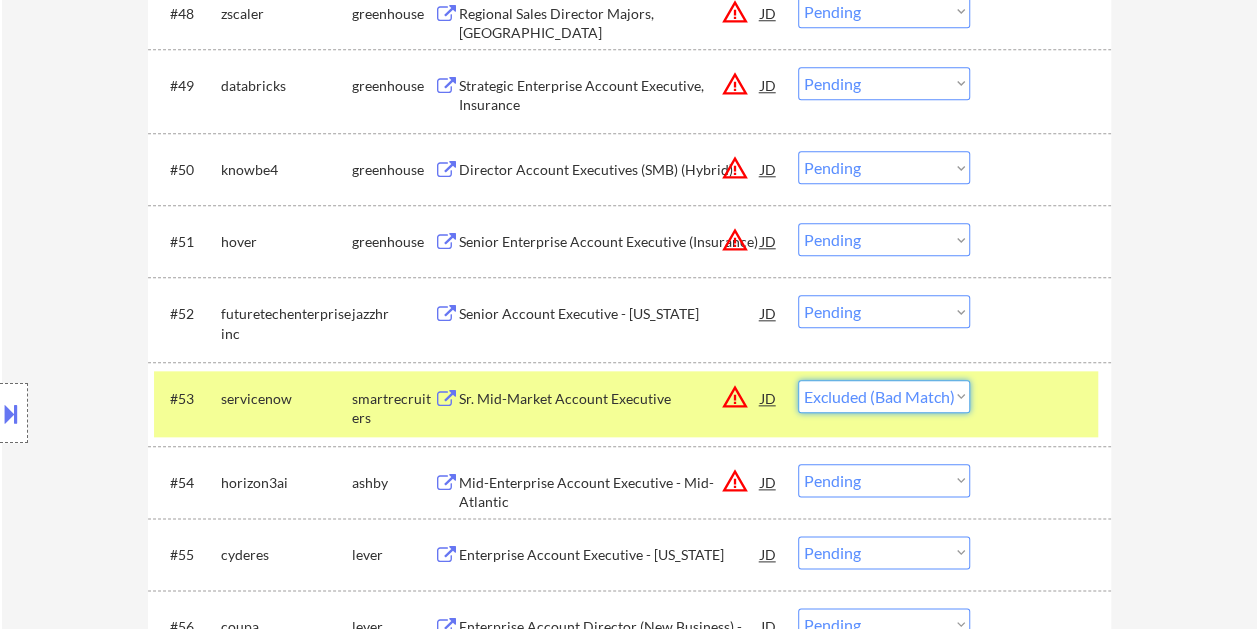 click on "Choose an option... Pending Applied Excluded (Questions) Excluded (Expired) Excluded (Location) Excluded (Bad Match) Excluded (Blocklist) Excluded (Salary) Excluded (Other)" at bounding box center (884, 396) 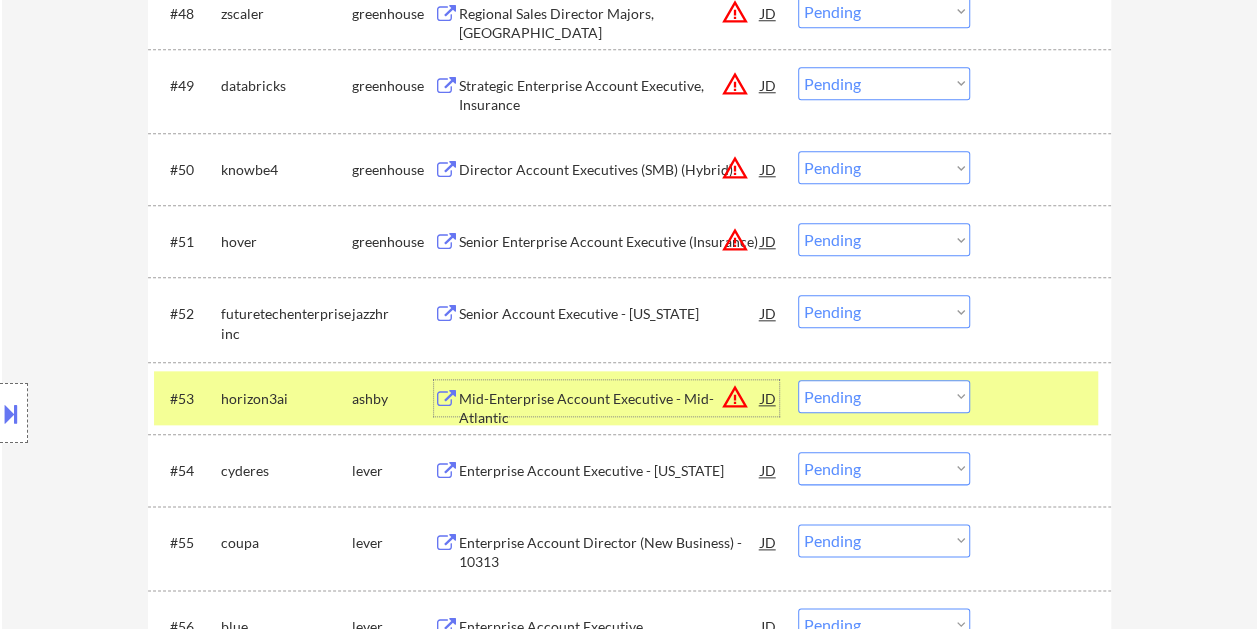 click on "Mid-Enterprise Account Executive - Mid-Atlantic" at bounding box center [610, 398] 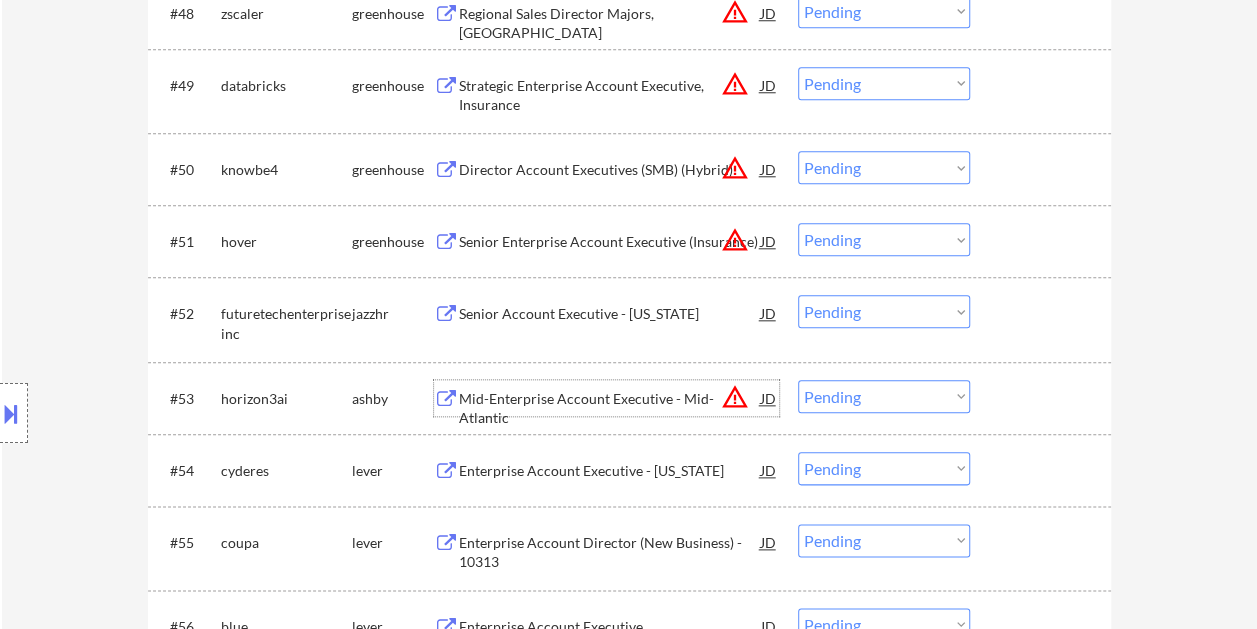 click on "#53 horizon3ai ashby Mid-Enterprise Account Executive - Mid-Atlantic JD warning_amber Choose an option... Pending Applied Excluded (Questions) Excluded (Expired) Excluded (Location) Excluded (Bad Match) Excluded (Blocklist) Excluded (Salary) Excluded (Other)" at bounding box center [626, 398] 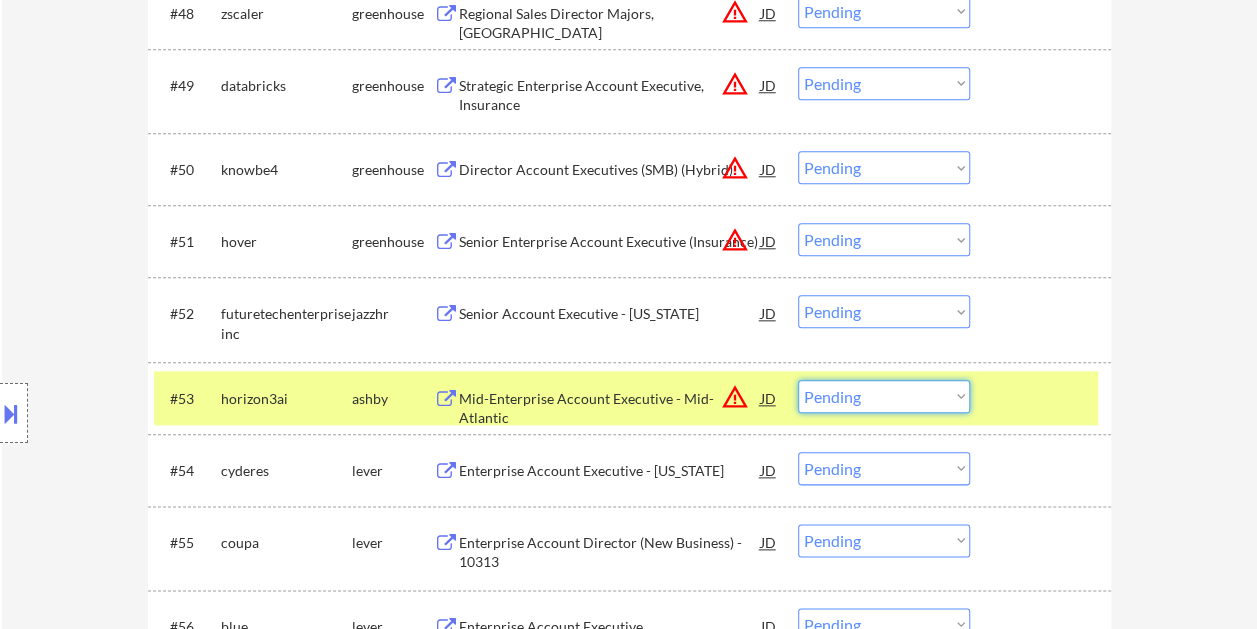 click on "Choose an option... Pending Applied Excluded (Questions) Excluded (Expired) Excluded (Location) Excluded (Bad Match) Excluded (Blocklist) Excluded (Salary) Excluded (Other)" at bounding box center [884, 396] 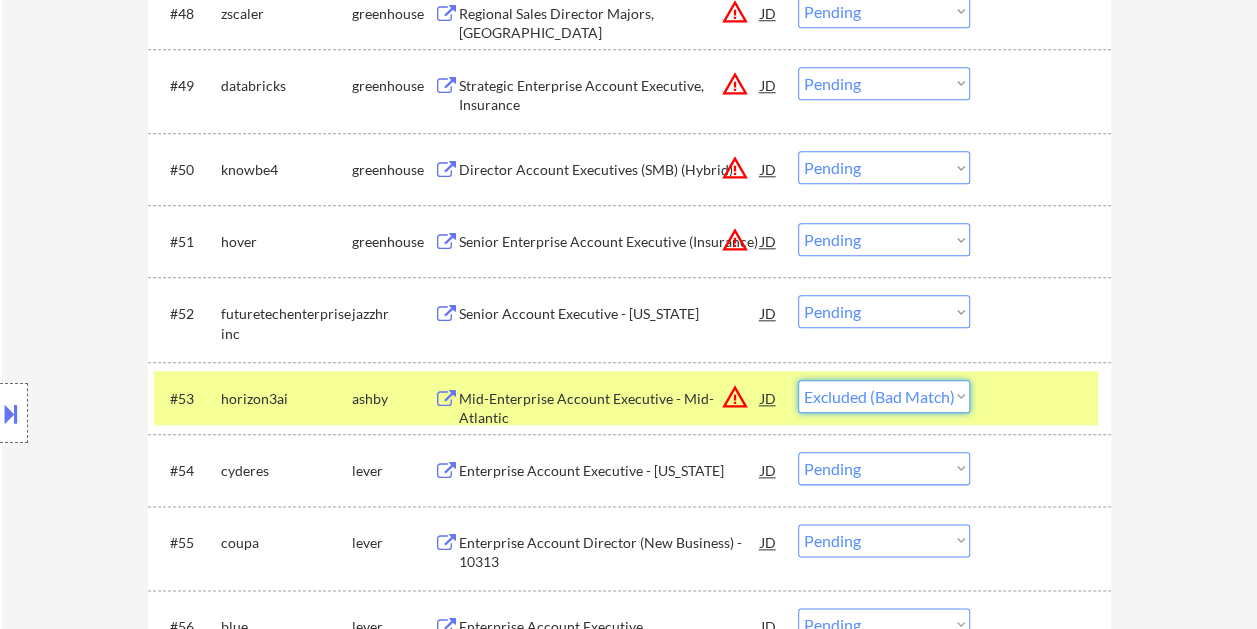 click on "Choose an option... Pending Applied Excluded (Questions) Excluded (Expired) Excluded (Location) Excluded (Bad Match) Excluded (Blocklist) Excluded (Salary) Excluded (Other)" at bounding box center (884, 396) 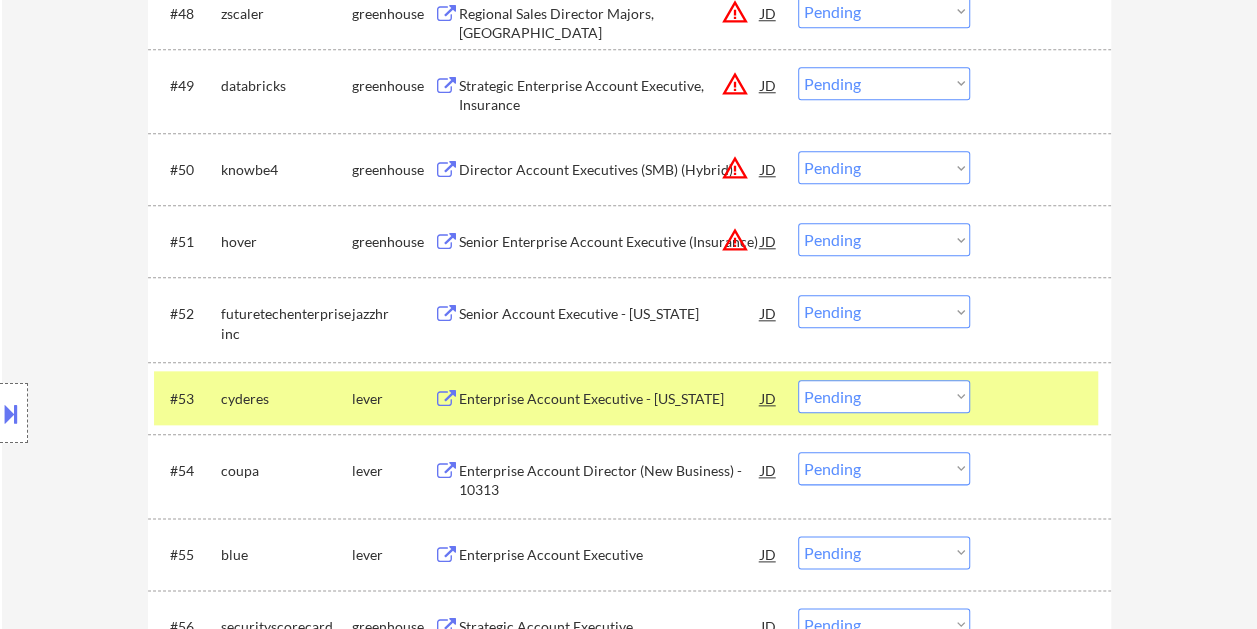 click on "Enterprise Account Executive - New Jersey" at bounding box center [610, 399] 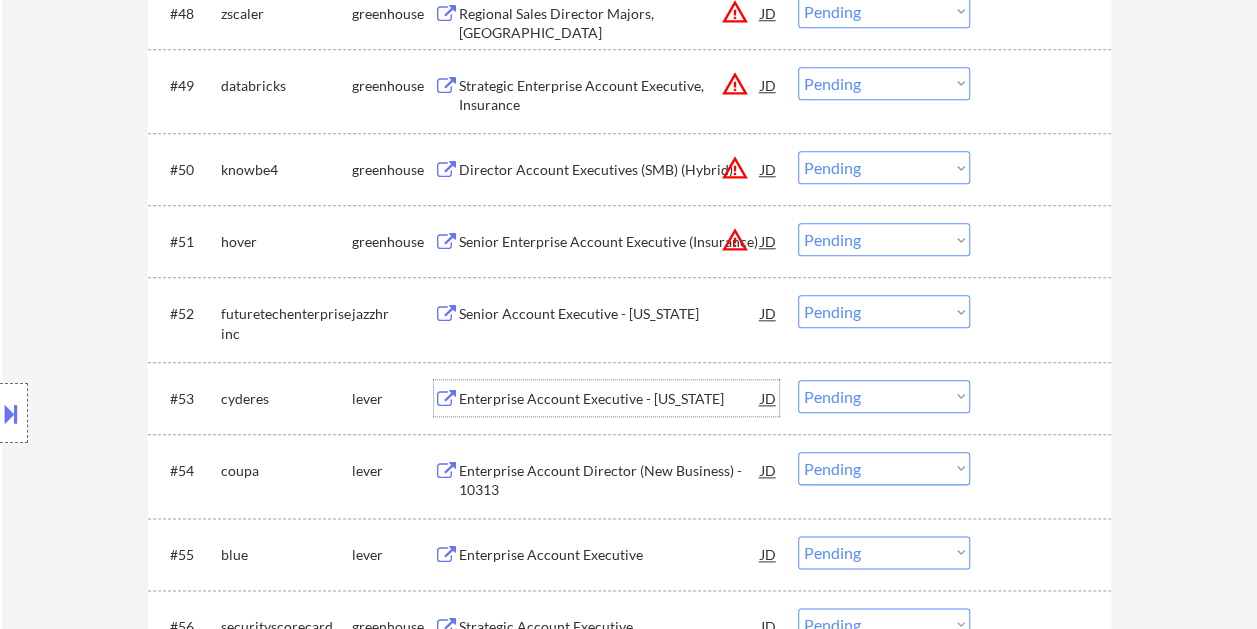 click at bounding box center (1043, 398) 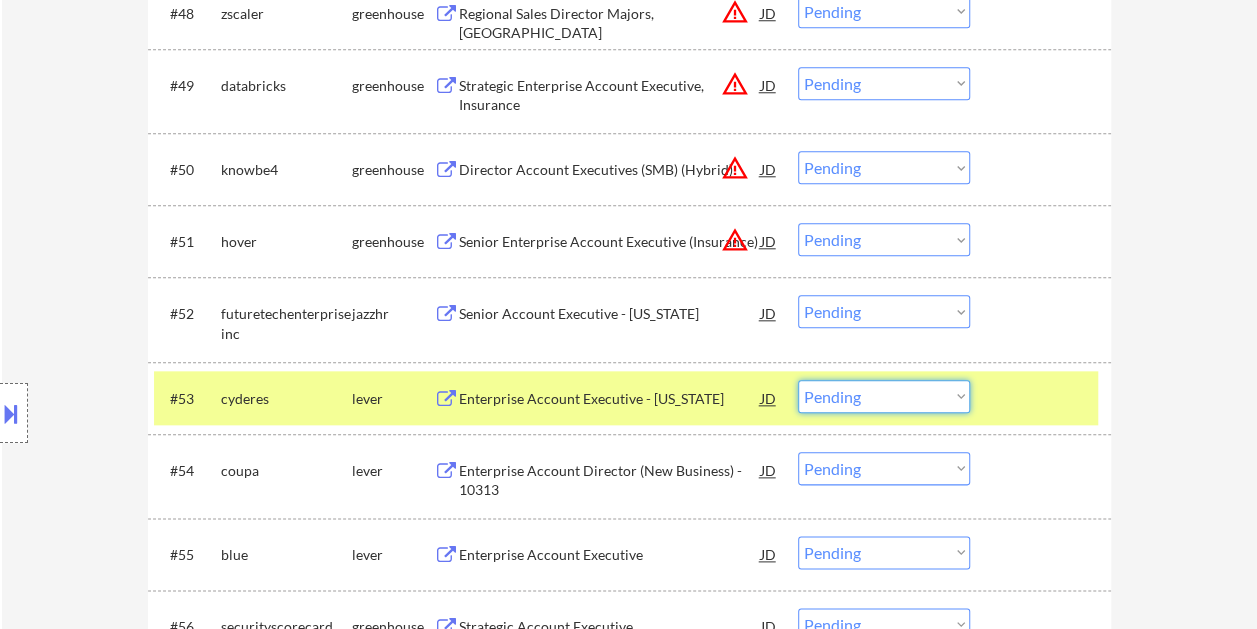 click on "Choose an option... Pending Applied Excluded (Questions) Excluded (Expired) Excluded (Location) Excluded (Bad Match) Excluded (Blocklist) Excluded (Salary) Excluded (Other)" at bounding box center [884, 396] 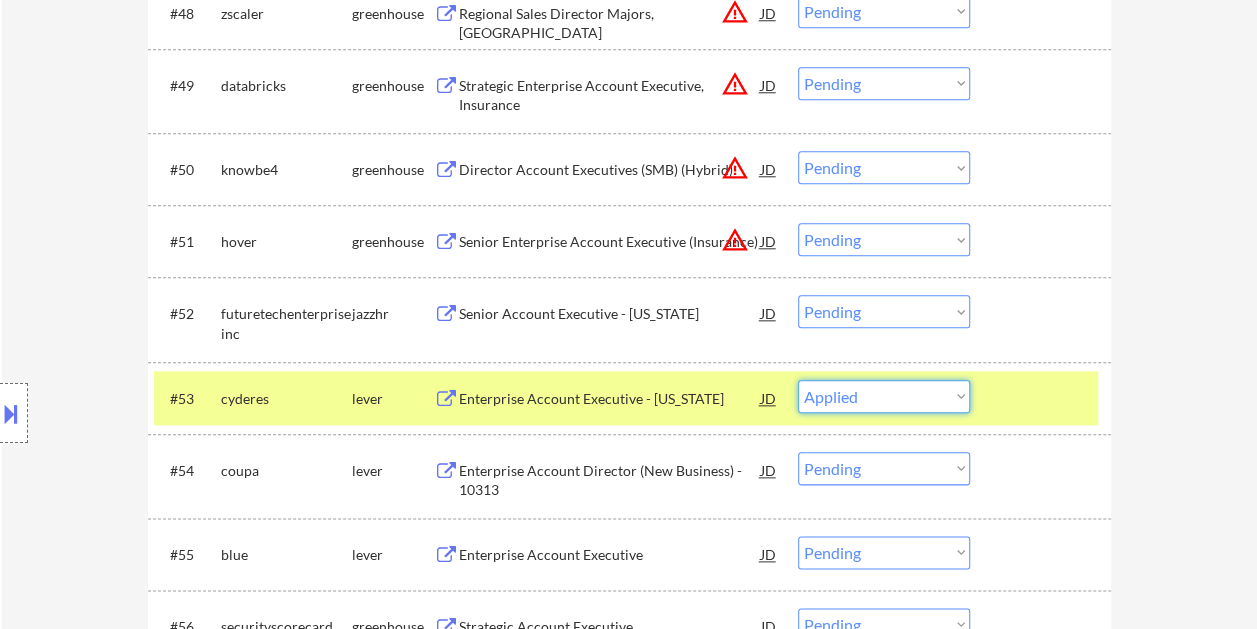 click on "Choose an option... Pending Applied Excluded (Questions) Excluded (Expired) Excluded (Location) Excluded (Bad Match) Excluded (Blocklist) Excluded (Salary) Excluded (Other)" at bounding box center [884, 396] 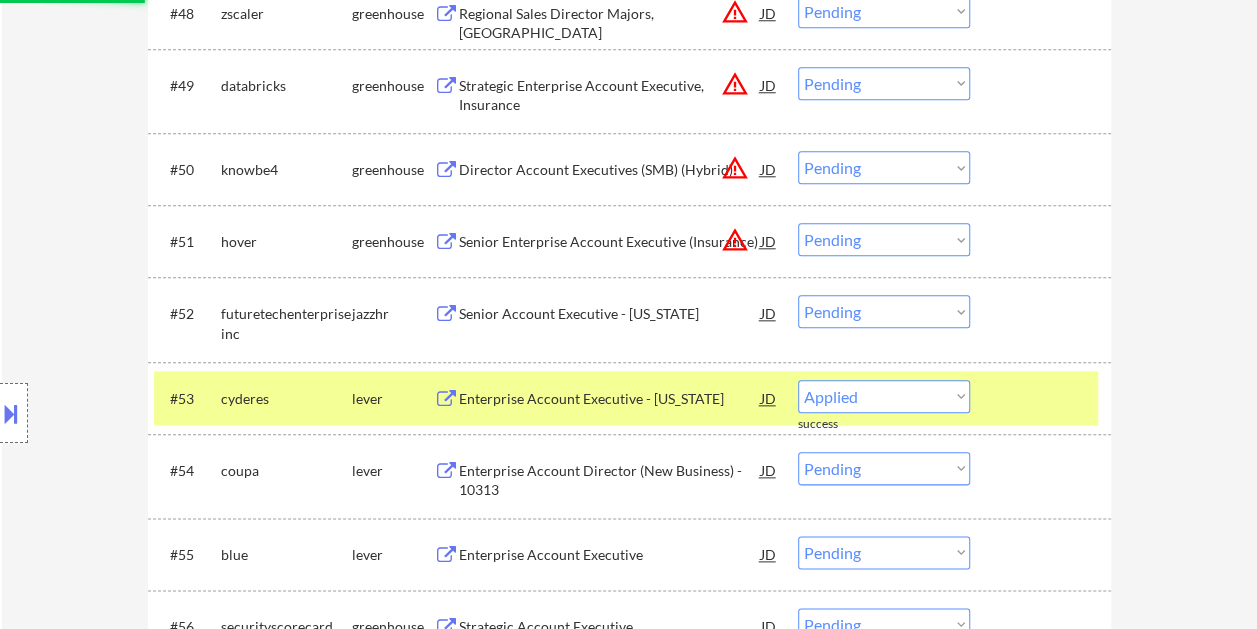 select on ""pending"" 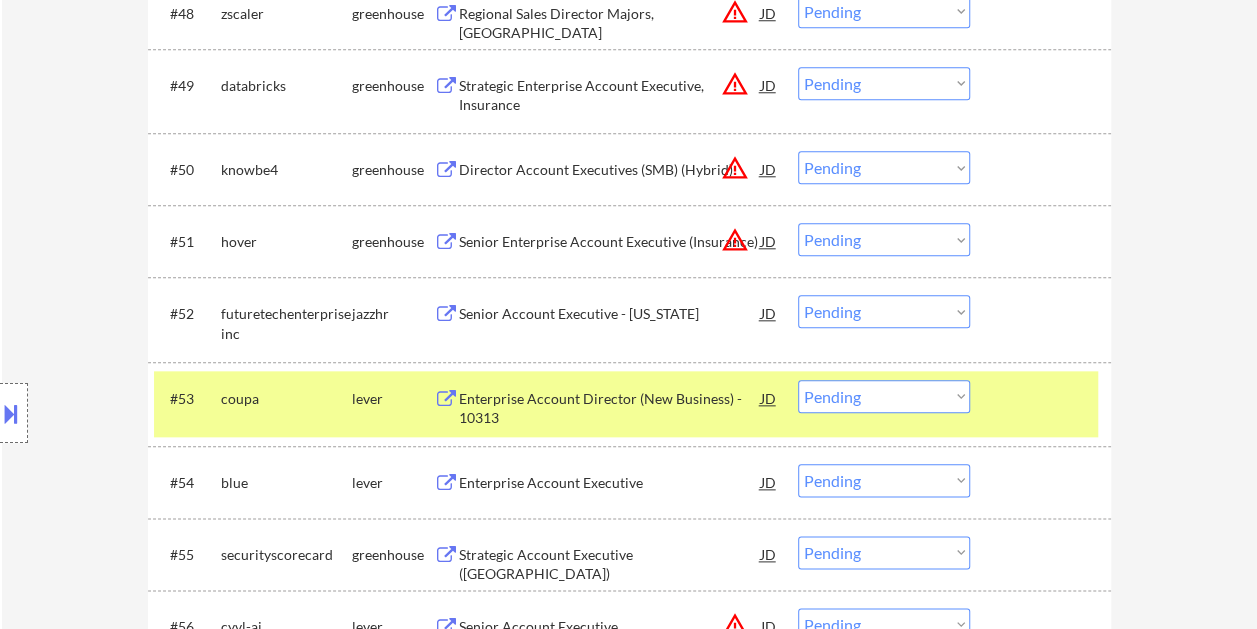 click on "Enterprise Account Director (New Business) - 10313" at bounding box center [610, 404] 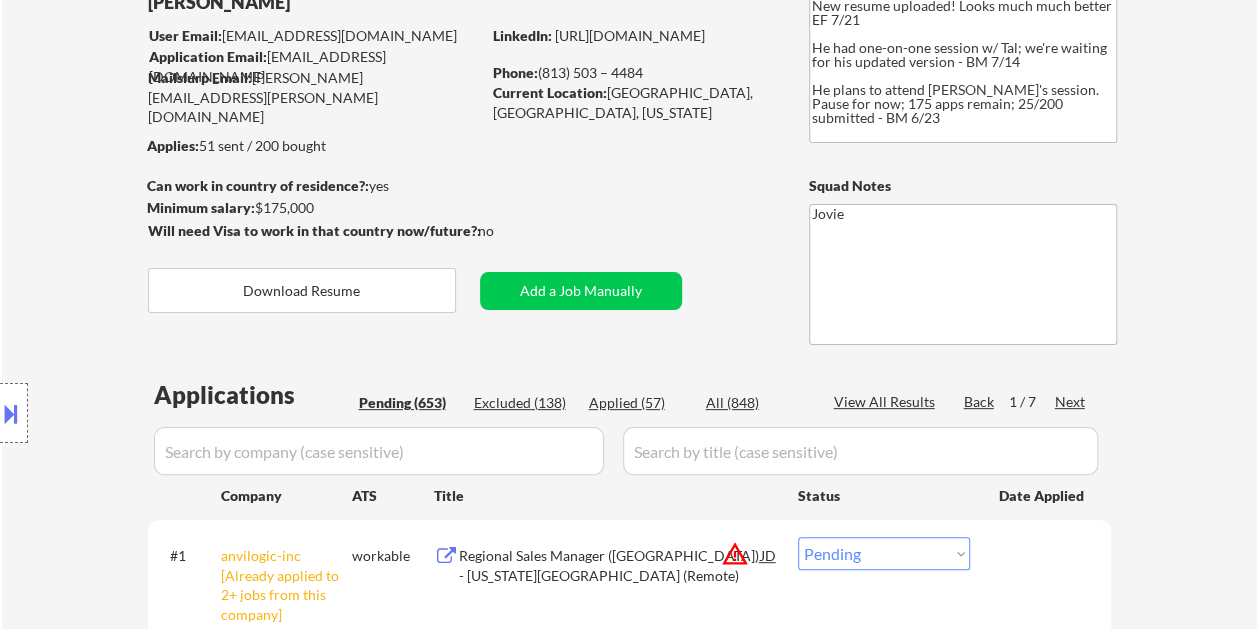 scroll, scrollTop: 0, scrollLeft: 0, axis: both 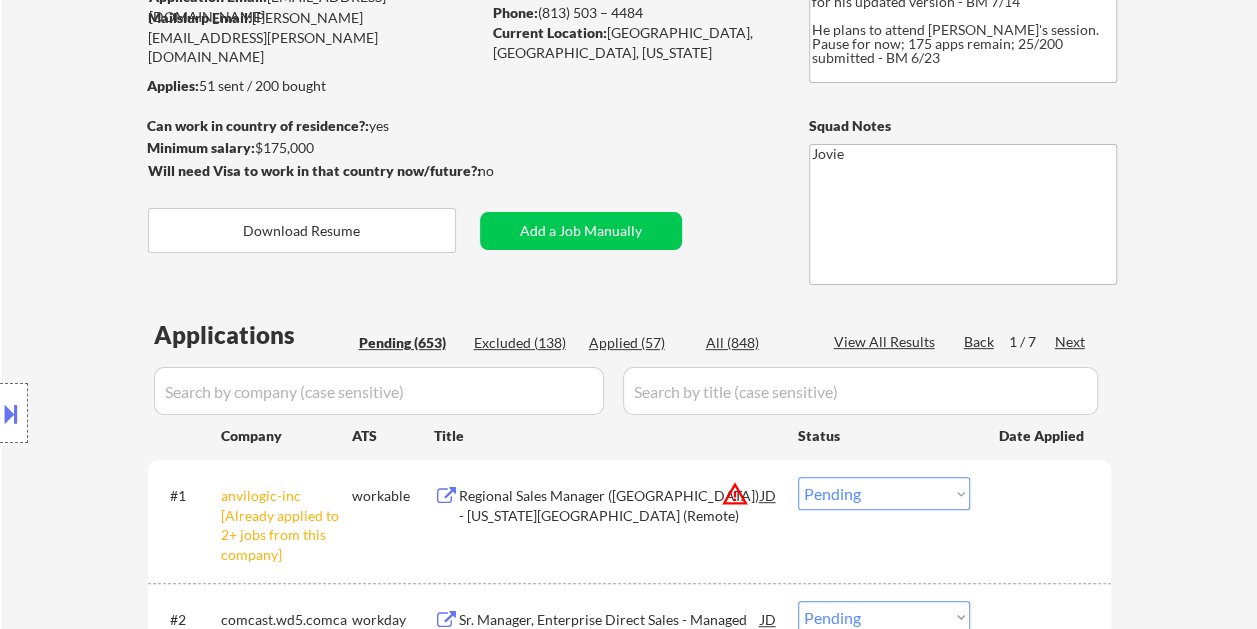click on "Applied (57)" at bounding box center [639, 343] 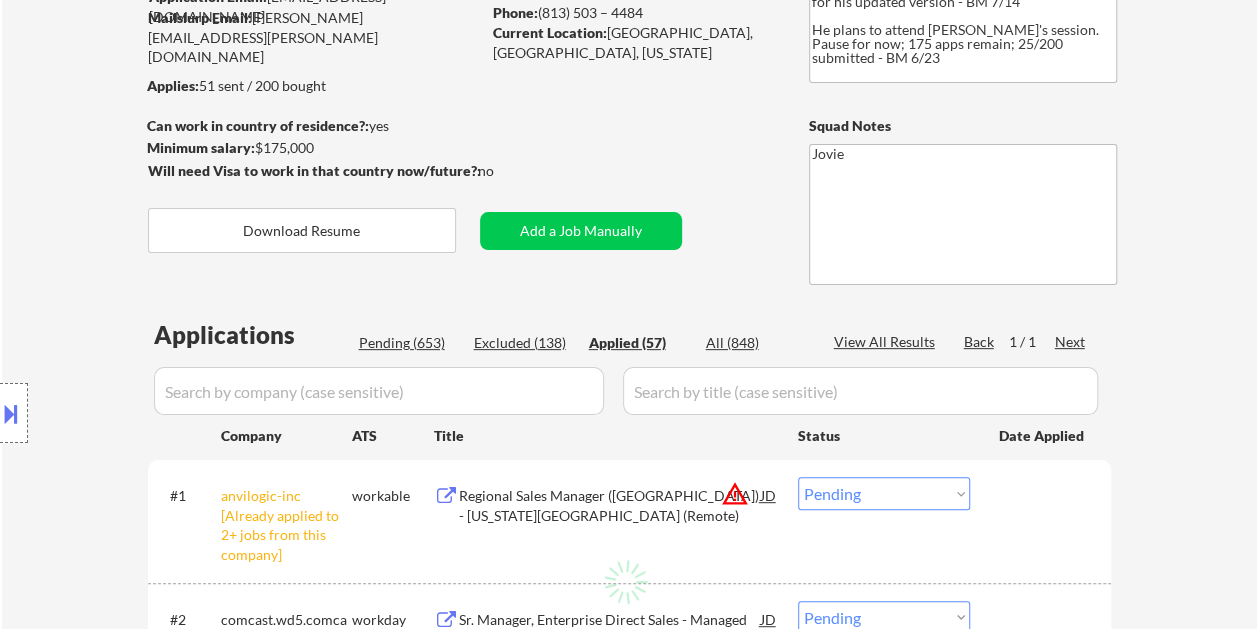select on ""applied"" 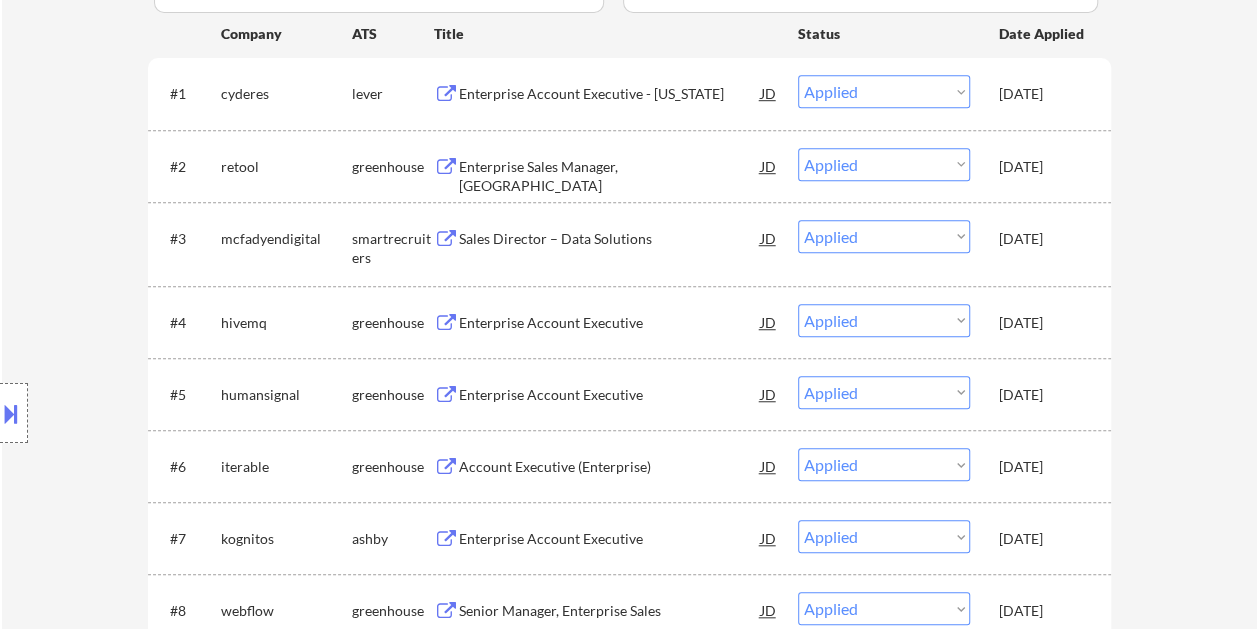 scroll, scrollTop: 700, scrollLeft: 0, axis: vertical 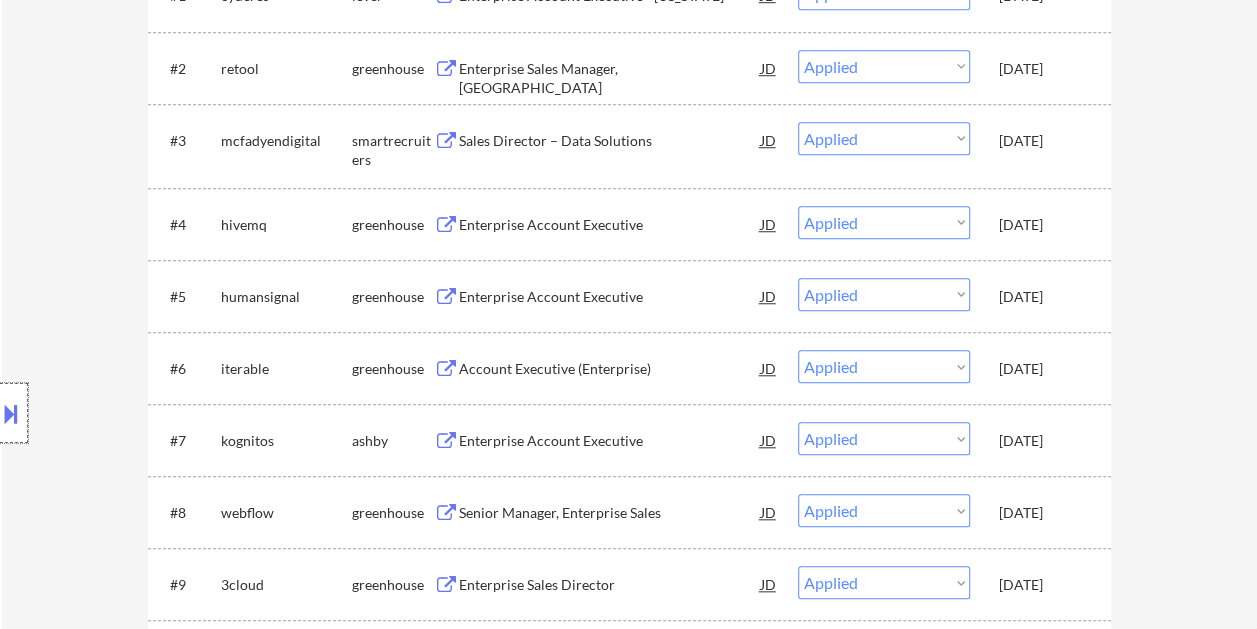 click at bounding box center [14, 413] 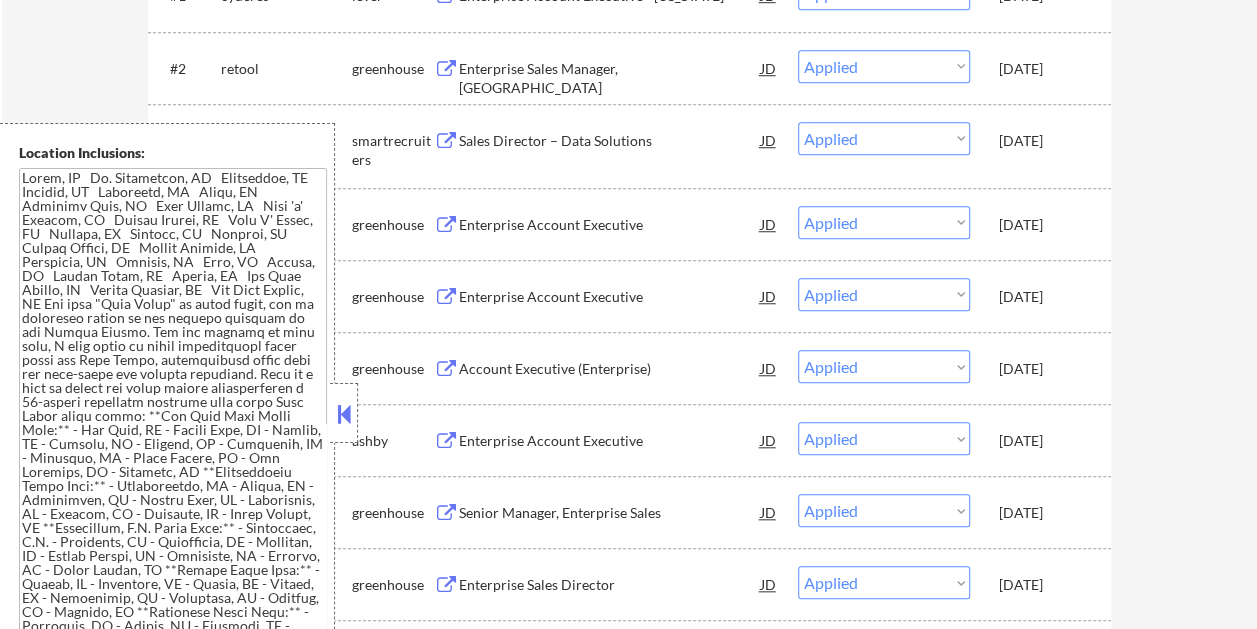 click at bounding box center (344, 414) 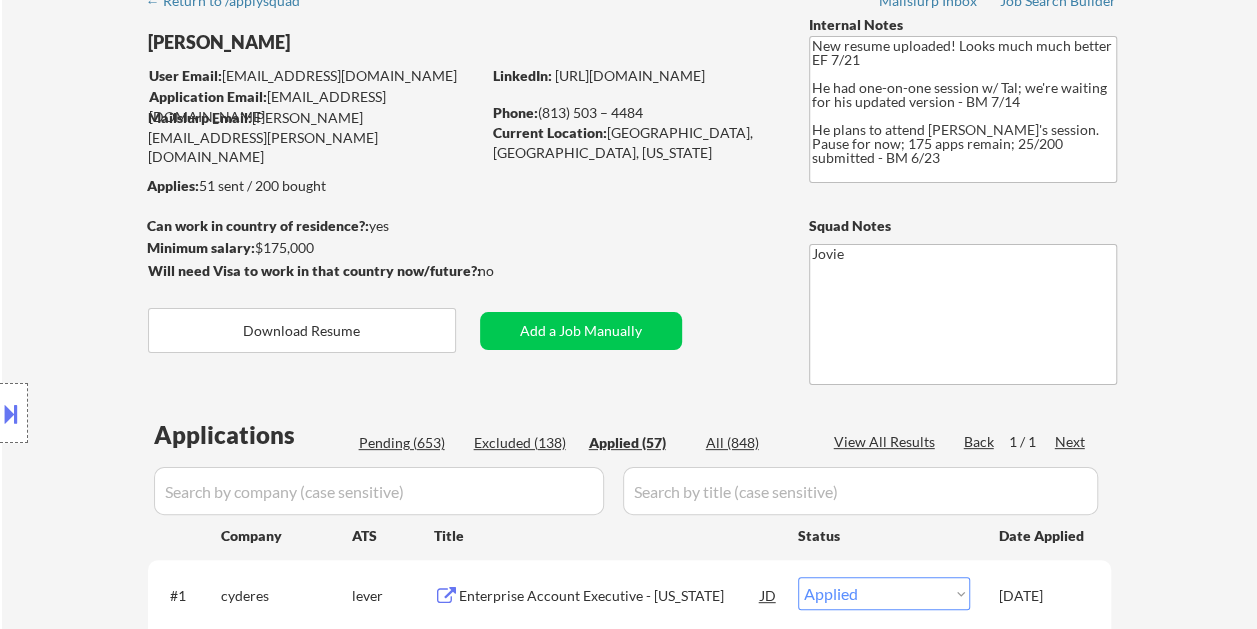 scroll, scrollTop: 0, scrollLeft: 0, axis: both 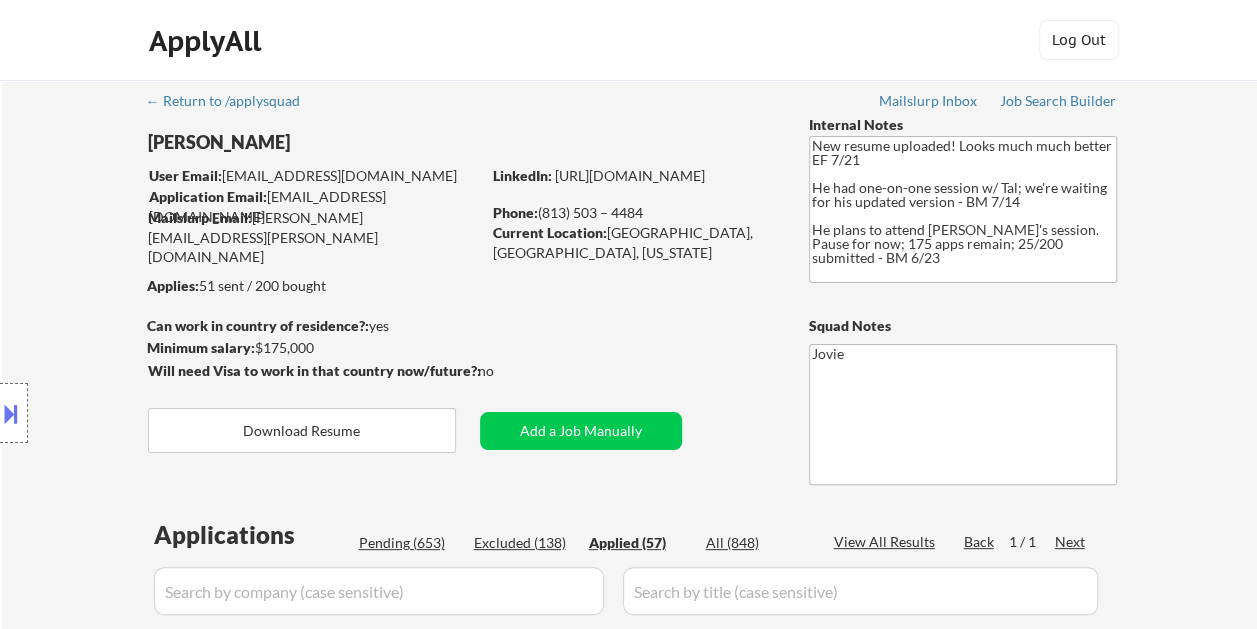 click on "Pending (653)" at bounding box center [409, 543] 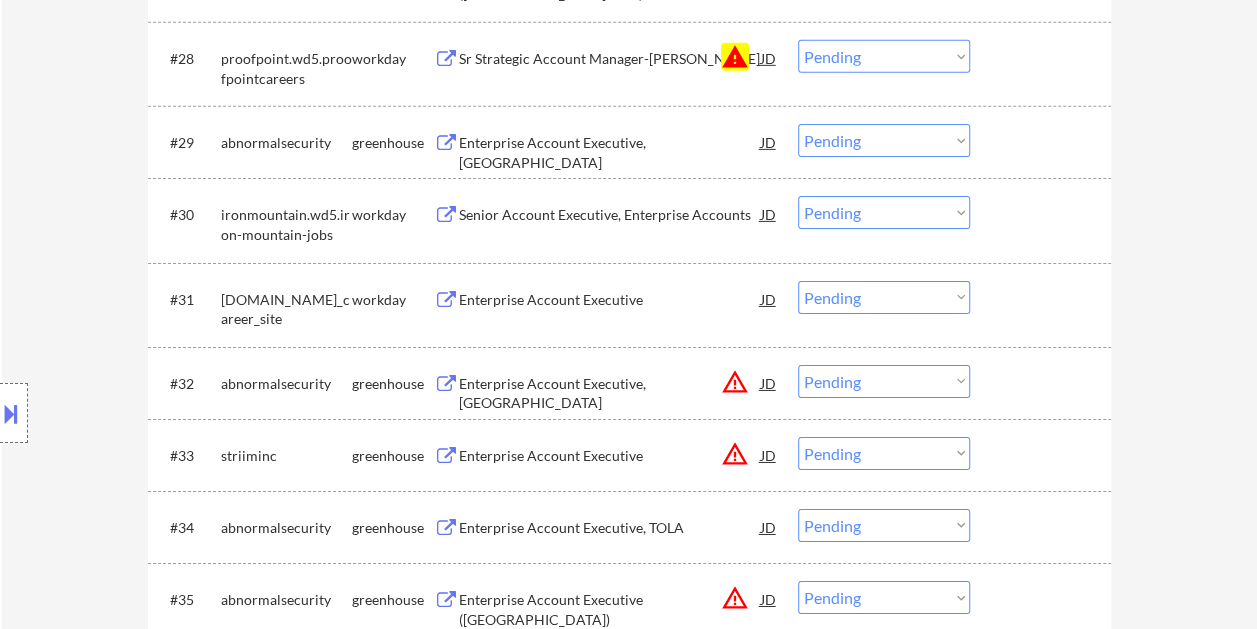 scroll, scrollTop: 3500, scrollLeft: 0, axis: vertical 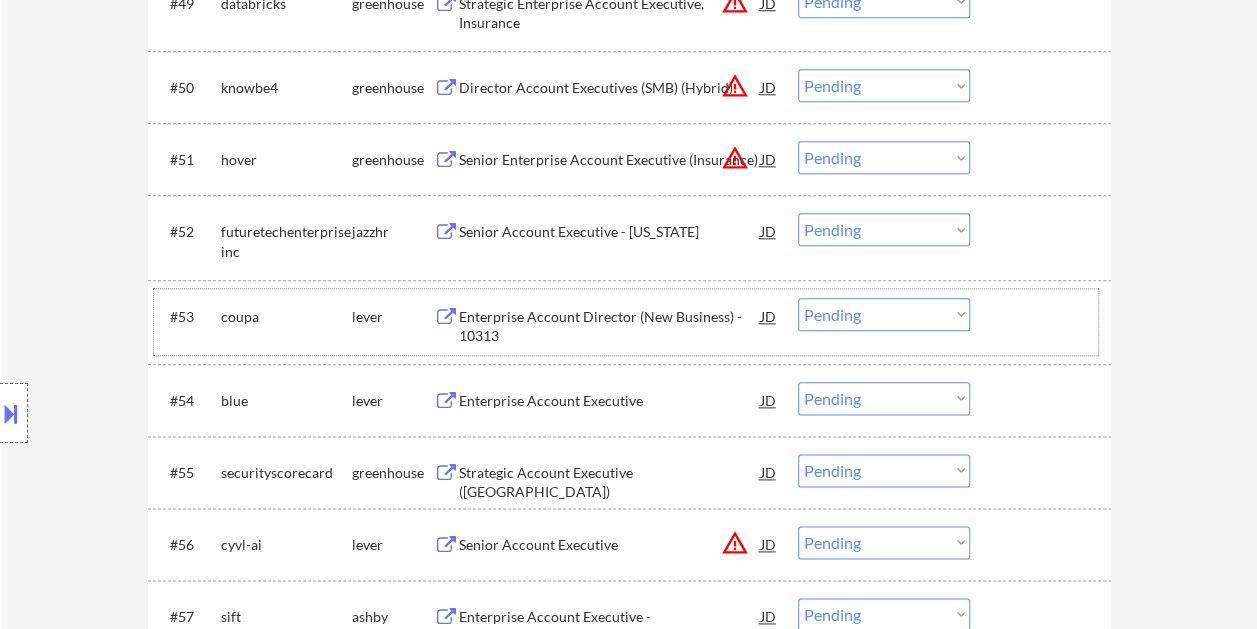 click on "#53 coupa lever Enterprise Account Director (New Business) - 10313 JD warning_amber Choose an option... Pending Applied Excluded (Questions) Excluded (Expired) Excluded (Location) Excluded (Bad Match) Excluded (Blocklist) Excluded (Salary) Excluded (Other)" at bounding box center (626, 322) 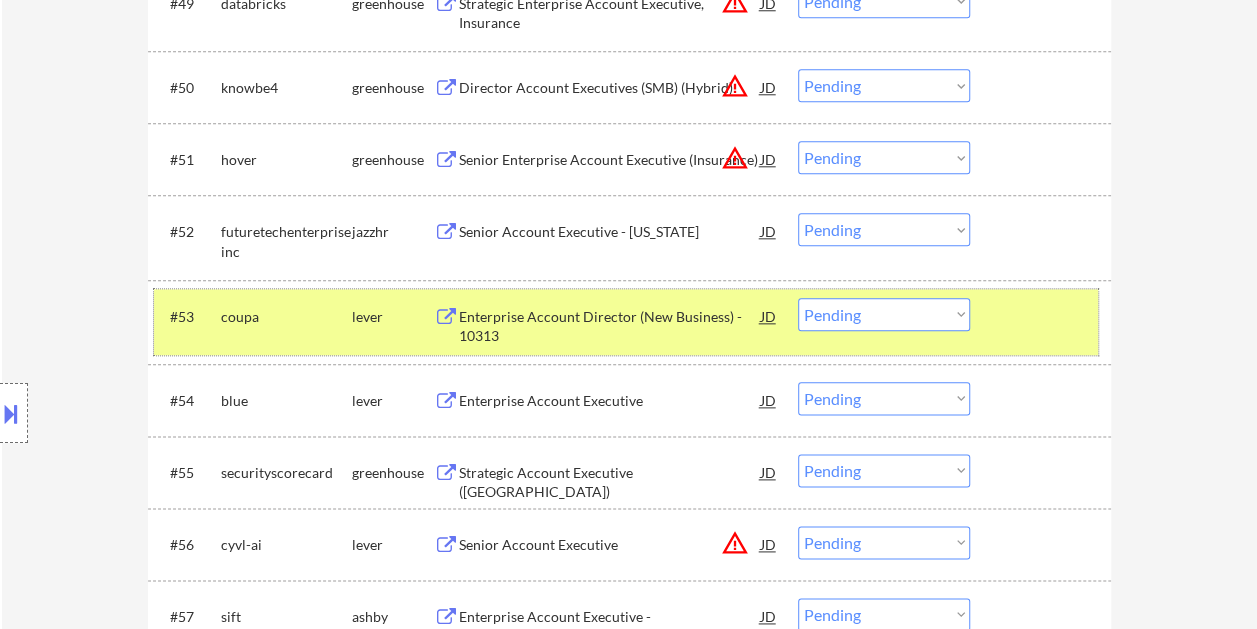 click on "Choose an option... Pending Applied Excluded (Questions) Excluded (Expired) Excluded (Location) Excluded (Bad Match) Excluded (Blocklist) Excluded (Salary) Excluded (Other)" at bounding box center (884, 314) 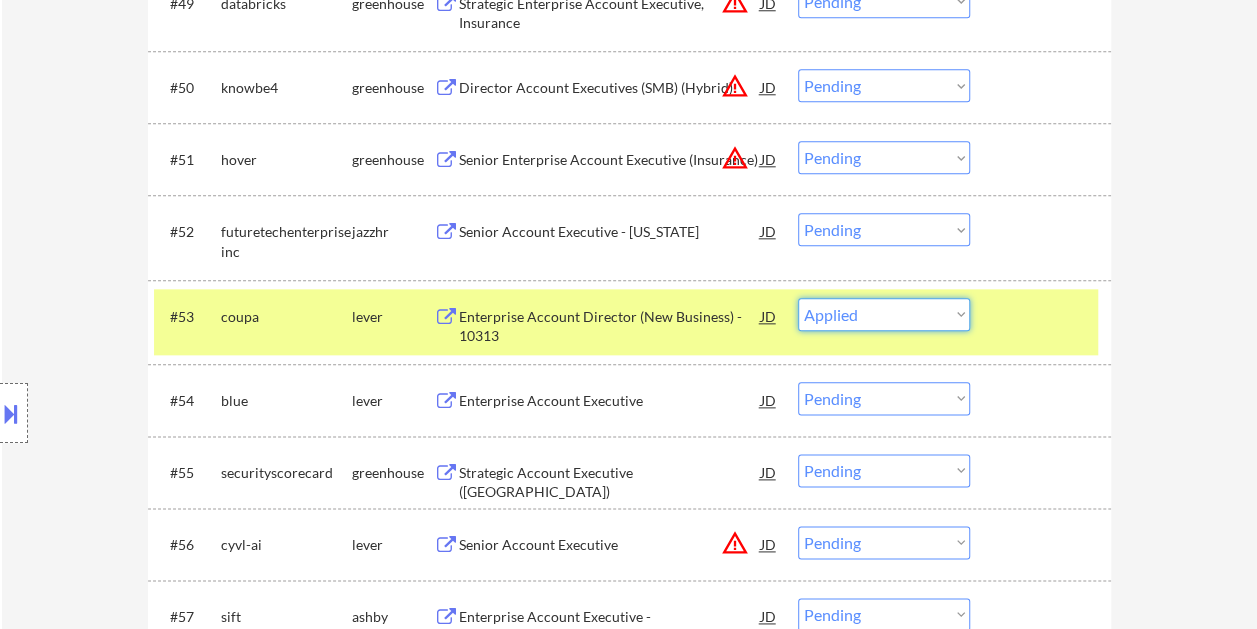 click on "Choose an option... Pending Applied Excluded (Questions) Excluded (Expired) Excluded (Location) Excluded (Bad Match) Excluded (Blocklist) Excluded (Salary) Excluded (Other)" at bounding box center (884, 314) 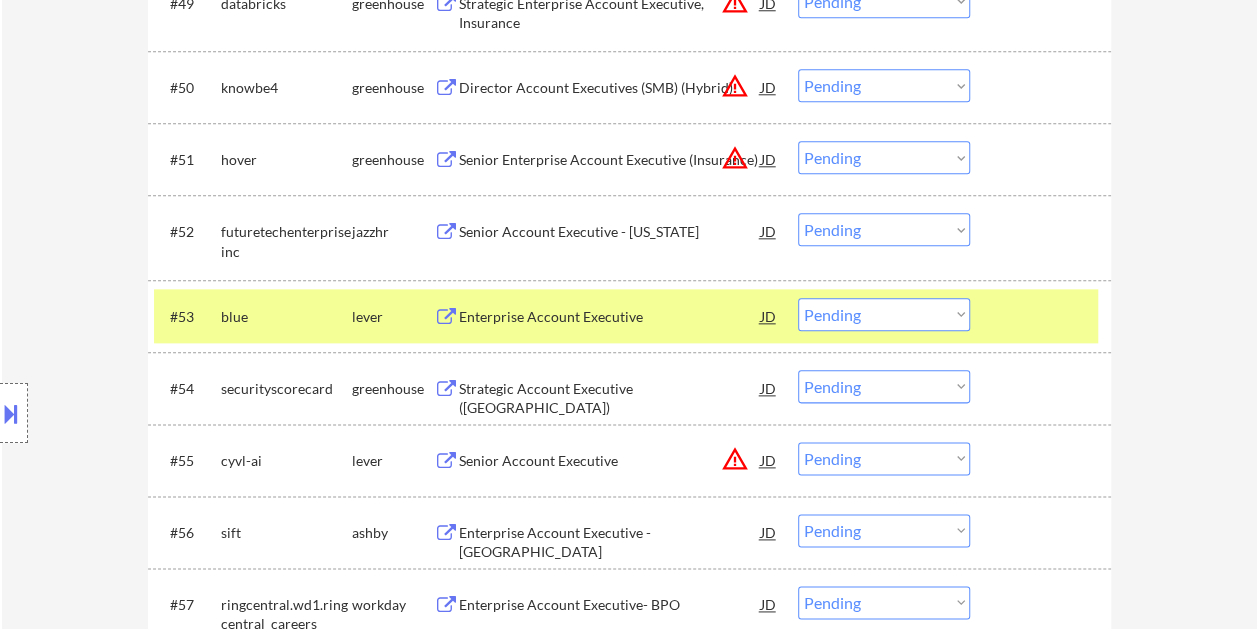 click on "Enterprise Account Executive" at bounding box center (610, 317) 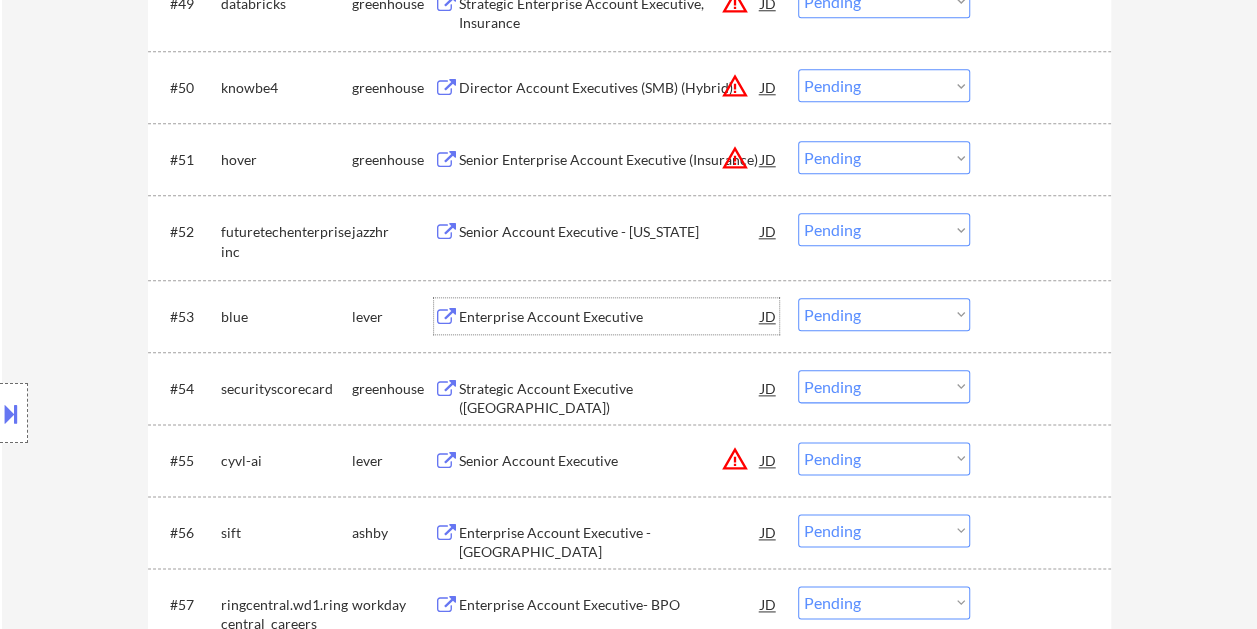 click at bounding box center [1043, 316] 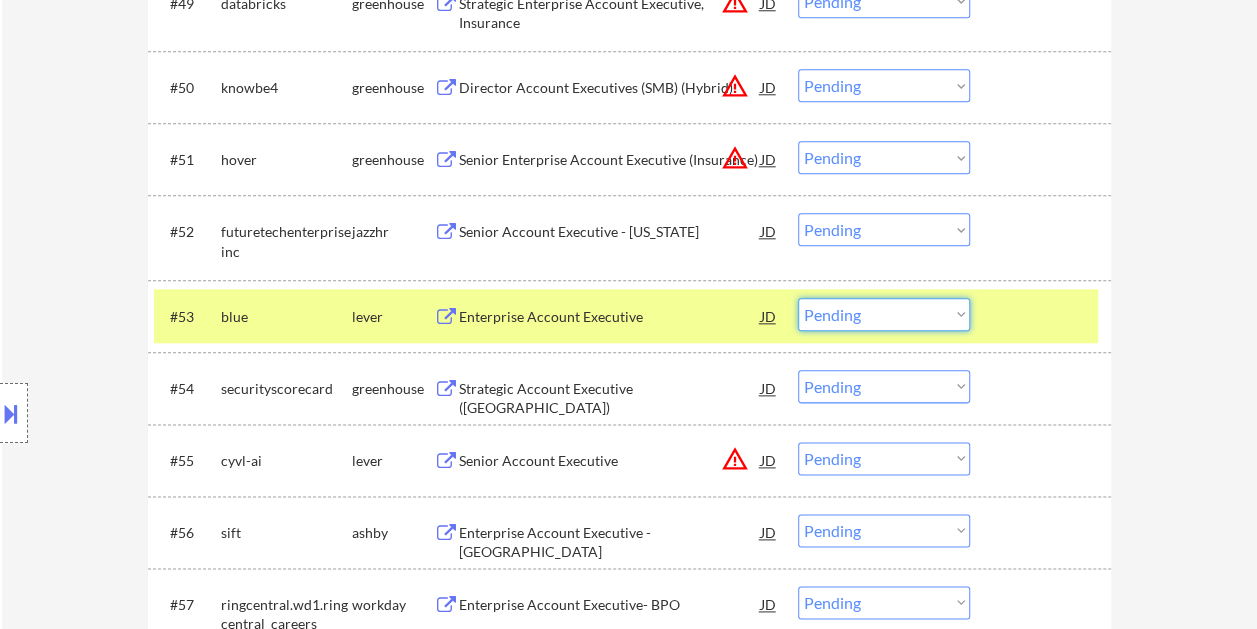 click on "Choose an option... Pending Applied Excluded (Questions) Excluded (Expired) Excluded (Location) Excluded (Bad Match) Excluded (Blocklist) Excluded (Salary) Excluded (Other)" at bounding box center (884, 314) 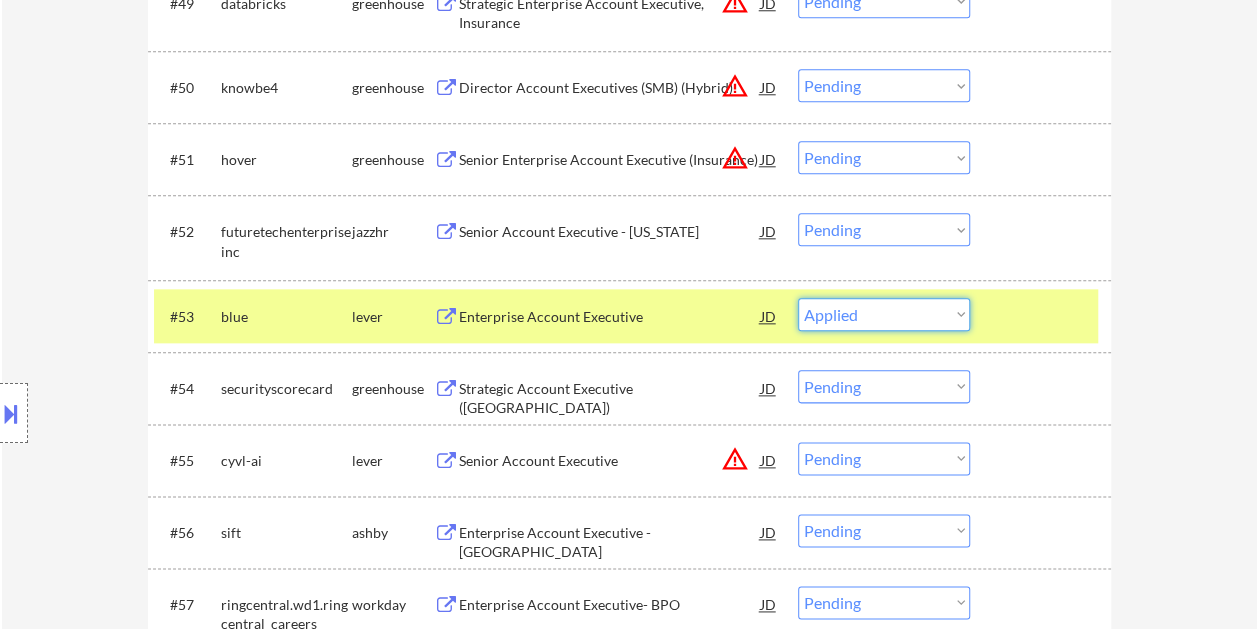 click on "Choose an option... Pending Applied Excluded (Questions) Excluded (Expired) Excluded (Location) Excluded (Bad Match) Excluded (Blocklist) Excluded (Salary) Excluded (Other)" at bounding box center (884, 314) 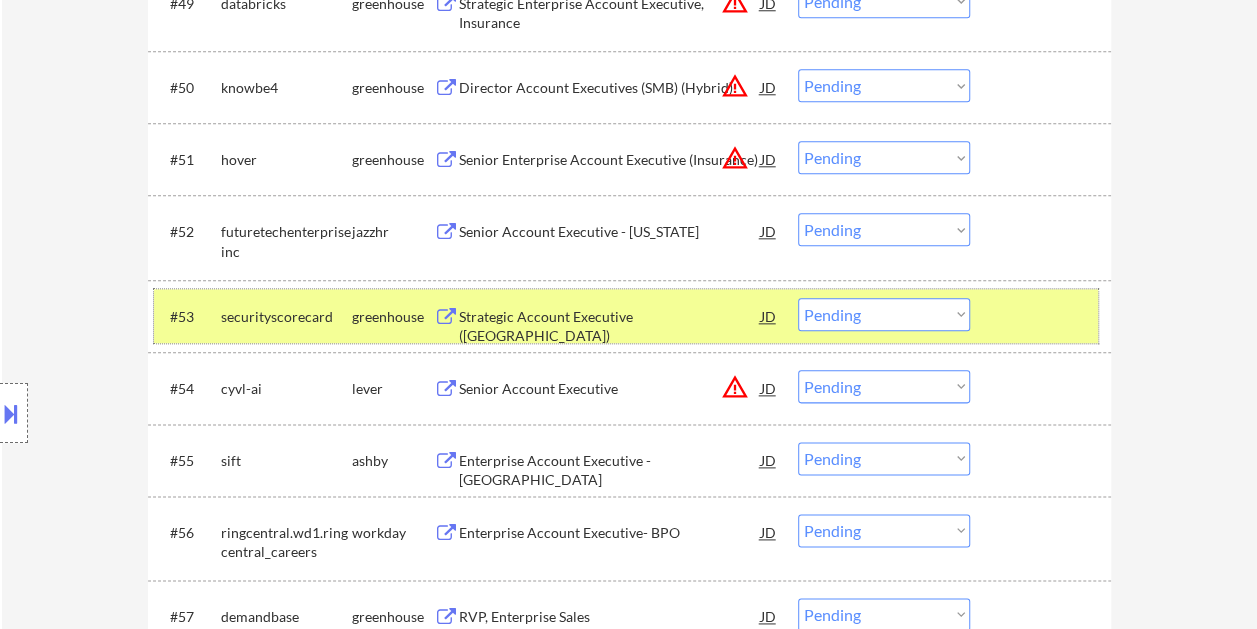 click at bounding box center (1043, 316) 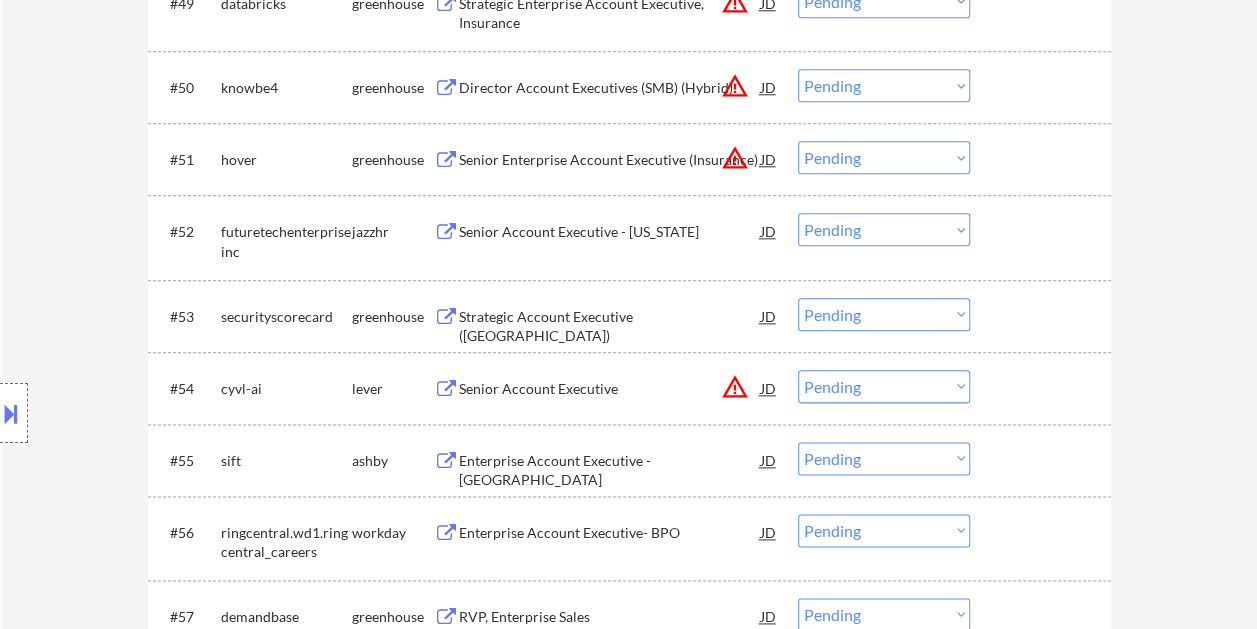 click at bounding box center (1043, 316) 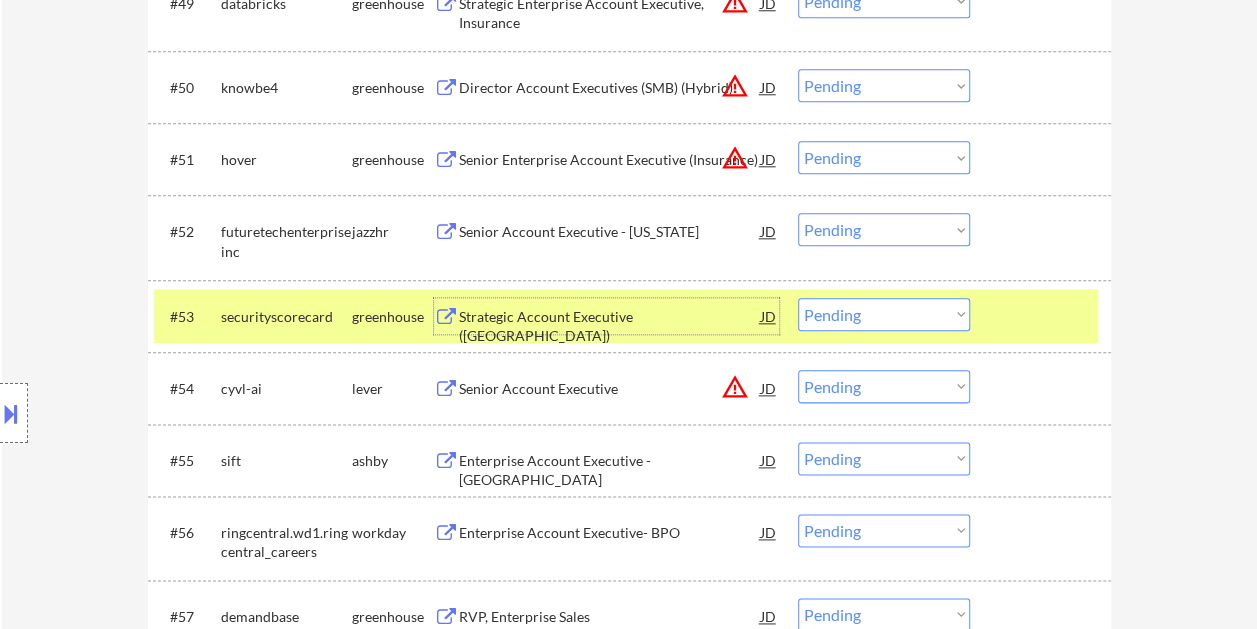 click on "Strategic Account Executive (Chicago)" at bounding box center (610, 326) 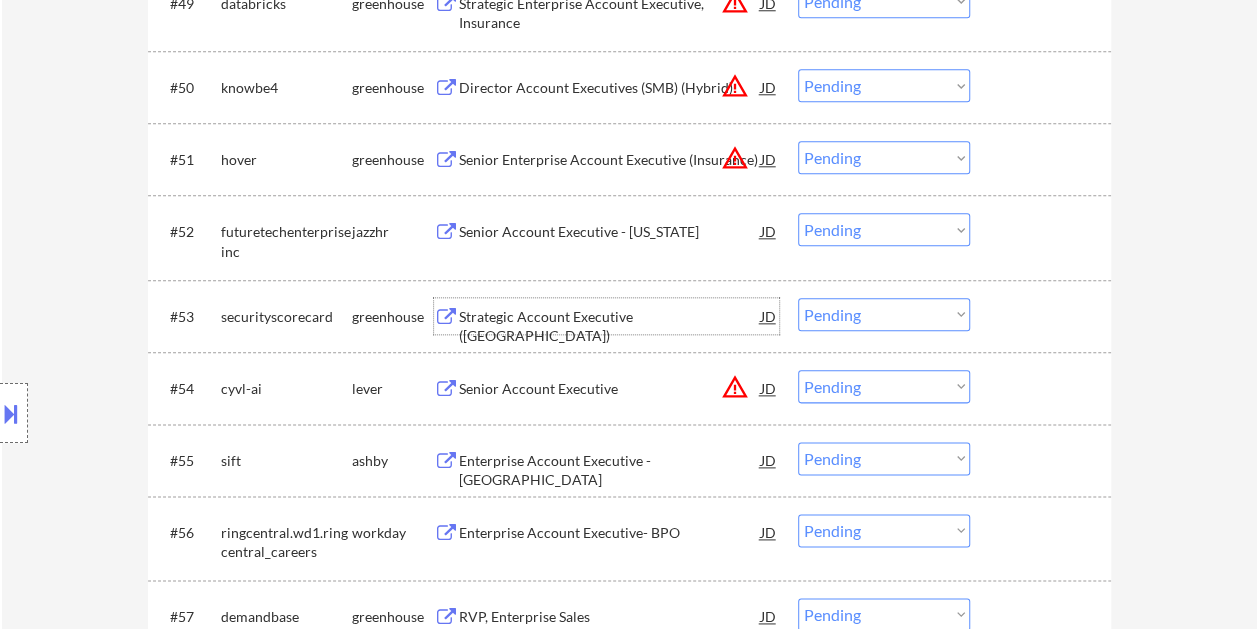 click at bounding box center [1043, 316] 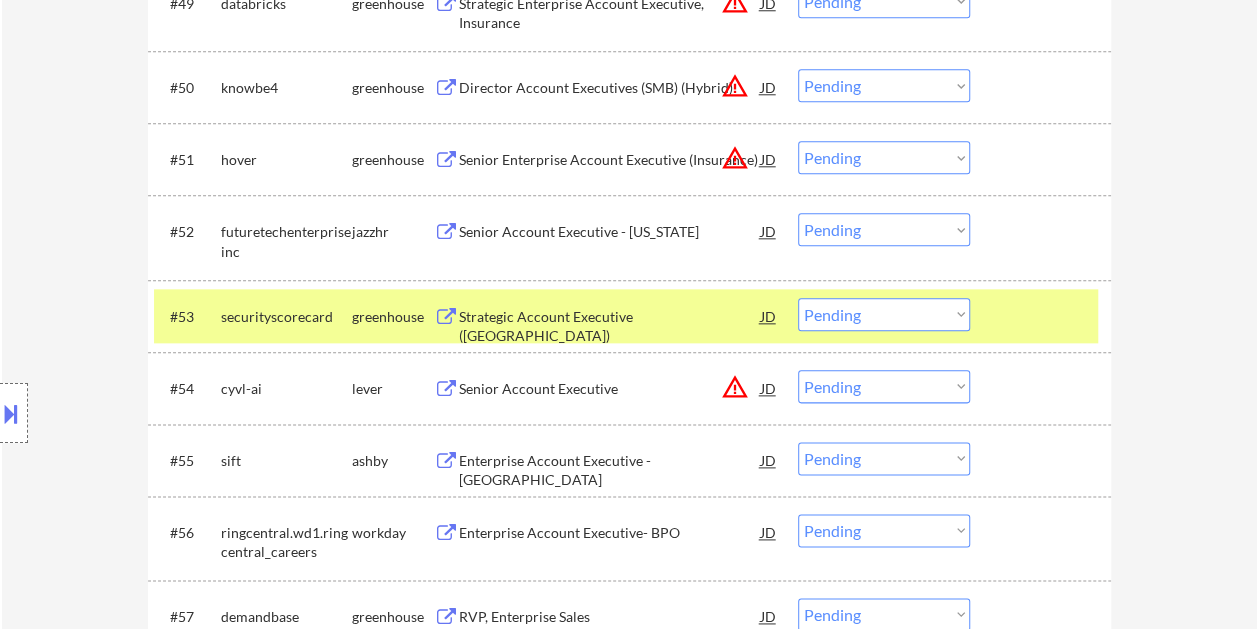 click on "Choose an option... Pending Applied Excluded (Questions) Excluded (Expired) Excluded (Location) Excluded (Bad Match) Excluded (Blocklist) Excluded (Salary) Excluded (Other)" at bounding box center (884, 314) 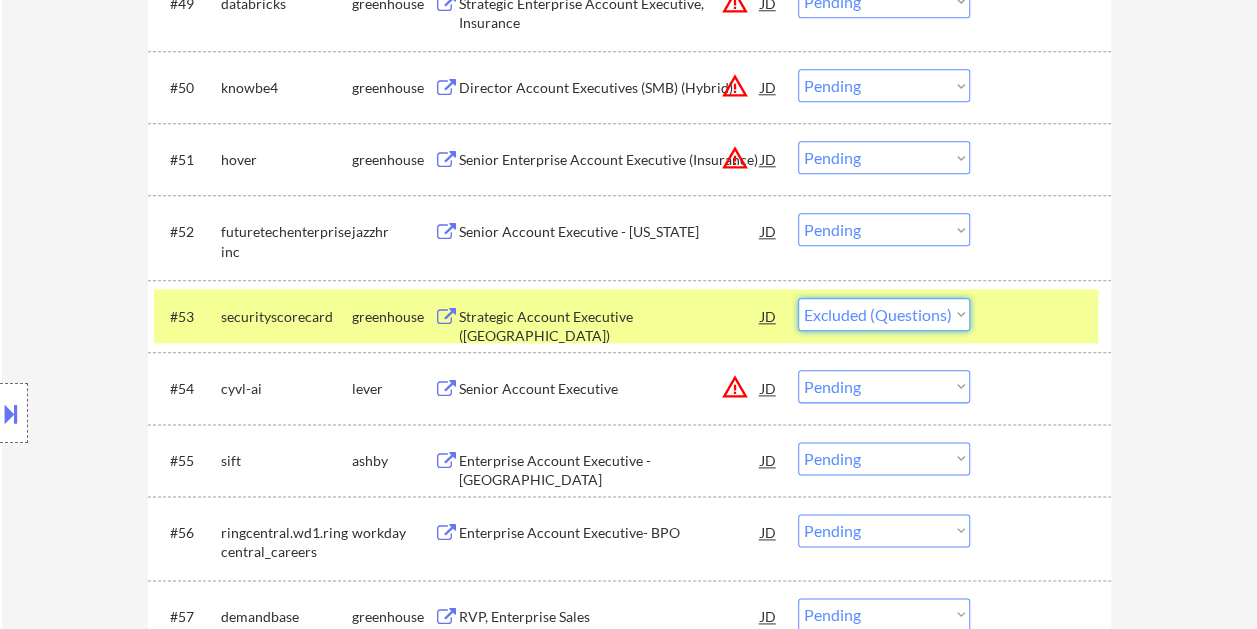 click on "Choose an option... Pending Applied Excluded (Questions) Excluded (Expired) Excluded (Location) Excluded (Bad Match) Excluded (Blocklist) Excluded (Salary) Excluded (Other)" at bounding box center [884, 314] 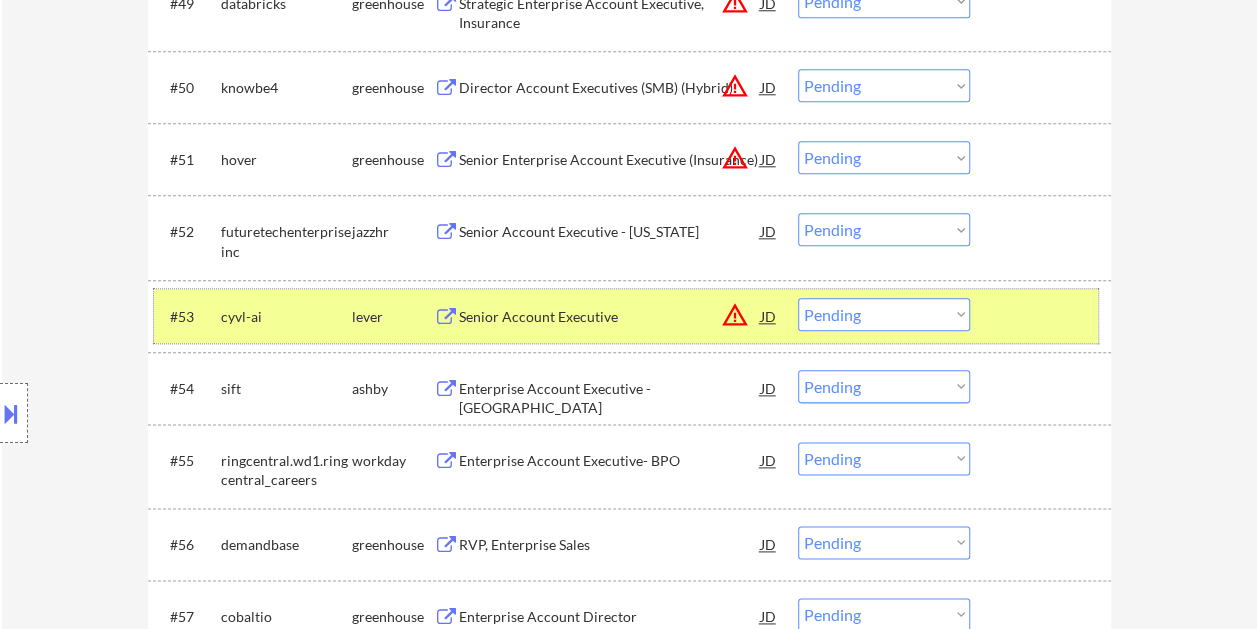 click at bounding box center [1043, 316] 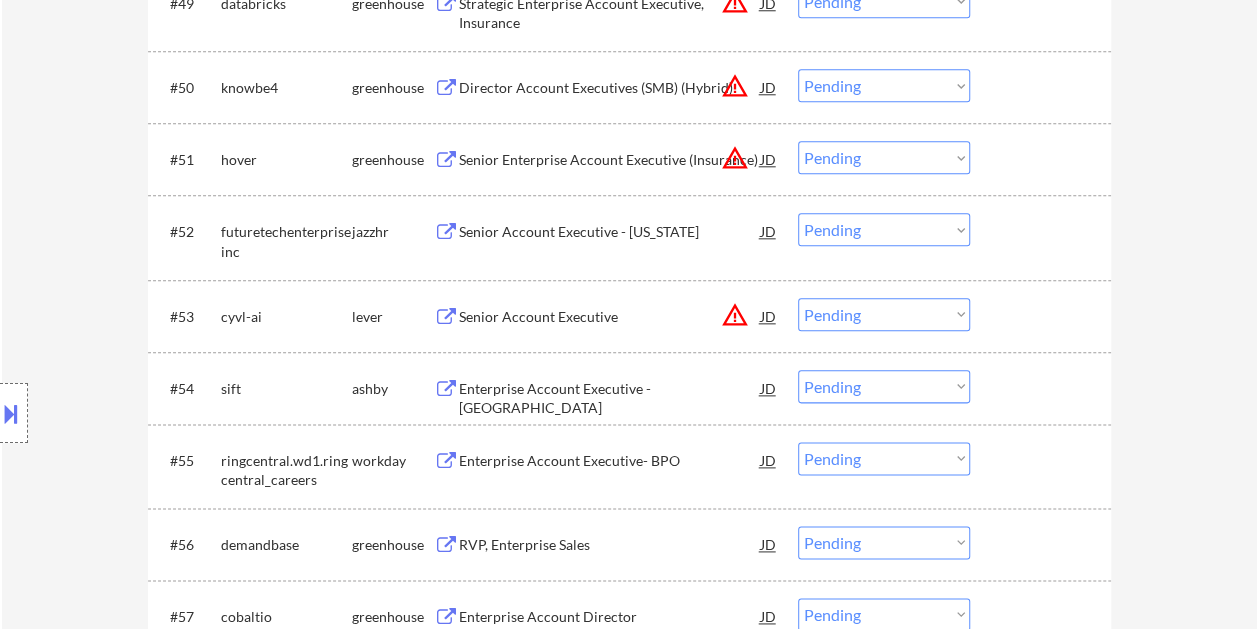 click at bounding box center [1043, 316] 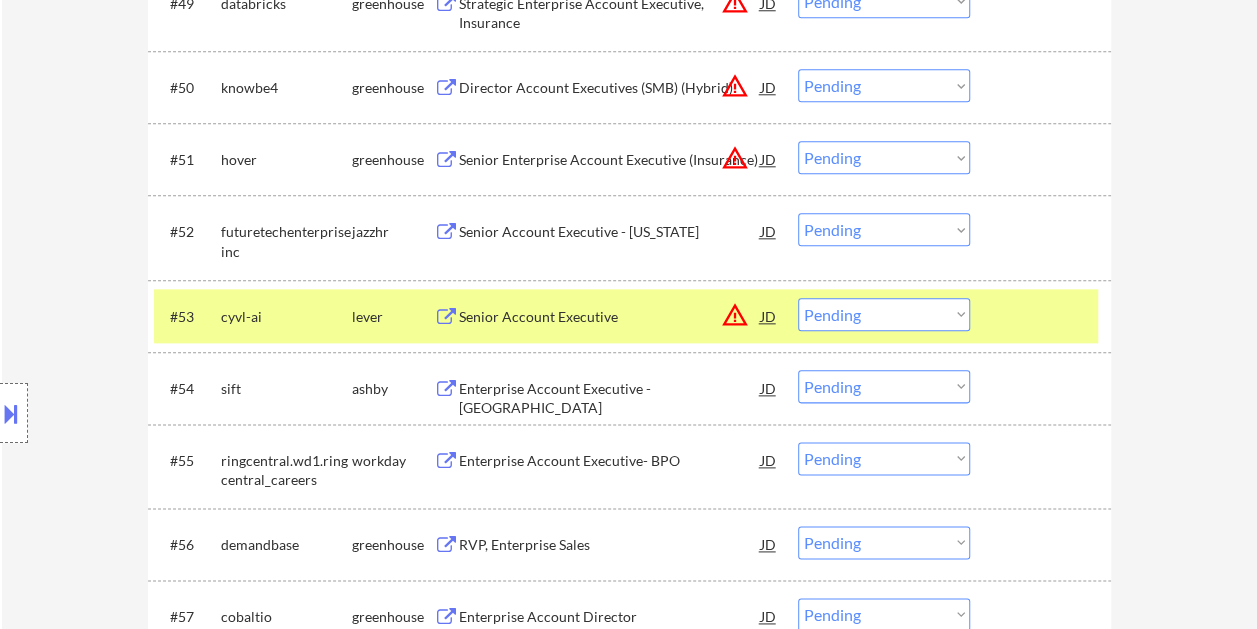 click on "#53 cyvl-ai lever Senior Account Executive JD warning_amber Choose an option... Pending Applied Excluded (Questions) Excluded (Expired) Excluded (Location) Excluded (Bad Match) Excluded (Blocklist) Excluded (Salary) Excluded (Other) success" at bounding box center [629, 316] 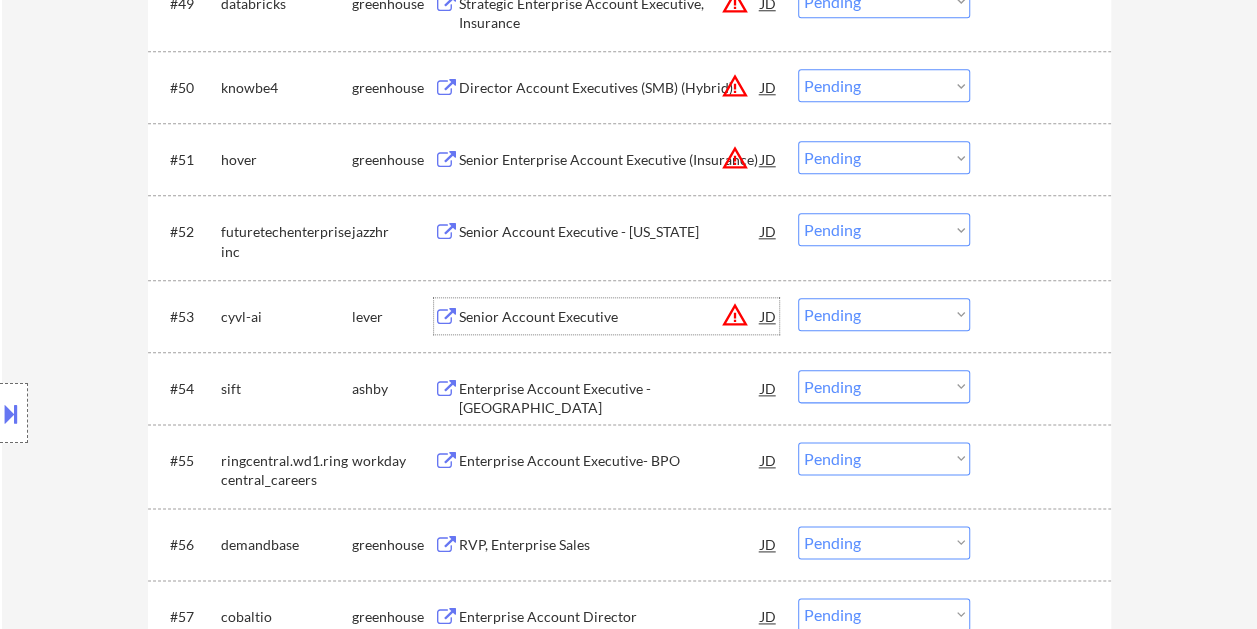 click on "Choose an option... Pending Applied Excluded (Questions) Excluded (Expired) Excluded (Location) Excluded (Bad Match) Excluded (Blocklist) Excluded (Salary) Excluded (Other)" at bounding box center (884, 314) 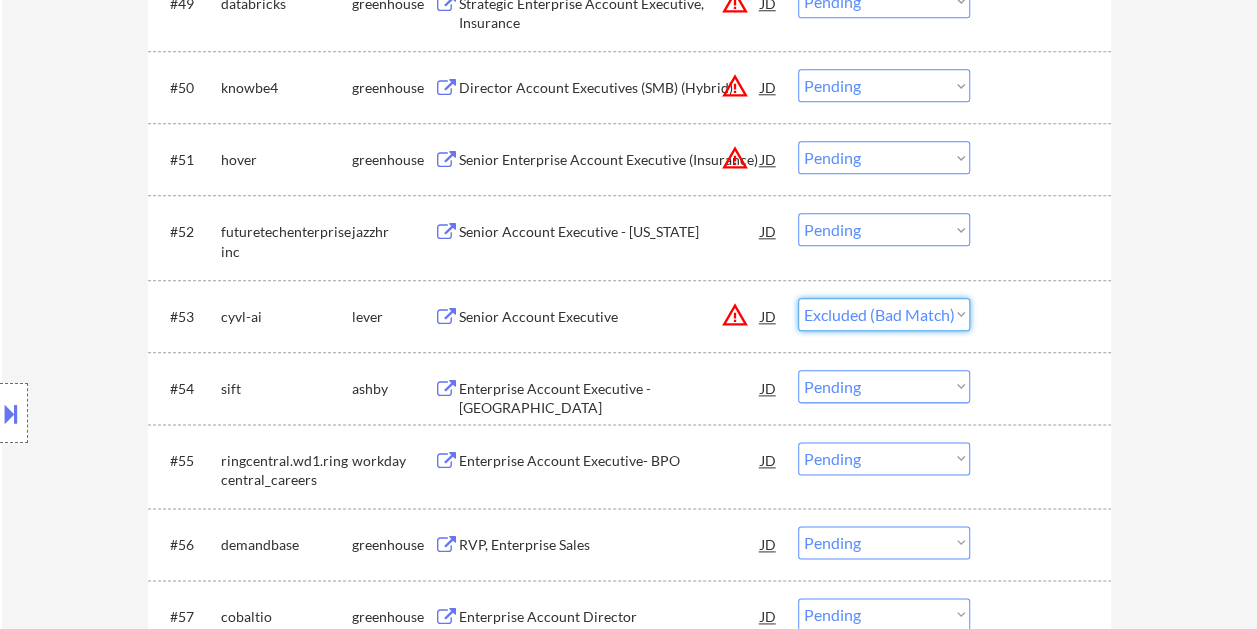 click on "Choose an option... Pending Applied Excluded (Questions) Excluded (Expired) Excluded (Location) Excluded (Bad Match) Excluded (Blocklist) Excluded (Salary) Excluded (Other)" at bounding box center (884, 314) 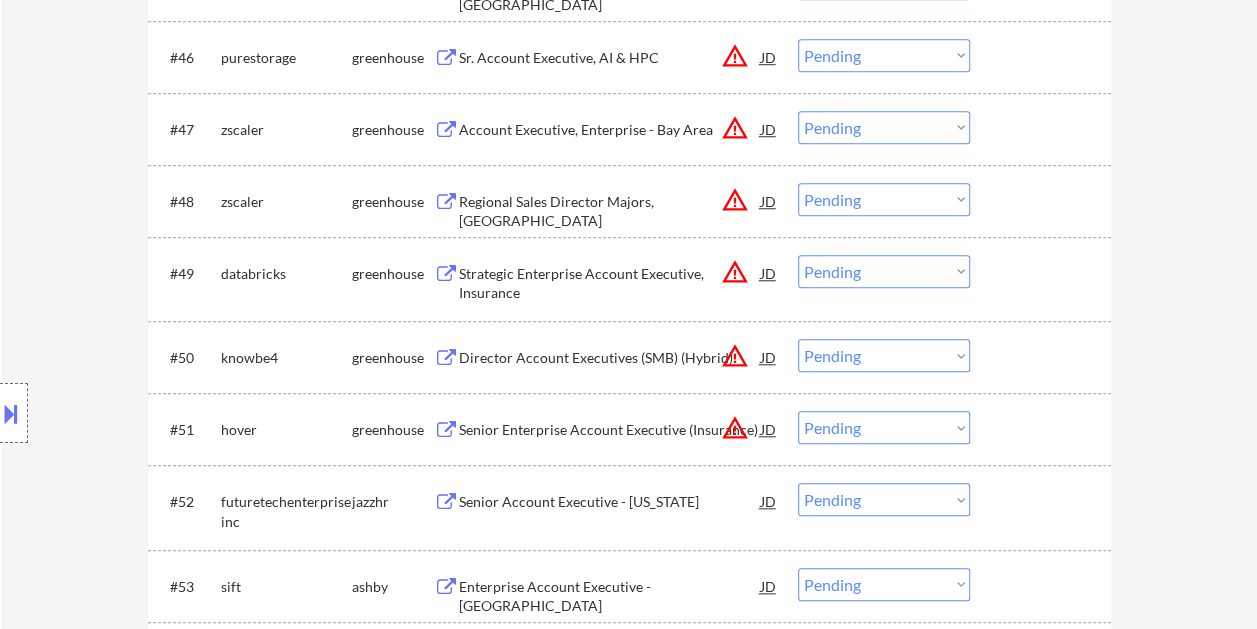 scroll, scrollTop: 4282, scrollLeft: 0, axis: vertical 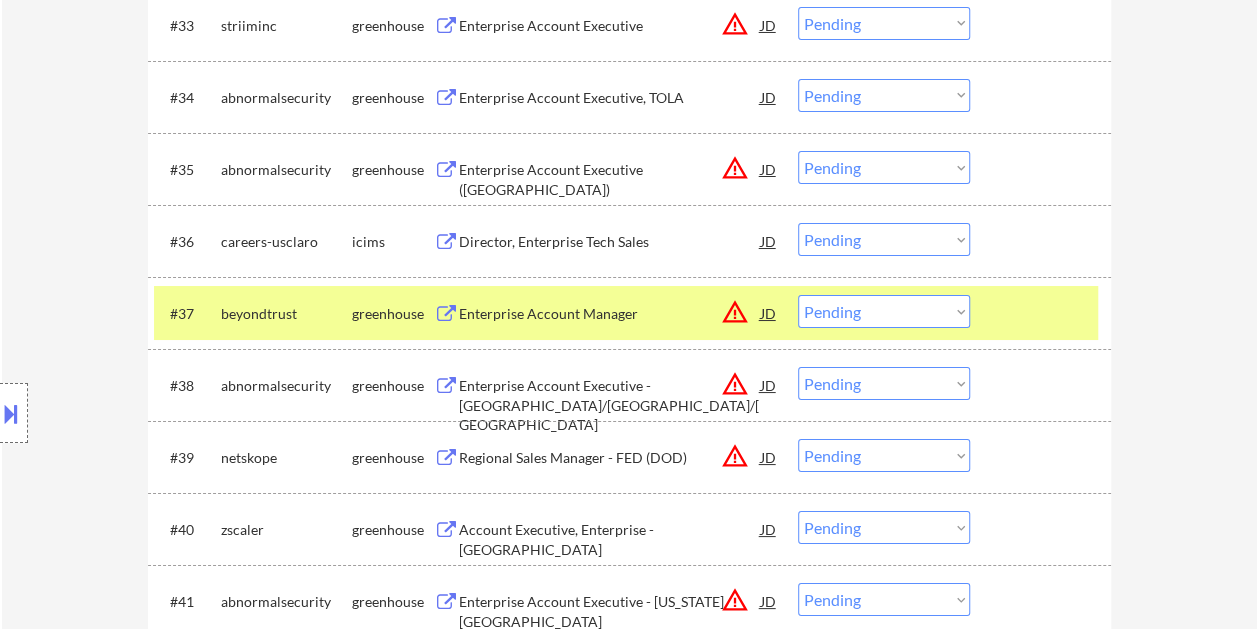 click at bounding box center [1043, 313] 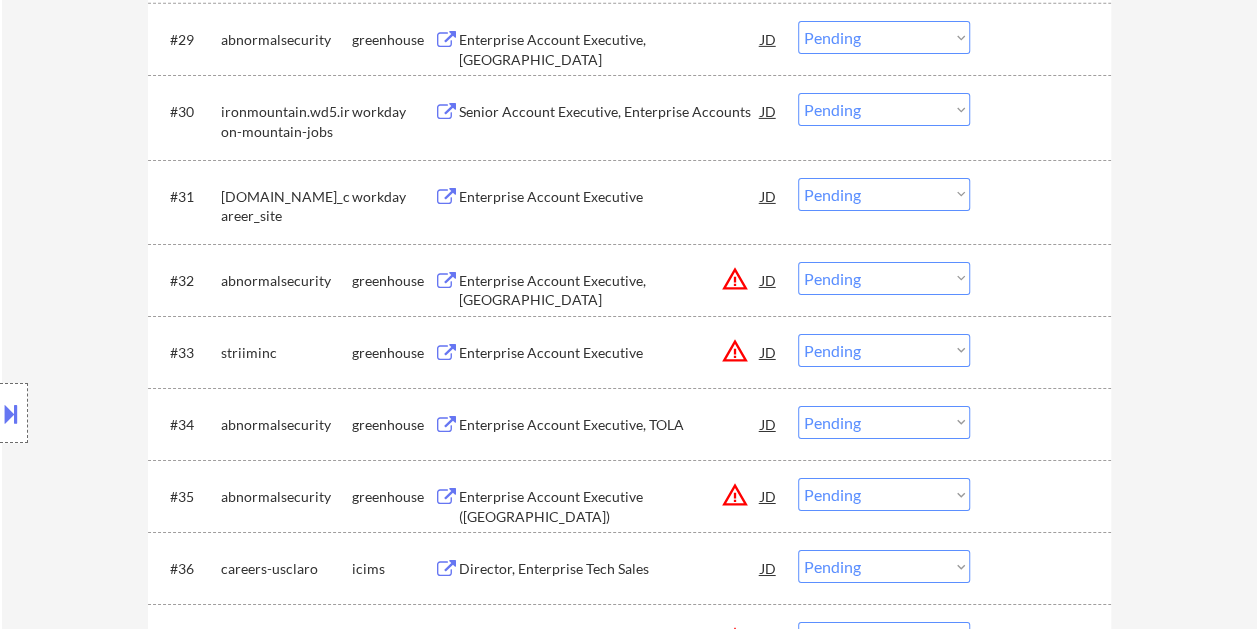 scroll, scrollTop: 3307, scrollLeft: 0, axis: vertical 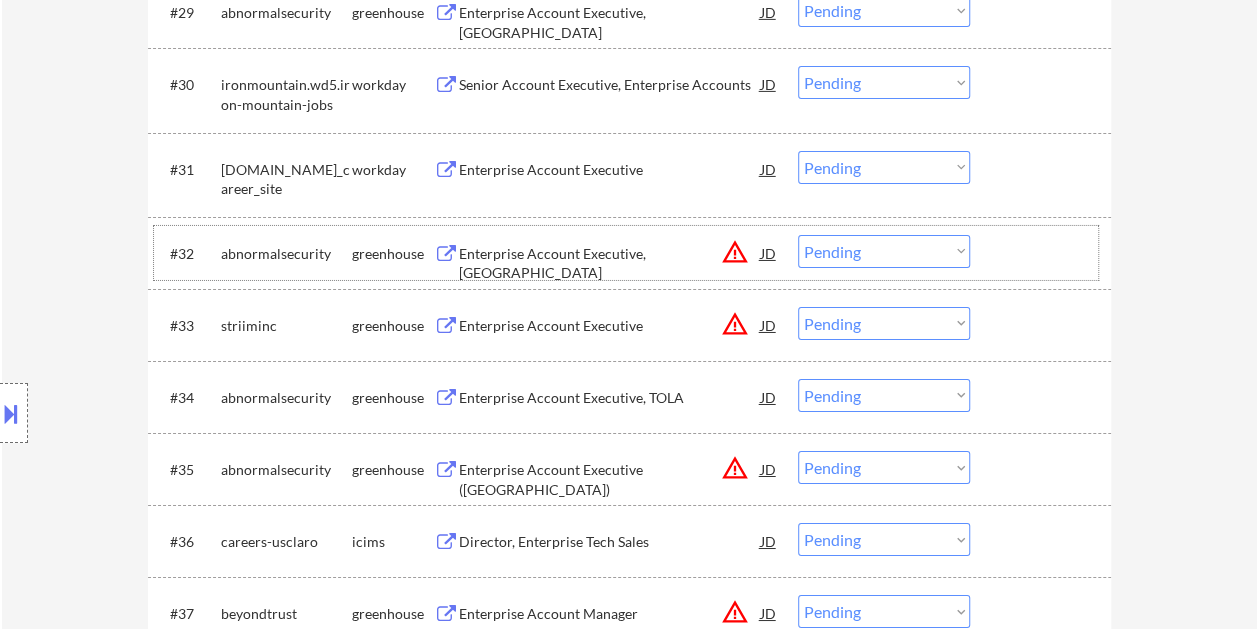 click at bounding box center (1043, 253) 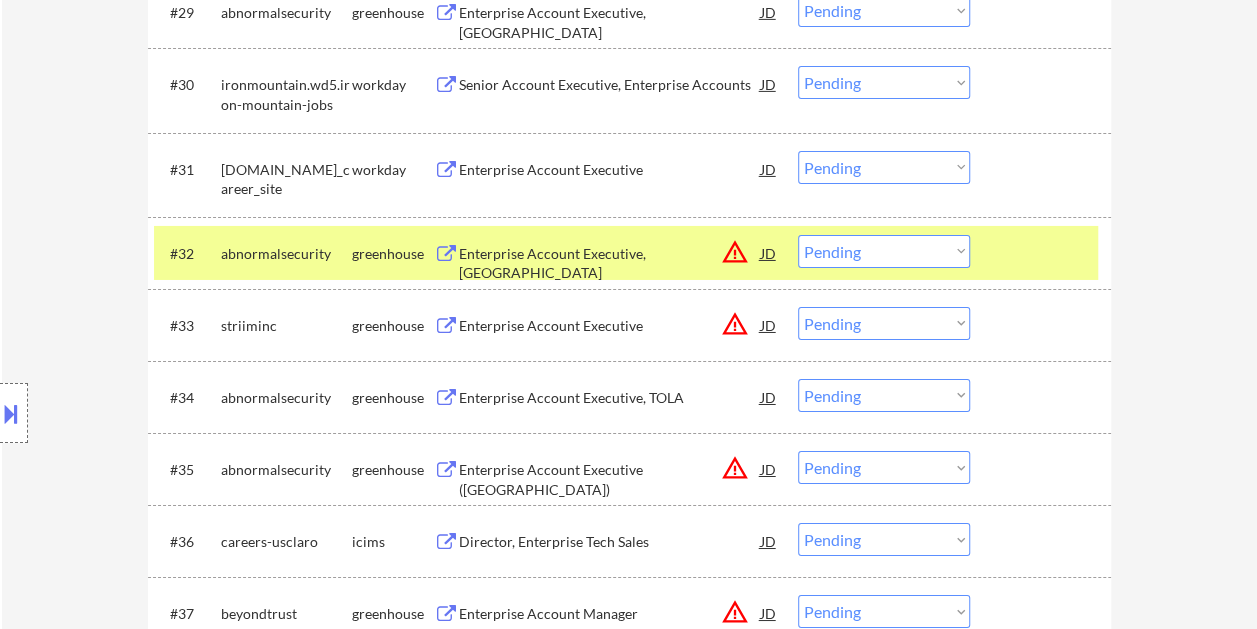 click at bounding box center (1043, 253) 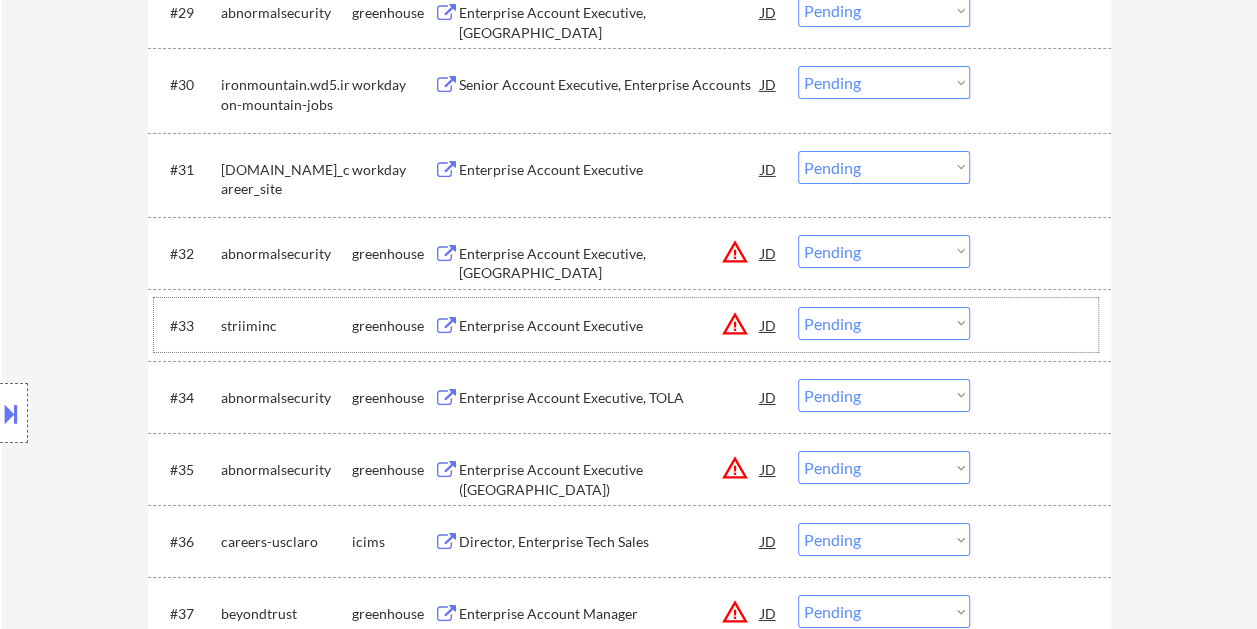 click at bounding box center [1043, 325] 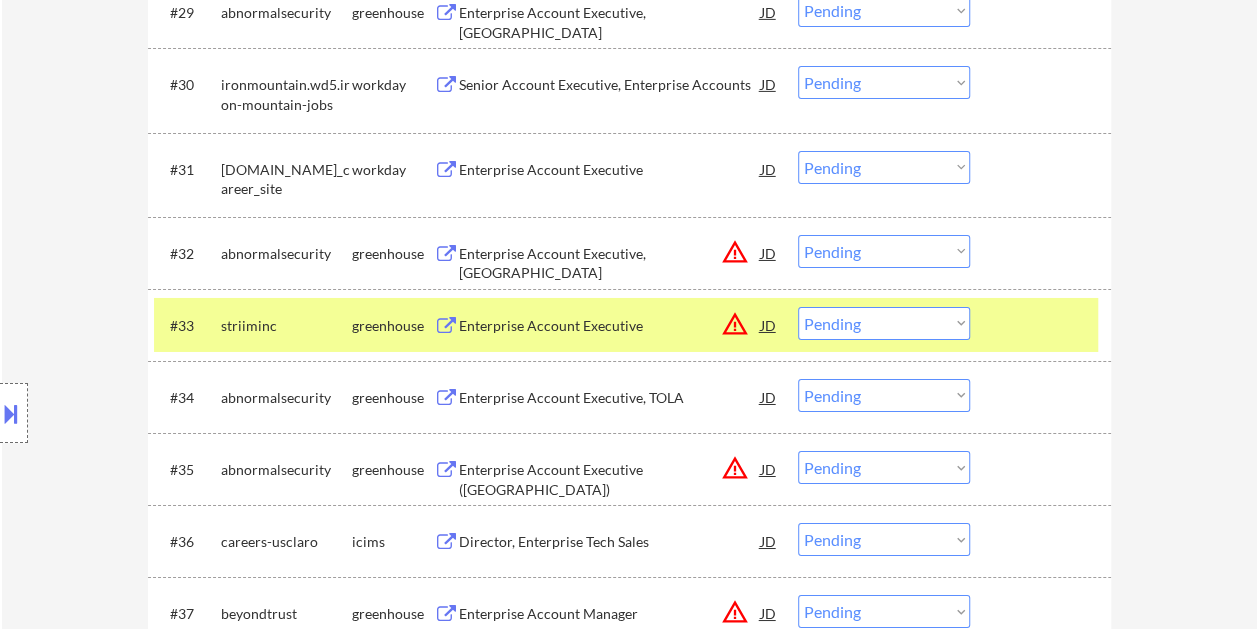 click on "Enterprise Account Executive" at bounding box center (610, 326) 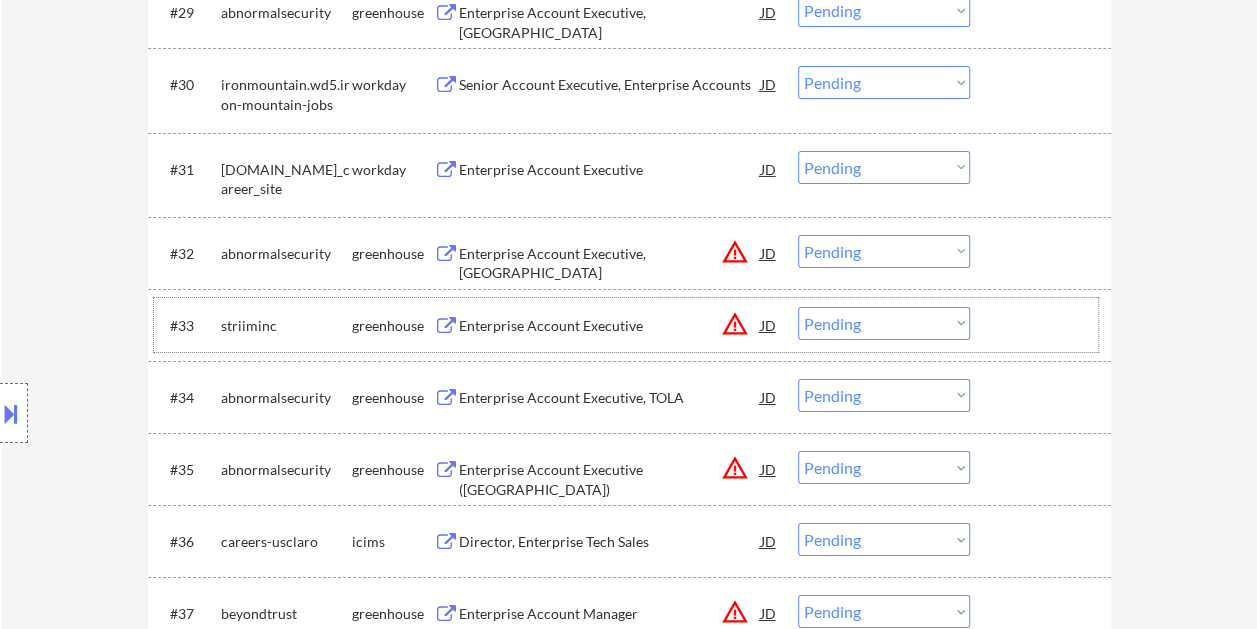 click at bounding box center (1043, 325) 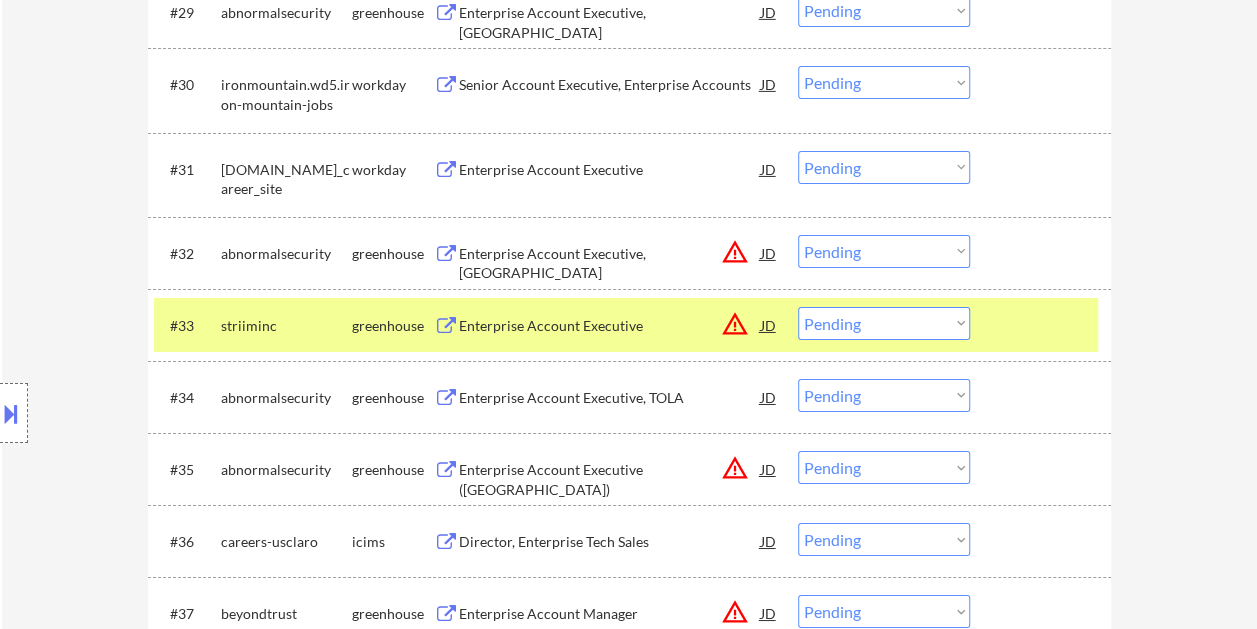 click on "Choose an option... Pending Applied Excluded (Questions) Excluded (Expired) Excluded (Location) Excluded (Bad Match) Excluded (Blocklist) Excluded (Salary) Excluded (Other)" at bounding box center [884, 323] 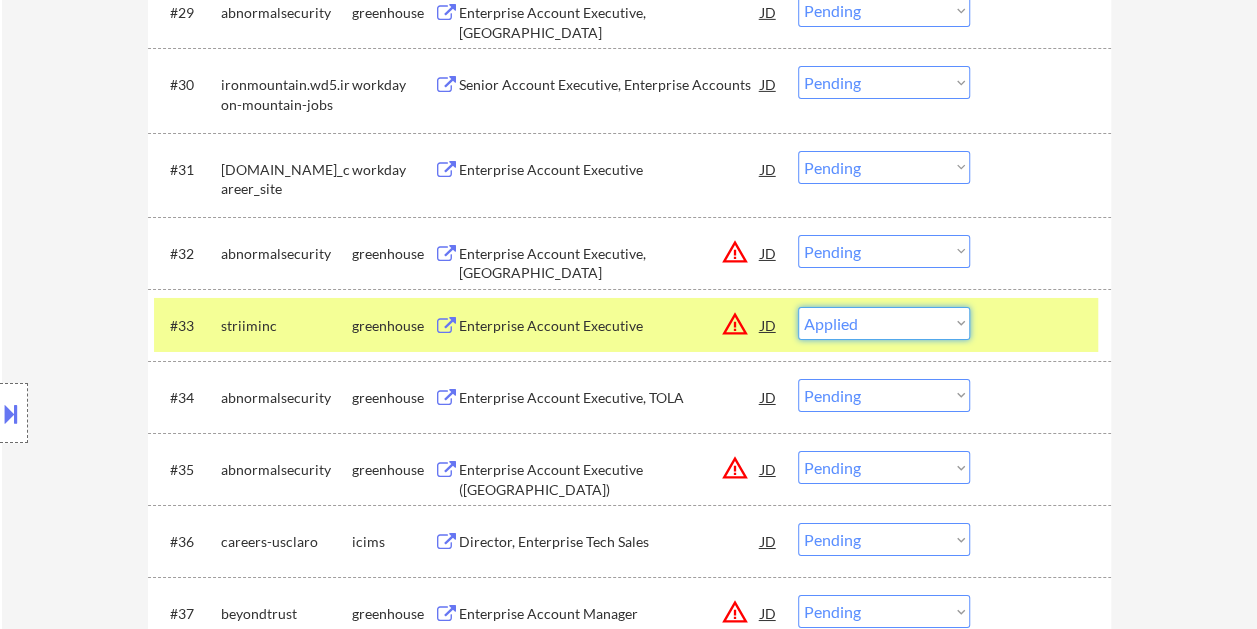click on "Choose an option... Pending Applied Excluded (Questions) Excluded (Expired) Excluded (Location) Excluded (Bad Match) Excluded (Blocklist) Excluded (Salary) Excluded (Other)" at bounding box center (884, 323) 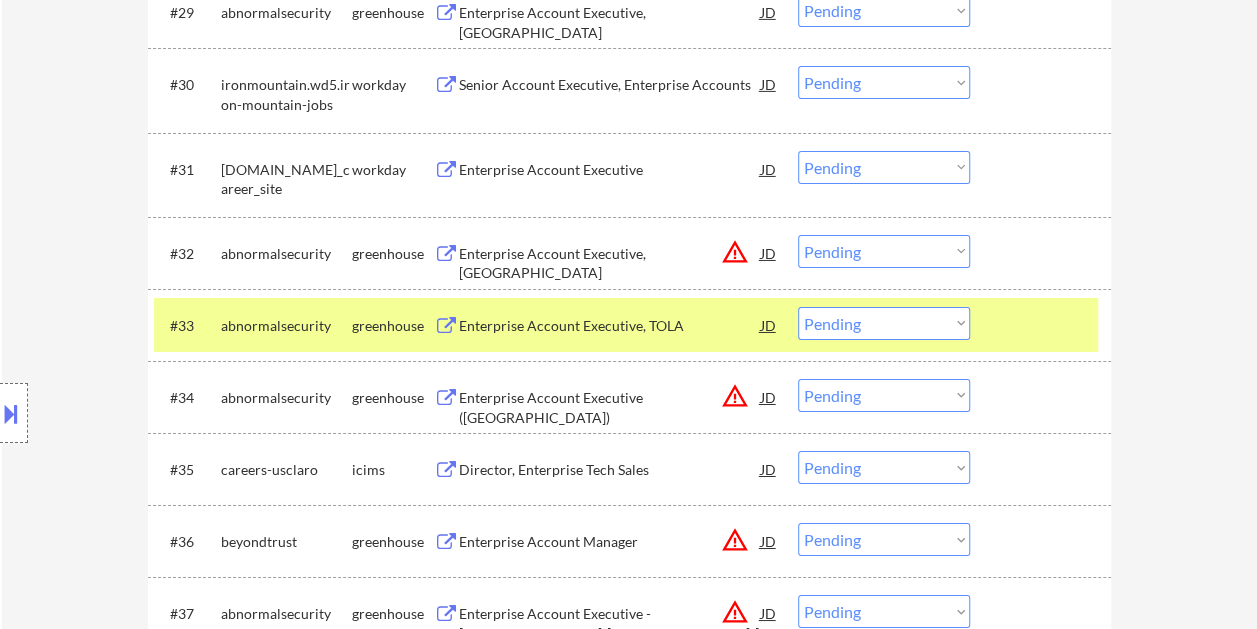 click at bounding box center [1043, 325] 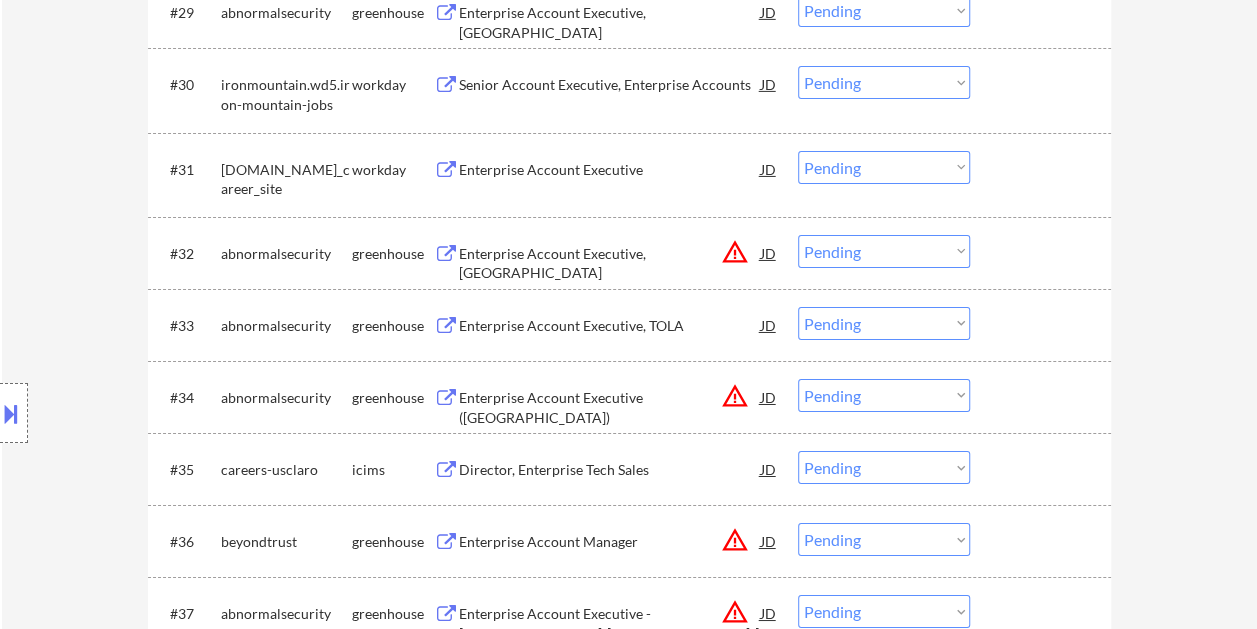 click at bounding box center [1043, 169] 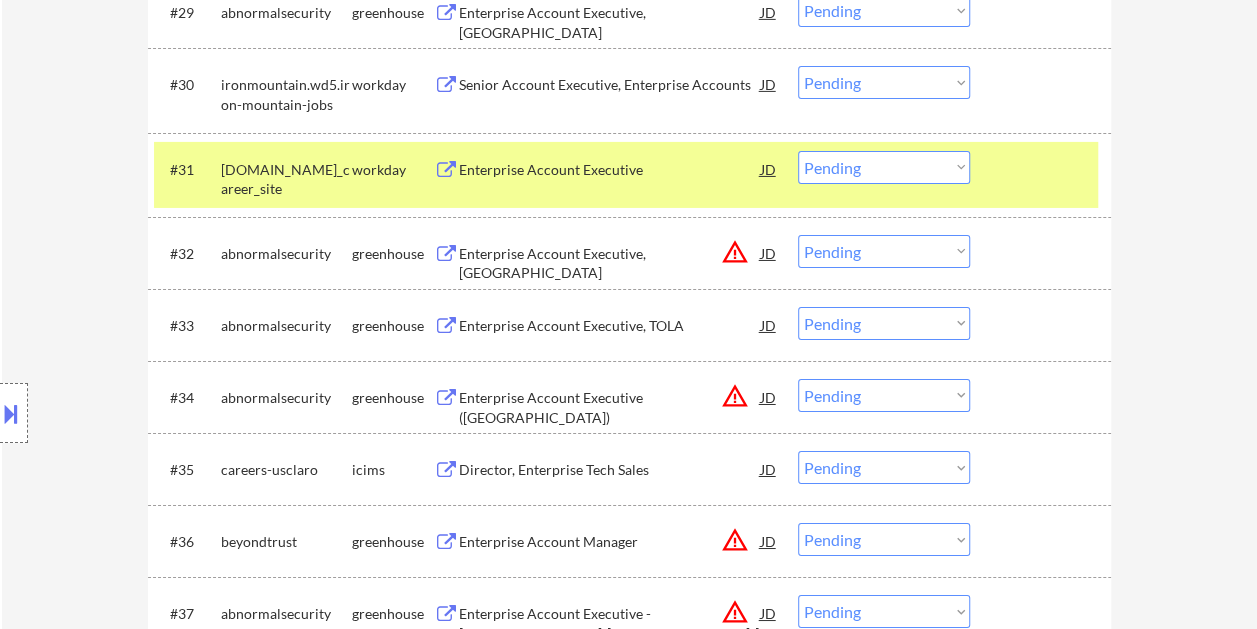 click at bounding box center (1043, 169) 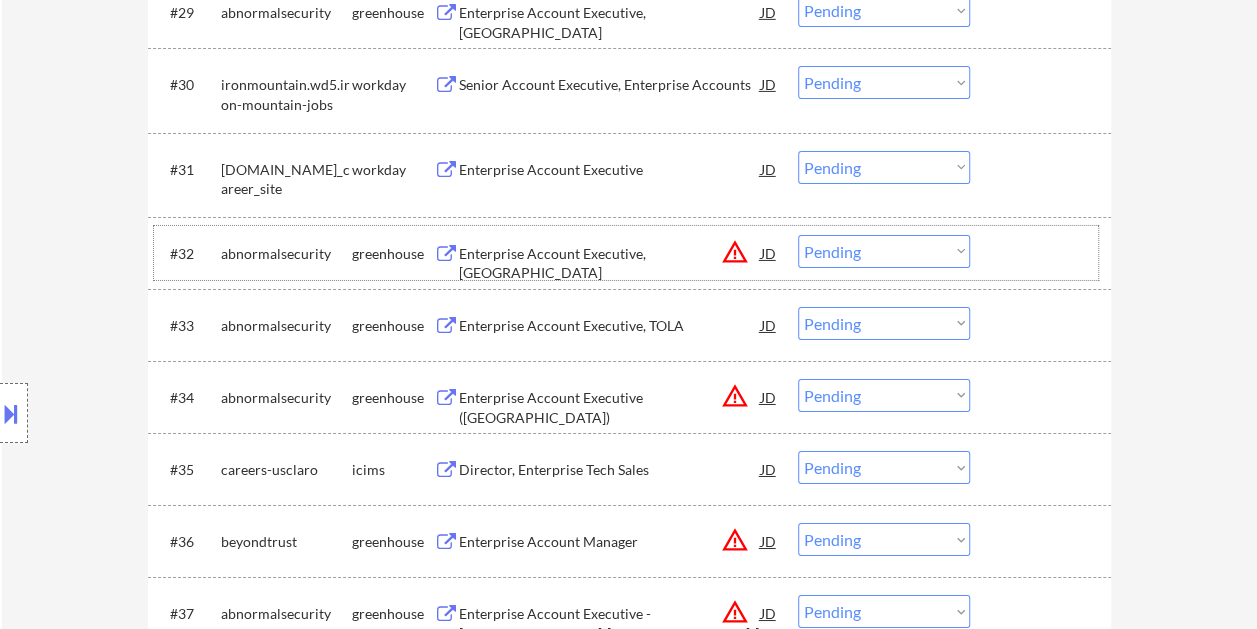 click at bounding box center [1043, 253] 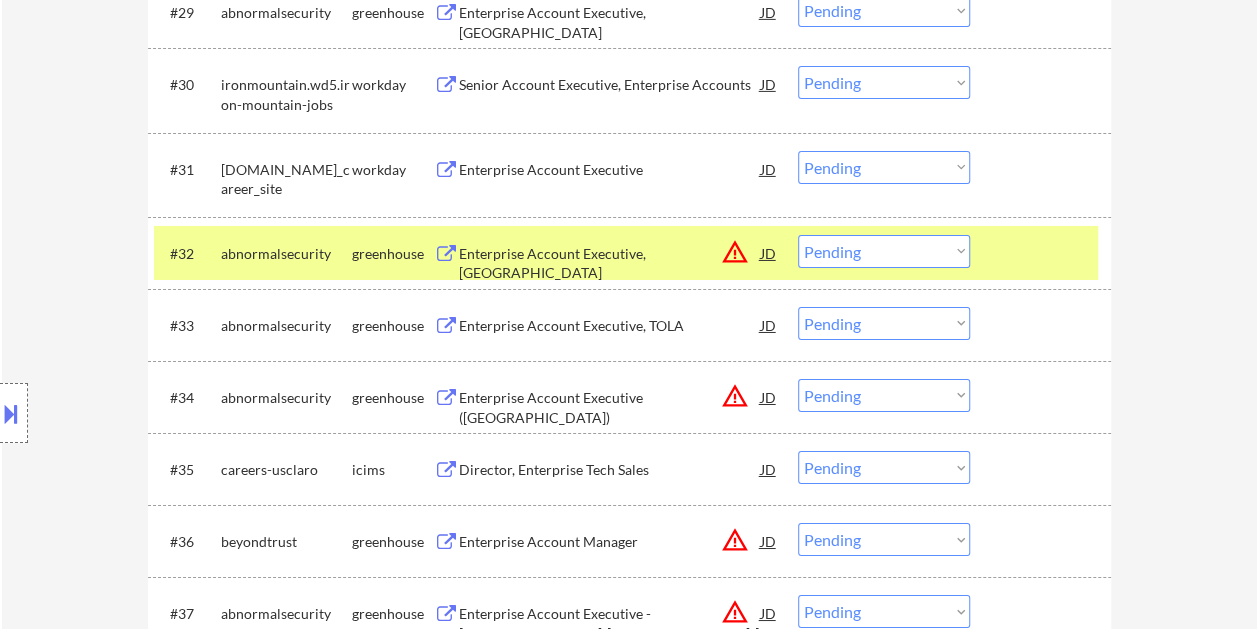 click on "Enterprise Account Executive, Northwest" at bounding box center (610, 263) 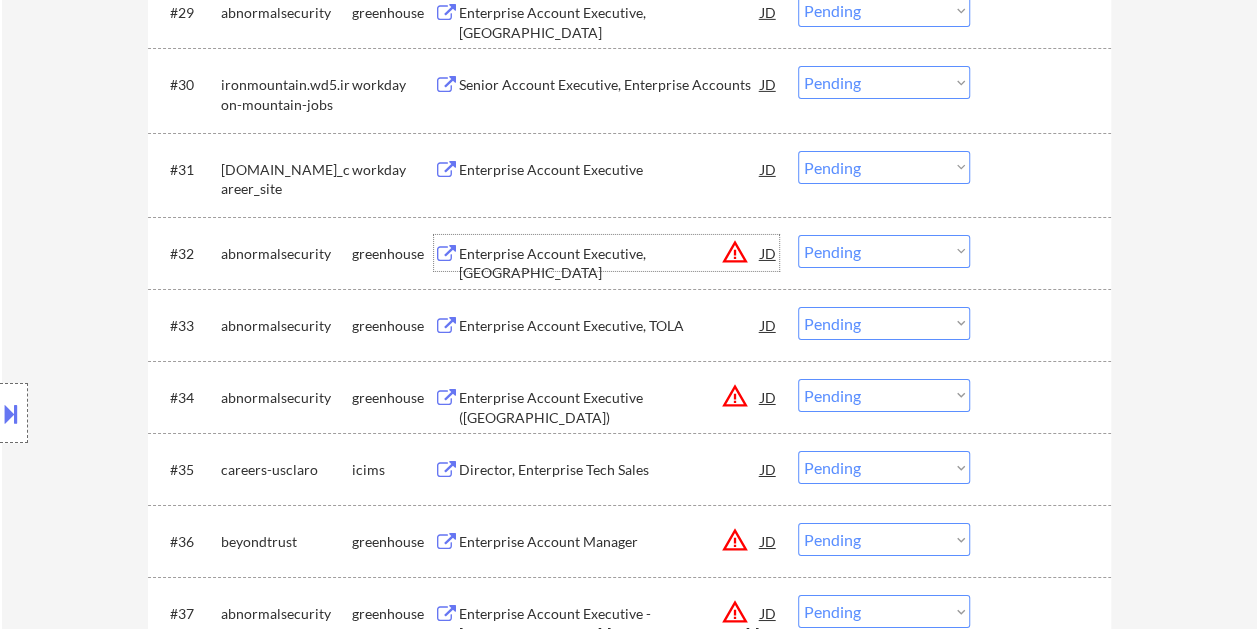 click at bounding box center (1043, 253) 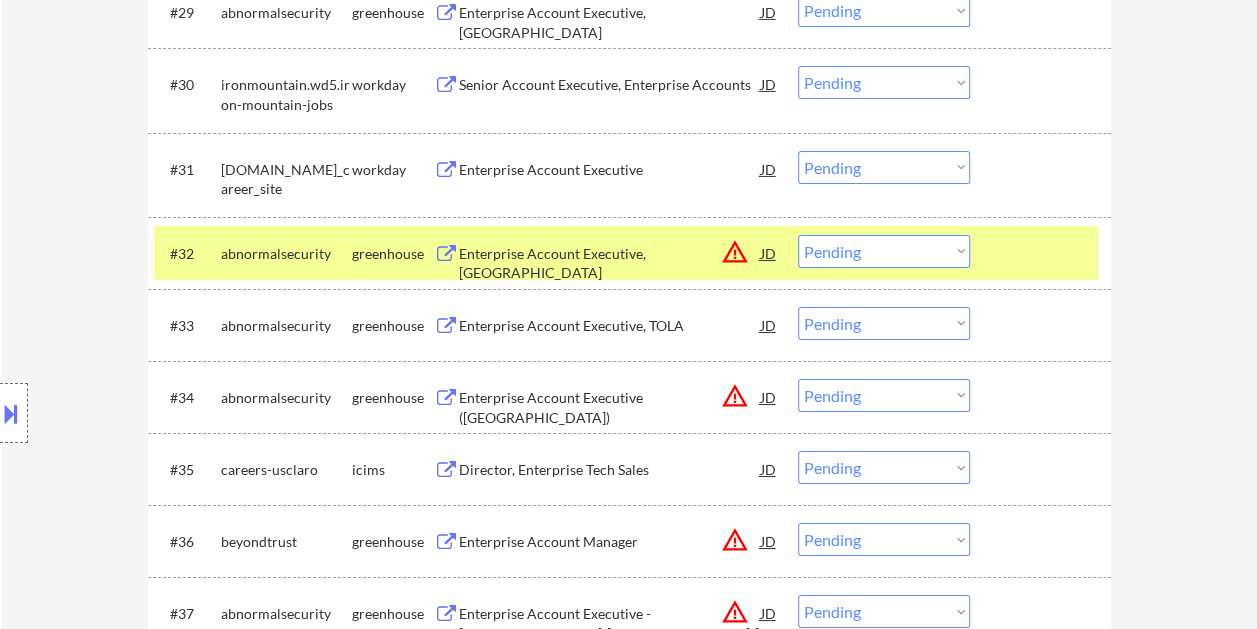 click on "Choose an option... Pending Applied Excluded (Questions) Excluded (Expired) Excluded (Location) Excluded (Bad Match) Excluded (Blocklist) Excluded (Salary) Excluded (Other)" at bounding box center (884, 251) 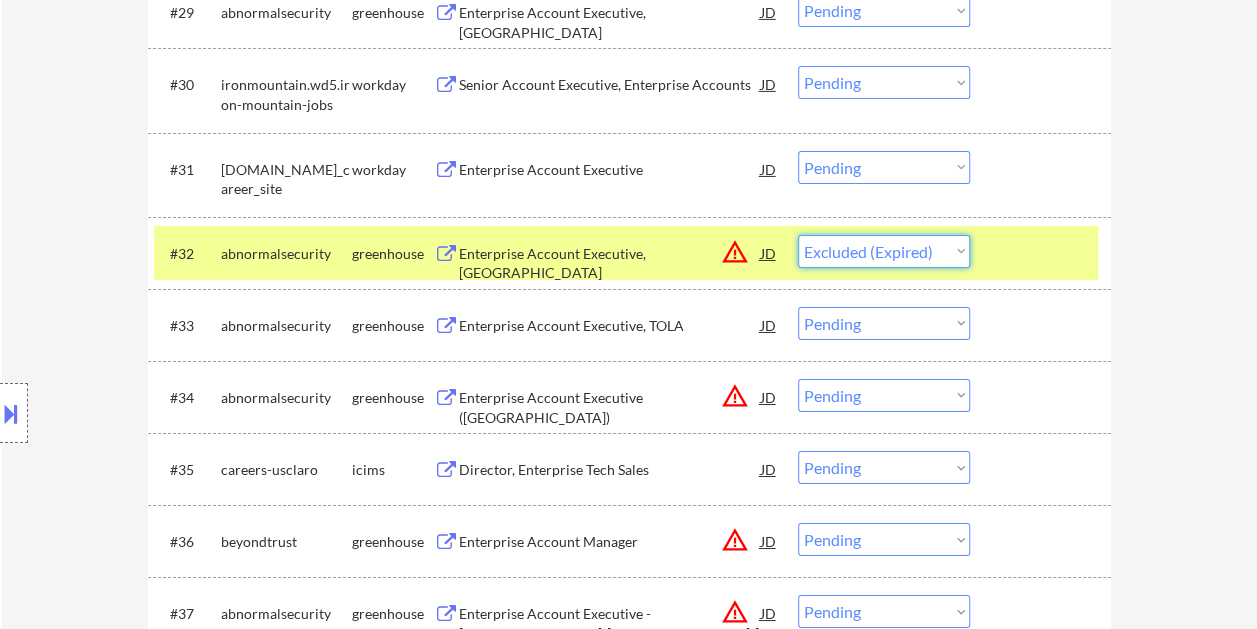 click on "Choose an option... Pending Applied Excluded (Questions) Excluded (Expired) Excluded (Location) Excluded (Bad Match) Excluded (Blocklist) Excluded (Salary) Excluded (Other)" at bounding box center [884, 251] 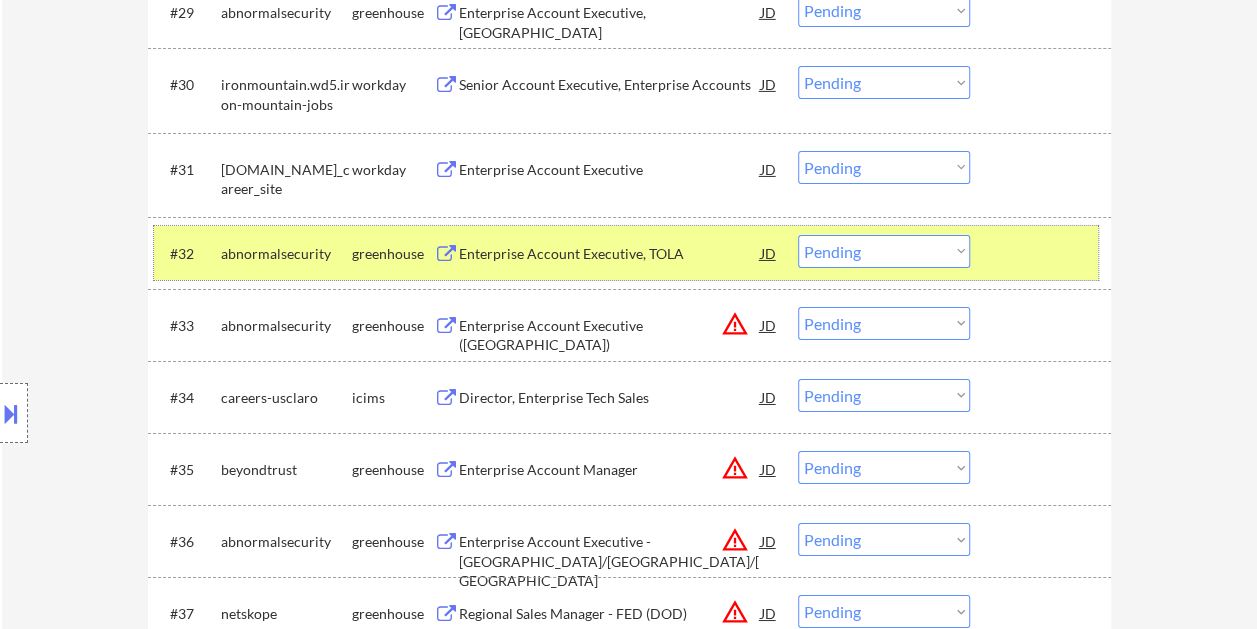 click at bounding box center (1043, 253) 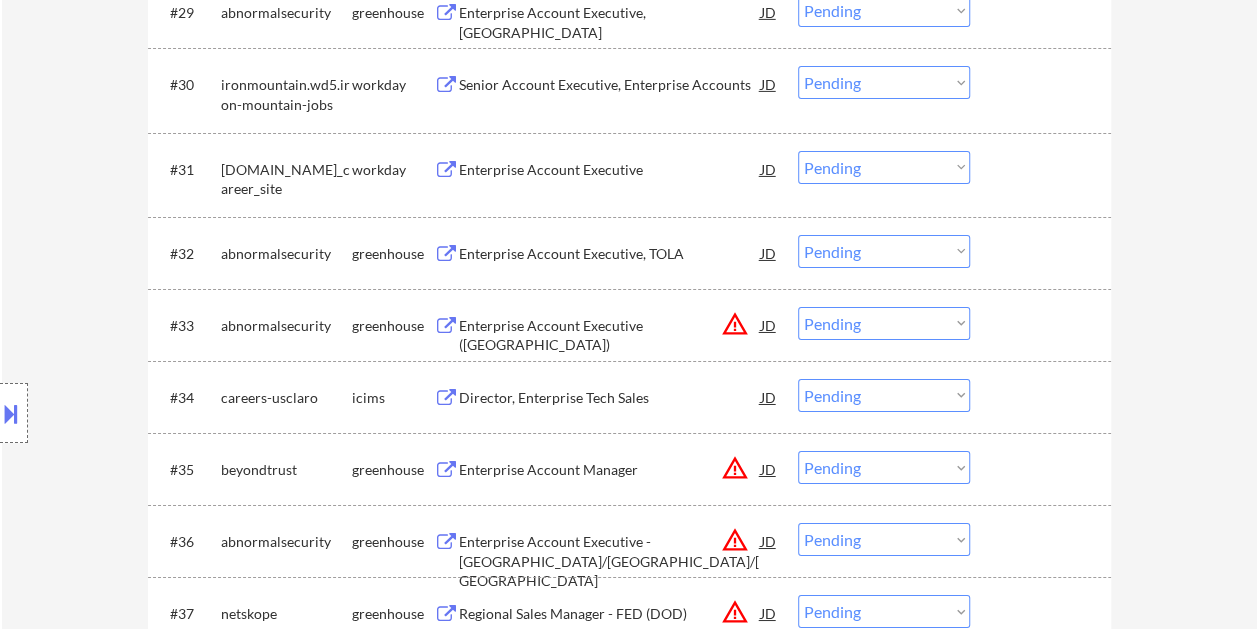 drag, startPoint x: 1059, startPoint y: 242, endPoint x: 1044, endPoint y: 247, distance: 15.811388 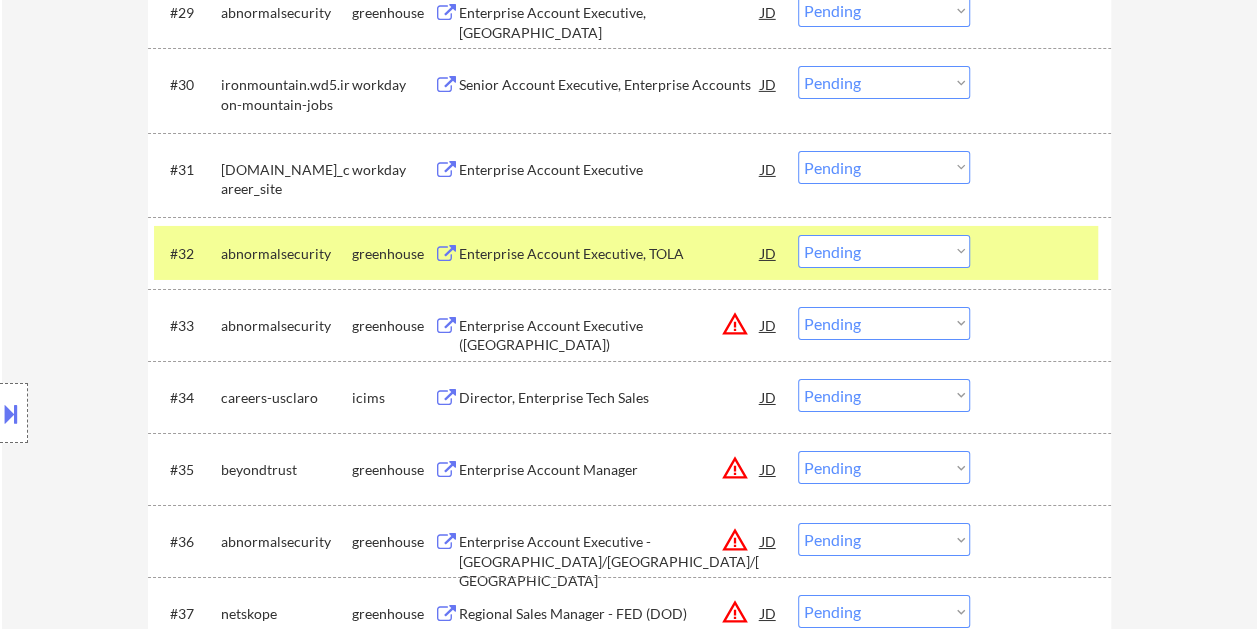 click on "Enterprise Account Executive, TOLA" at bounding box center [610, 254] 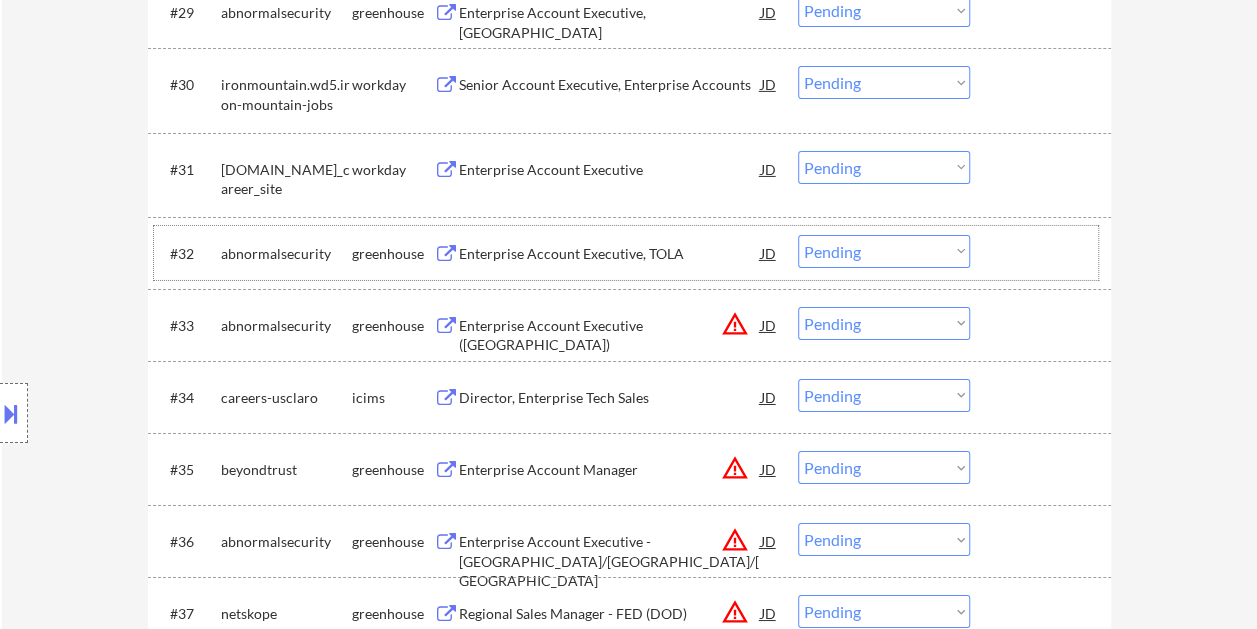 click at bounding box center (1043, 253) 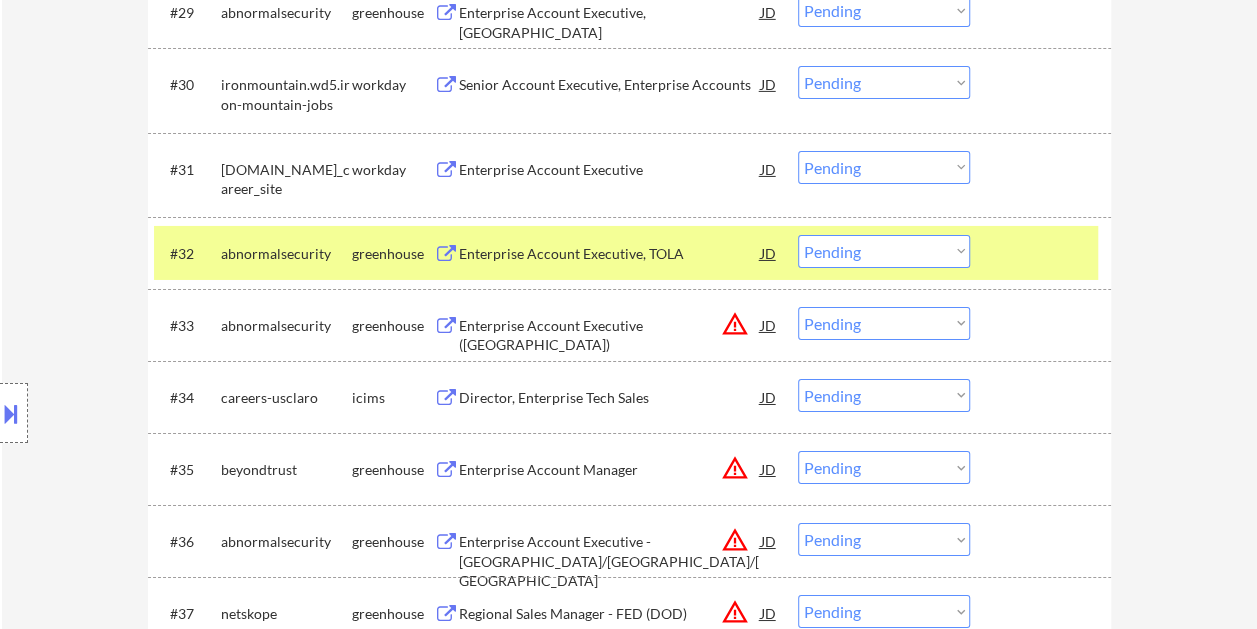 click on "Choose an option... Pending Applied Excluded (Questions) Excluded (Expired) Excluded (Location) Excluded (Bad Match) Excluded (Blocklist) Excluded (Salary) Excluded (Other)" at bounding box center [884, 251] 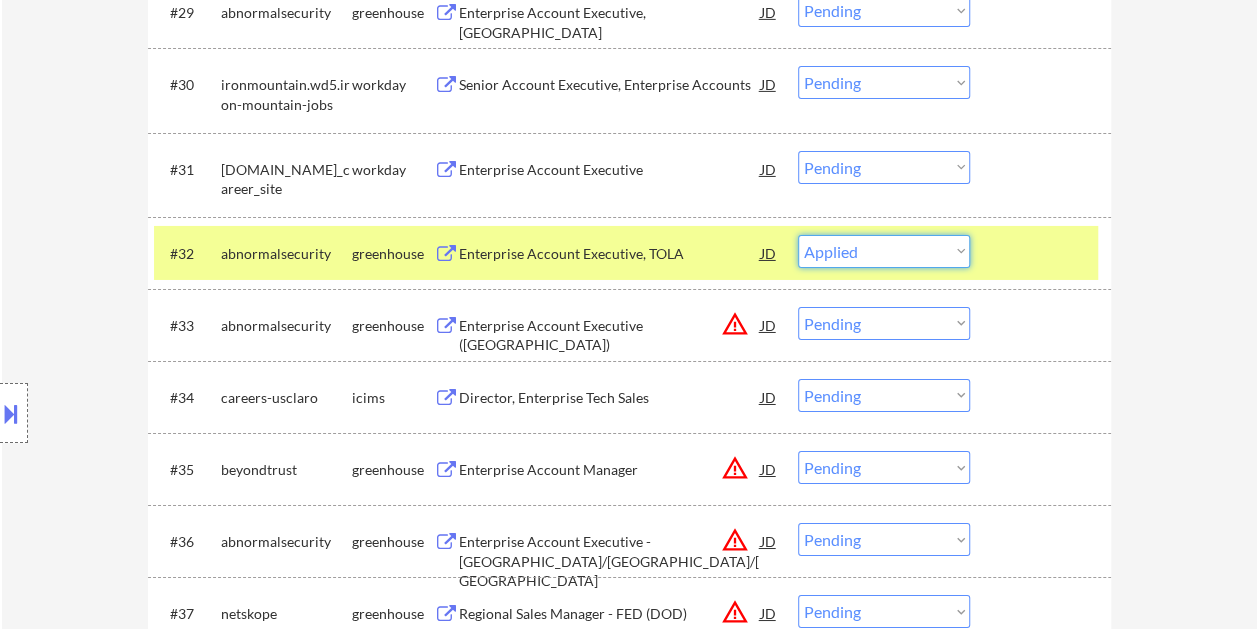 click on "Choose an option... Pending Applied Excluded (Questions) Excluded (Expired) Excluded (Location) Excluded (Bad Match) Excluded (Blocklist) Excluded (Salary) Excluded (Other)" at bounding box center (884, 251) 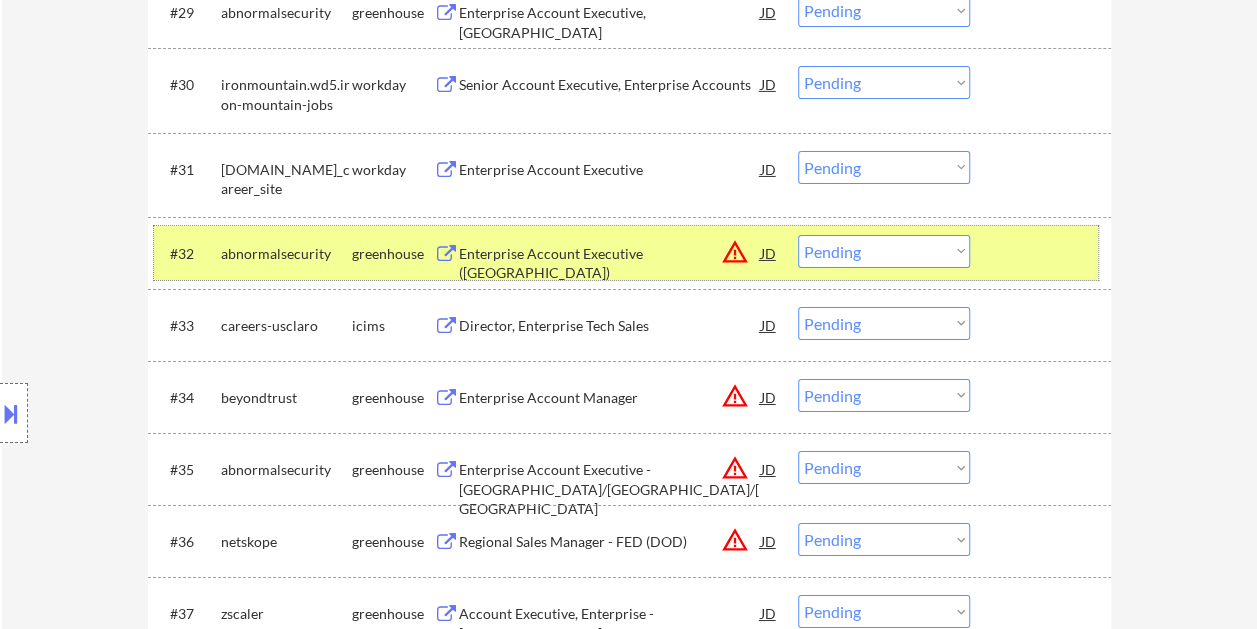 drag, startPoint x: 1073, startPoint y: 252, endPoint x: 1065, endPoint y: 260, distance: 11.313708 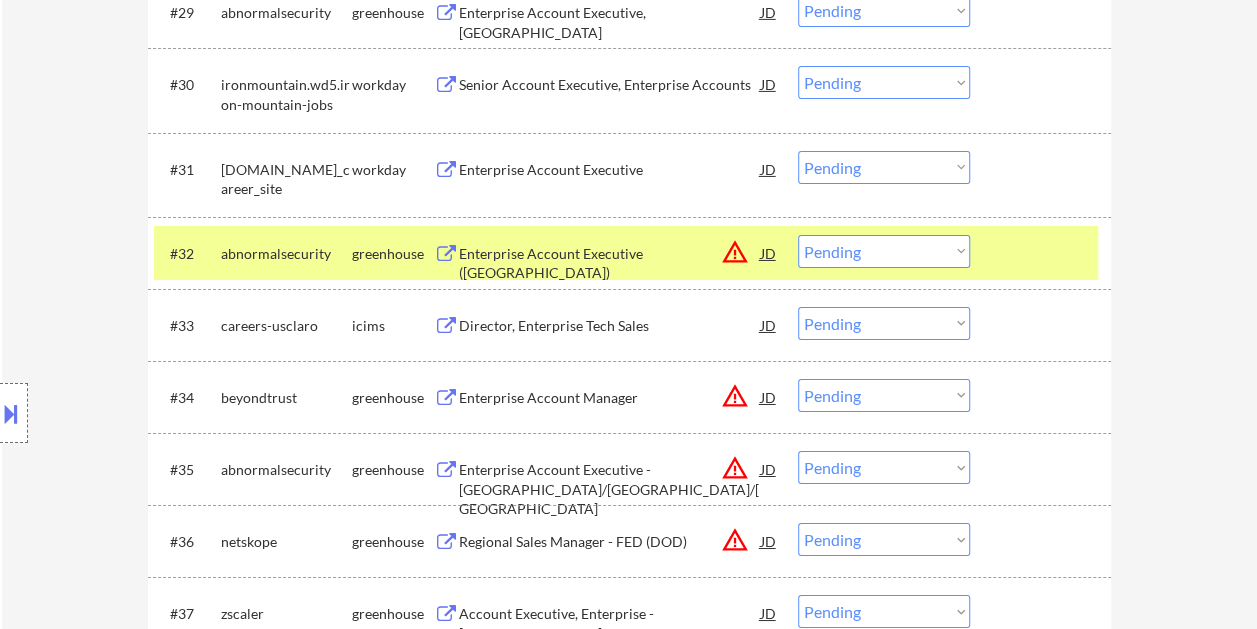 click at bounding box center (1043, 253) 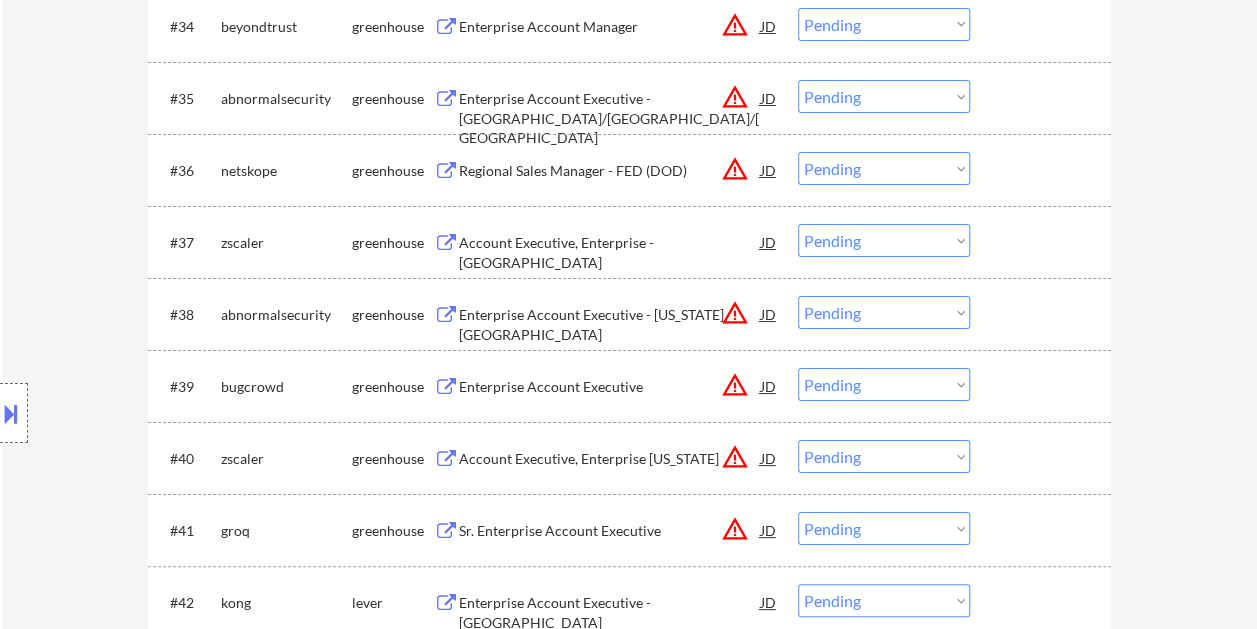 scroll, scrollTop: 3707, scrollLeft: 0, axis: vertical 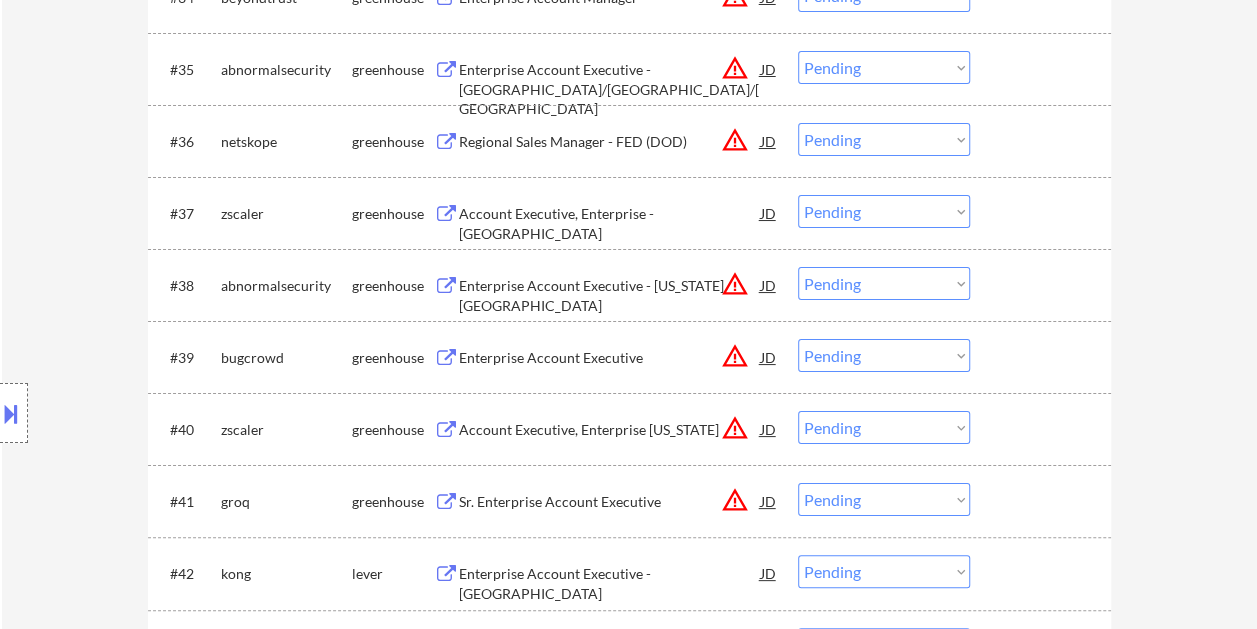 click at bounding box center (1043, 357) 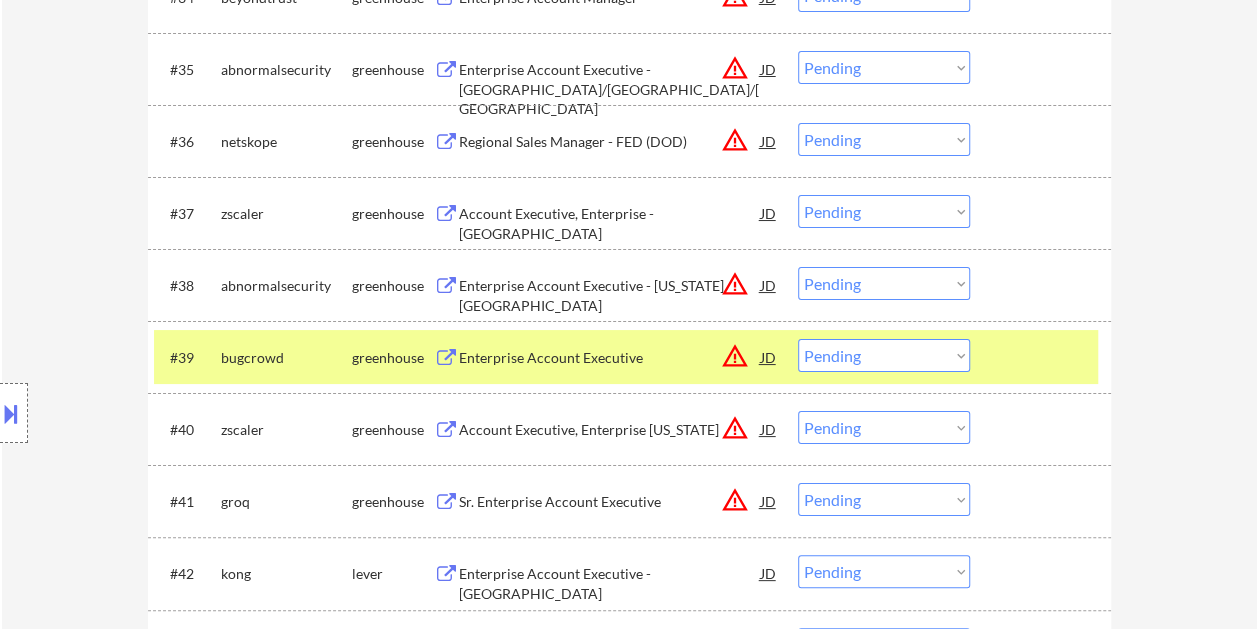 click on "Enterprise Account Executive" at bounding box center [610, 358] 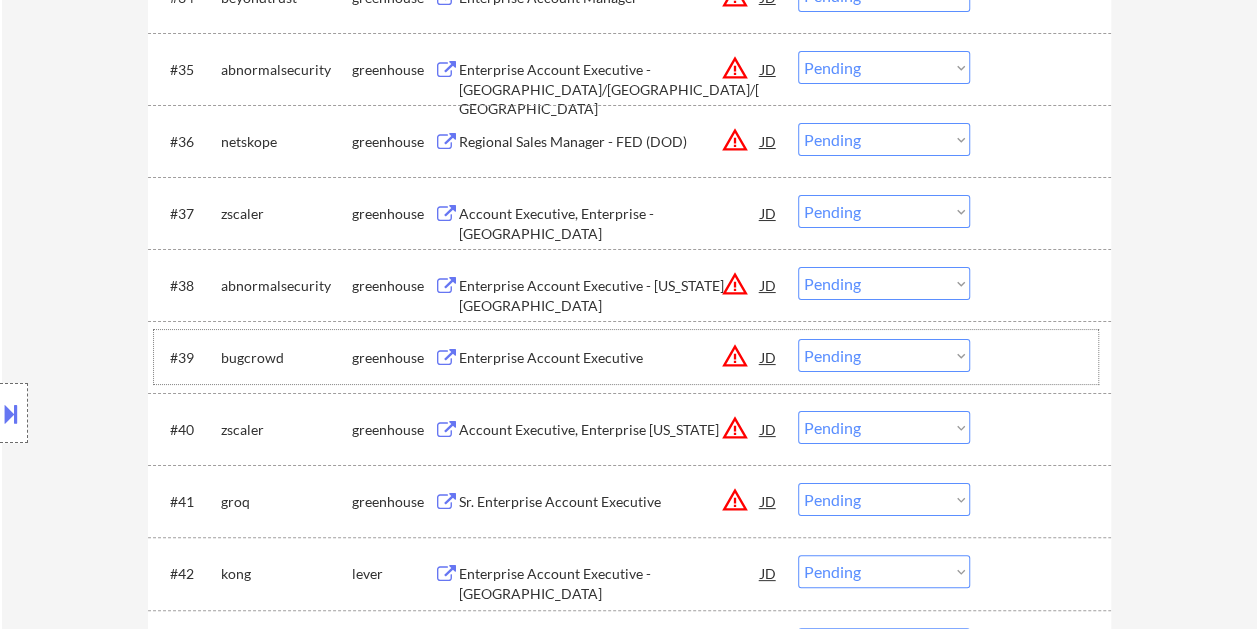 click at bounding box center [1043, 357] 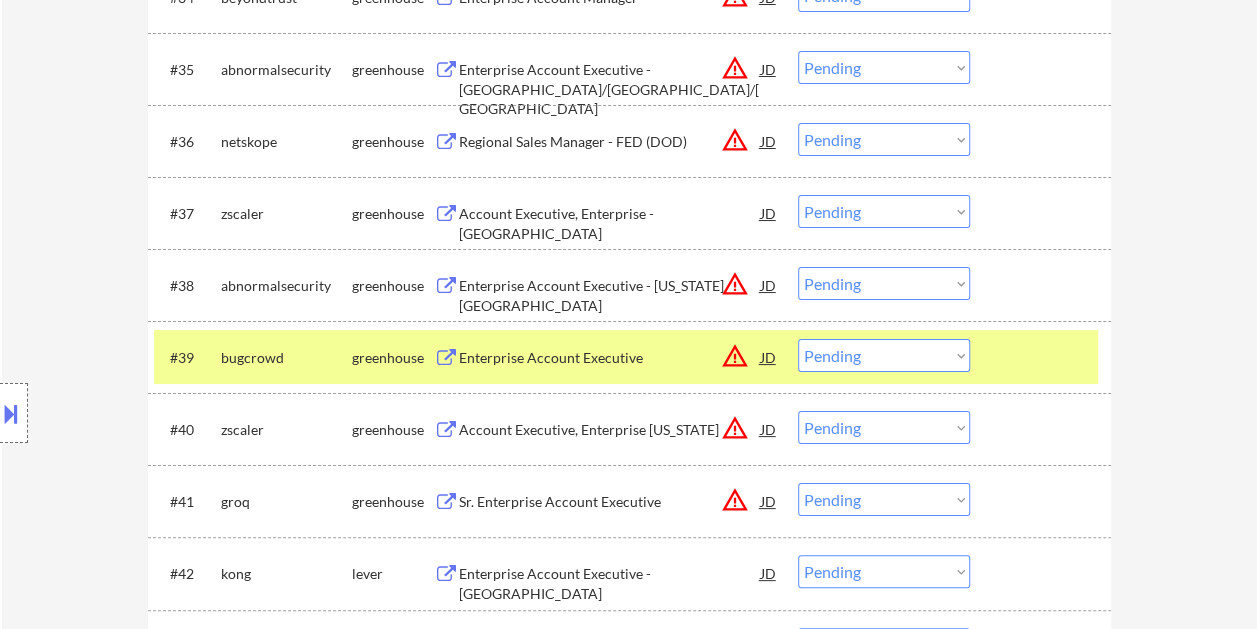 click on "Choose an option... Pending Applied Excluded (Questions) Excluded (Expired) Excluded (Location) Excluded (Bad Match) Excluded (Blocklist) Excluded (Salary) Excluded (Other)" at bounding box center [884, 355] 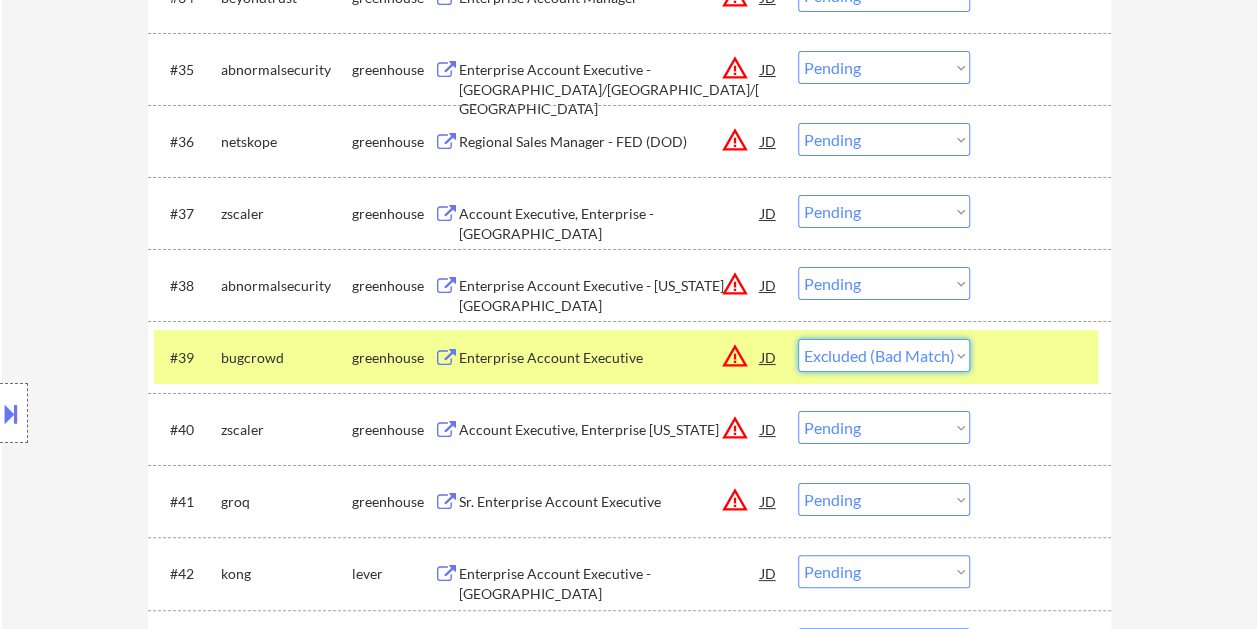 click on "Choose an option... Pending Applied Excluded (Questions) Excluded (Expired) Excluded (Location) Excluded (Bad Match) Excluded (Blocklist) Excluded (Salary) Excluded (Other)" at bounding box center (884, 355) 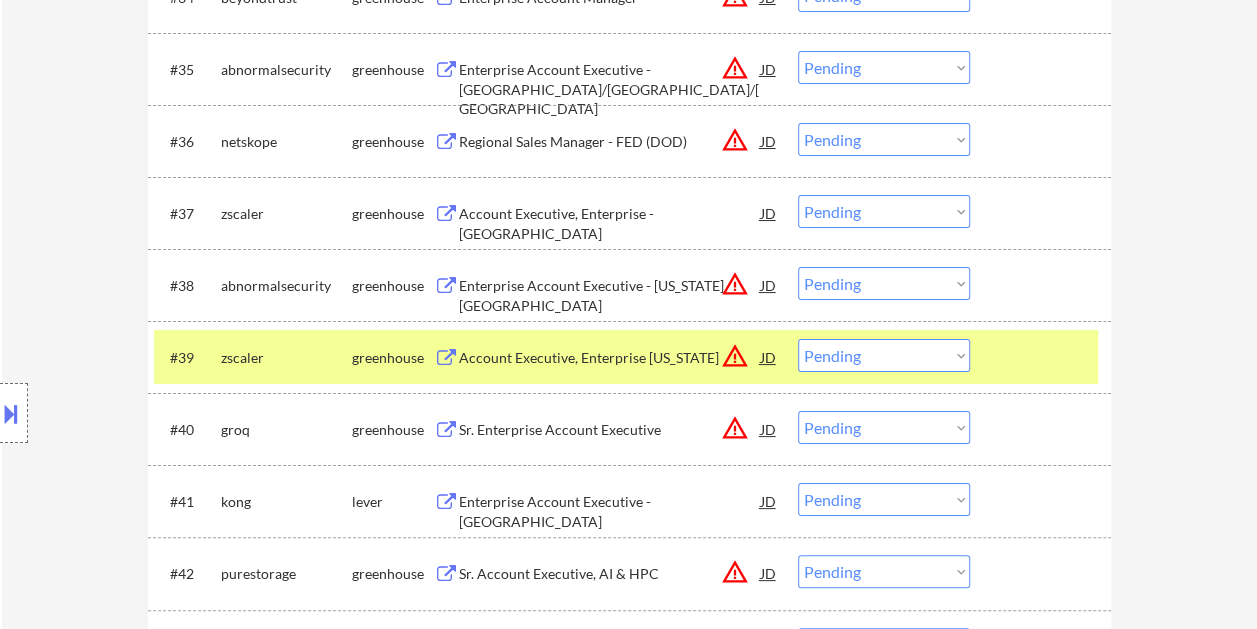 click on "Account Executive, Enterprise New York" at bounding box center [610, 358] 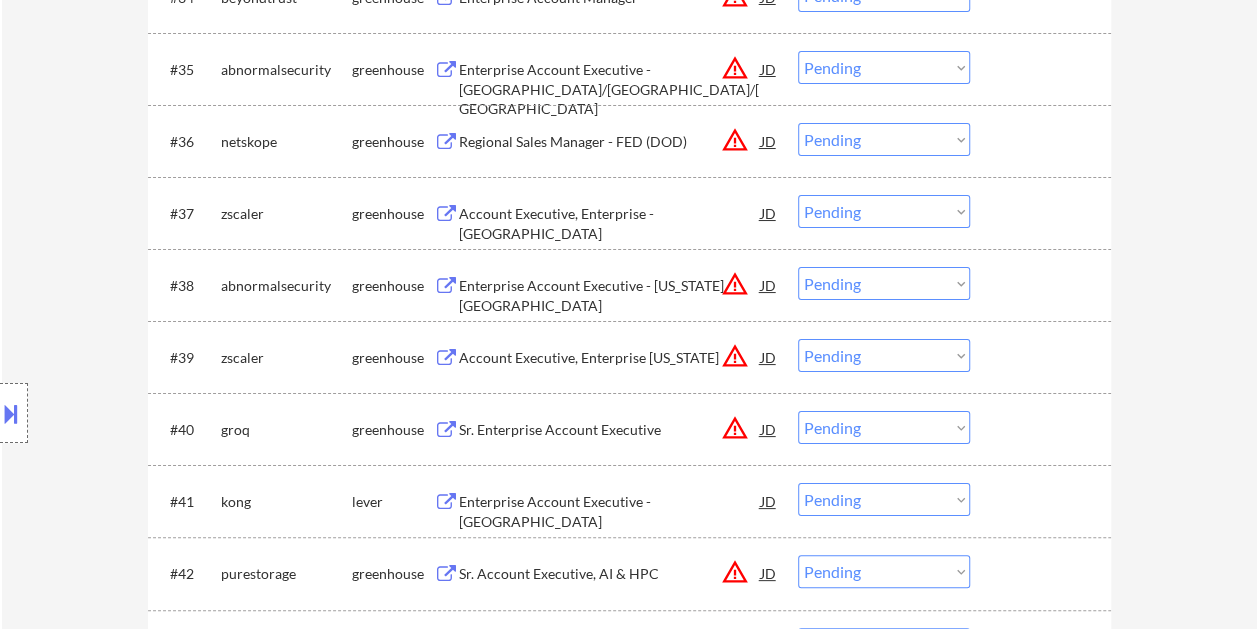 click at bounding box center [11, 413] 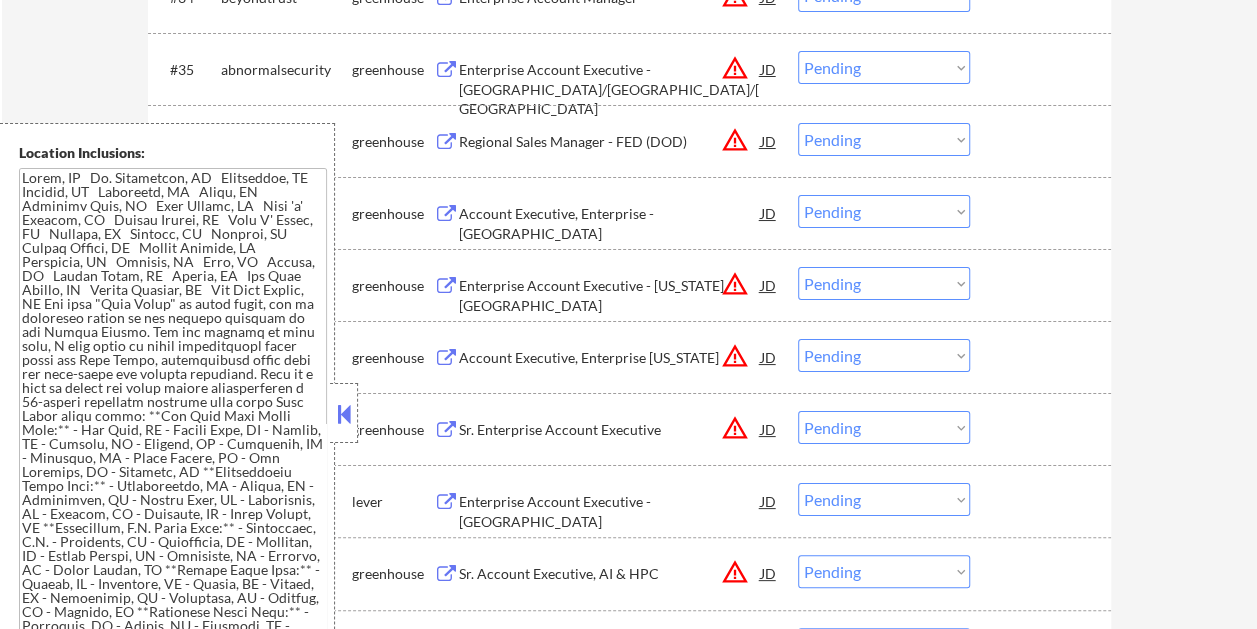 click at bounding box center (344, 414) 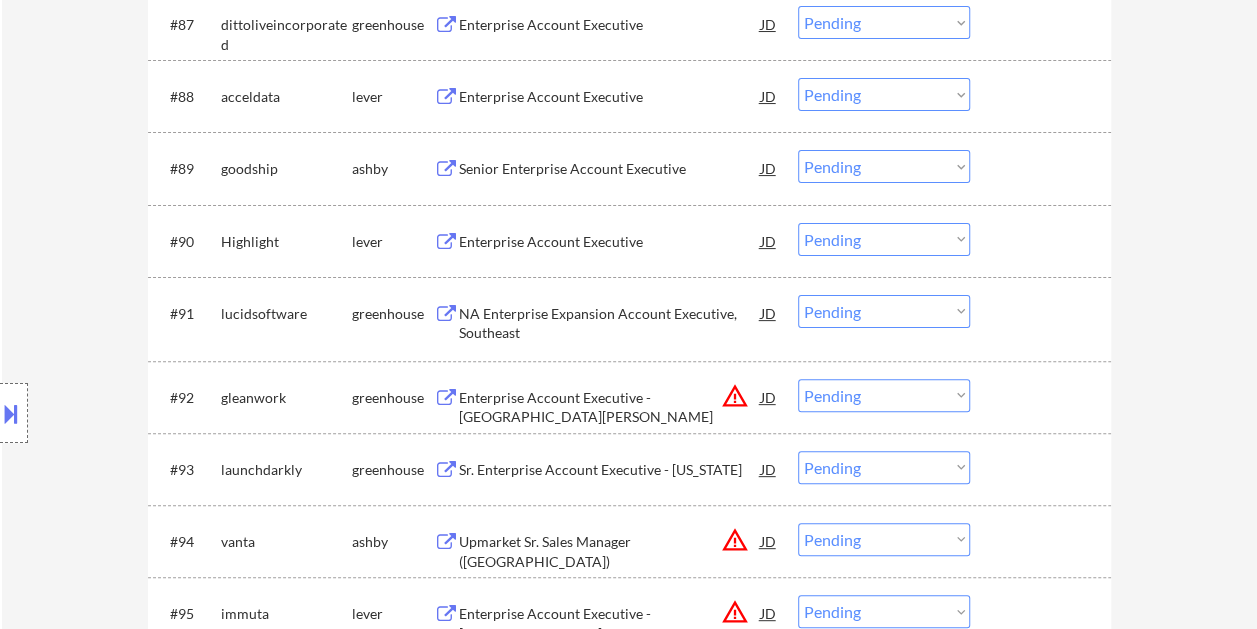 scroll, scrollTop: 7807, scrollLeft: 0, axis: vertical 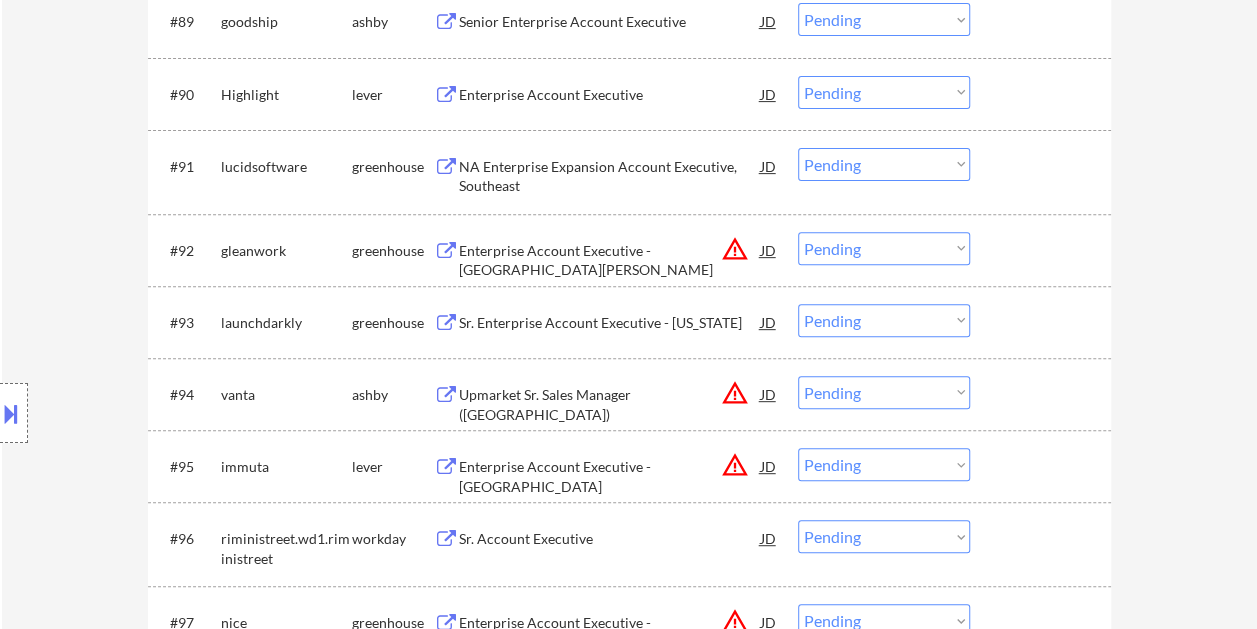 drag, startPoint x: 1256, startPoint y: 504, endPoint x: 1235, endPoint y: 381, distance: 124.77981 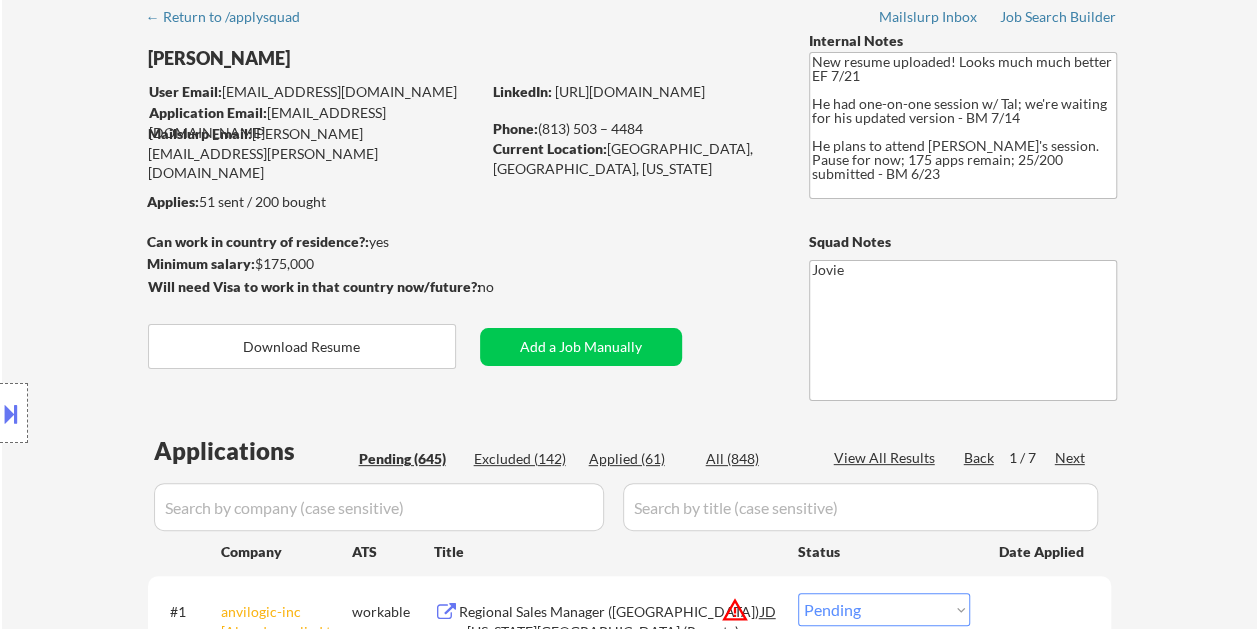 scroll, scrollTop: 0, scrollLeft: 0, axis: both 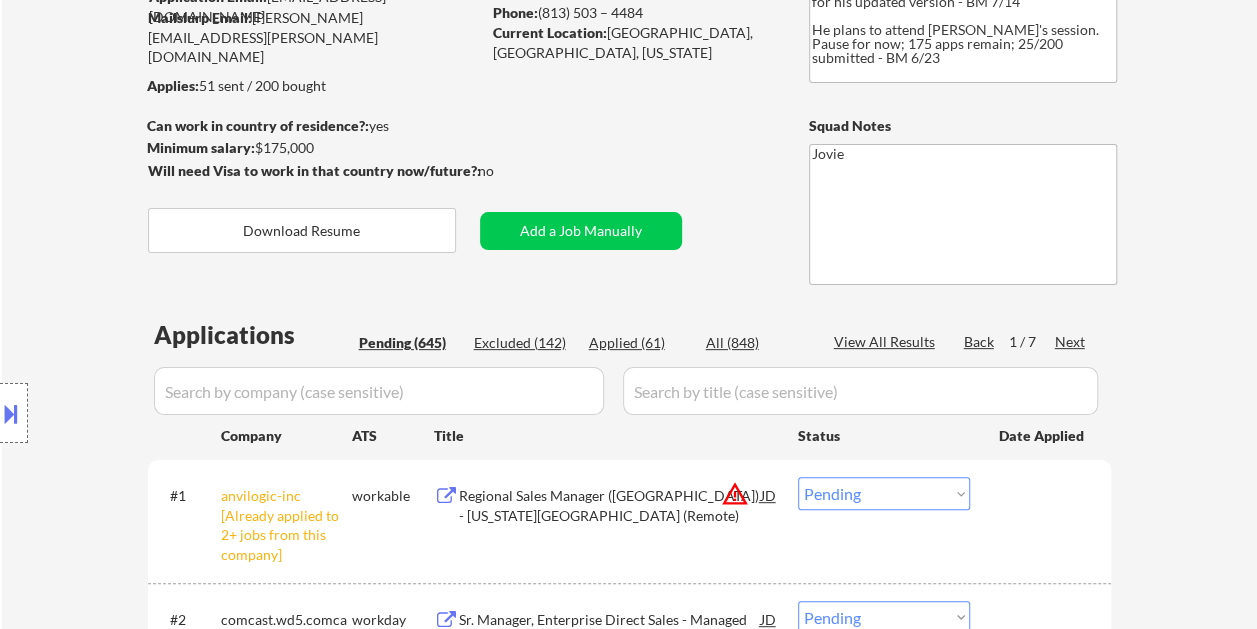 drag, startPoint x: 642, startPoint y: 342, endPoint x: 931, endPoint y: 339, distance: 289.01556 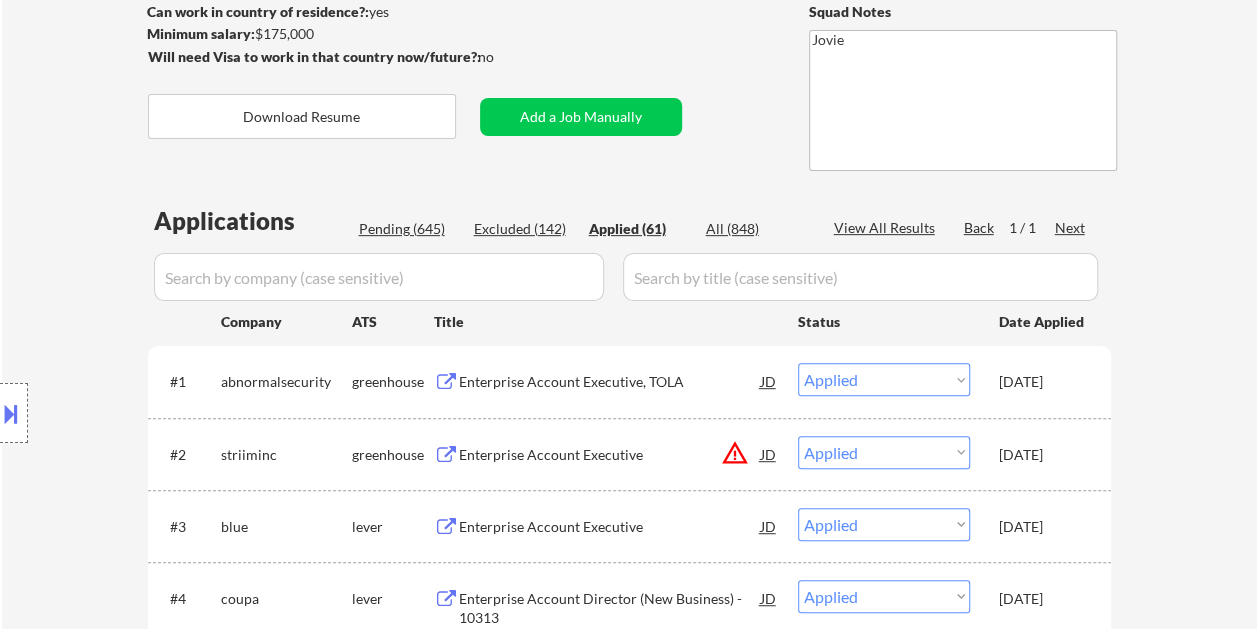 scroll, scrollTop: 200, scrollLeft: 0, axis: vertical 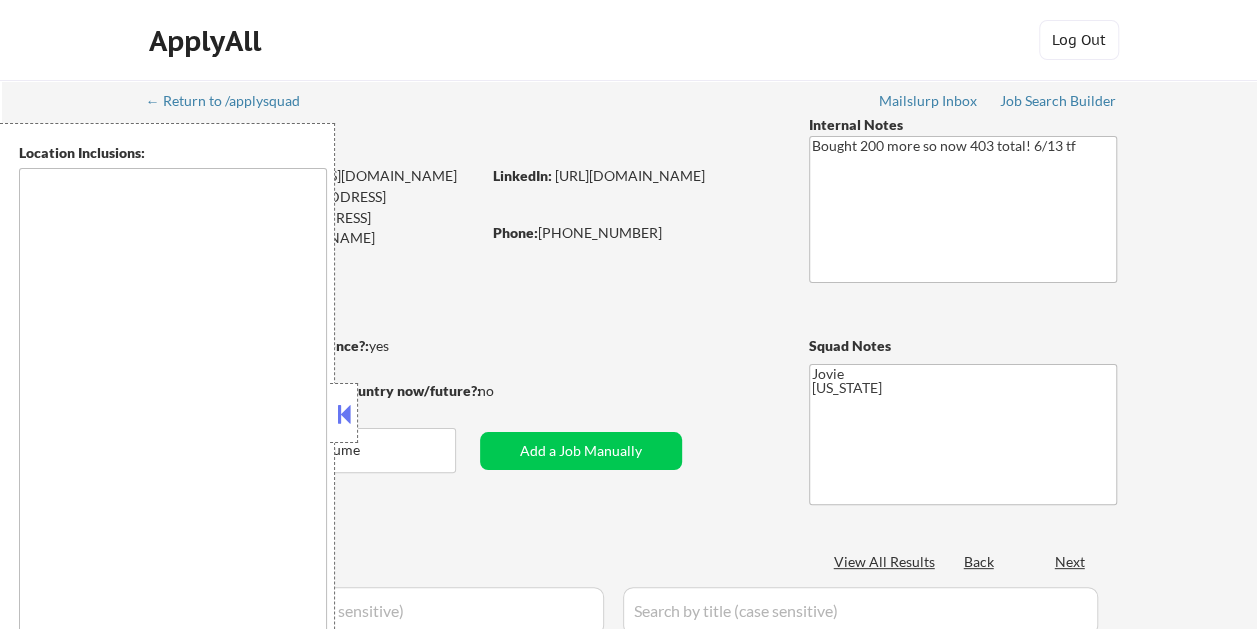 type on "[GEOGRAPHIC_DATA], [GEOGRAPHIC_DATA]   [GEOGRAPHIC_DATA], [GEOGRAPHIC_DATA]   [GEOGRAPHIC_DATA], [GEOGRAPHIC_DATA]   [GEOGRAPHIC_DATA], [GEOGRAPHIC_DATA]   [GEOGRAPHIC_DATA], [GEOGRAPHIC_DATA]   [GEOGRAPHIC_DATA], [US_STATE]   [GEOGRAPHIC_DATA], [GEOGRAPHIC_DATA]   [GEOGRAPHIC_DATA], [GEOGRAPHIC_DATA]   [GEOGRAPHIC_DATA], [GEOGRAPHIC_DATA]   [GEOGRAPHIC_DATA], [GEOGRAPHIC_DATA]   [GEOGRAPHIC_DATA], [GEOGRAPHIC_DATA]   [PERSON_NAME][GEOGRAPHIC_DATA], [GEOGRAPHIC_DATA]   [GEOGRAPHIC_DATA], [GEOGRAPHIC_DATA]   [GEOGRAPHIC_DATA], [GEOGRAPHIC_DATA]   [US_STATE][GEOGRAPHIC_DATA], [GEOGRAPHIC_DATA]   [GEOGRAPHIC_DATA], [GEOGRAPHIC_DATA]   [GEOGRAPHIC_DATA], [GEOGRAPHIC_DATA]   [GEOGRAPHIC_DATA], [GEOGRAPHIC_DATA]   [GEOGRAPHIC_DATA], [GEOGRAPHIC_DATA]   [GEOGRAPHIC_DATA], [GEOGRAPHIC_DATA] [GEOGRAPHIC_DATA], [GEOGRAPHIC_DATA]   [GEOGRAPHIC_DATA], [GEOGRAPHIC_DATA]   [GEOGRAPHIC_DATA], [GEOGRAPHIC_DATA]   [GEOGRAPHIC_DATA], [GEOGRAPHIC_DATA] [GEOGRAPHIC_DATA], [GEOGRAPHIC_DATA]   [GEOGRAPHIC_DATA], [GEOGRAPHIC_DATA] [GEOGRAPHIC_DATA], [GEOGRAPHIC_DATA]   [GEOGRAPHIC_DATA], [GEOGRAPHIC_DATA]   [GEOGRAPHIC_DATA], [GEOGRAPHIC_DATA]   [GEOGRAPHIC_DATA], [GEOGRAPHIC_DATA]   [GEOGRAPHIC_DATA], [GEOGRAPHIC_DATA]   [GEOGRAPHIC_DATA], [GEOGRAPHIC_DATA]   [GEOGRAPHIC_DATA], [GEOGRAPHIC_DATA]   [GEOGRAPHIC_DATA], [GEOGRAPHIC_DATA]   [GEOGRAPHIC_DATA], [GEOGRAPHIC_DATA]   [GEOGRAPHIC_DATA], [GEOGRAPHIC_DATA]   [GEOGRAPHIC_DATA], [GEOGRAPHIC_DATA]   [GEOGRAPHIC_DATA], [GEOGRAPHIC_DATA]   [GEOGRAPHIC_DATA], [GEOGRAPHIC_DATA]   [GEOGRAPHIC_DATA], [GEOGRAPHIC_DATA]   [GEOGRAPHIC_DATA], [GEOGRAPHIC_DATA]   [GEOGRAPHIC_DATA], [GEOGRAPHIC_DATA]   [GEOGRAPHIC_DATA], [GEOGRAPHIC_DATA]   [GEOGRAPHIC_DATA], [GEOGRAPHIC_DATA]   [GEOGRAPHIC_DATA], [GEOGRAPHIC_DATA]   [GEOGRAPHIC_DATA], [GEOGRAPHIC_DATA]   [GEOGRAPHIC_DATA], [GEOGRAPHIC_DATA]   [GEOGRAPHIC_DATA], [GEOGRAPHIC_DATA]   [GEOGRAPHIC_DATA], [GEOGRAPHIC_DATA]   [GEOGRAPHIC_DATA], [GEOGRAPHIC_DATA]   [GEOGRAPHIC_DATA], [GEOGRAPHIC_DATA]   [GEOGRAPHIC_DATA], [GEOGRAPHIC_DATA]   [GEOGRAPHIC_DATA], [GEOGRAPHIC_DATA]   [GEOGRAPHIC_DATA], [GEOGRAPHIC_DATA]   [GEOGRAPHIC_DATA], [GEOGRAPHIC_DATA]   [GEOGRAPHIC_DATA], [GEOGRAPHIC_DATA] remote" 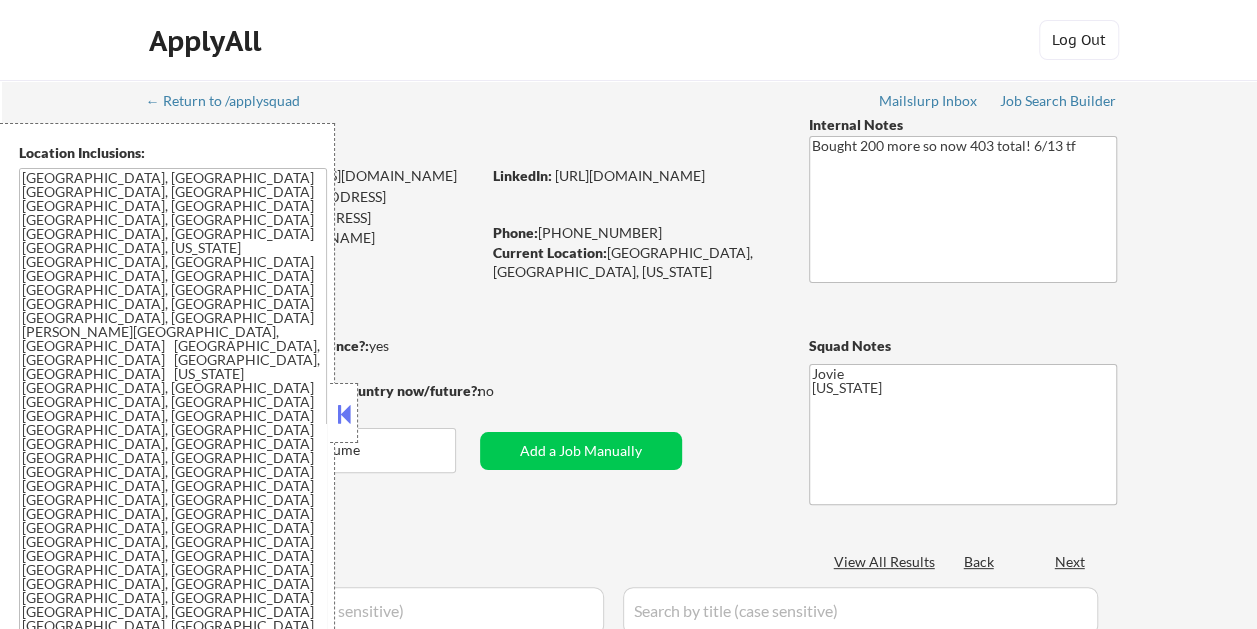 select on ""pending"" 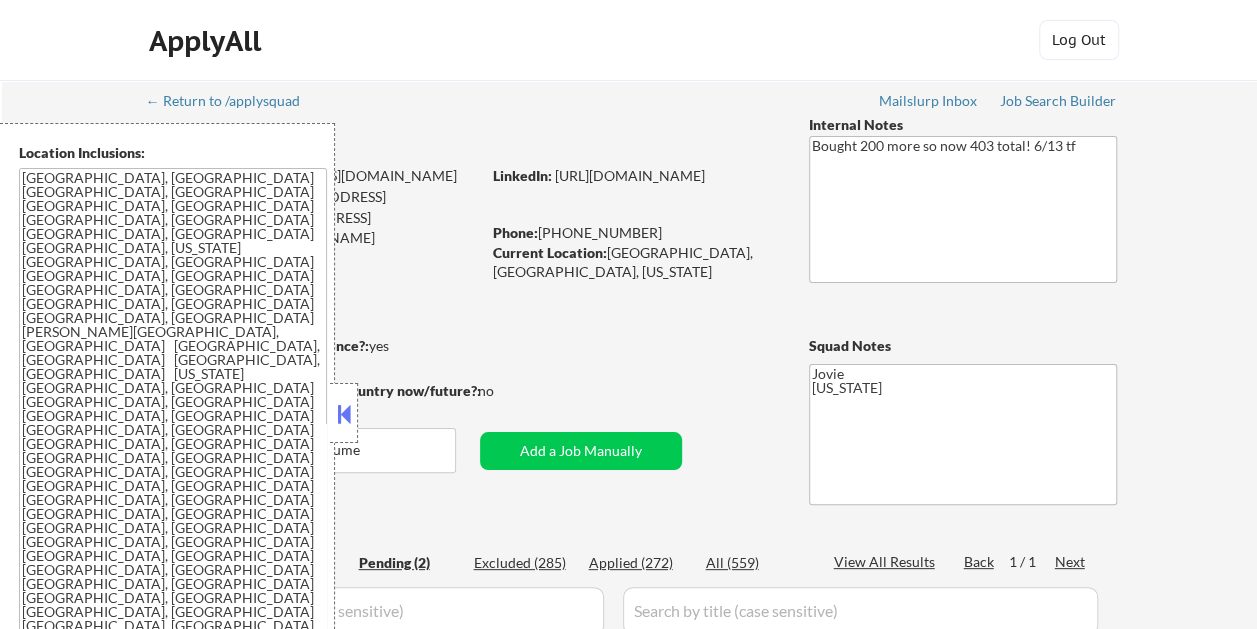 click at bounding box center [344, 414] 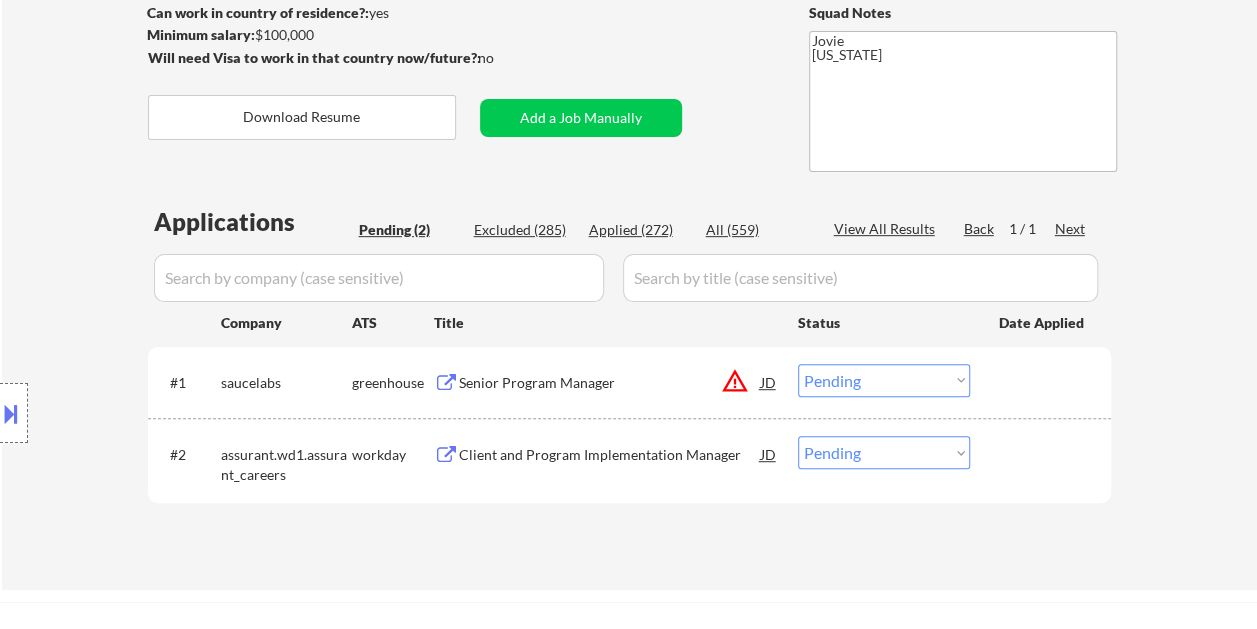 scroll, scrollTop: 200, scrollLeft: 0, axis: vertical 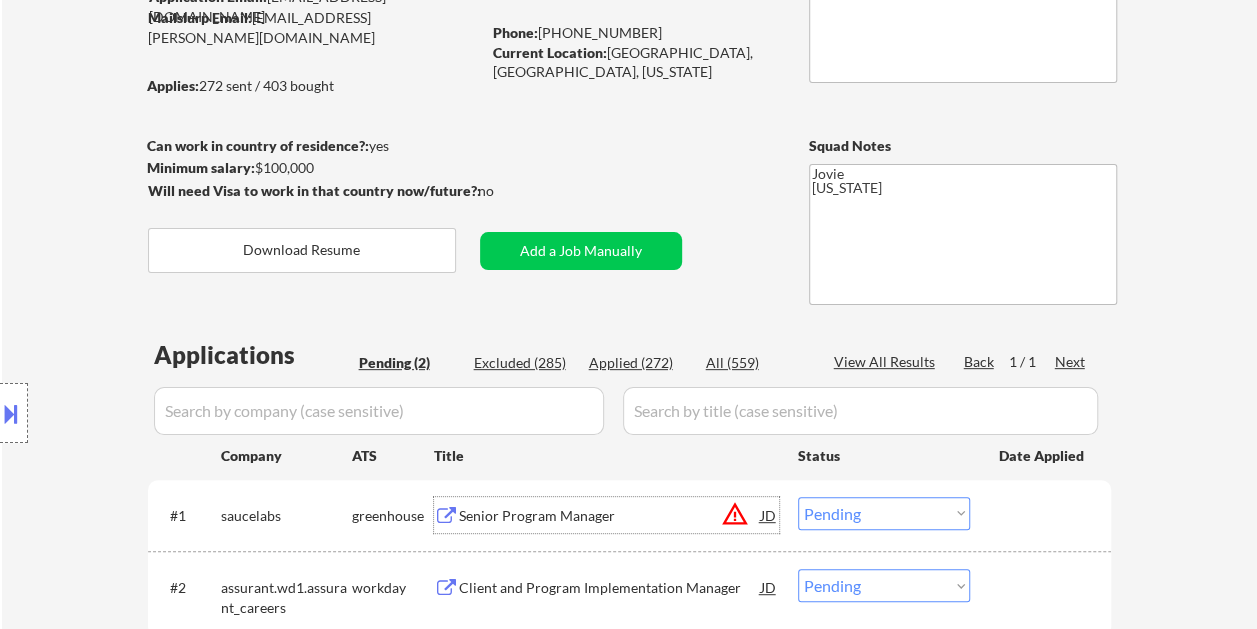 click on "Senior Program Manager" at bounding box center [610, 516] 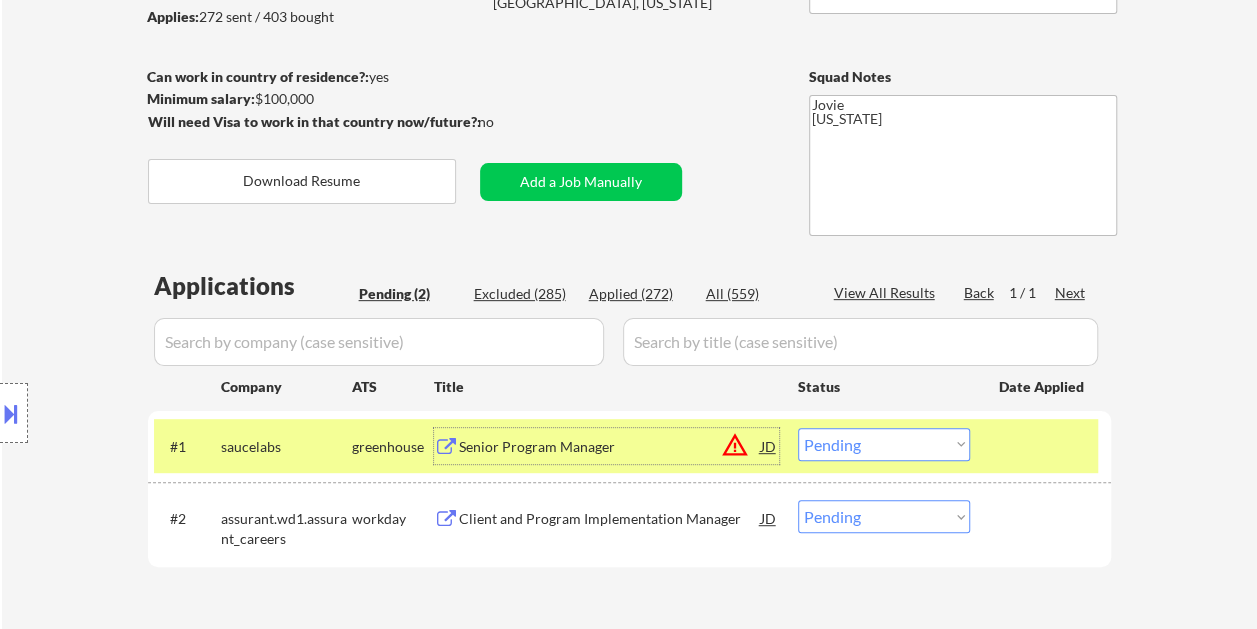 scroll, scrollTop: 300, scrollLeft: 0, axis: vertical 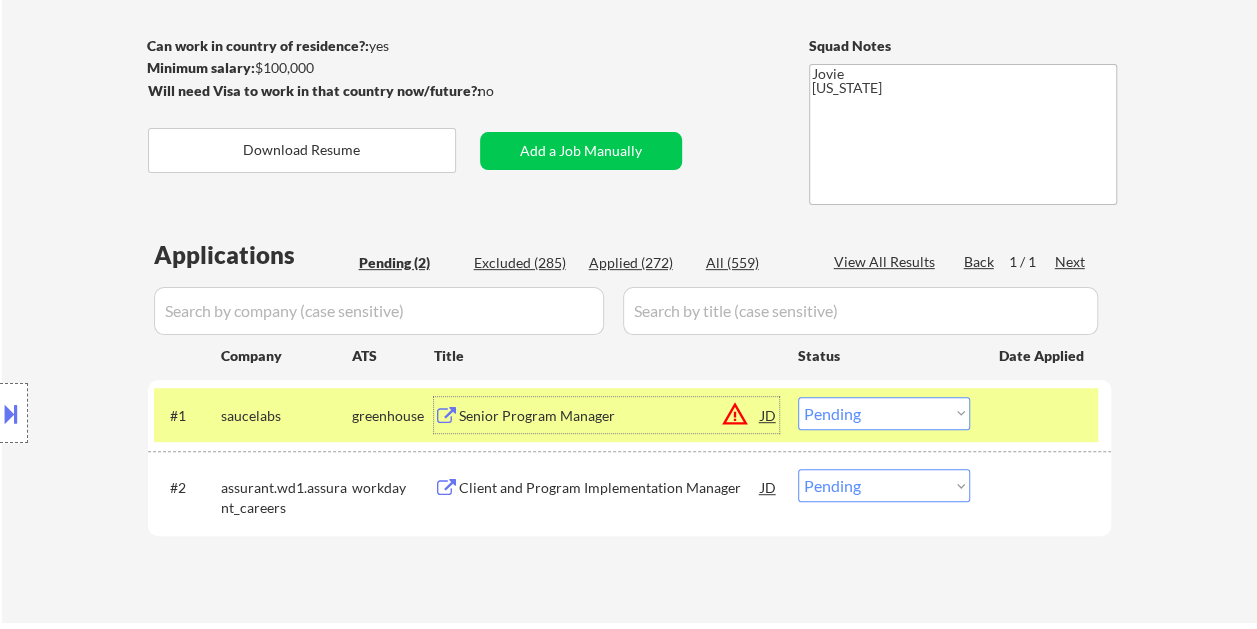 click on "Choose an option... Pending Applied Excluded (Questions) Excluded (Expired) Excluded (Location) Excluded (Bad Match) Excluded (Blocklist) Excluded (Salary) Excluded (Other)" at bounding box center (884, 413) 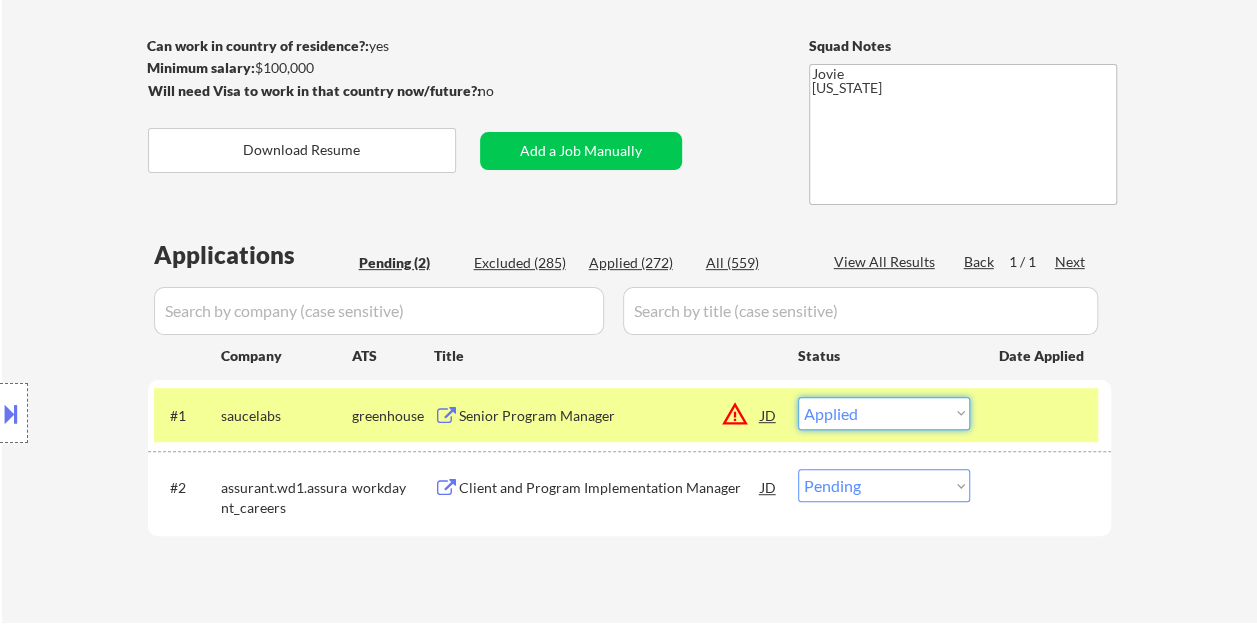 click on "Choose an option... Pending Applied Excluded (Questions) Excluded (Expired) Excluded (Location) Excluded (Bad Match) Excluded (Blocklist) Excluded (Salary) Excluded (Other)" at bounding box center (884, 413) 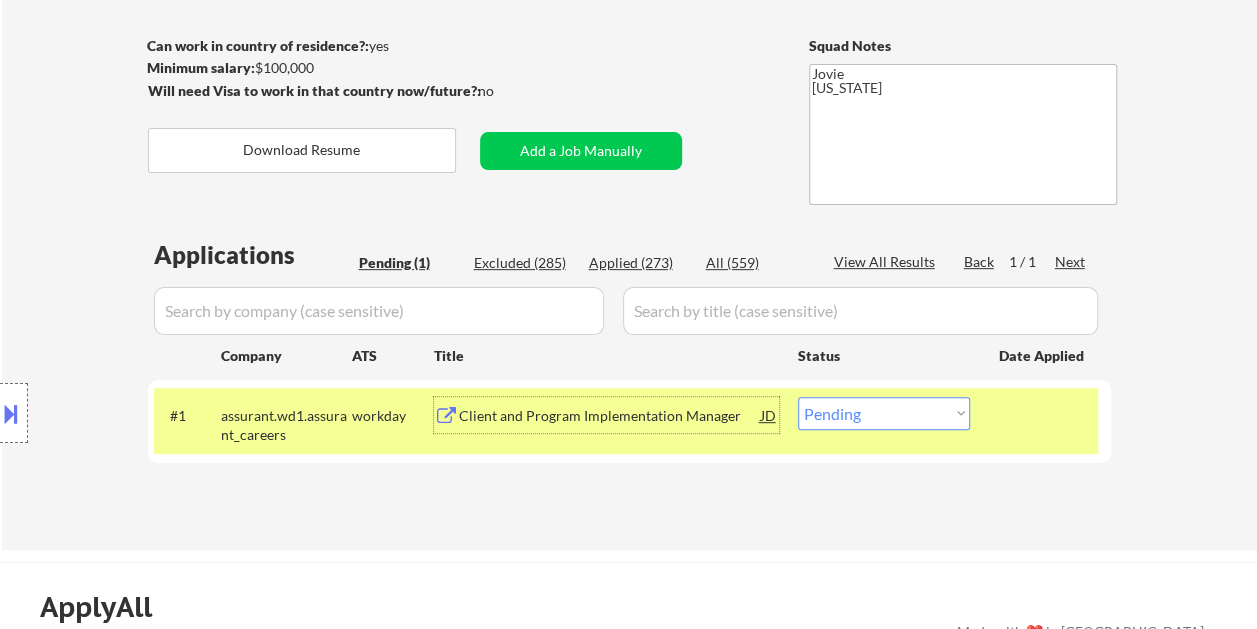 click on "Client and Program Implementation Manager" at bounding box center [610, 415] 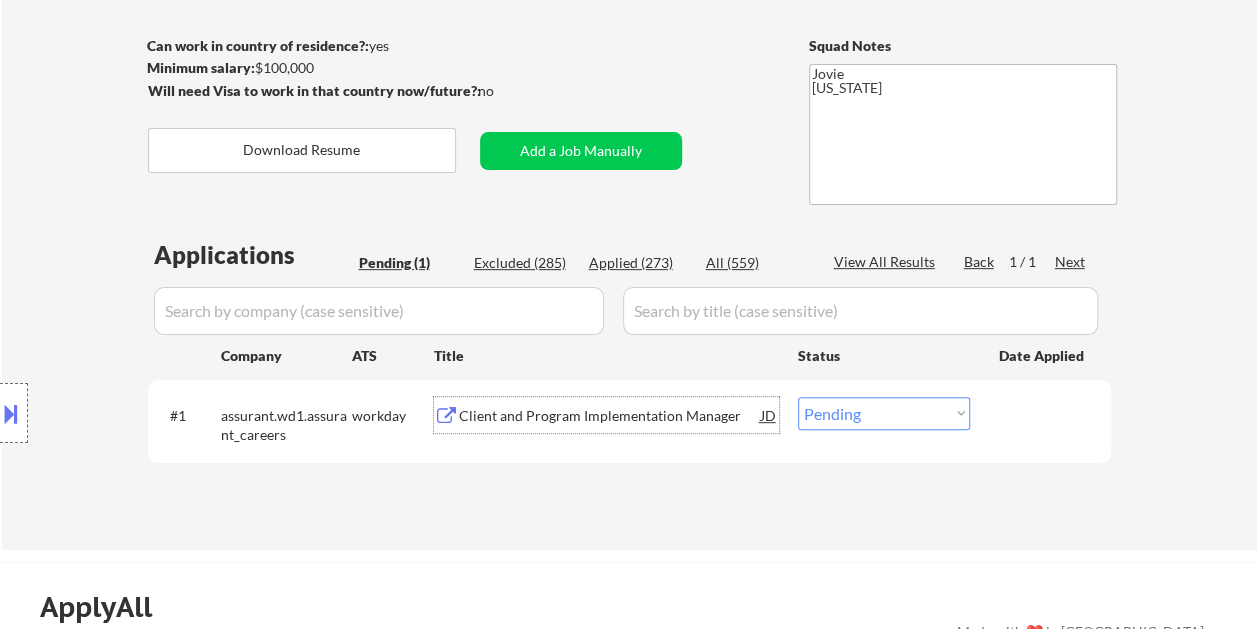 click on "Choose an option... Pending Applied Excluded (Questions) Excluded (Expired) Excluded (Location) Excluded (Bad Match) Excluded (Blocklist) Excluded (Salary) Excluded (Other)" at bounding box center [884, 413] 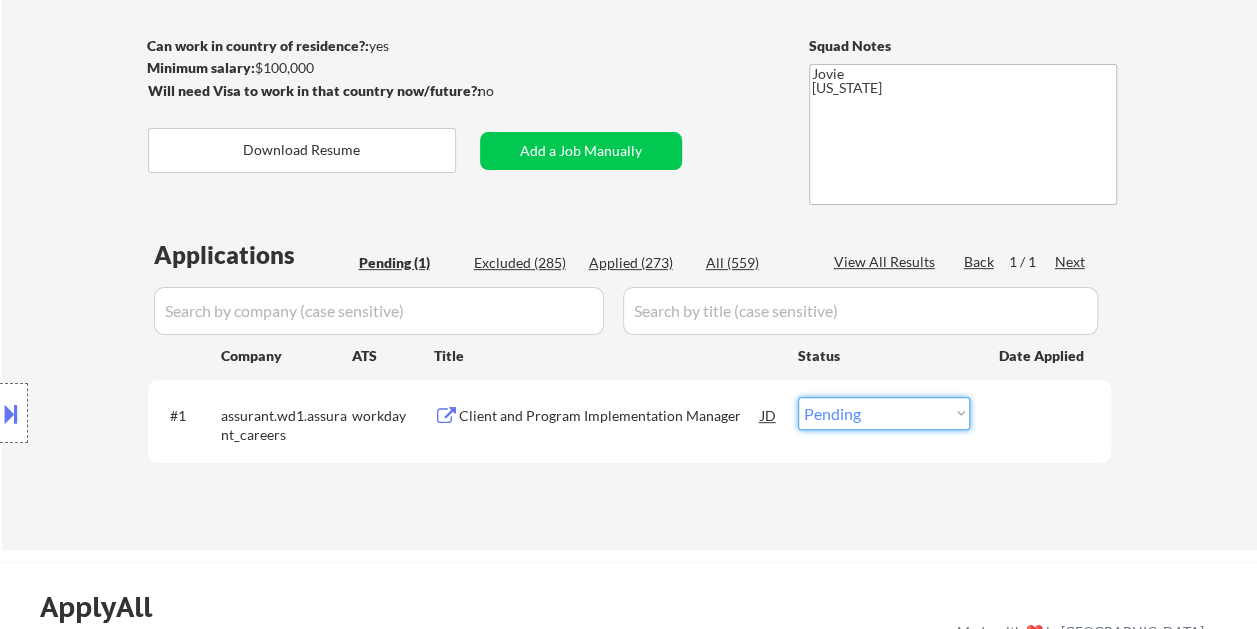 select on ""excluded__bad_match_"" 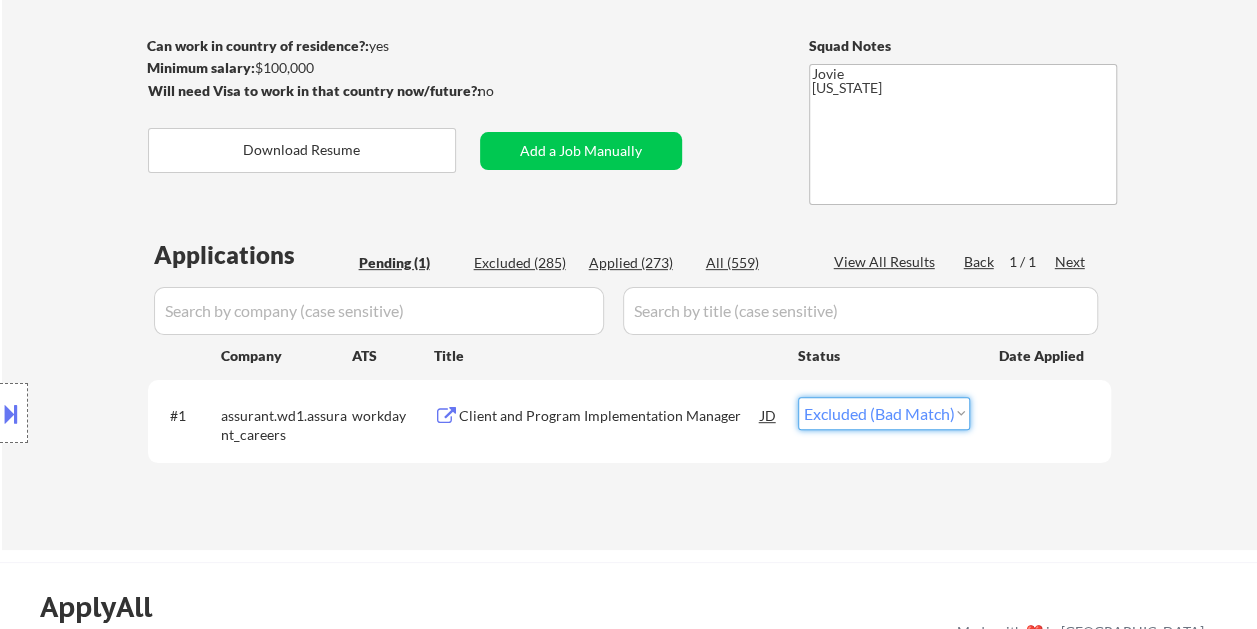 click on "Choose an option... Pending Applied Excluded (Questions) Excluded (Expired) Excluded (Location) Excluded (Bad Match) Excluded (Blocklist) Excluded (Salary) Excluded (Other)" at bounding box center [884, 413] 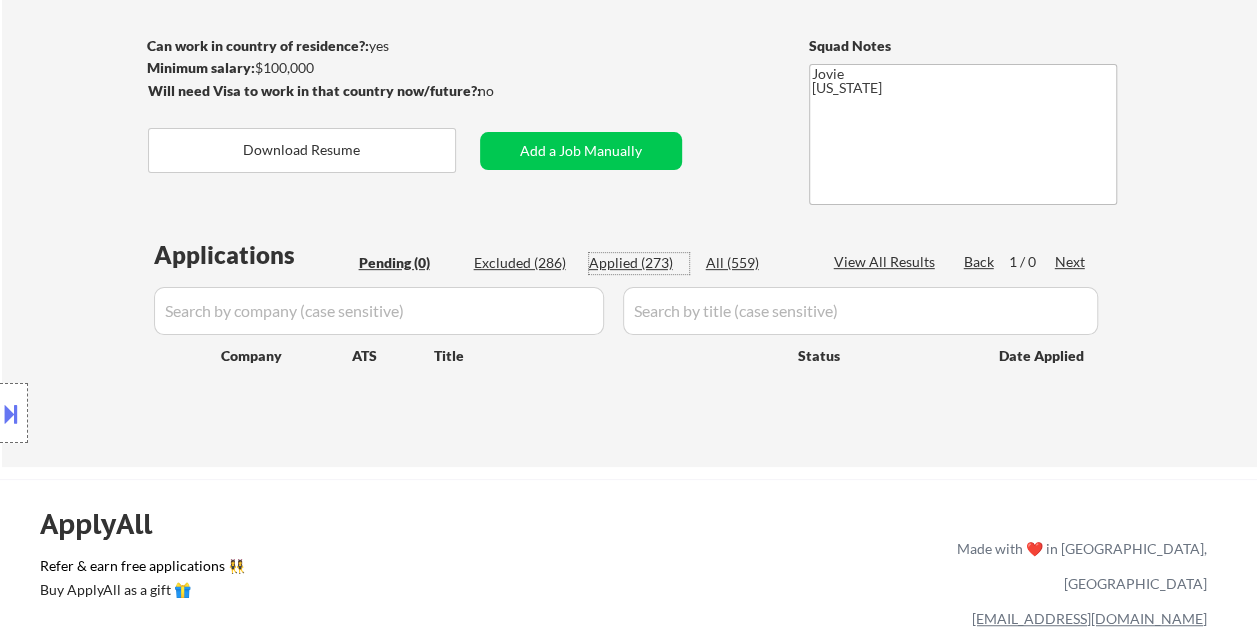 click on "Applied (273)" at bounding box center [639, 263] 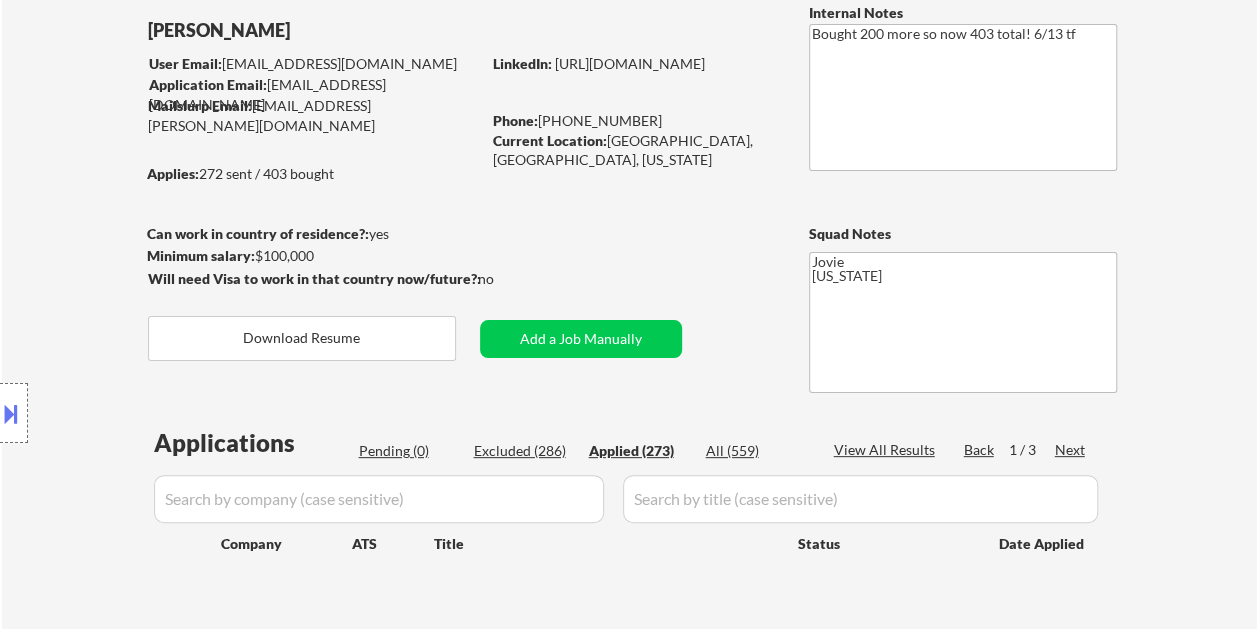 scroll, scrollTop: 100, scrollLeft: 0, axis: vertical 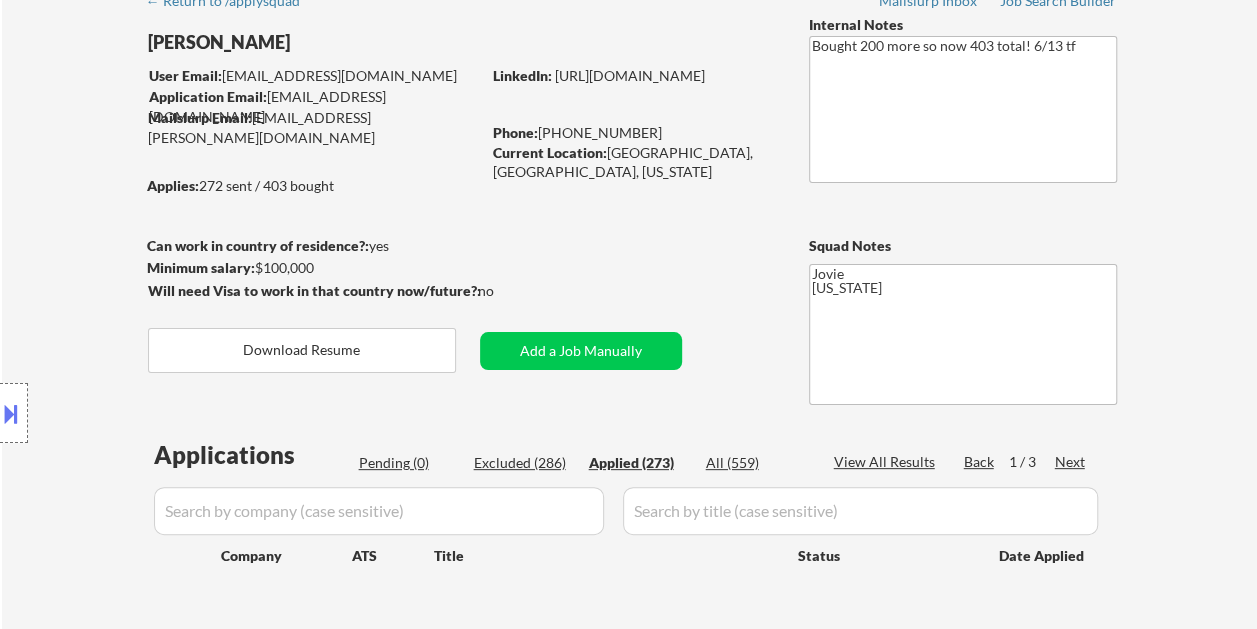 click on "← Return to /applysquad Mailslurp Inbox Job Search Builder Toyin Daniel User Email:  toniatoyin@gmail.com Application Email:  toyinodaniel@outlook.com Mailslurp Email:  toyin.daniel@mailflux.com LinkedIn:   https://www.linkedin.com/in/oluwatoyinolatunjidaniel
Phone:  (667) 646-8089 Current Location:  Houston, TX, Texas Applies:  272 sent / 403 bought Internal Notes Bought 200 more so now 403 total! 6/13 tf Can work in country of residence?:  yes Squad Notes Minimum salary:  $100,000 Will need Visa to work in that country now/future?:   no Download Resume Add a Job Manually Jovie
Texas Applications Pending (0) Excluded (286) Applied (273) All (559) View All Results Back 1 / 3
Next Company ATS Title Status Date Applied #1 assurant.wd1.assurant_careers workday Client and Program Implementation Manager JD warning_amber Choose an option... Pending Applied Excluded (Questions) Excluded (Expired) Excluded (Location) Excluded (Bad Match) Excluded (Blocklist) Excluded (Salary) Excluded (Other) success #2 workday" at bounding box center [630, 315] 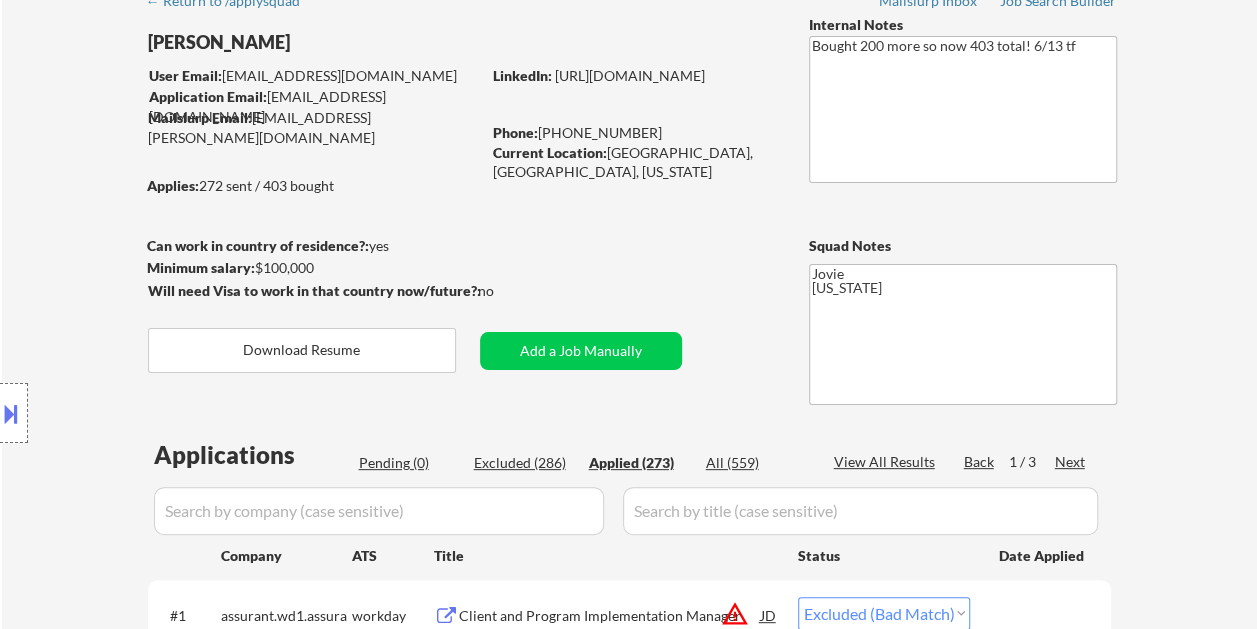select on ""applied"" 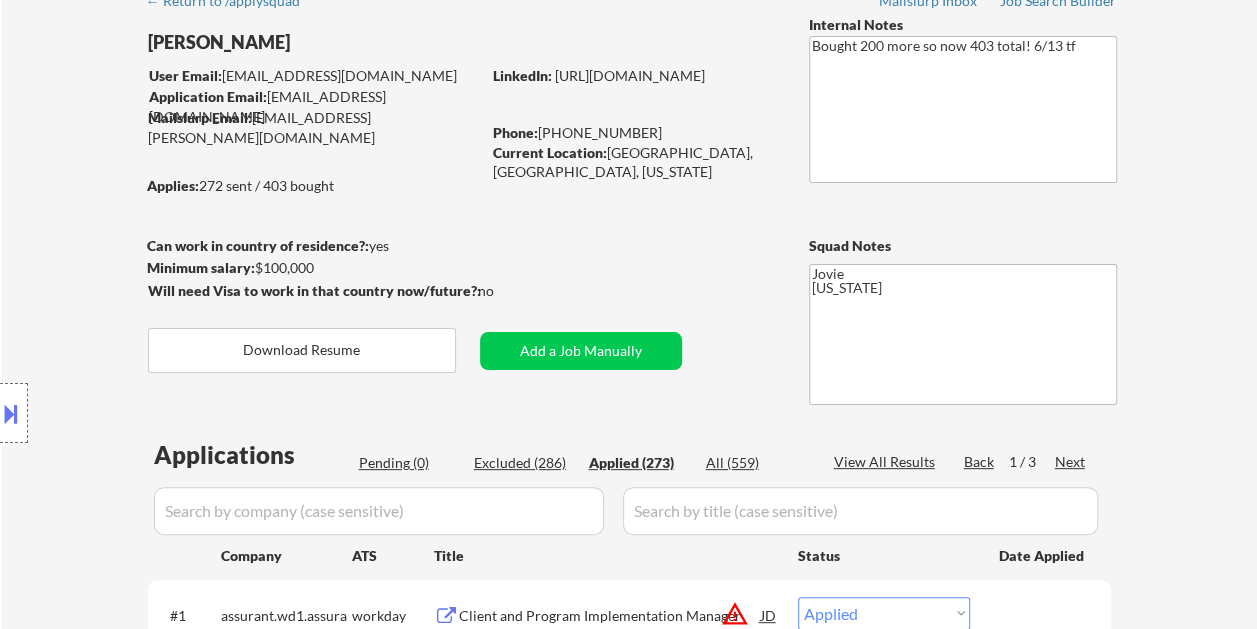scroll, scrollTop: 300, scrollLeft: 0, axis: vertical 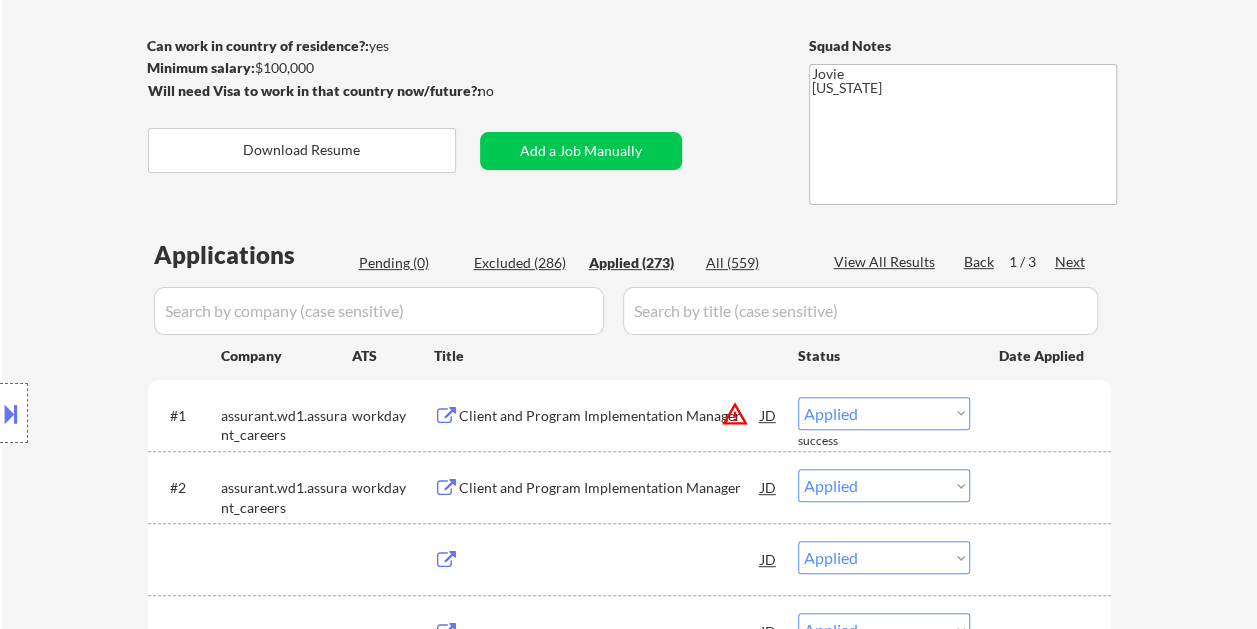 click on "Applied (273)" at bounding box center (639, 263) 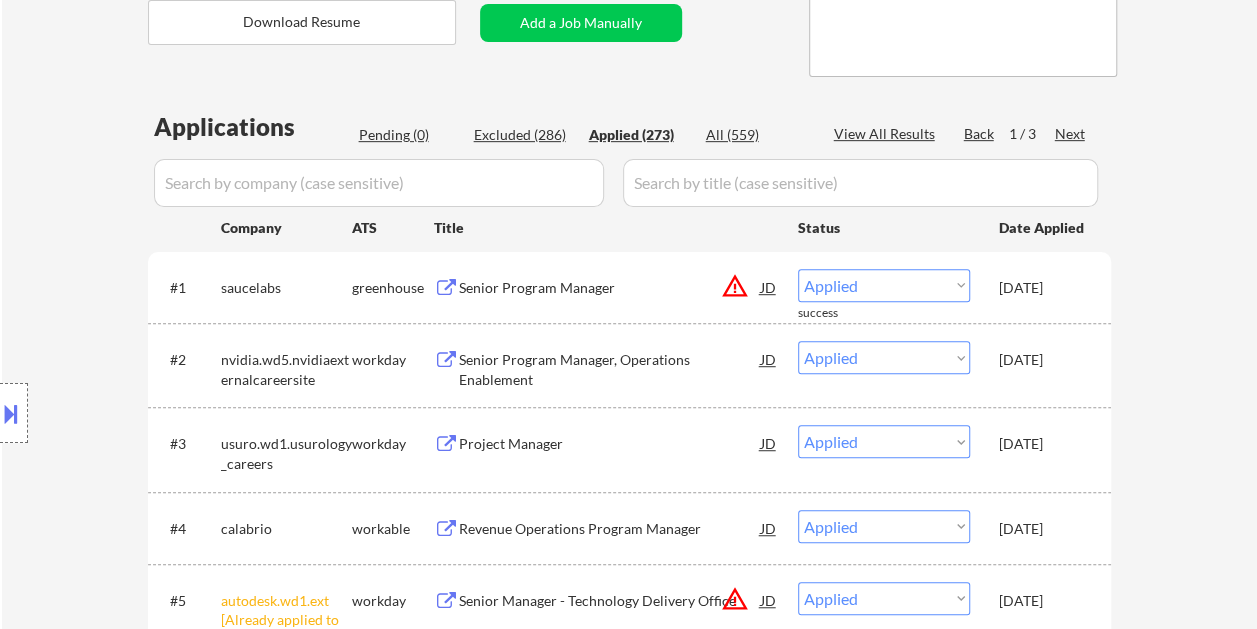 scroll, scrollTop: 400, scrollLeft: 0, axis: vertical 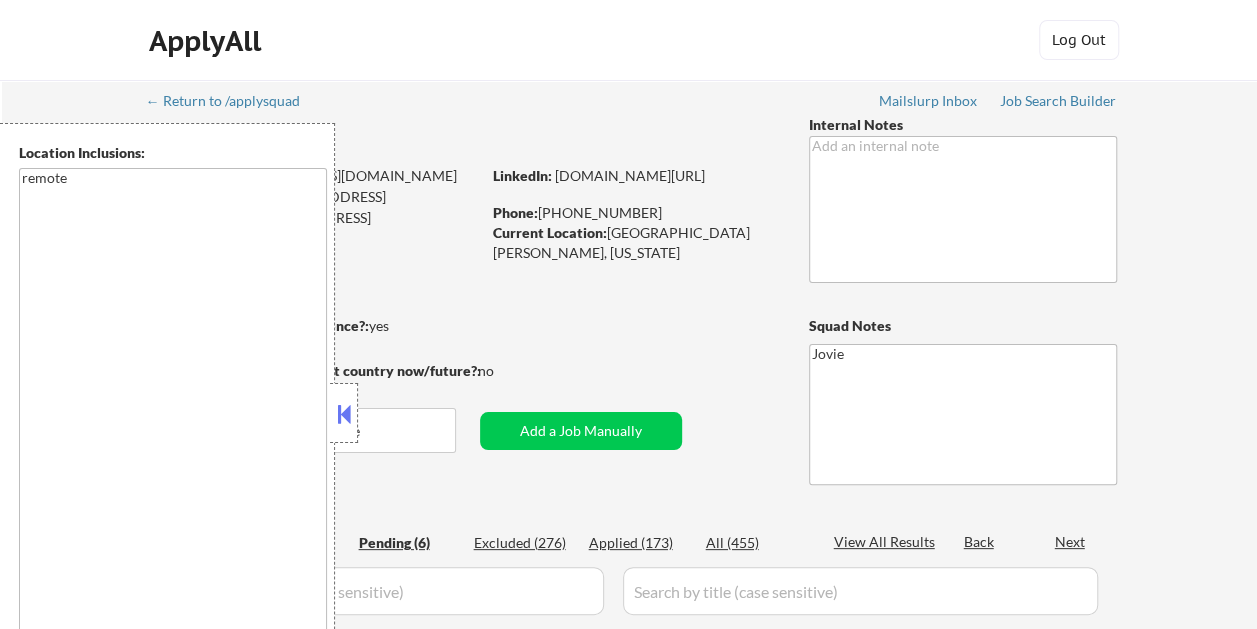select on ""pending"" 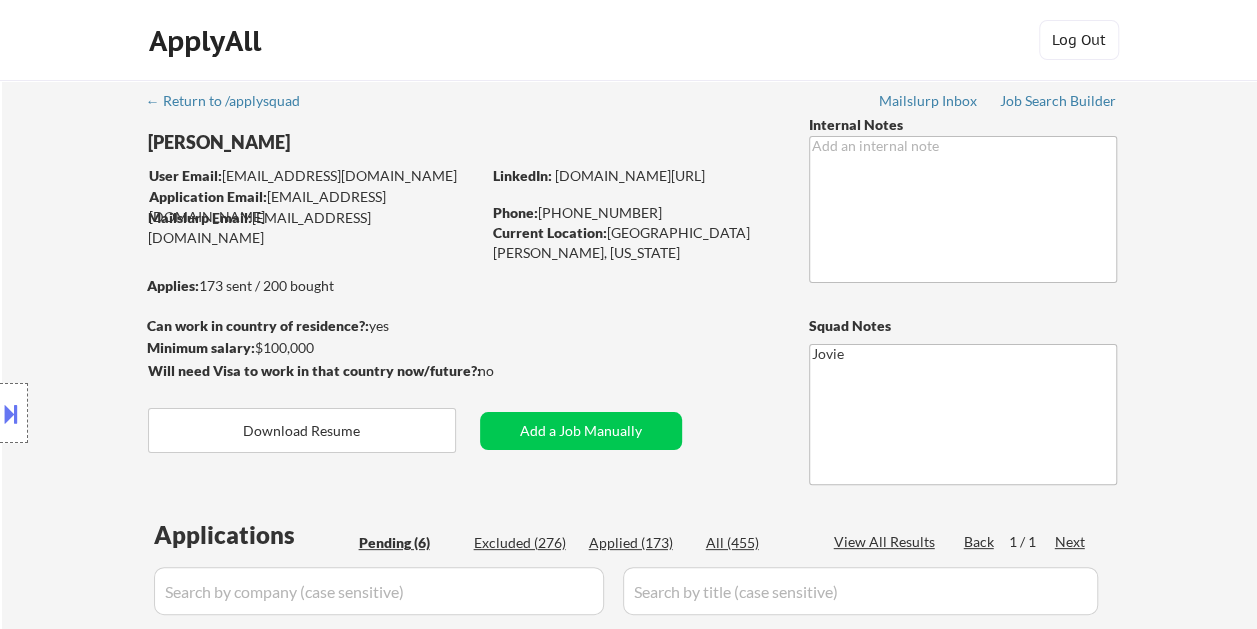 click on "← Return to /applysquad Mailslurp Inbox Job Search Builder Kodili Nnadozie User Email:  [EMAIL_ADDRESS][DOMAIN_NAME] Application Email:  [EMAIL_ADDRESS][DOMAIN_NAME] Mailslurp Email:  [EMAIL_ADDRESS][DOMAIN_NAME] LinkedIn:   [DOMAIN_NAME][URL]
Phone:  [PHONE_NUMBER] Current Location:  [GEOGRAPHIC_DATA][PERSON_NAME], [US_STATE] Applies:  173 sent / 200 bought Internal Notes Can work in country of residence?:  yes Squad Notes Minimum salary:  $100,000 Will need Visa to work in that country now/future?:   no Download Resume Add a Job Manually Jovie Applications Pending (6) Excluded (276) Applied (173) All (455) View All Results Back 1 / 1
Next Company ATS Title Status Date Applied #1 [PERSON_NAME].wd5.[PERSON_NAME] workday GRC Security Analyst II, Third Party Risk JD Choose an option... Pending Applied Excluded (Questions) Excluded (Expired) Excluded (Location) Excluded (Bad Match) Excluded (Blocklist) Excluded (Salary) Excluded (Other) #2 zillow.wd5.zillow_group_external workday IT Compliance Analyst, DITC JD Pending Applied" at bounding box center (630, 640) 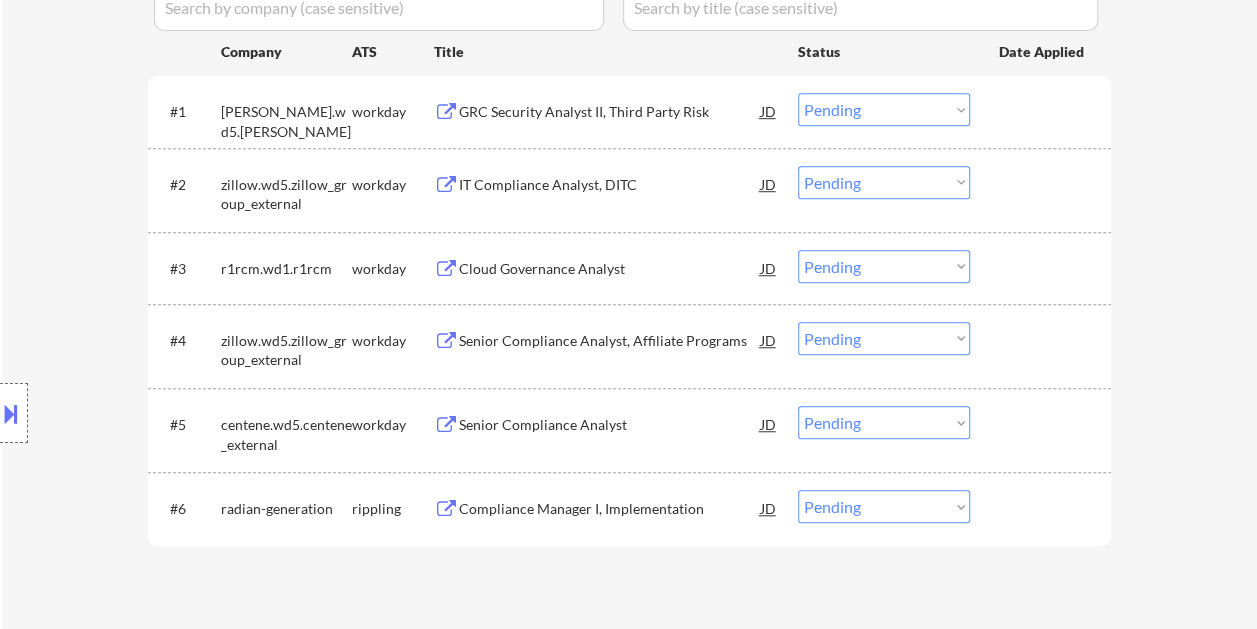 scroll, scrollTop: 500, scrollLeft: 0, axis: vertical 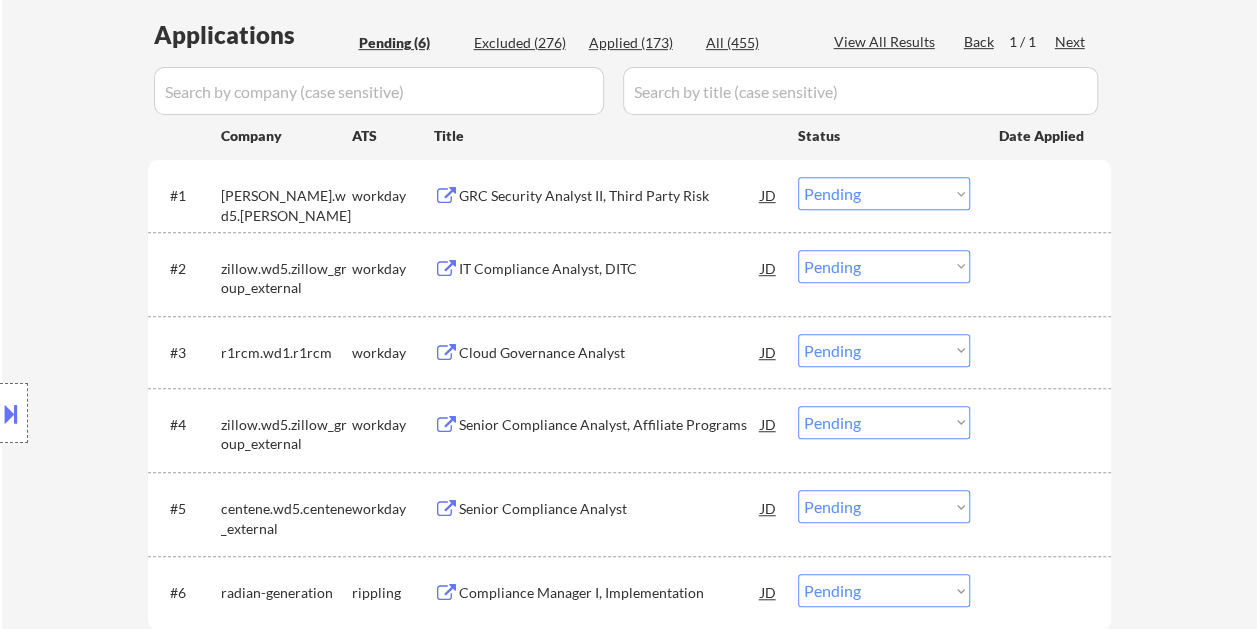 click on "GRC Security Analyst II, Third Party Risk" at bounding box center [610, 196] 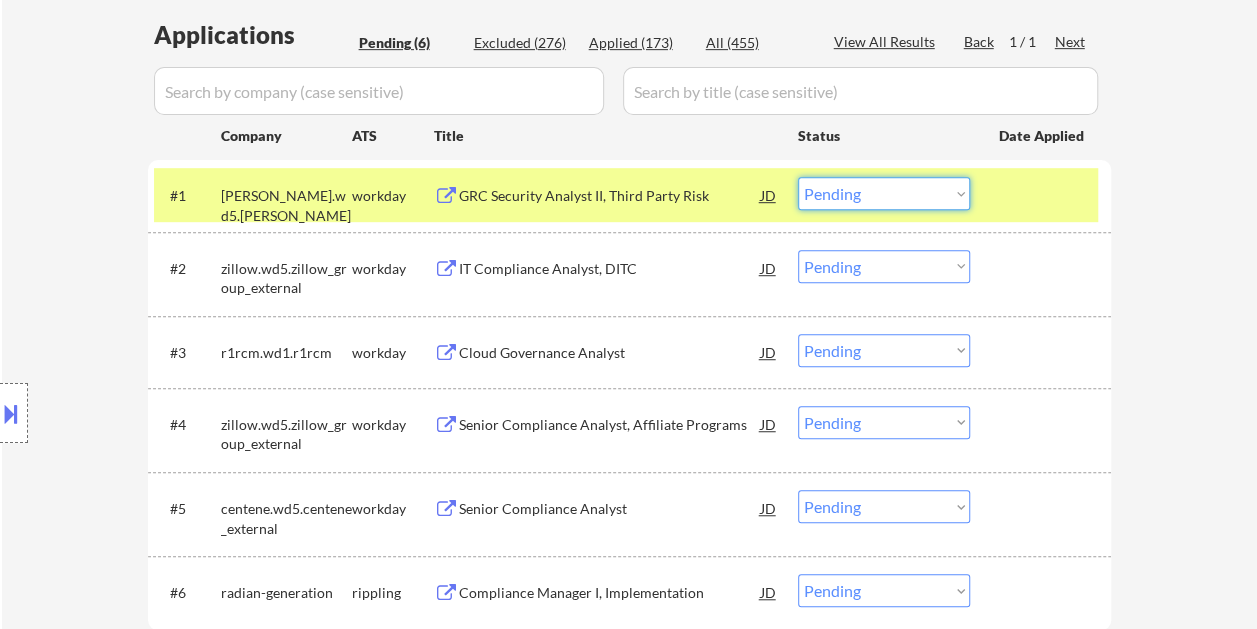 click on "Choose an option... Pending Applied Excluded (Questions) Excluded (Expired) Excluded (Location) Excluded (Bad Match) Excluded (Blocklist) Excluded (Salary) Excluded (Other)" at bounding box center (884, 193) 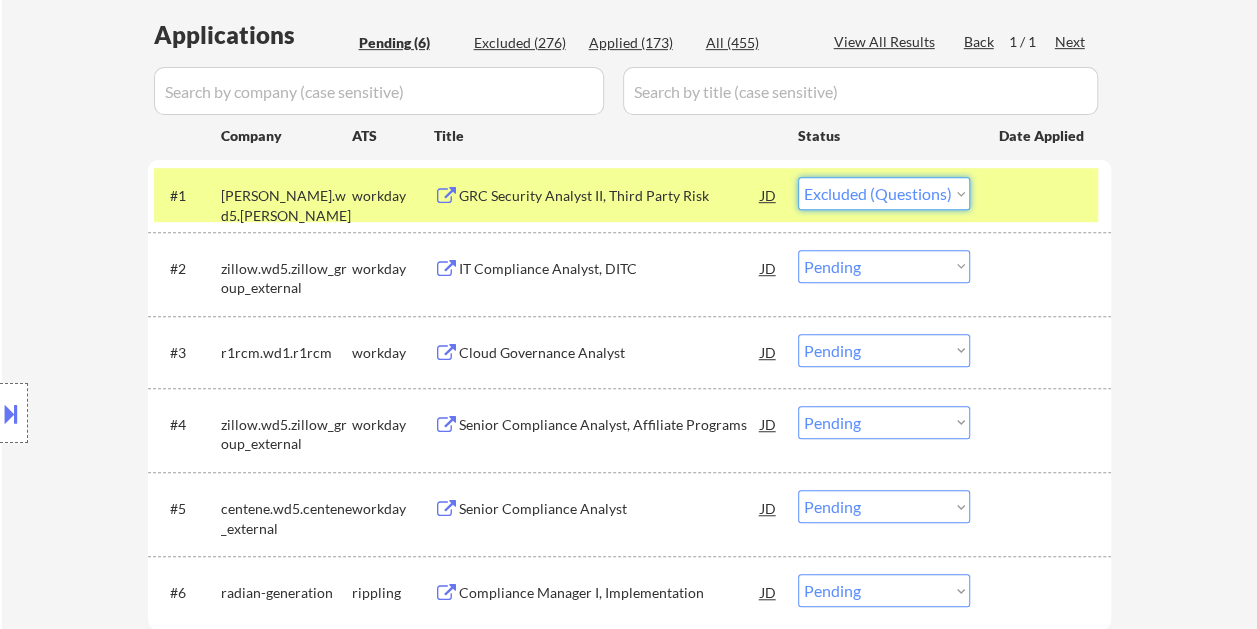 click on "Choose an option... Pending Applied Excluded (Questions) Excluded (Expired) Excluded (Location) Excluded (Bad Match) Excluded (Blocklist) Excluded (Salary) Excluded (Other)" at bounding box center [884, 193] 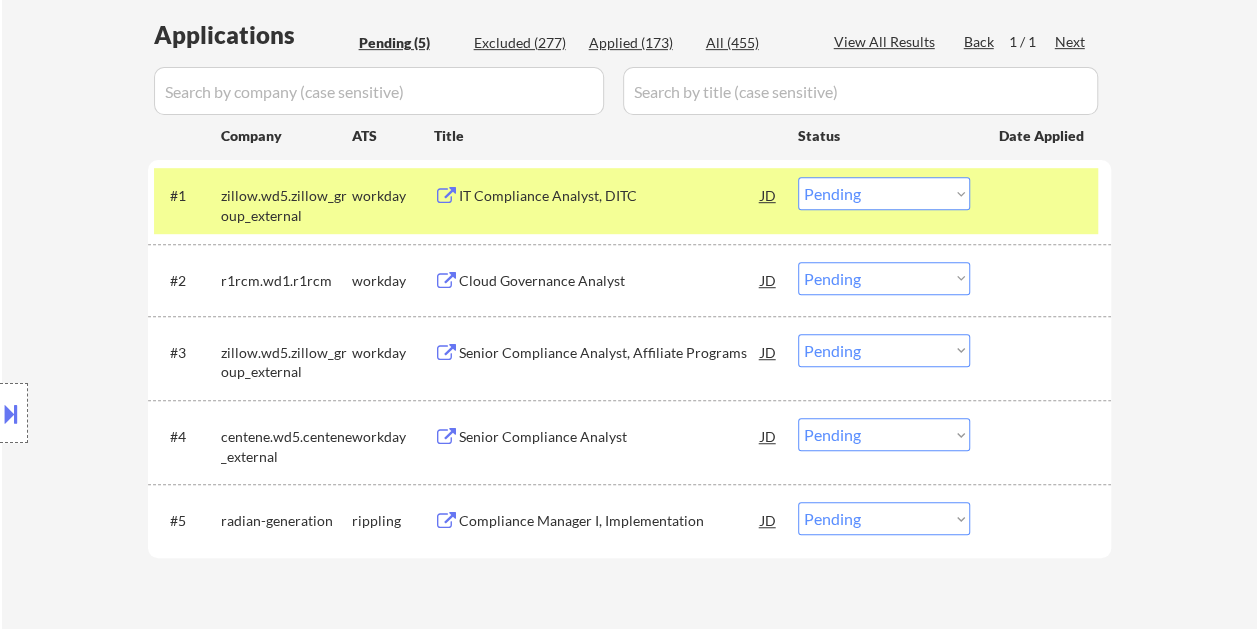 click at bounding box center (1043, 195) 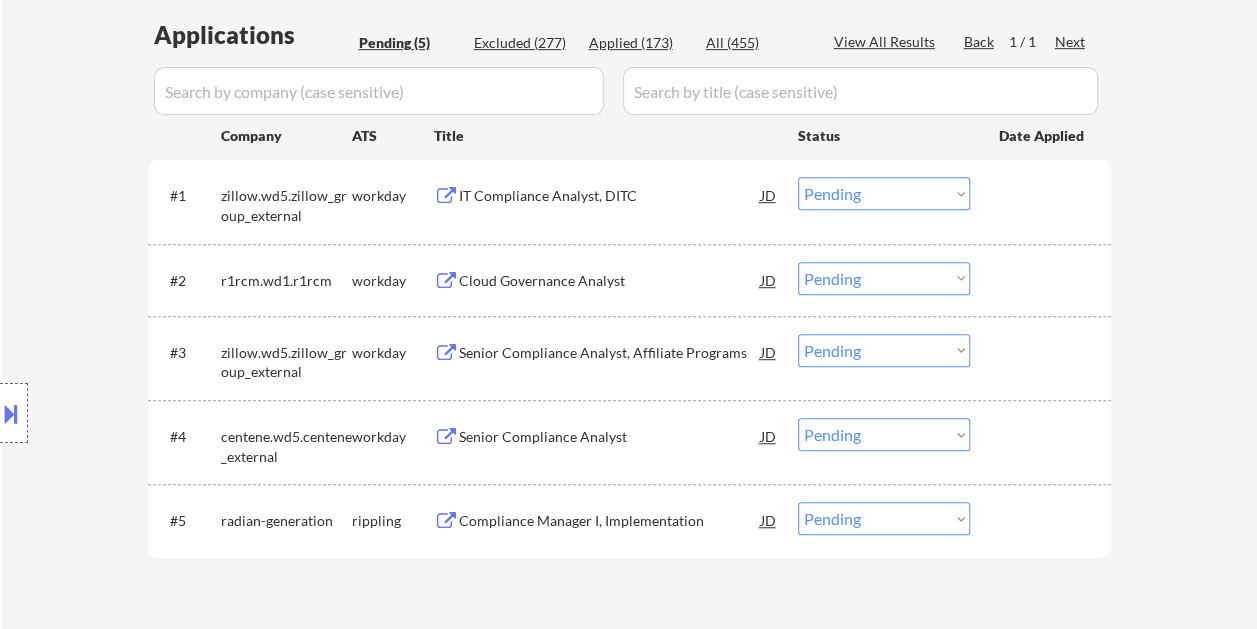 click on "#1 zillow.wd5.zillow_group_external workday IT Compliance Analyst, DITC JD Choose an option... Pending Applied Excluded (Questions) Excluded (Expired) Excluded (Location) Excluded (Bad Match) Excluded (Blocklist) Excluded (Salary) Excluded (Other)" at bounding box center (626, 201) 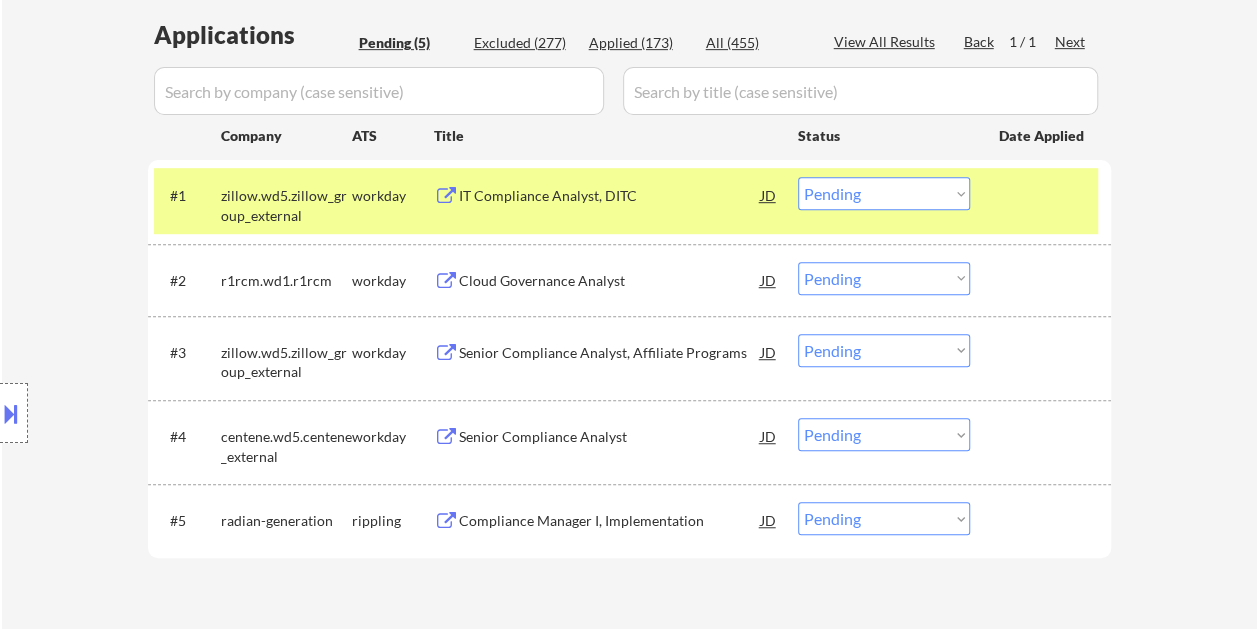 click on "IT Compliance Analyst, DITC" at bounding box center [610, 196] 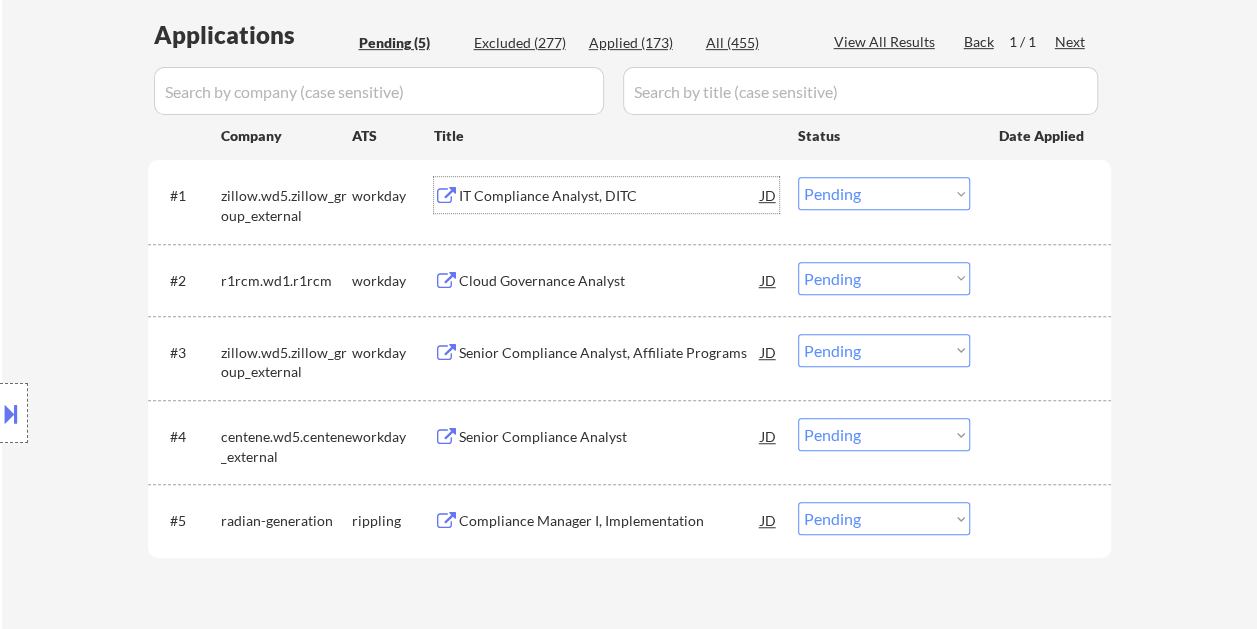 click at bounding box center [11, 413] 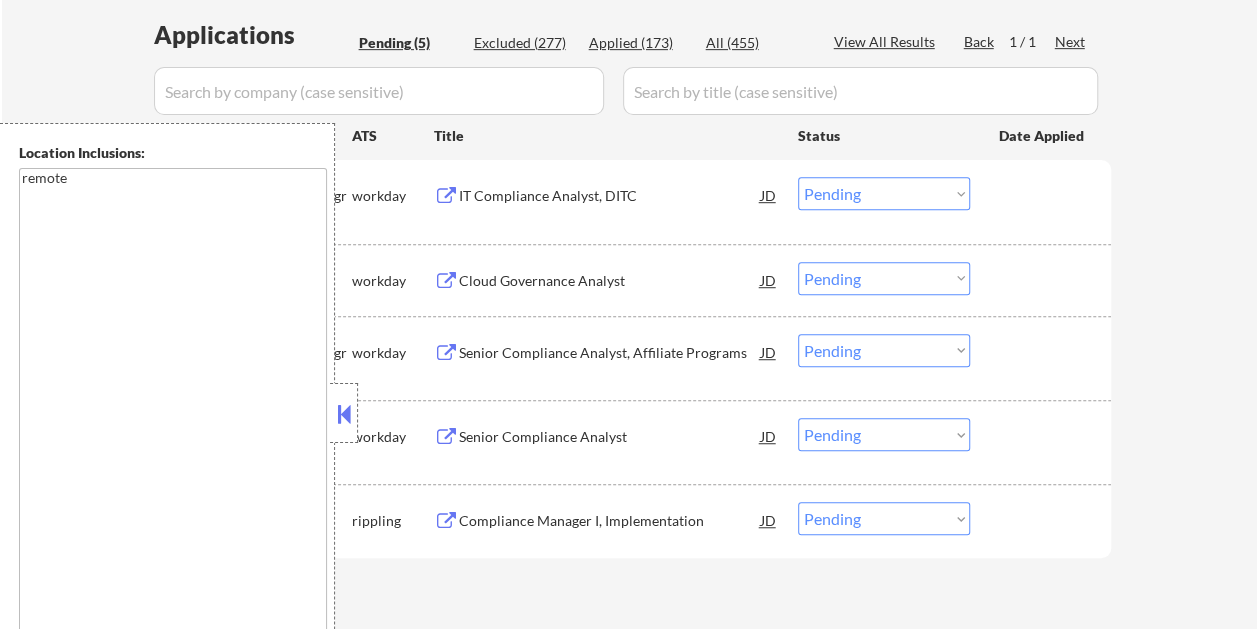 click at bounding box center [344, 414] 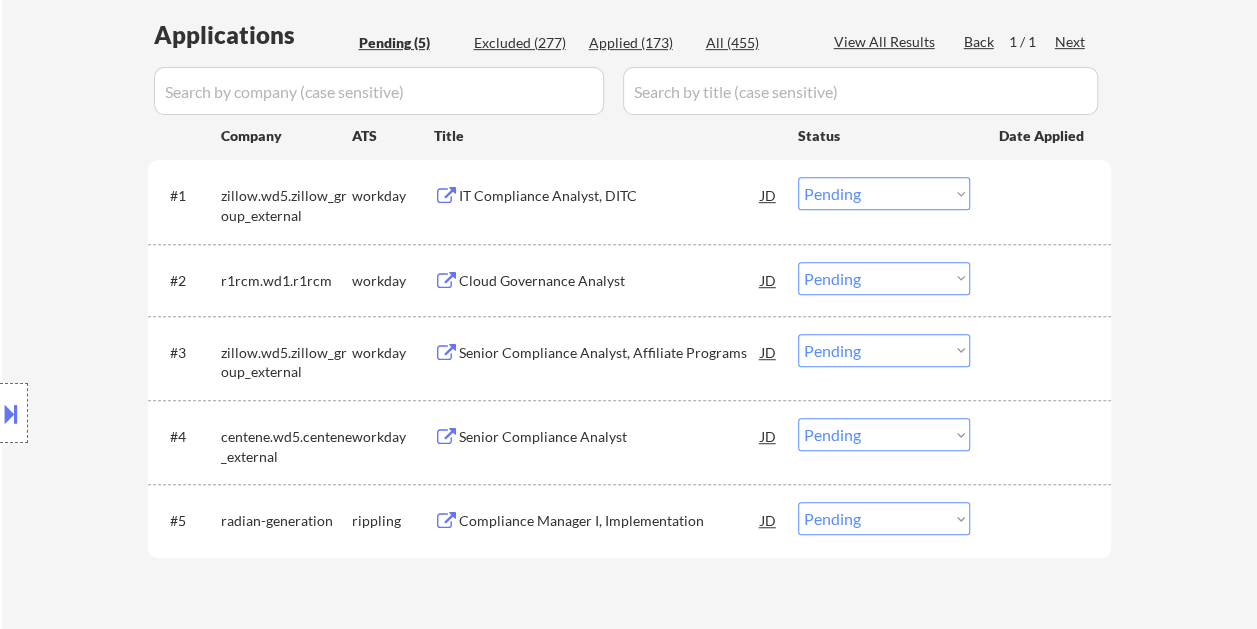 click at bounding box center (1043, 195) 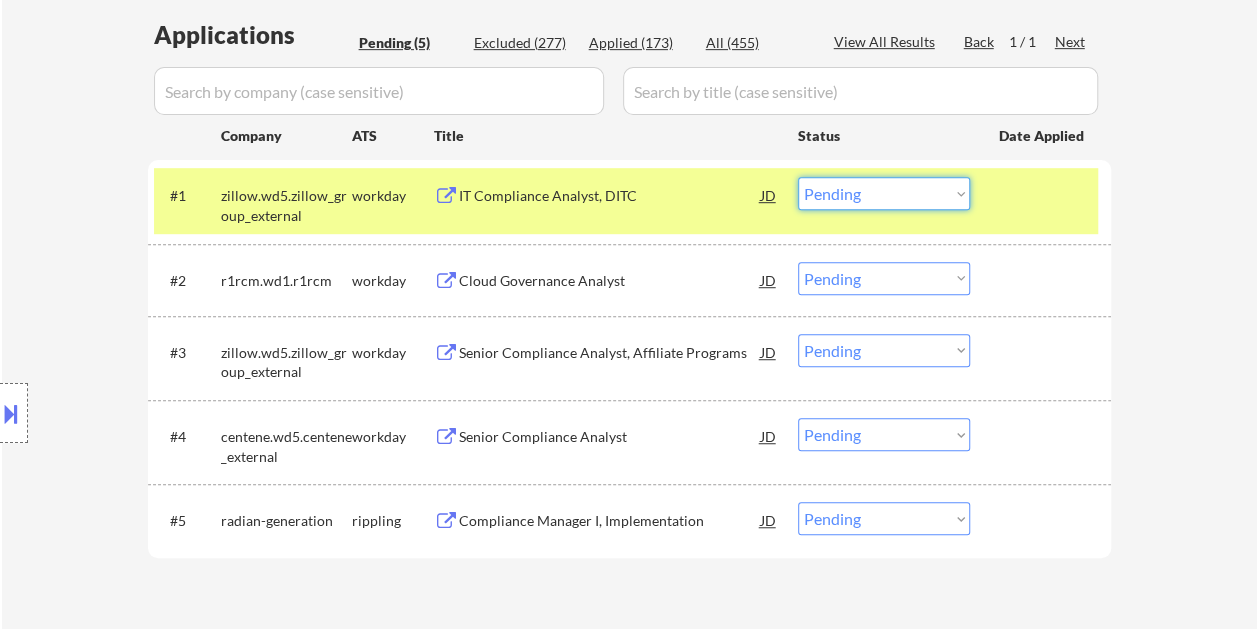 click on "Choose an option... Pending Applied Excluded (Questions) Excluded (Expired) Excluded (Location) Excluded (Bad Match) Excluded (Blocklist) Excluded (Salary) Excluded (Other)" at bounding box center [884, 193] 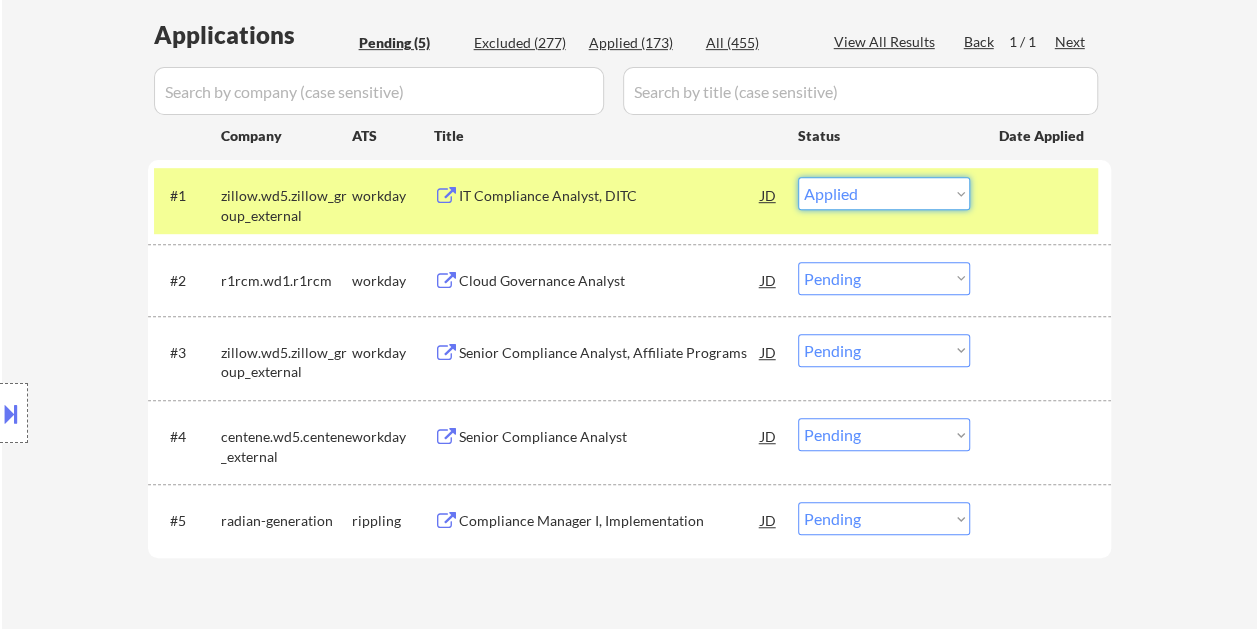 click on "Choose an option... Pending Applied Excluded (Questions) Excluded (Expired) Excluded (Location) Excluded (Bad Match) Excluded (Blocklist) Excluded (Salary) Excluded (Other)" at bounding box center (884, 193) 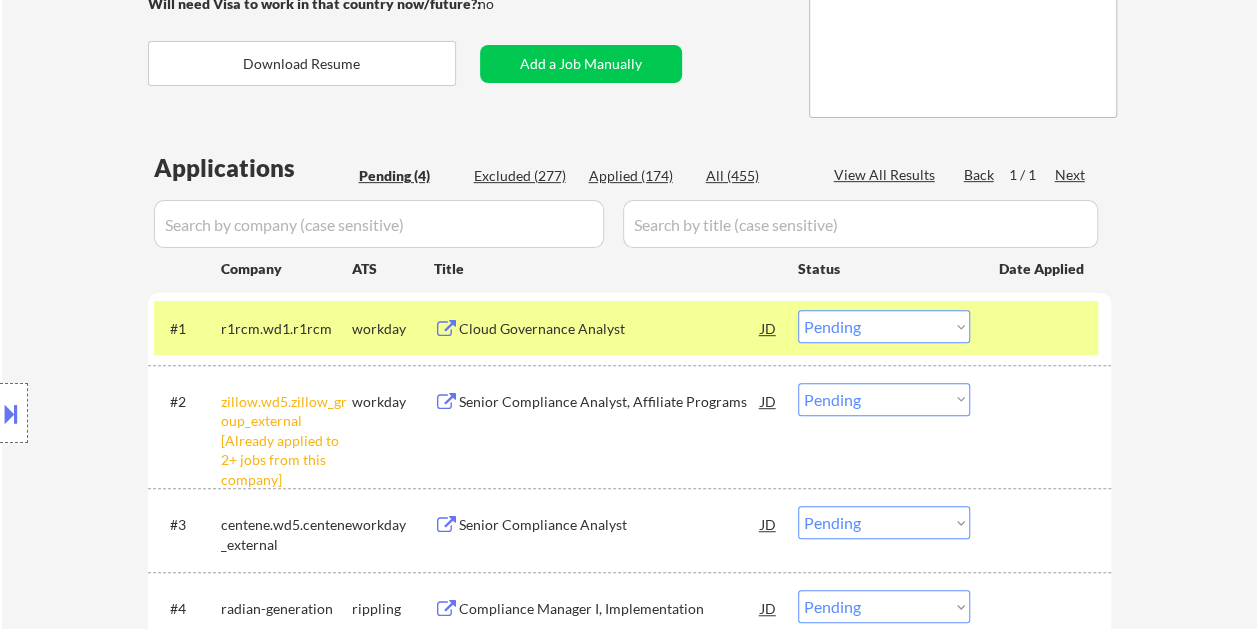 scroll, scrollTop: 500, scrollLeft: 0, axis: vertical 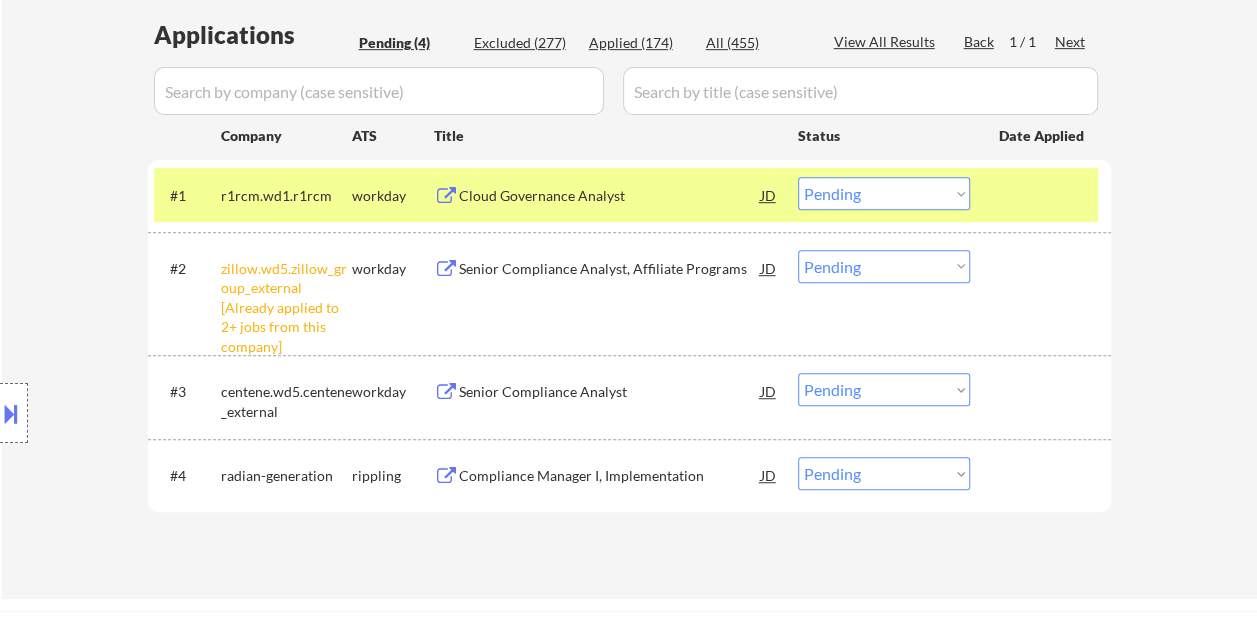 click at bounding box center [1043, 195] 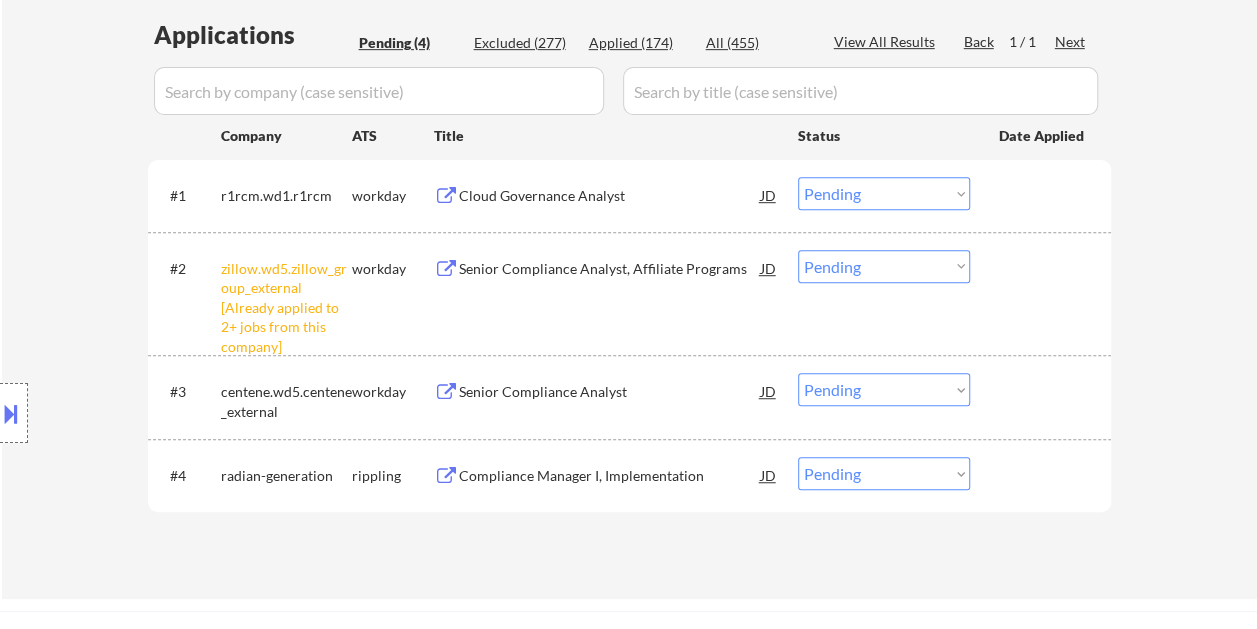 click at bounding box center (1043, 195) 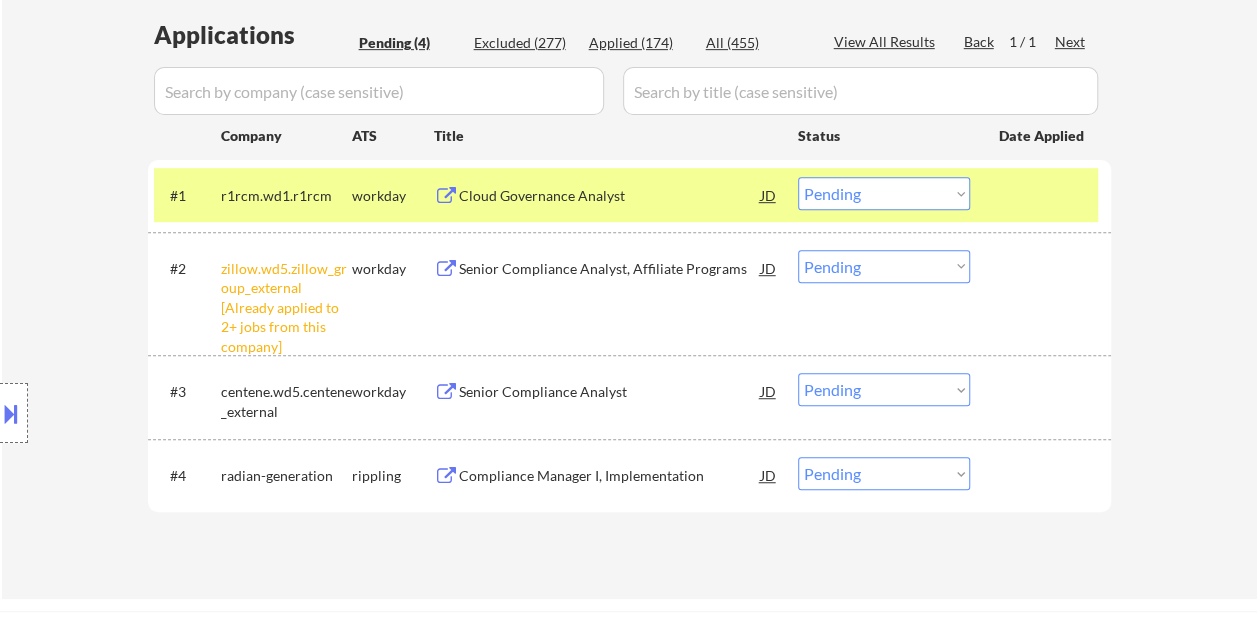 click at bounding box center (1043, 268) 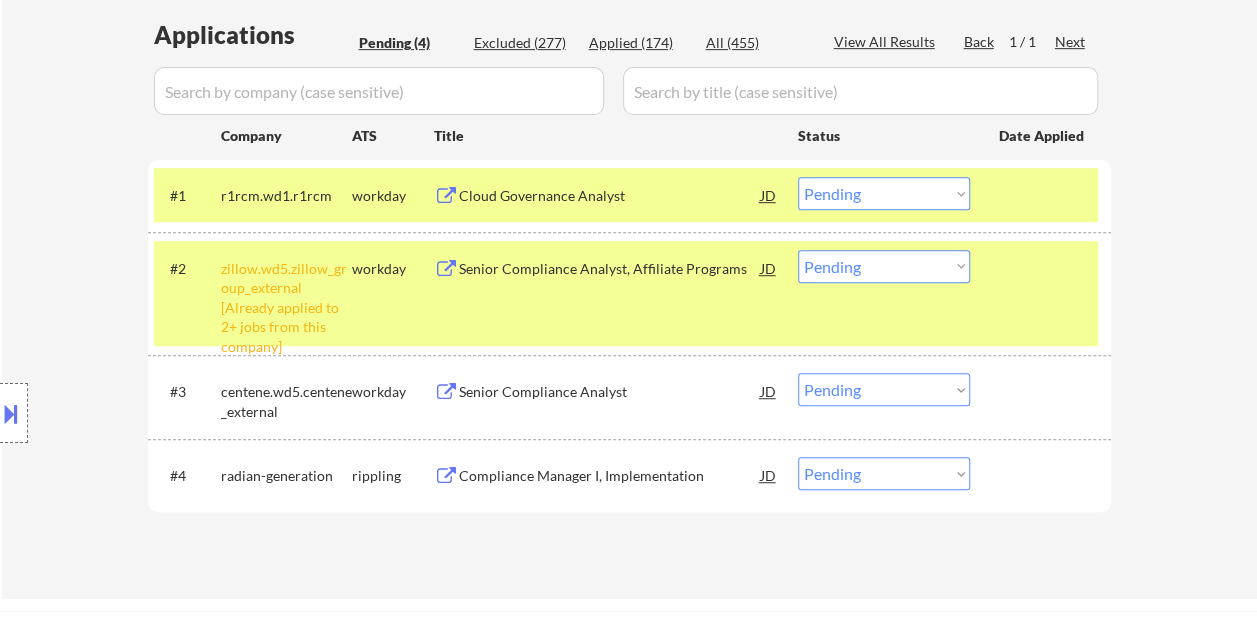 click at bounding box center (1043, 195) 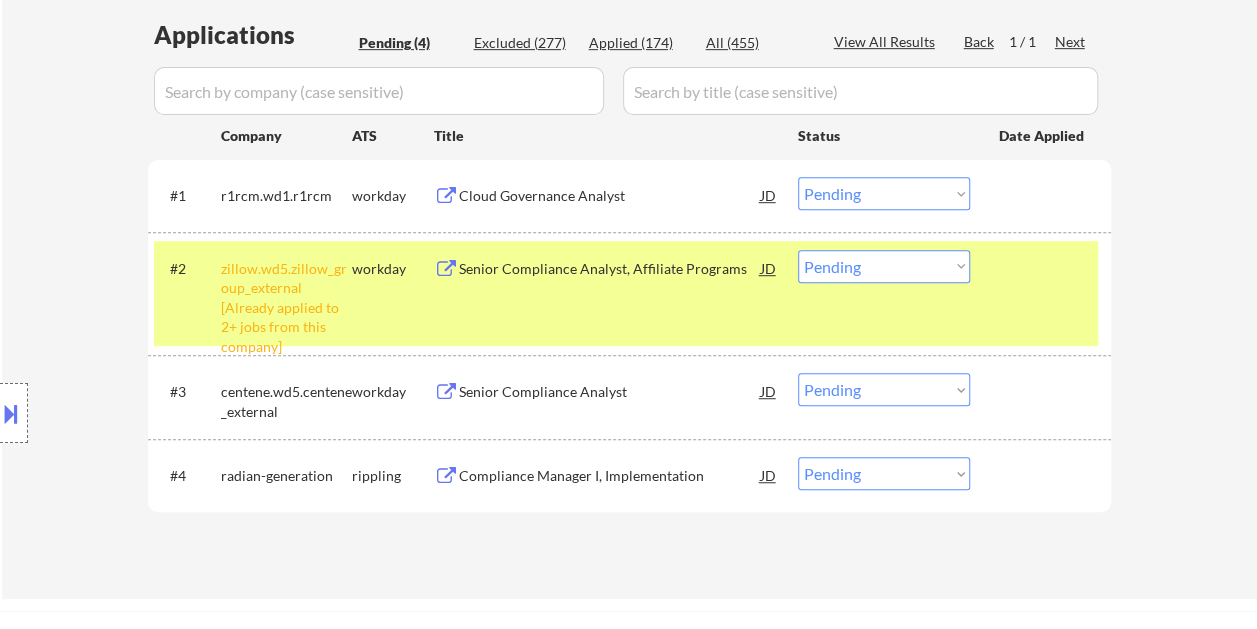 drag, startPoint x: 1014, startPoint y: 266, endPoint x: 926, endPoint y: 294, distance: 92.34717 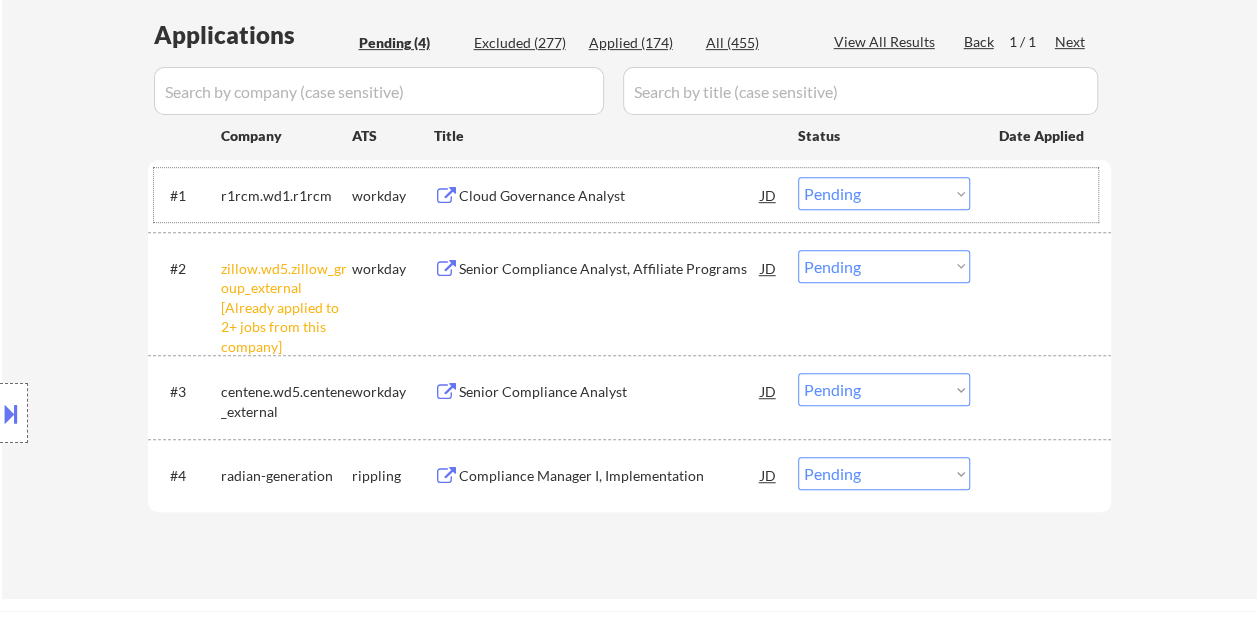 click at bounding box center [1043, 195] 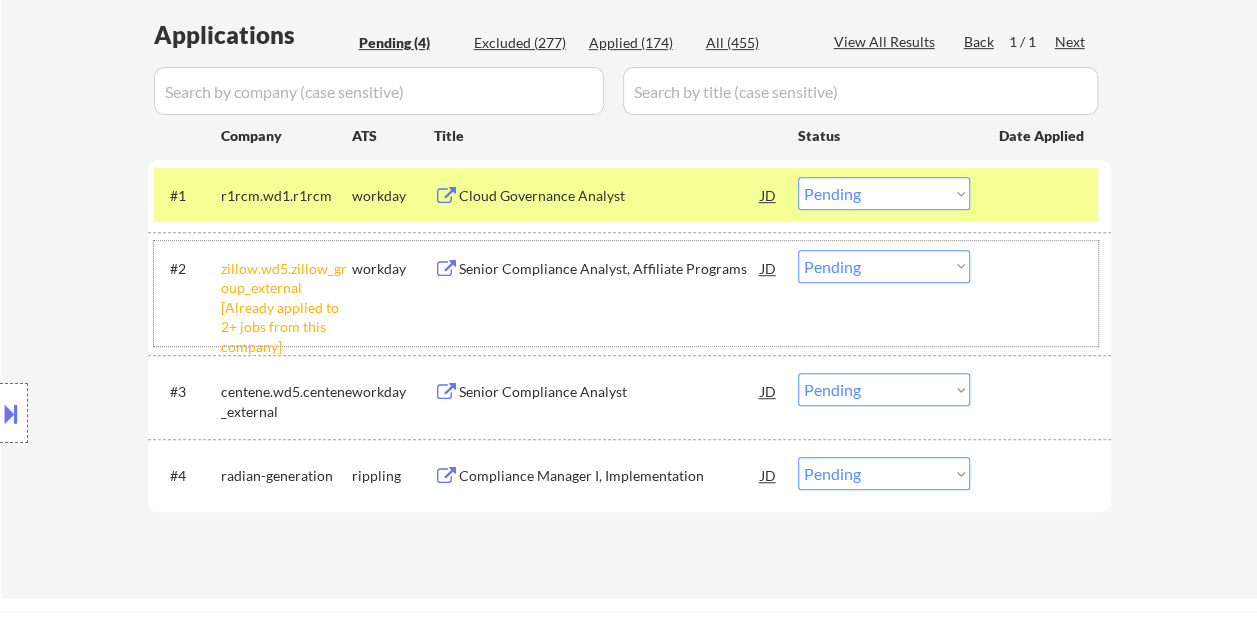 click at bounding box center (1043, 268) 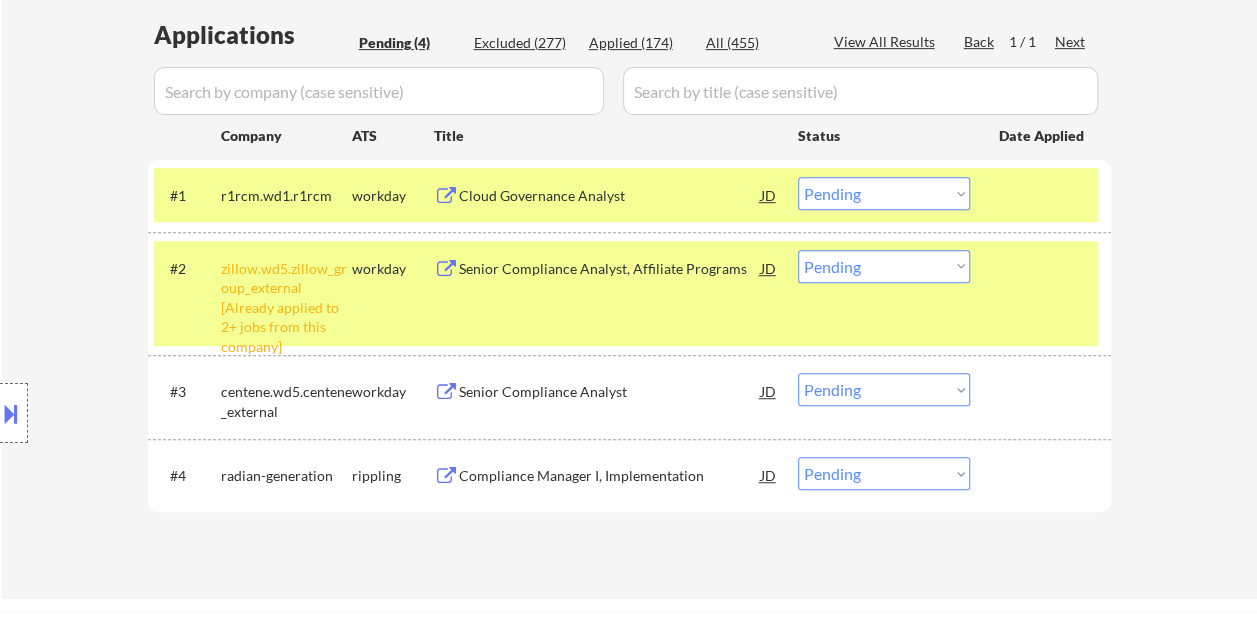 click at bounding box center (1043, 195) 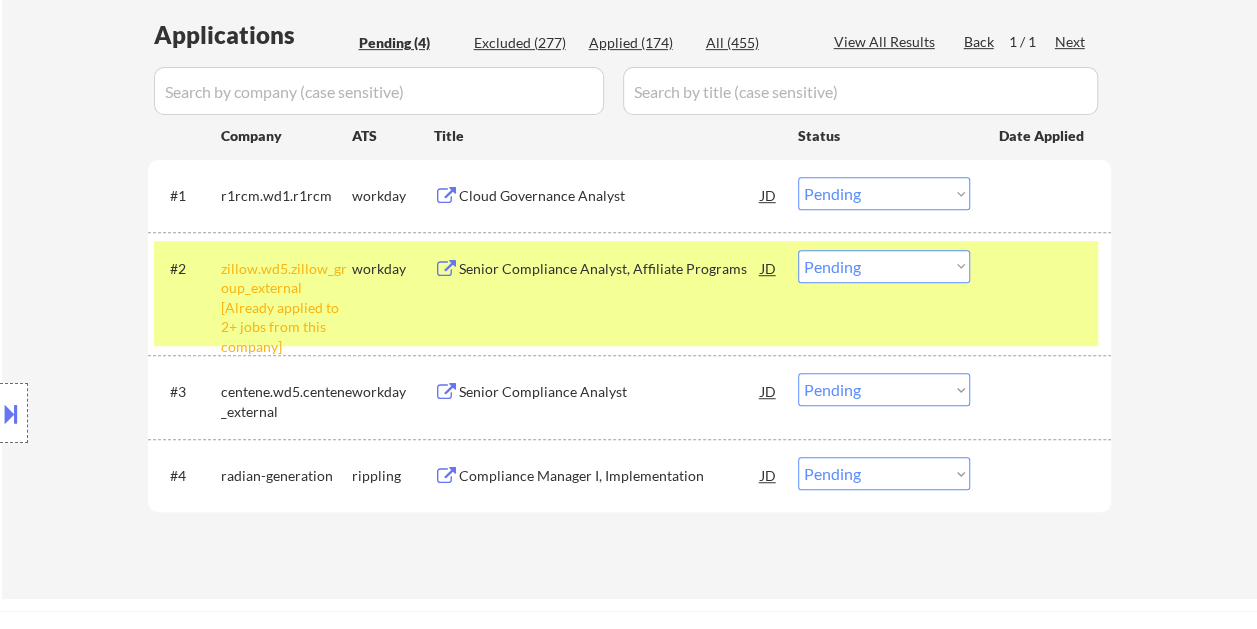 click on "#2 zillow.wd5.zillow_group_external [Already applied to 2+ jobs from this company] workday Senior Compliance Analyst, Affiliate Programs JD Choose an option... Pending Applied Excluded (Questions) Excluded (Expired) Excluded (Location) Excluded (Bad Match) Excluded (Blocklist) Excluded (Salary) Excluded (Other)" at bounding box center [626, 293] 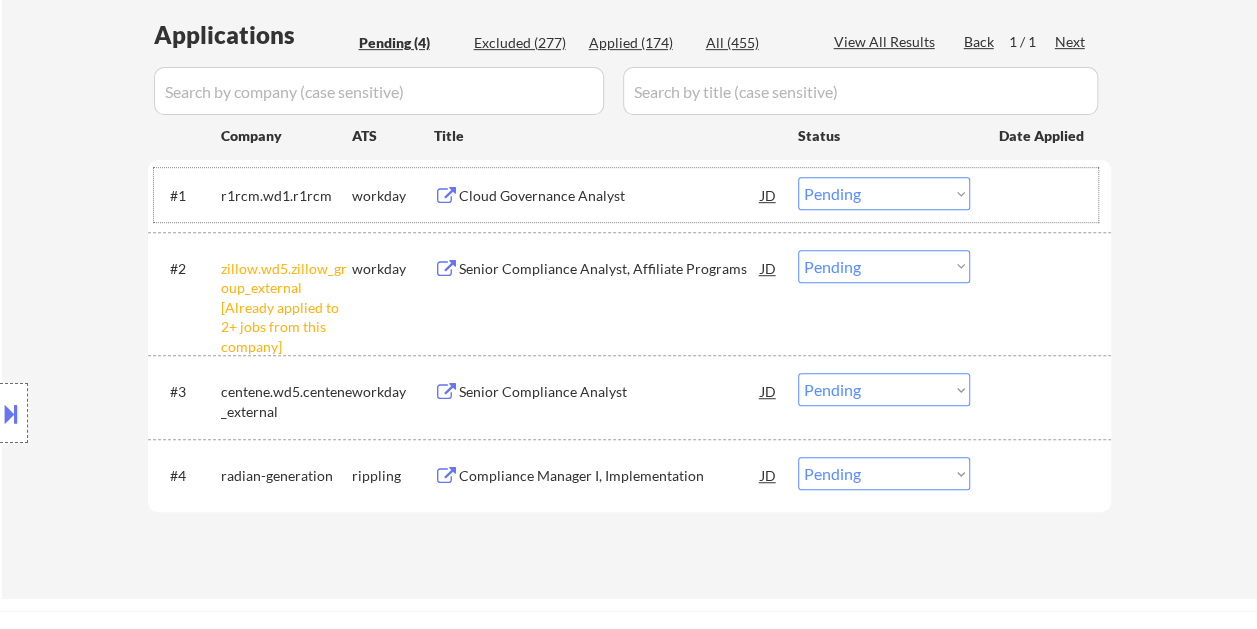 click at bounding box center [1043, 195] 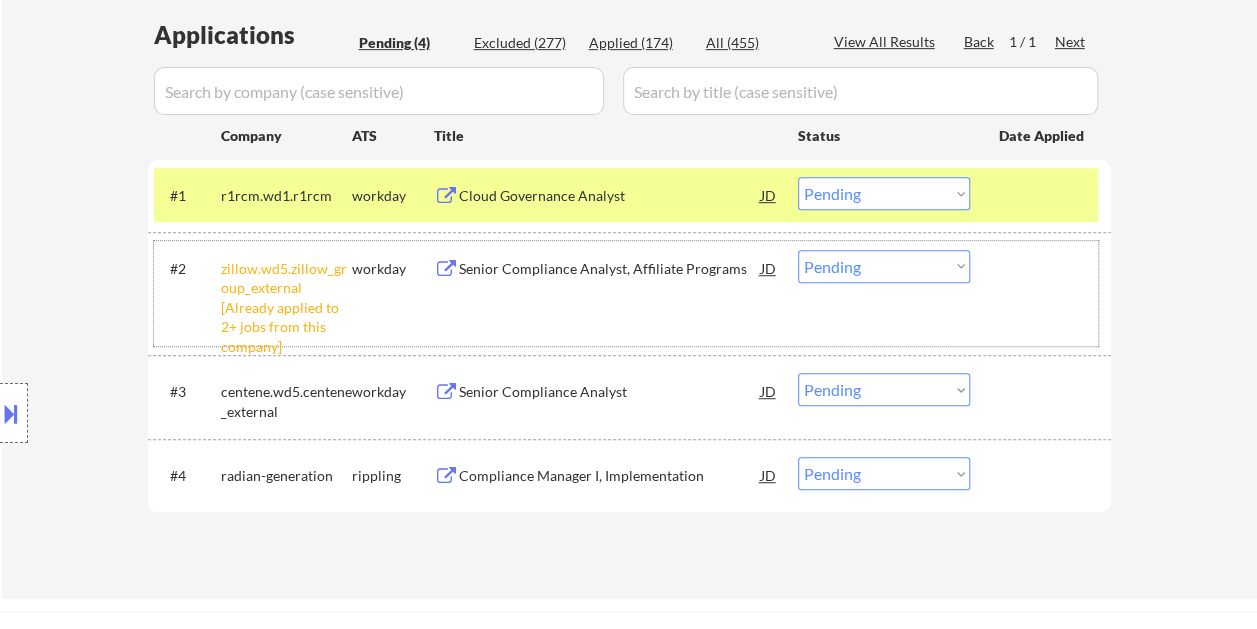click at bounding box center (1043, 268) 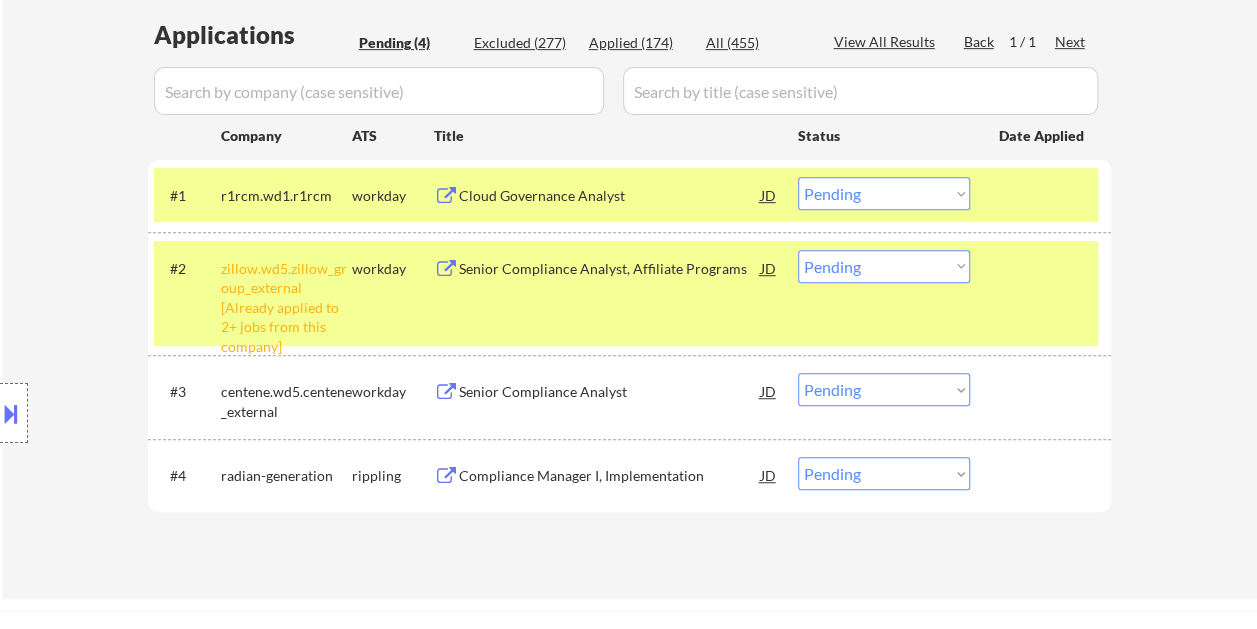 click at bounding box center (1043, 391) 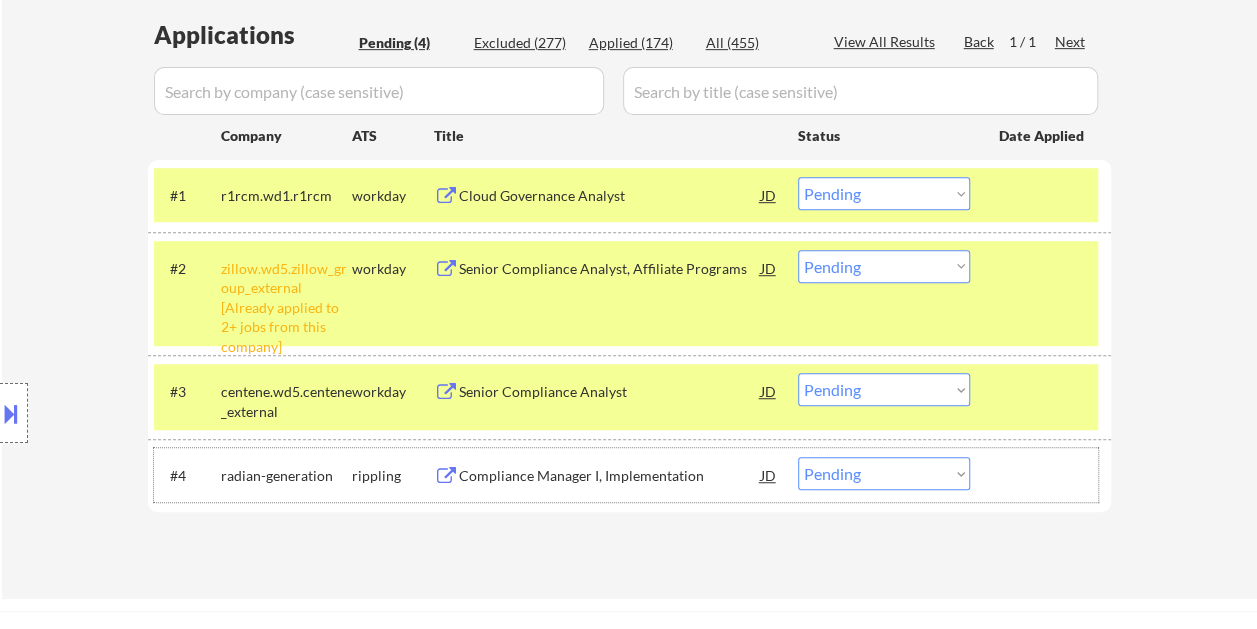 click at bounding box center [1043, 475] 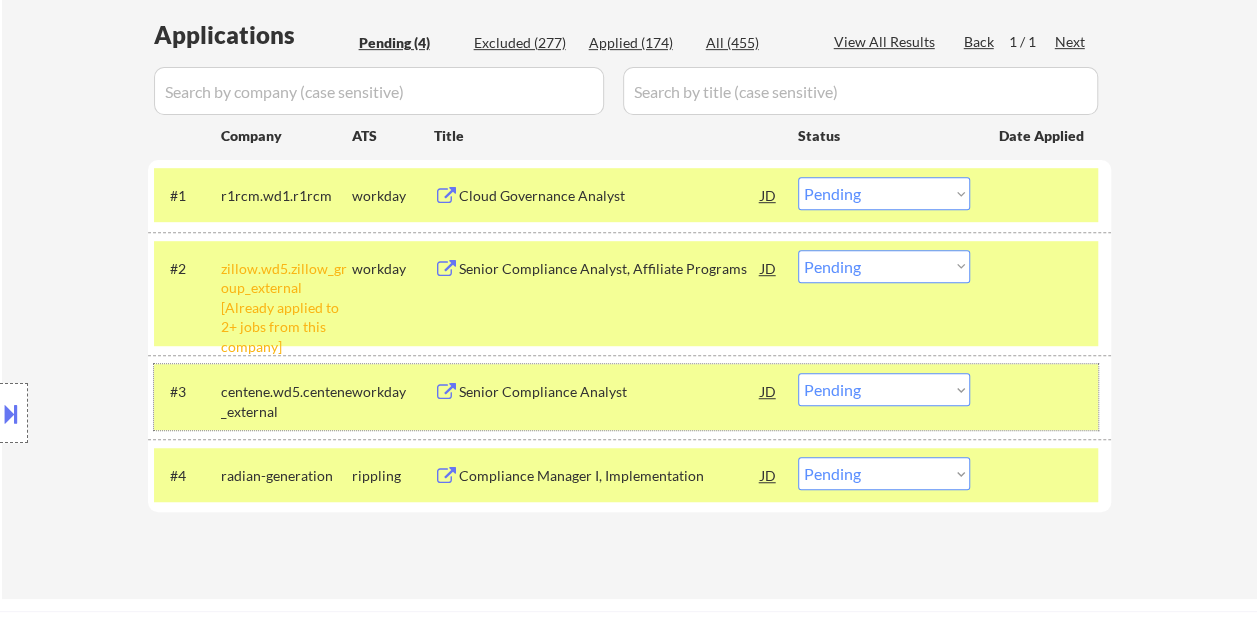 click at bounding box center [1043, 391] 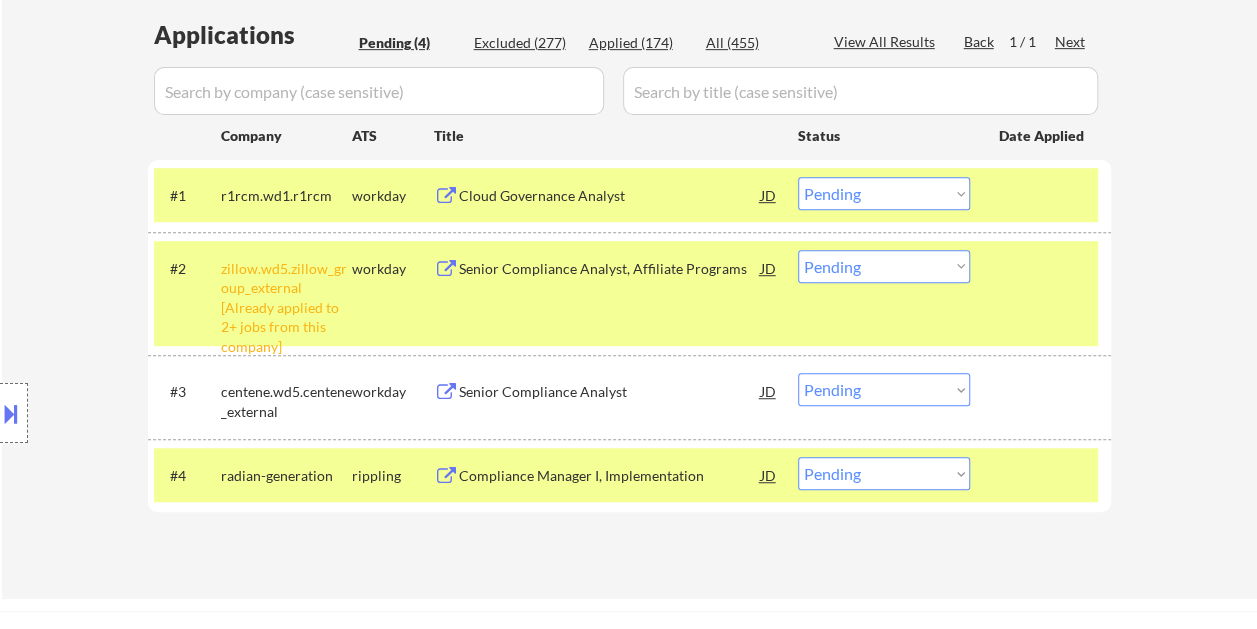 click on "#4 radian-generation rippling Compliance Manager I, Implementation JD Choose an option... Pending Applied Excluded (Questions) Excluded (Expired) Excluded (Location) Excluded (Bad Match) Excluded (Blocklist) Excluded (Salary) Excluded (Other)" at bounding box center (629, 475) 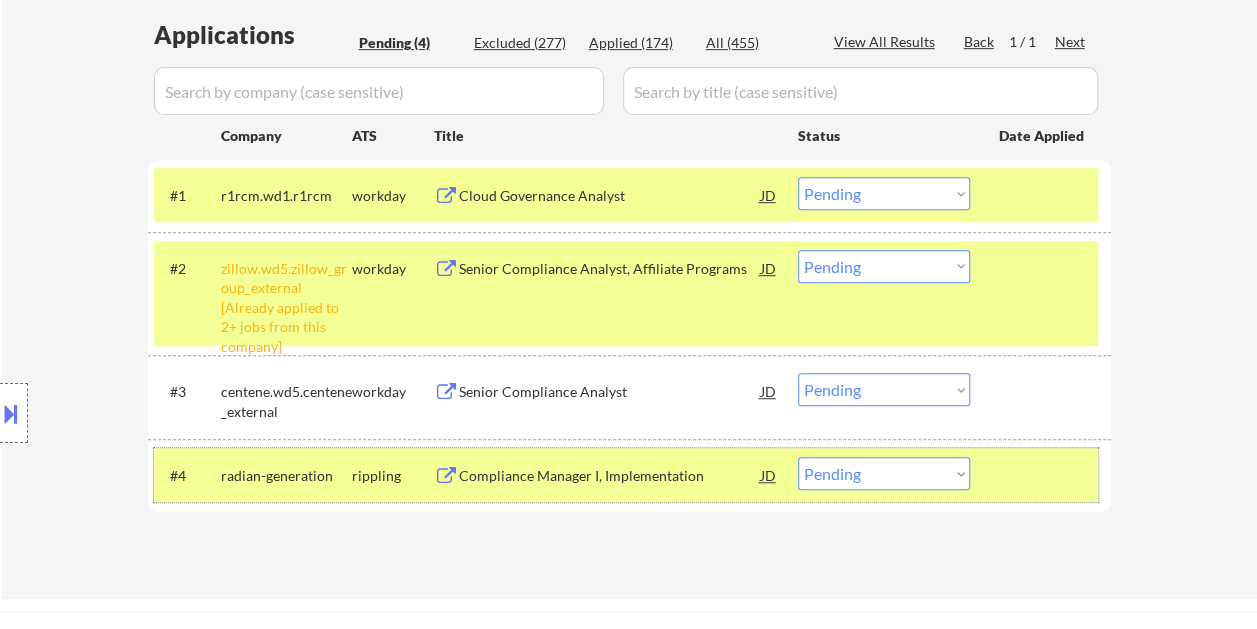 click on "#4 radian-generation rippling Compliance Manager I, Implementation JD Choose an option... Pending Applied Excluded (Questions) Excluded (Expired) Excluded (Location) Excluded (Bad Match) Excluded (Blocklist) Excluded (Salary) Excluded (Other)" at bounding box center (626, 475) 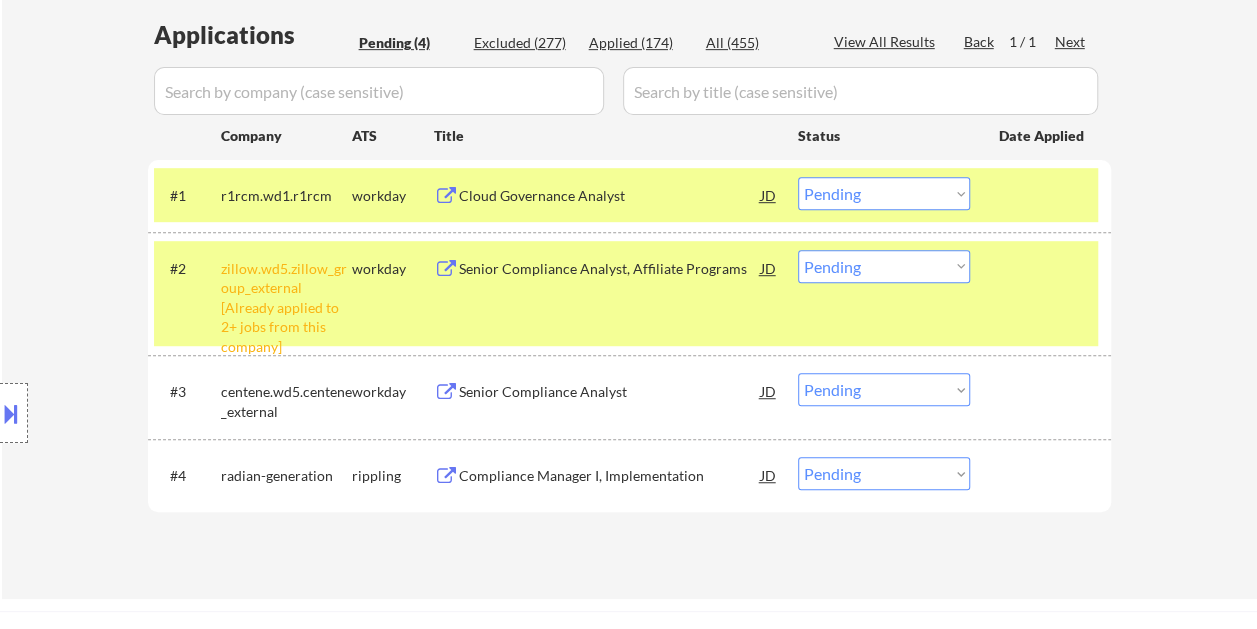 click on "#2 zillow.wd5.zillow_group_external [Already applied to 2+ jobs from this company] workday Senior Compliance Analyst, Affiliate Programs JD Choose an option... Pending Applied Excluded (Questions) Excluded (Expired) Excluded (Location) Excluded (Bad Match) Excluded (Blocklist) Excluded (Salary) Excluded (Other)" at bounding box center [626, 293] 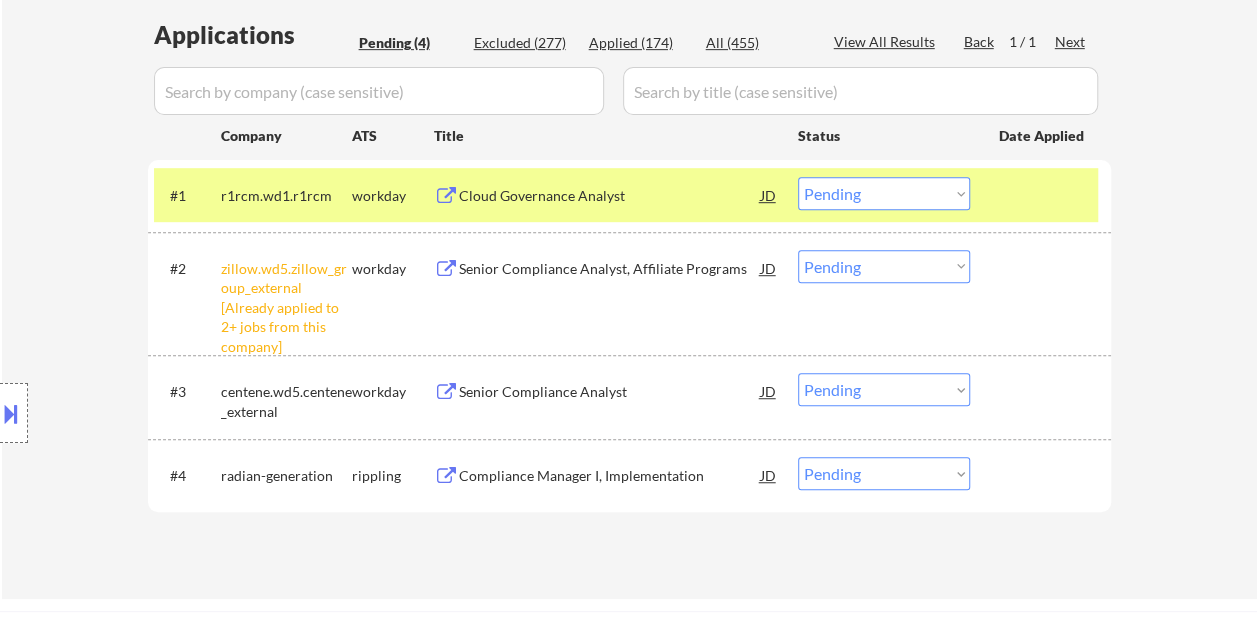 click at bounding box center [1043, 195] 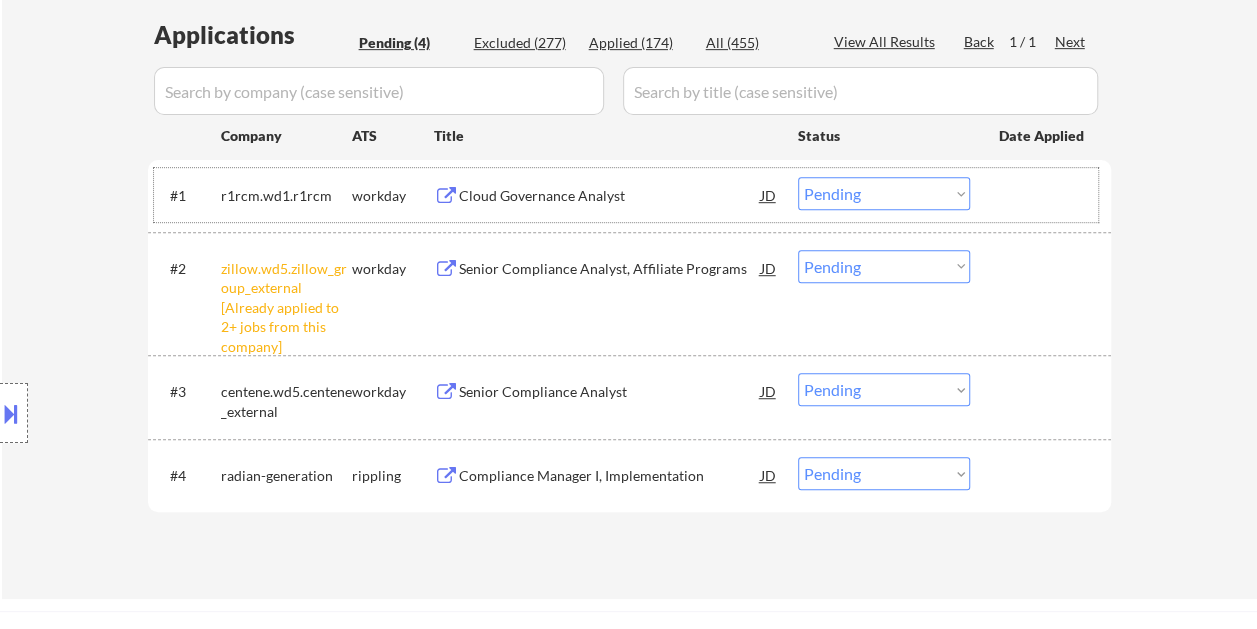 click at bounding box center [1043, 195] 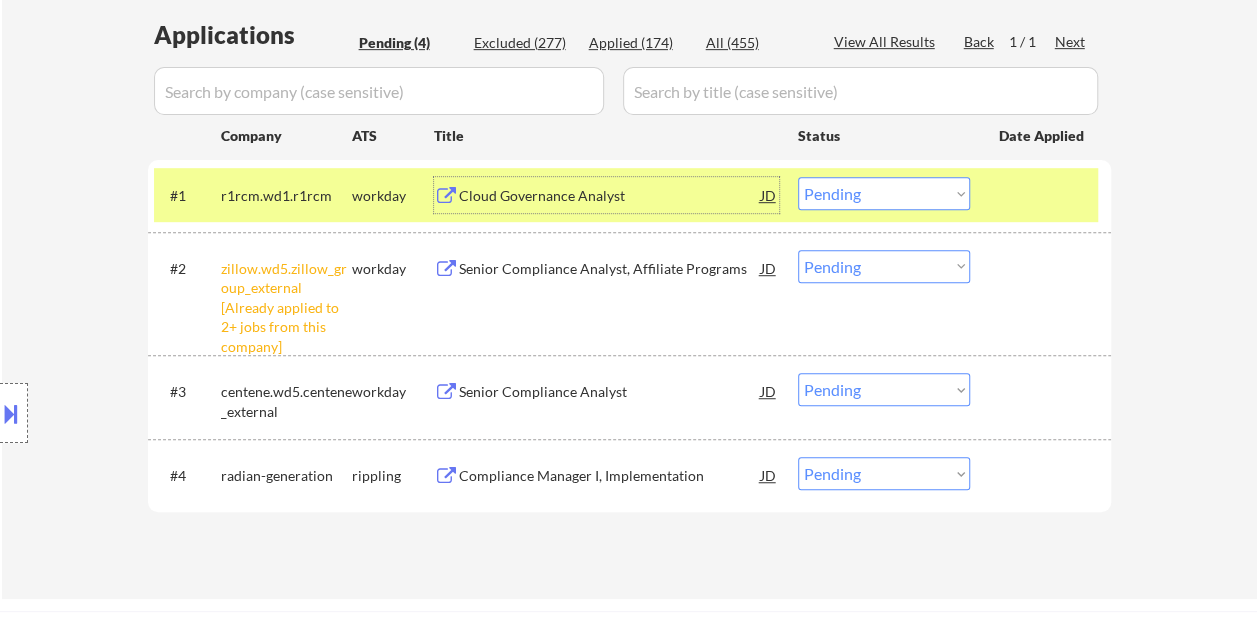 click on "Cloud Governance Analyst" at bounding box center (610, 196) 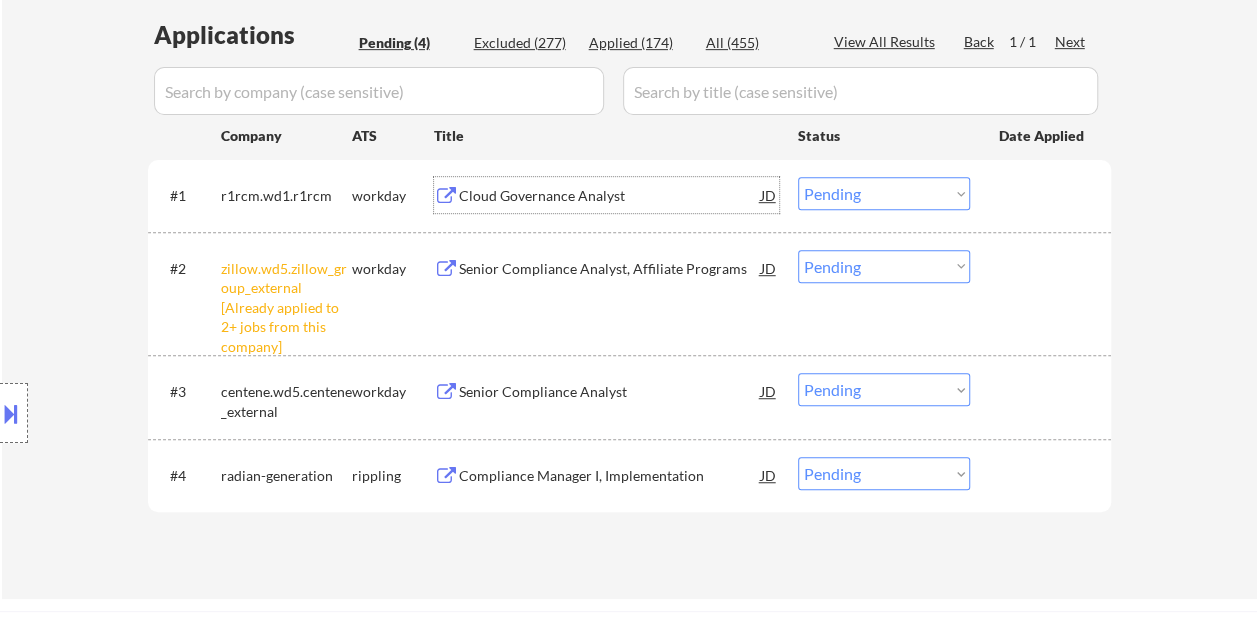 click on "#1 r1rcm.wd1.r1rcm workday Cloud Governance Analyst JD Choose an option... Pending Applied Excluded (Questions) Excluded (Expired) Excluded (Location) Excluded (Bad Match) Excluded (Blocklist) Excluded (Salary) Excluded (Other)" at bounding box center [626, 195] 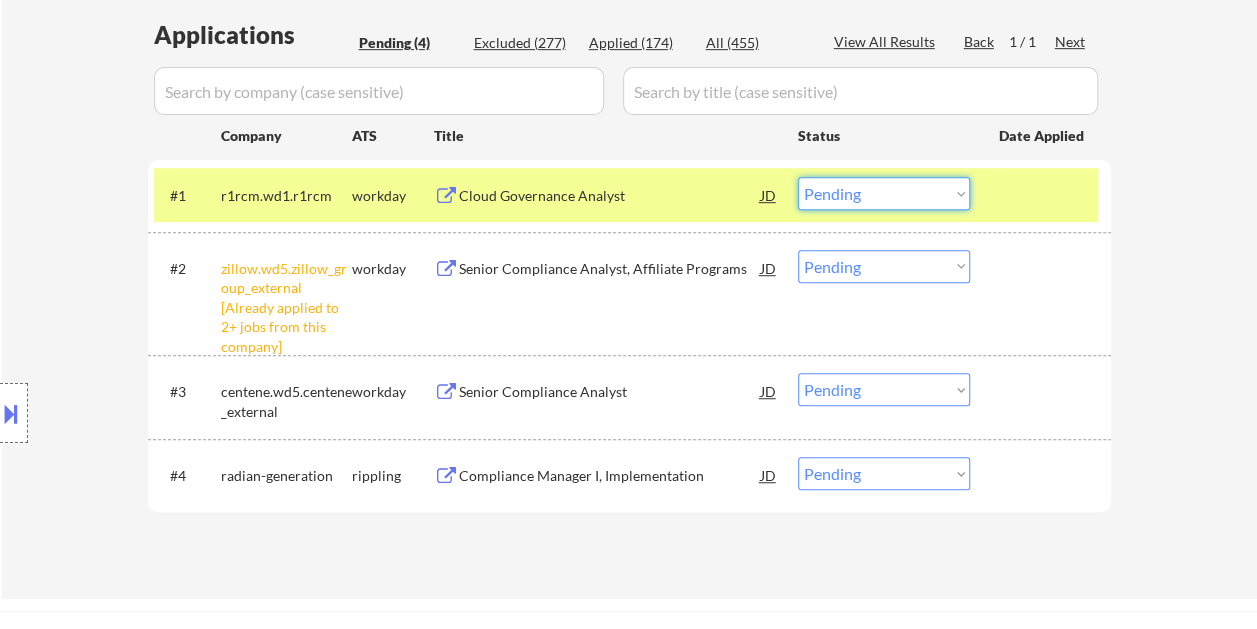 click on "Choose an option... Pending Applied Excluded (Questions) Excluded (Expired) Excluded (Location) Excluded (Bad Match) Excluded (Blocklist) Excluded (Salary) Excluded (Other)" at bounding box center (884, 193) 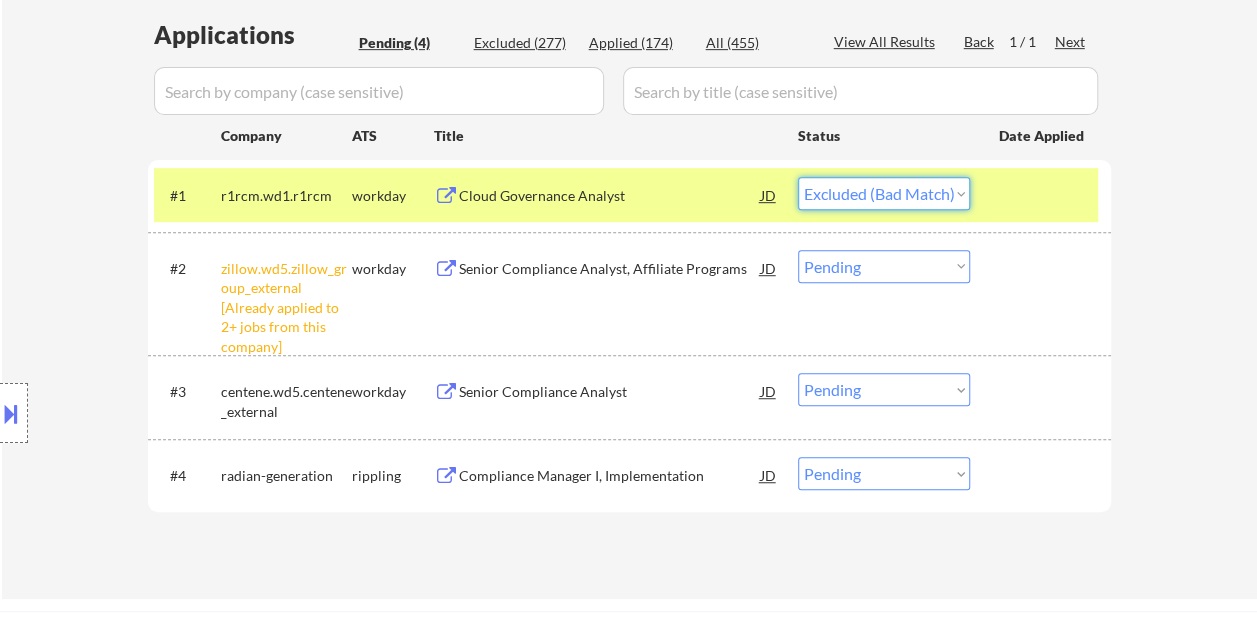 click on "Choose an option... Pending Applied Excluded (Questions) Excluded (Expired) Excluded (Location) Excluded (Bad Match) Excluded (Blocklist) Excluded (Salary) Excluded (Other)" at bounding box center [884, 193] 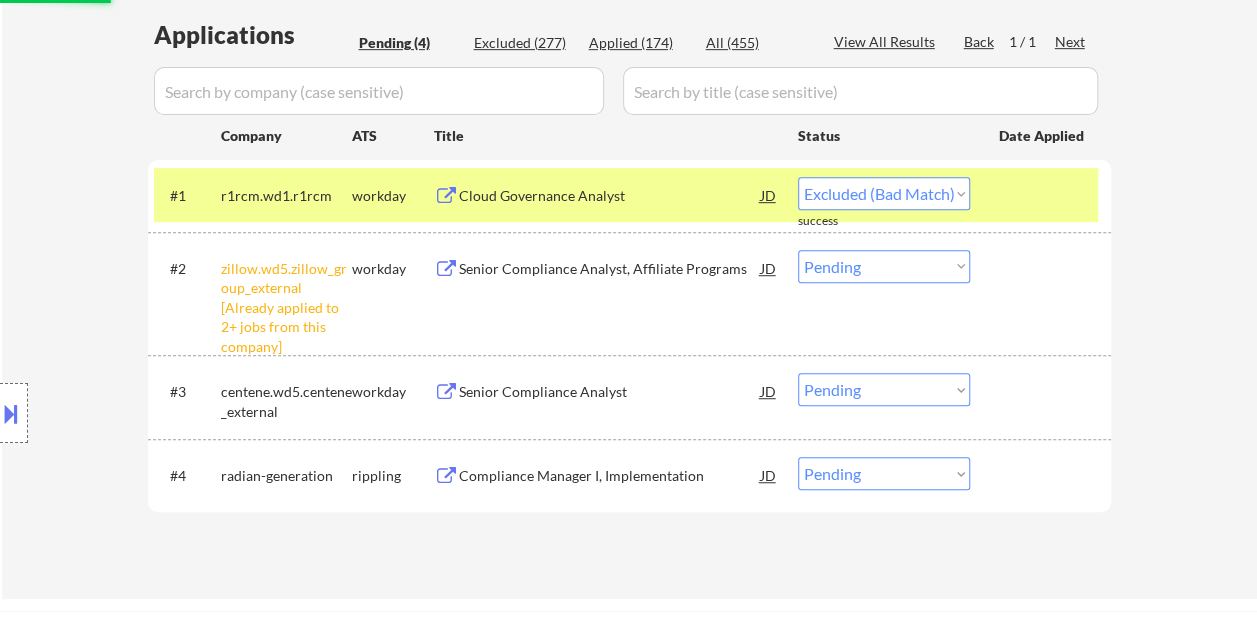 select on ""pending"" 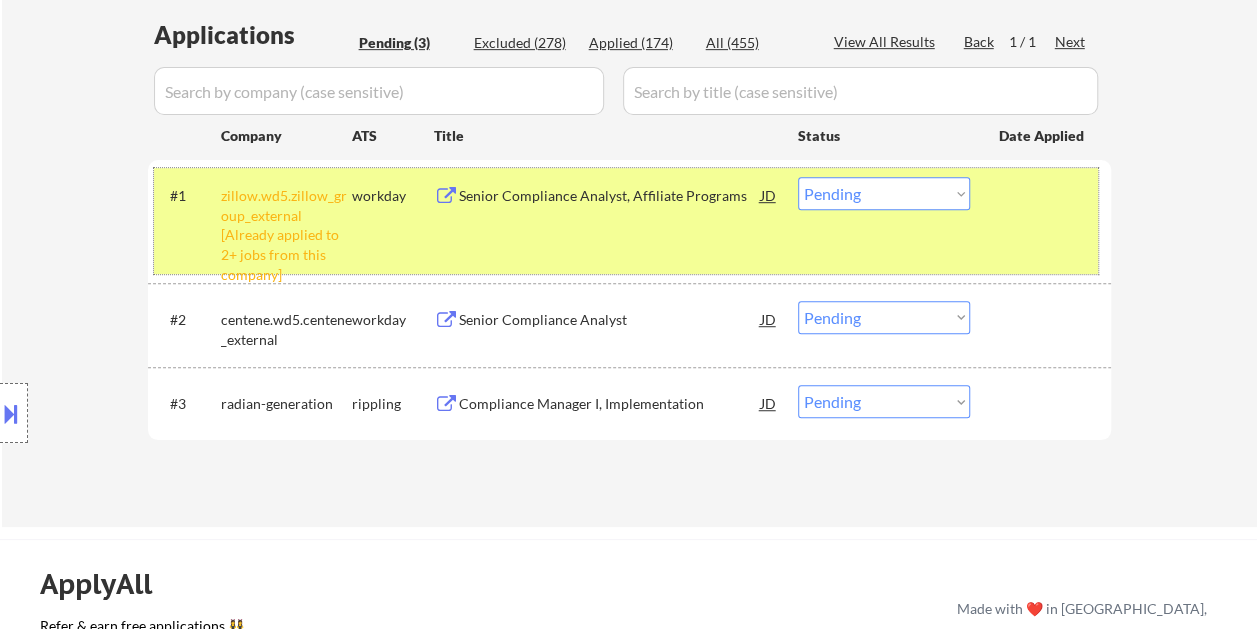 click at bounding box center (1043, 195) 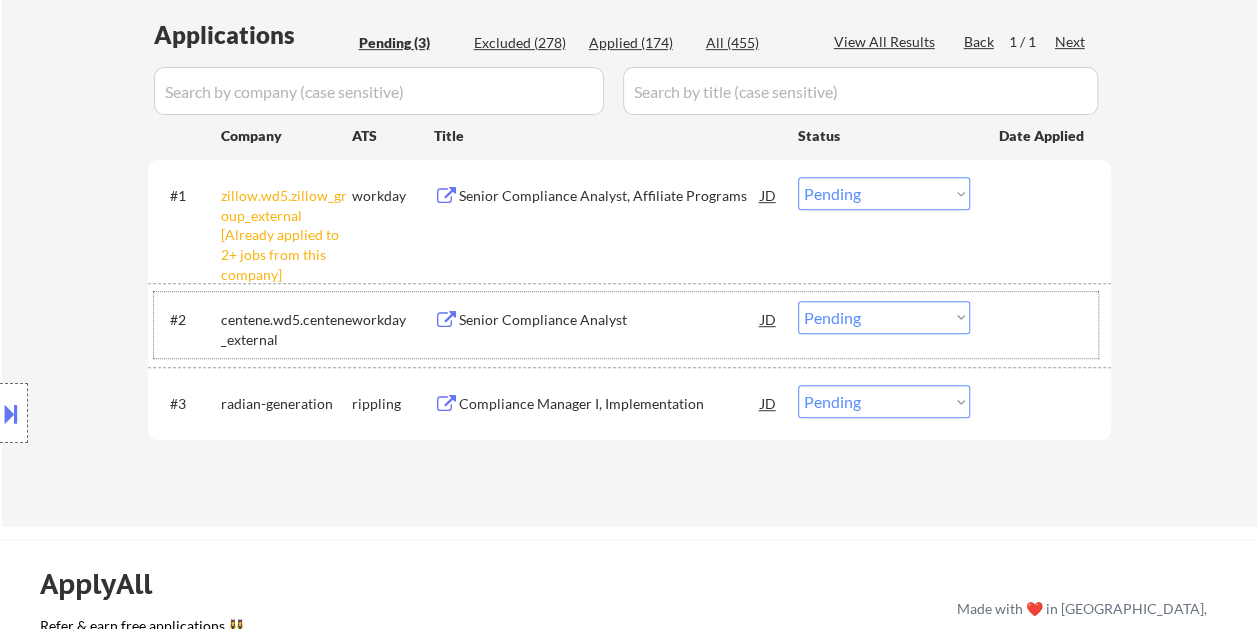 click at bounding box center [1043, 319] 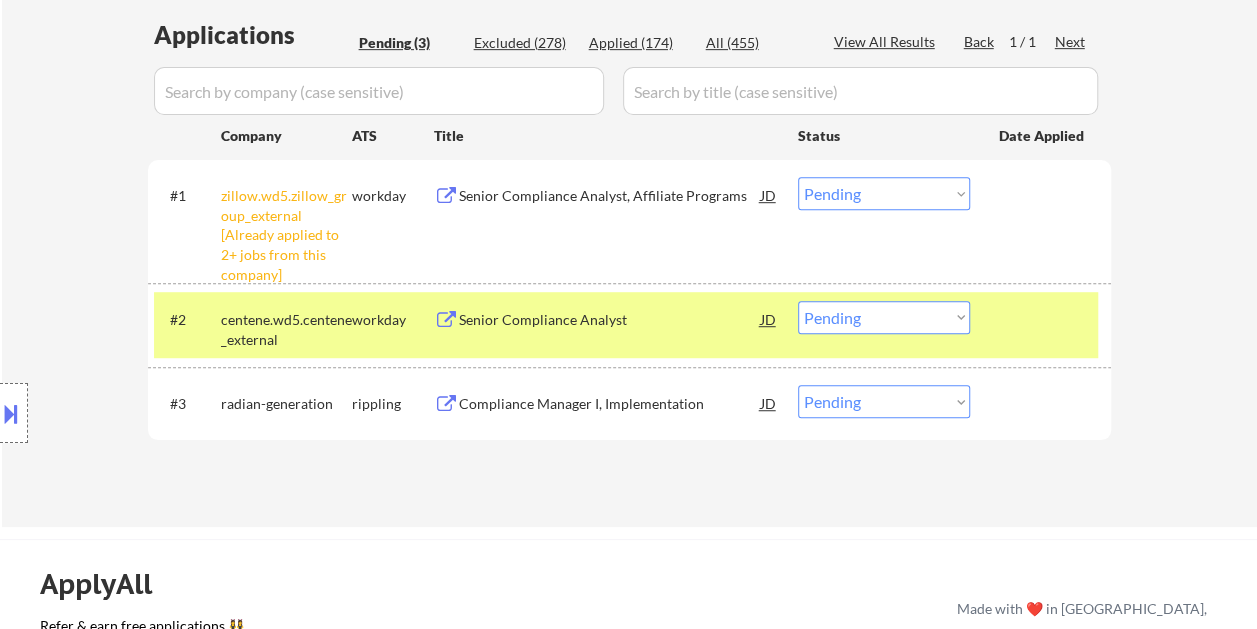 click on "Senior Compliance Analyst" at bounding box center [610, 320] 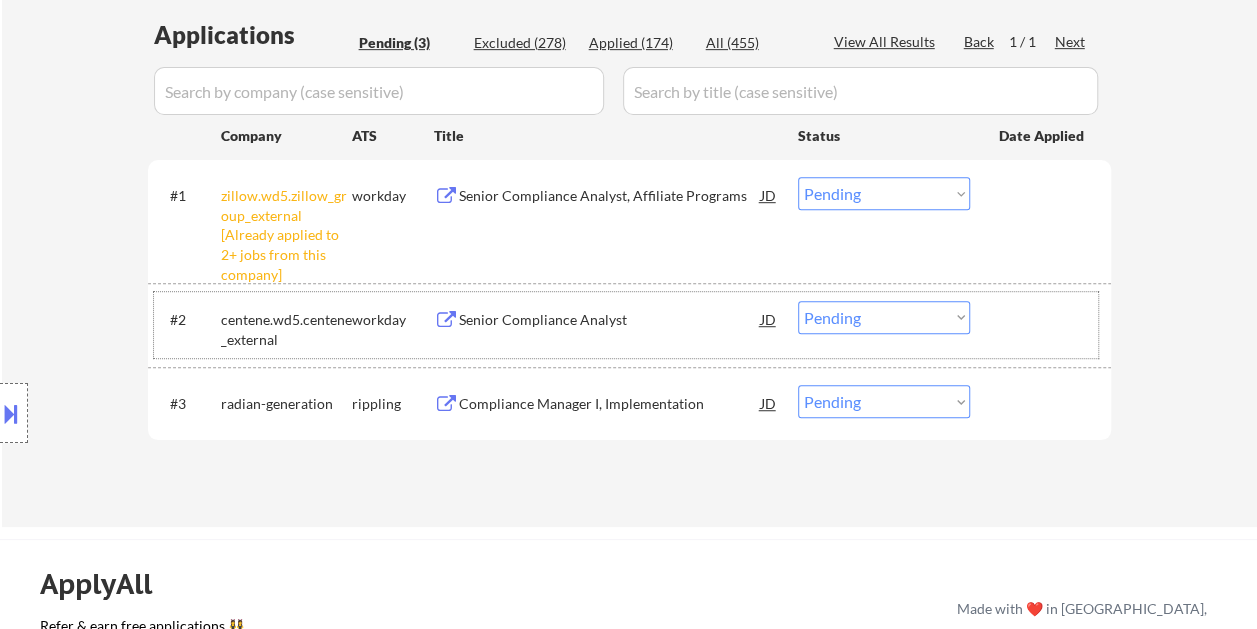 click on "#2 centene.wd5.centene_external workday Senior Compliance Analyst JD Choose an option... Pending Applied Excluded (Questions) Excluded (Expired) Excluded (Location) Excluded (Bad Match) Excluded (Blocklist) Excluded (Salary) Excluded (Other)" at bounding box center [626, 325] 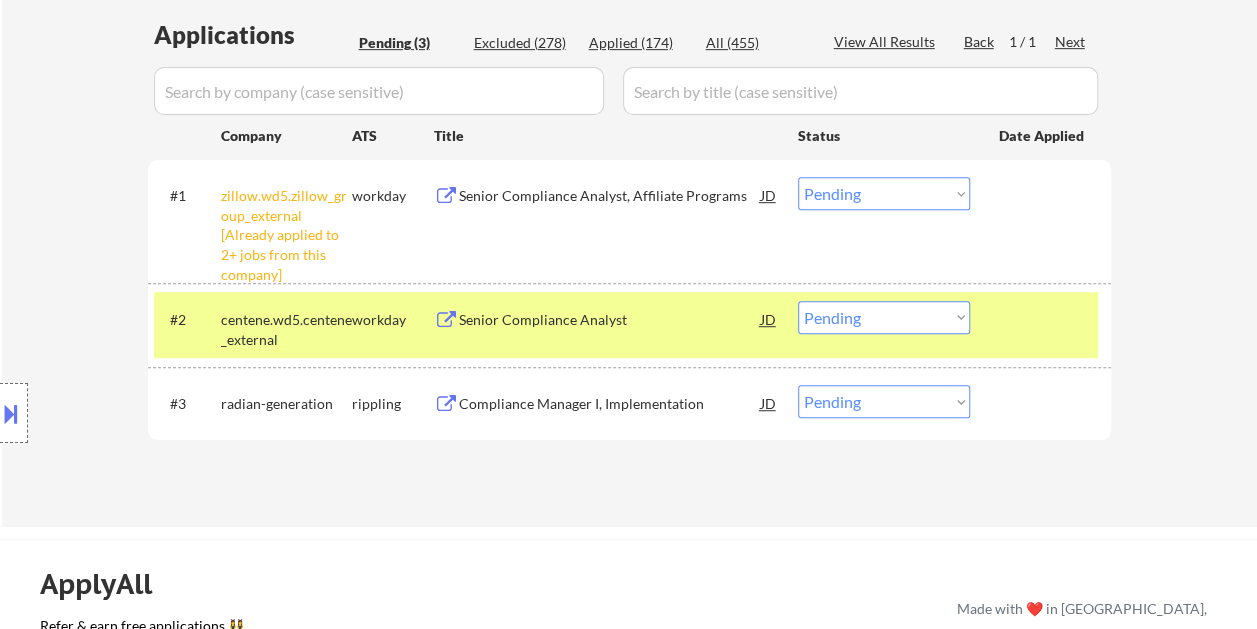 click on "Choose an option... Pending Applied Excluded (Questions) Excluded (Expired) Excluded (Location) Excluded (Bad Match) Excluded (Blocklist) Excluded (Salary) Excluded (Other)" at bounding box center (884, 317) 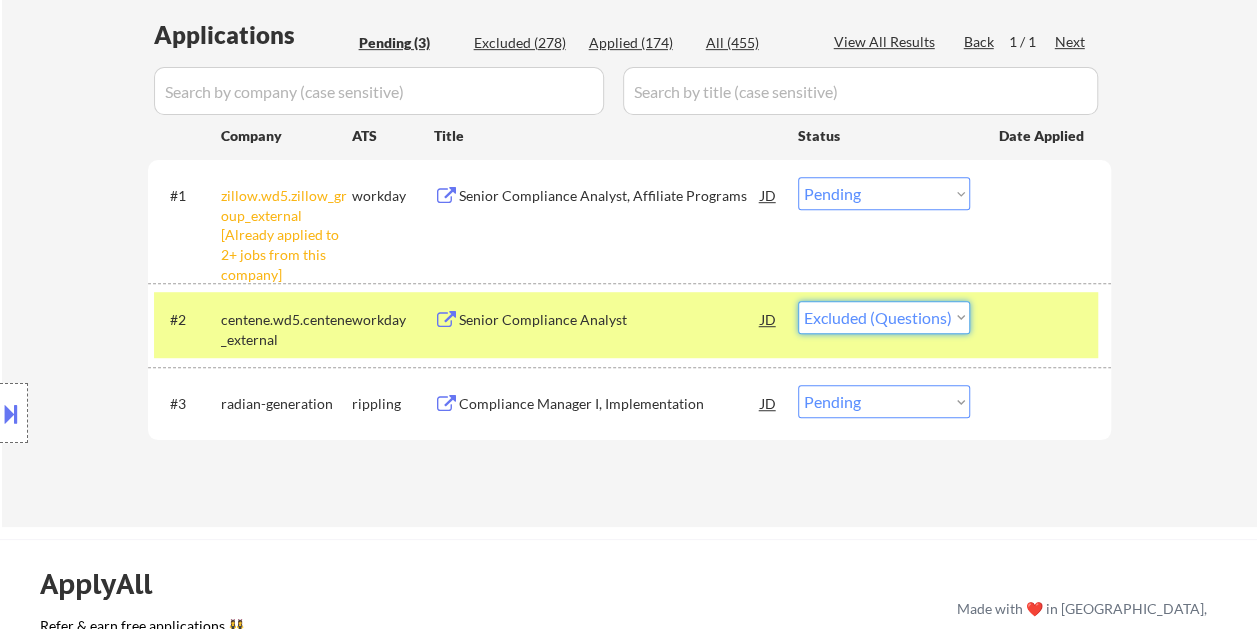 click on "Choose an option... Pending Applied Excluded (Questions) Excluded (Expired) Excluded (Location) Excluded (Bad Match) Excluded (Blocklist) Excluded (Salary) Excluded (Other)" at bounding box center [884, 317] 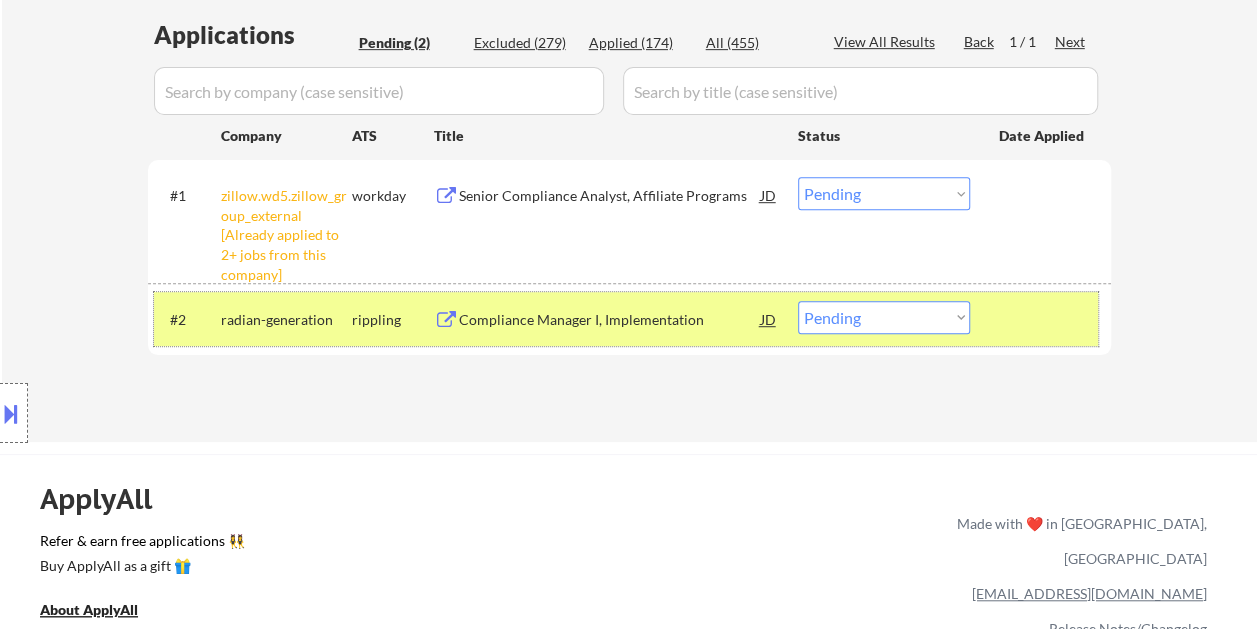 drag, startPoint x: 1052, startPoint y: 320, endPoint x: 1016, endPoint y: 342, distance: 42.190044 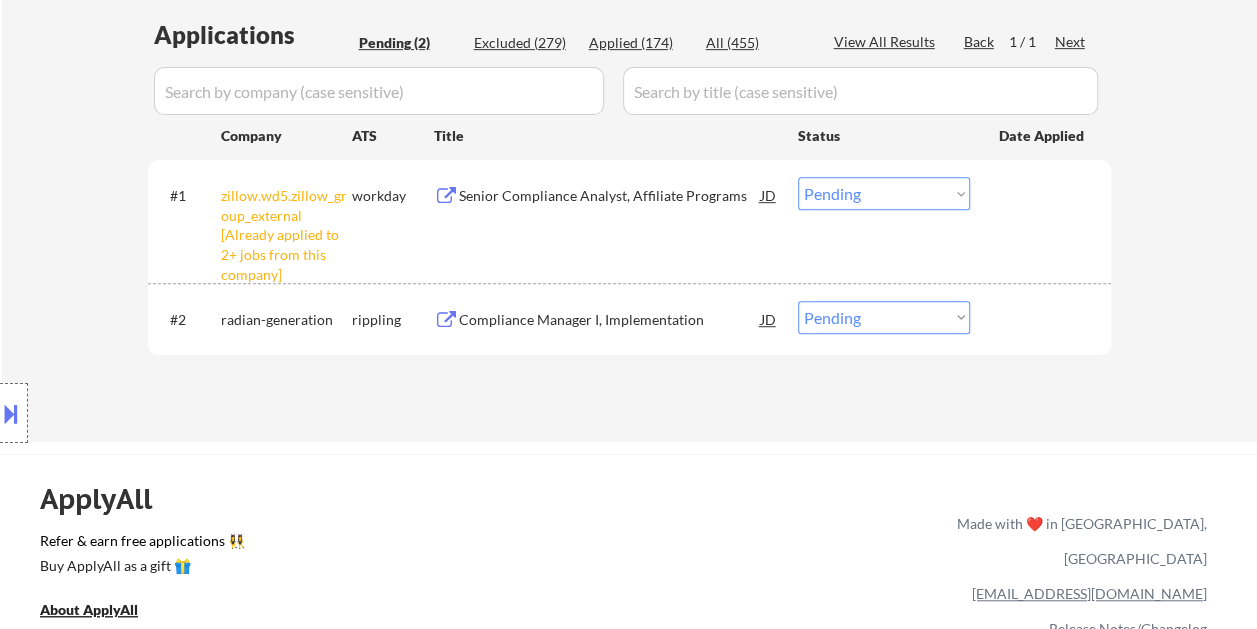 click at bounding box center (1043, 319) 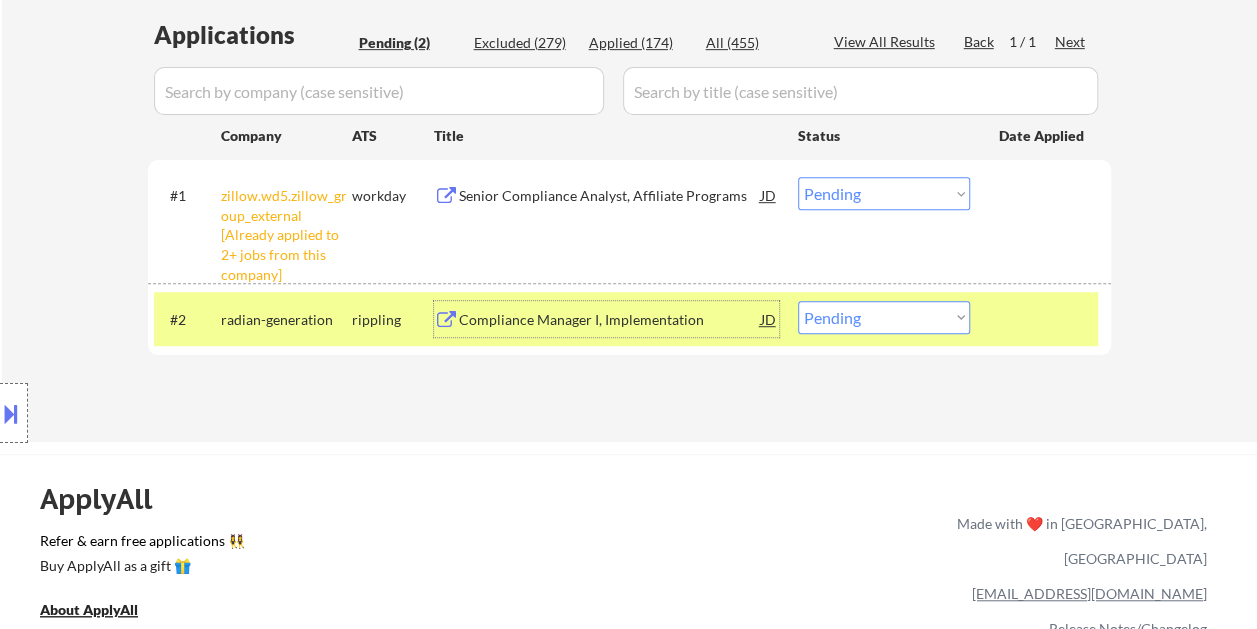 click on "Compliance Manager I, Implementation" at bounding box center (610, 320) 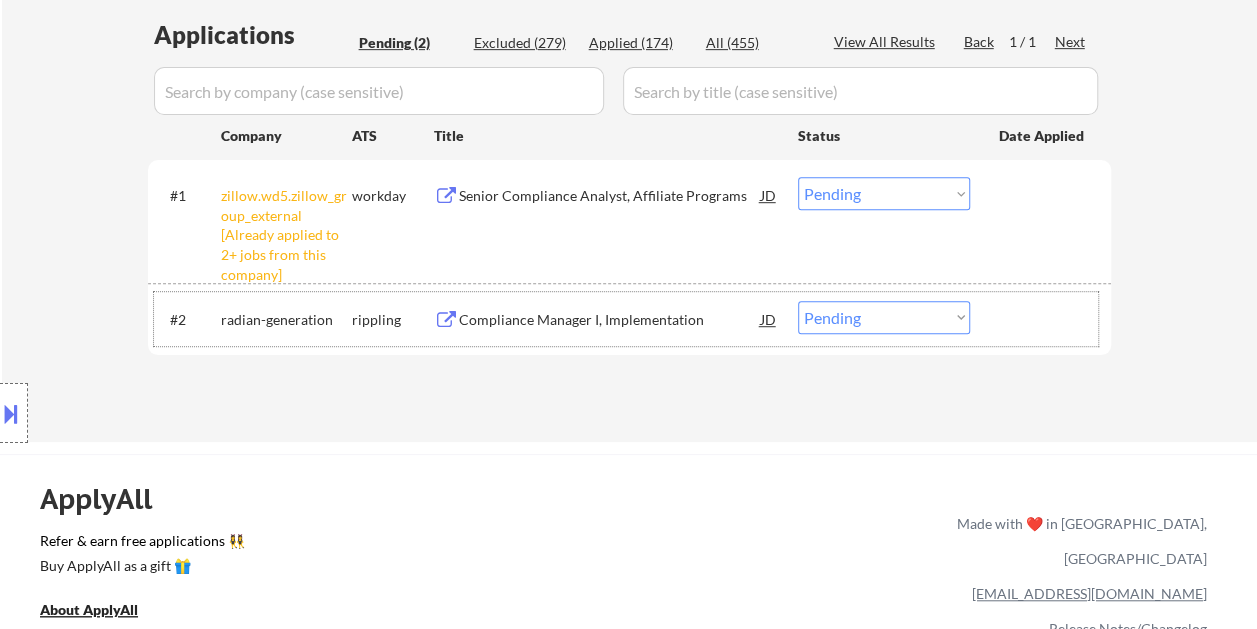 click at bounding box center [1043, 319] 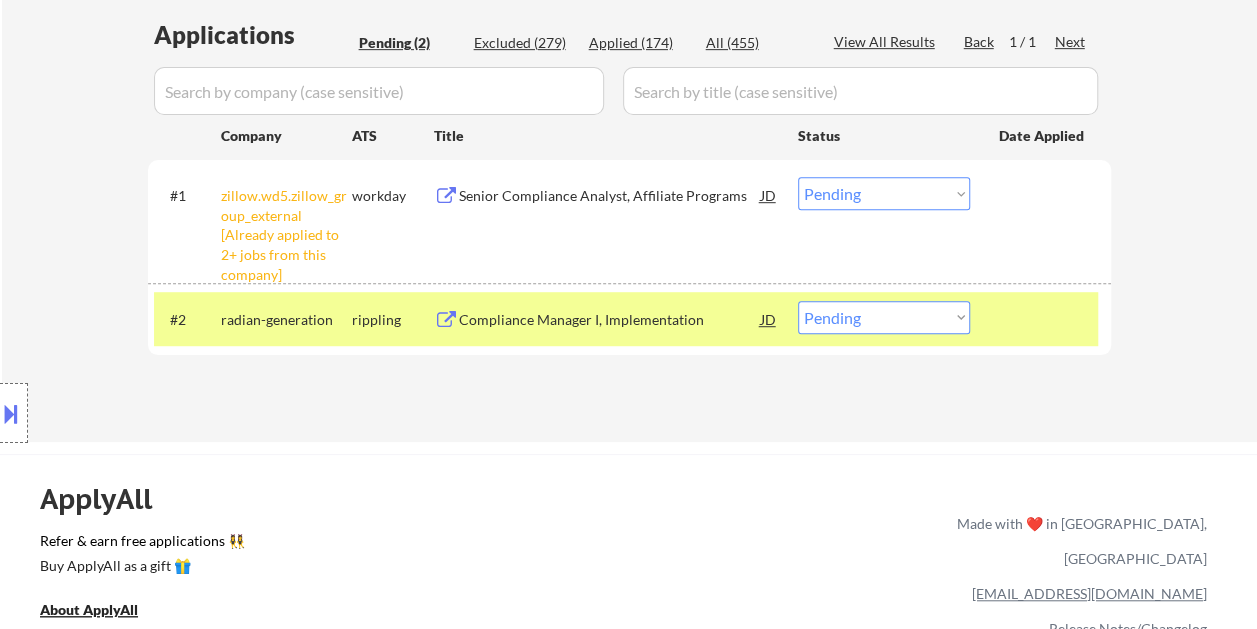 click on "Choose an option... Pending Applied Excluded (Questions) Excluded (Expired) Excluded (Location) Excluded (Bad Match) Excluded (Blocklist) Excluded (Salary) Excluded (Other)" at bounding box center (884, 317) 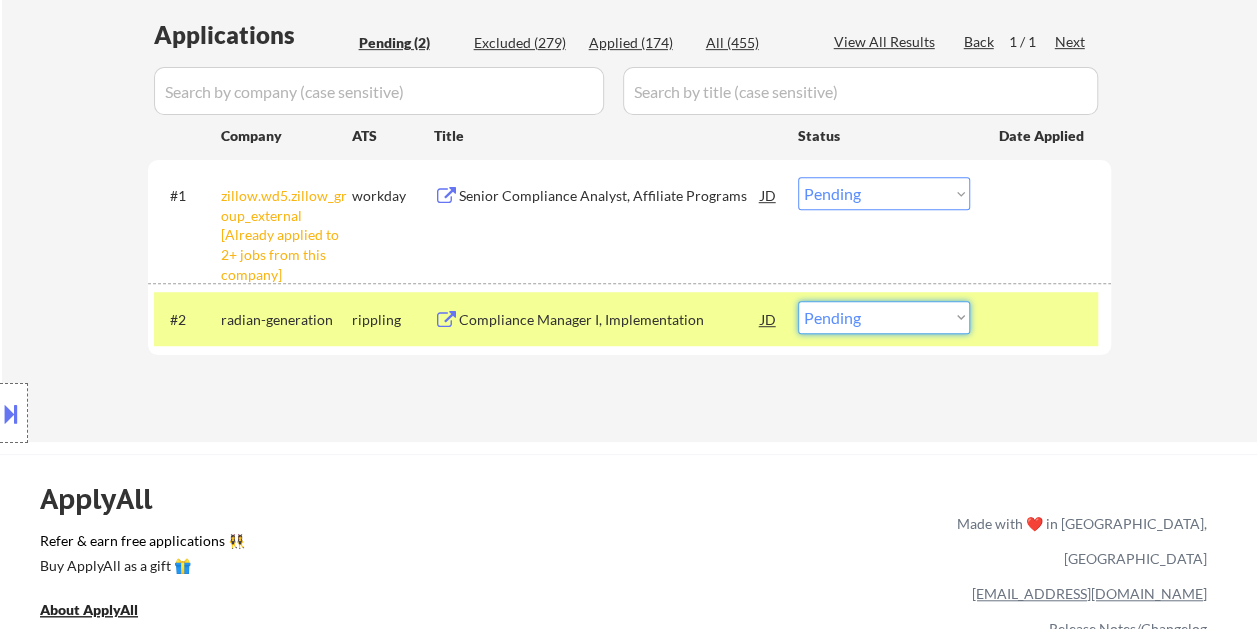 select on ""excluded__bad_match_"" 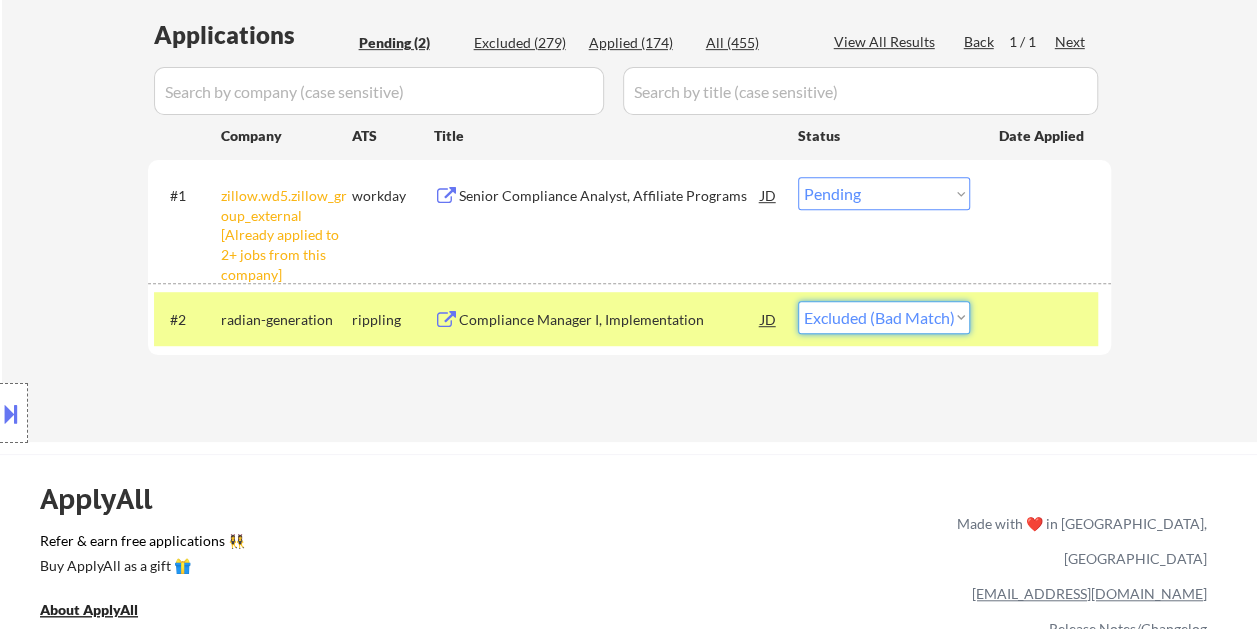 click on "Choose an option... Pending Applied Excluded (Questions) Excluded (Expired) Excluded (Location) Excluded (Bad Match) Excluded (Blocklist) Excluded (Salary) Excluded (Other)" at bounding box center [884, 317] 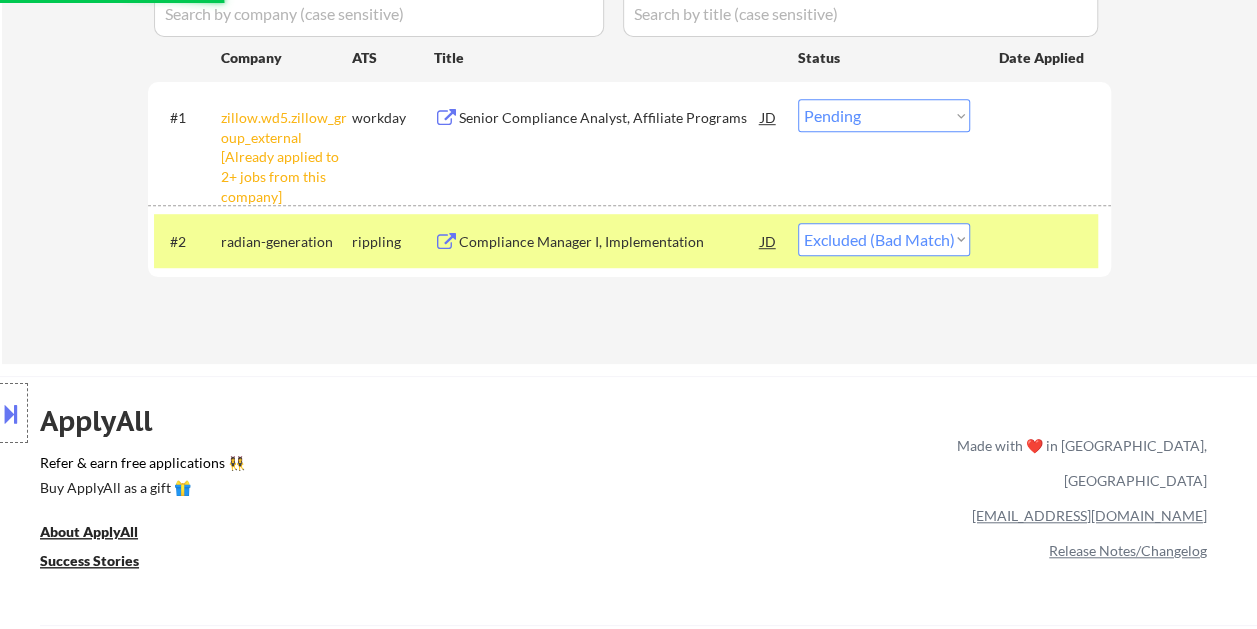 scroll, scrollTop: 600, scrollLeft: 0, axis: vertical 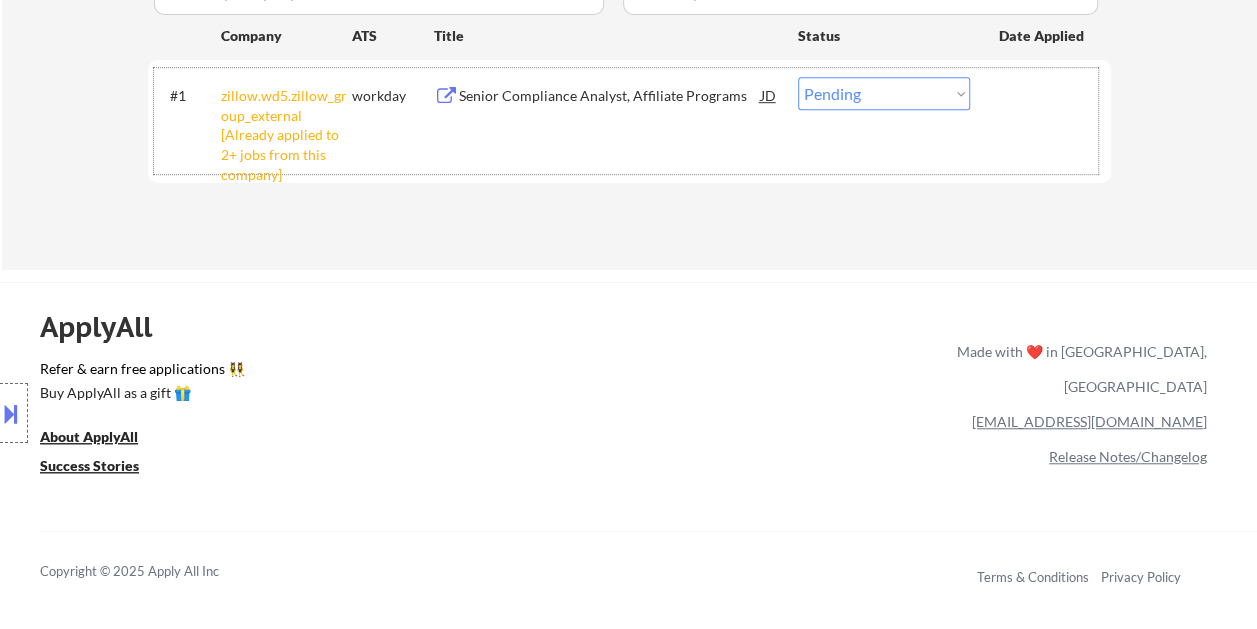 click on "#1 zillow.wd5.zillow_group_external [Already applied to 2+ jobs from this company] workday Senior Compliance Analyst, Affiliate Programs JD Choose an option... Pending Applied Excluded (Questions) Excluded (Expired) Excluded (Location) Excluded (Bad Match) Excluded (Blocklist) Excluded (Salary) Excluded (Other)" at bounding box center [626, 120] 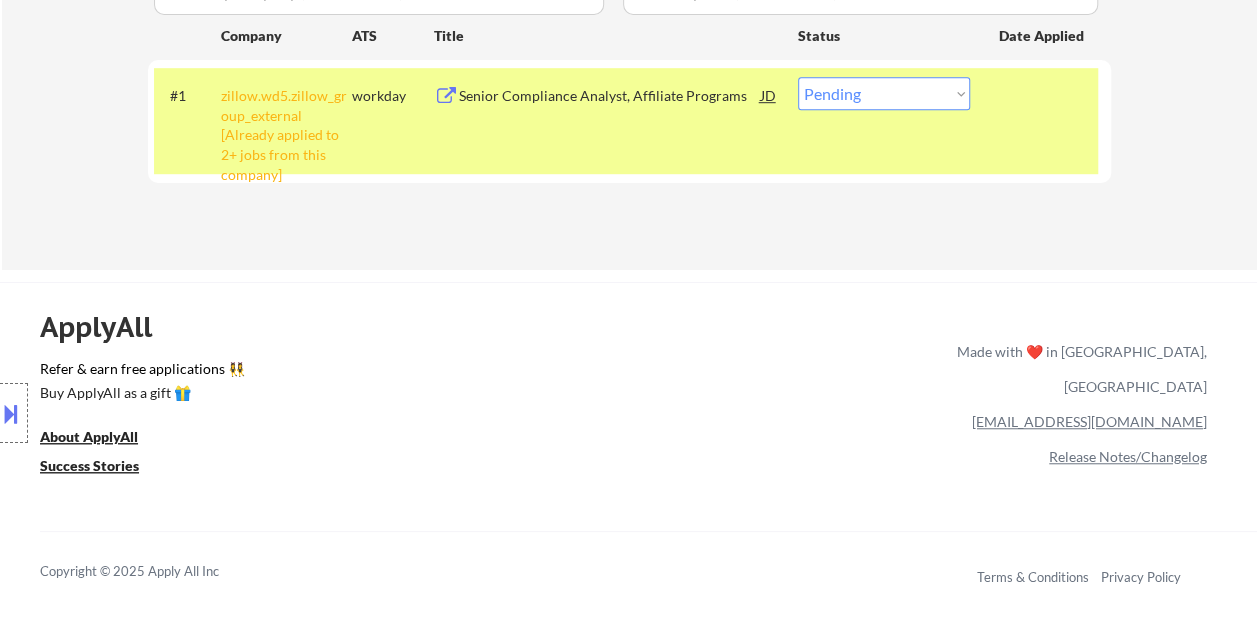 click on "#1 zillow.wd5.zillow_group_external [Already applied to 2+ jobs from this company] workday Senior Compliance Analyst, Affiliate Programs JD Choose an option... Pending Applied Excluded (Questions) Excluded (Expired) Excluded (Location) Excluded (Bad Match) Excluded (Blocklist) Excluded (Salary) Excluded (Other)" at bounding box center [626, 120] 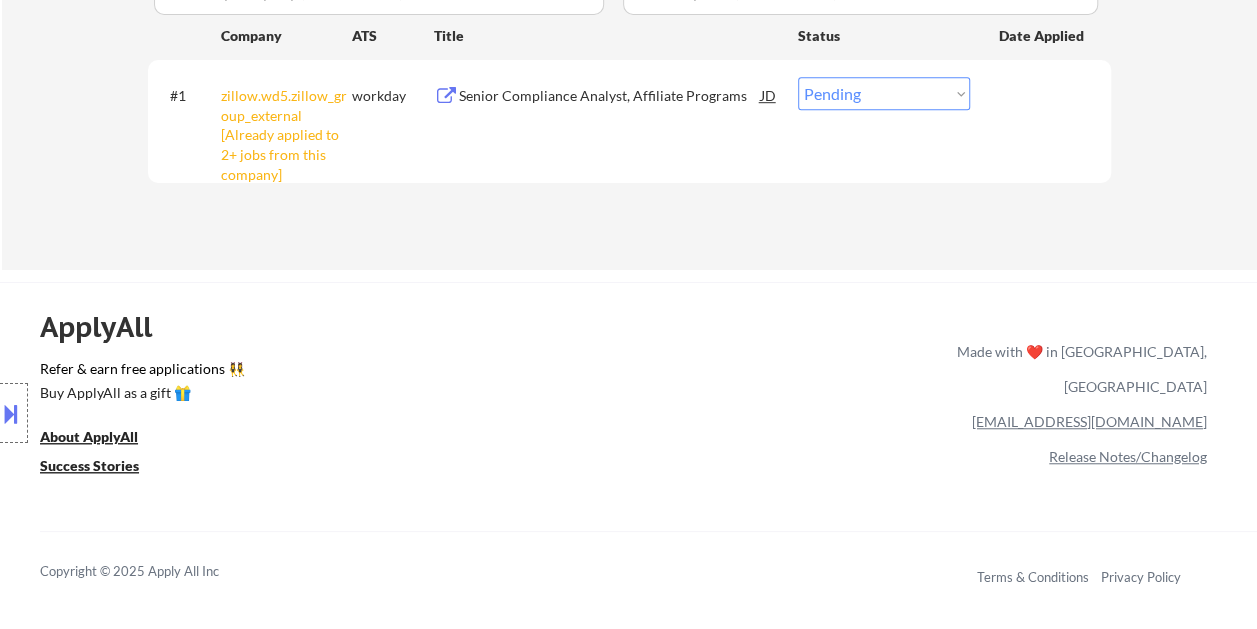 click on "#1 zillow.wd5.zillow_group_external [Already applied to 2+ jobs from this company] workday Senior Compliance Analyst, Affiliate Programs JD Choose an option... Pending Applied Excluded (Questions) Excluded (Expired) Excluded (Location) Excluded (Bad Match) Excluded (Blocklist) Excluded (Salary) Excluded (Other)" at bounding box center (626, 120) 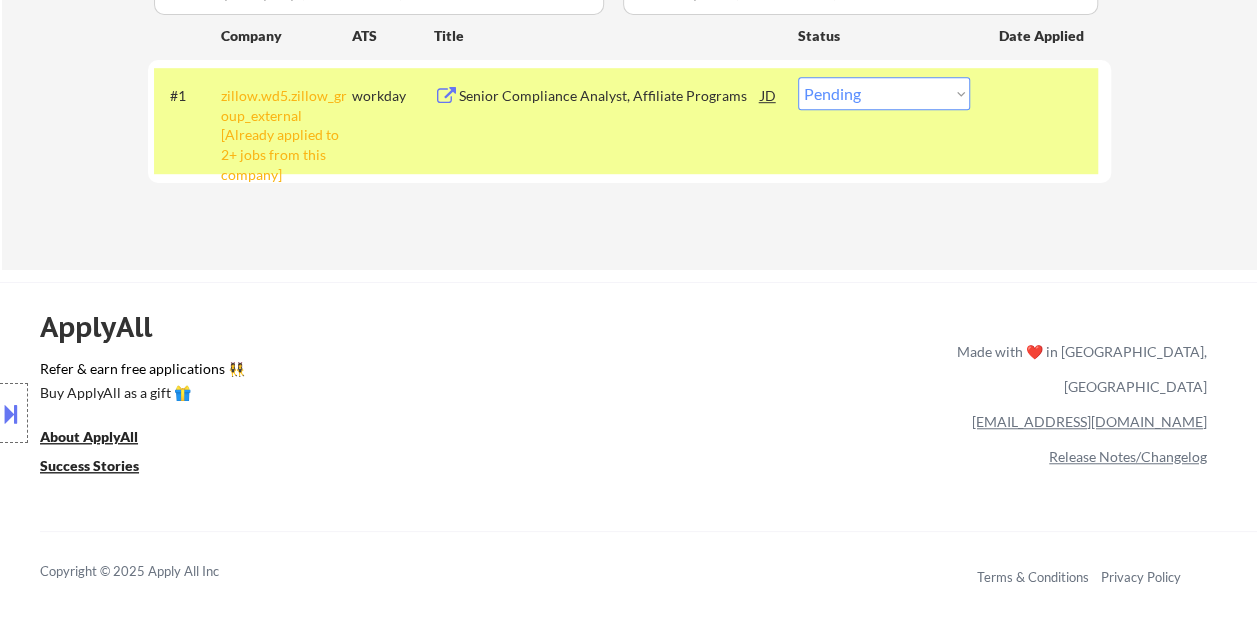 drag, startPoint x: 599, startPoint y: 116, endPoint x: 548, endPoint y: 120, distance: 51.156624 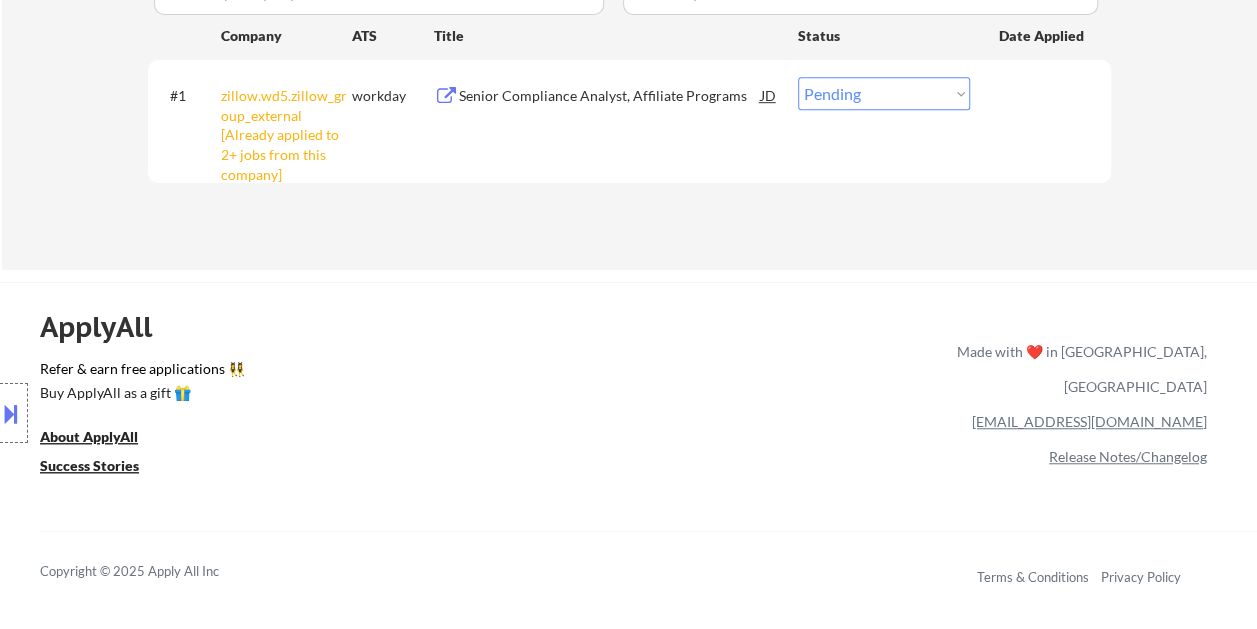 click on "← Return to /applysquad Mailslurp Inbox Job Search Builder Kodili Nnadozie User Email:  [EMAIL_ADDRESS][DOMAIN_NAME] Application Email:  [EMAIL_ADDRESS][DOMAIN_NAME] Mailslurp Email:  [EMAIL_ADDRESS][DOMAIN_NAME] LinkedIn:   [DOMAIN_NAME][URL]
Phone:  [PHONE_NUMBER] Current Location:  [GEOGRAPHIC_DATA][PERSON_NAME], [US_STATE] Applies:  173 sent / 200 bought Internal Notes Can work in country of residence?:  yes Squad Notes Minimum salary:  $100,000 Will need Visa to work in that country now/future?:   no Download Resume Add a Job Manually Jovie Applications Pending (1) Excluded (280) Applied (174) All (455) View All Results Back 1 / 1
Next Company ATS Title Status Date Applied #1 zillow.wd5.zillow_group_external [Already applied to 2+ jobs from this company] workday Senior Compliance Analyst, Affiliate Programs JD Choose an option... Pending Applied Excluded (Questions) Excluded (Expired) Excluded (Location) Excluded (Bad Match) Excluded (Blocklist) Excluded (Salary) Excluded (Other) success #2 rippling JD #3" at bounding box center [629, -125] 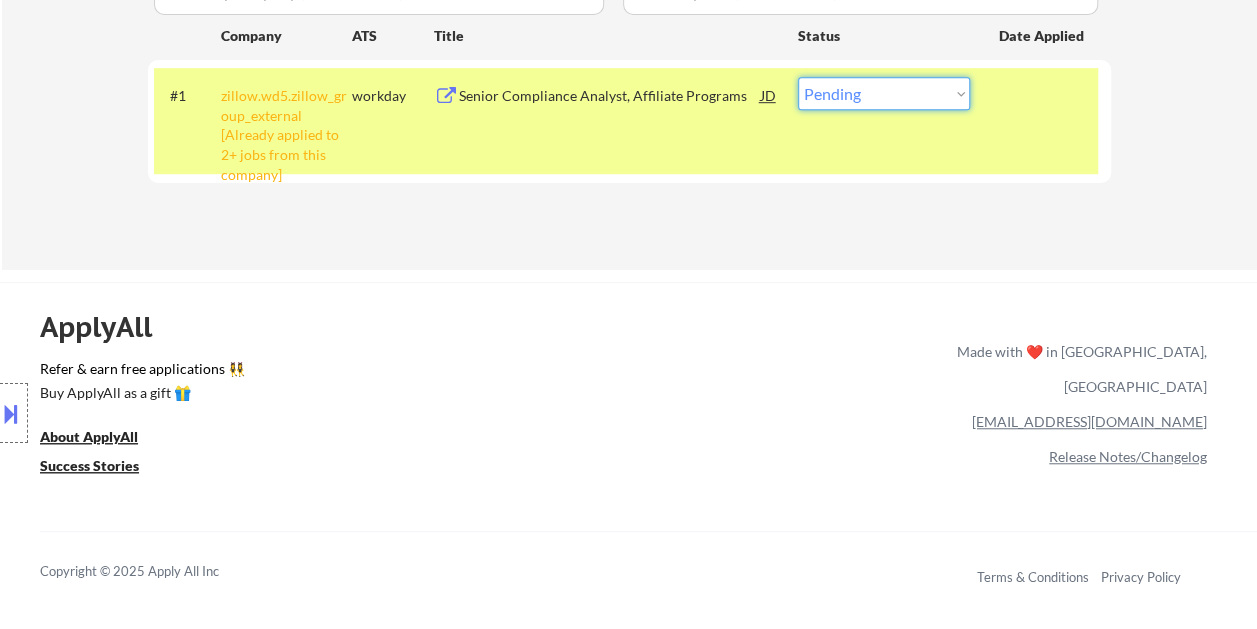 click on "Choose an option... Pending Applied Excluded (Questions) Excluded (Expired) Excluded (Location) Excluded (Bad Match) Excluded (Blocklist) Excluded (Salary) Excluded (Other)" at bounding box center [884, 93] 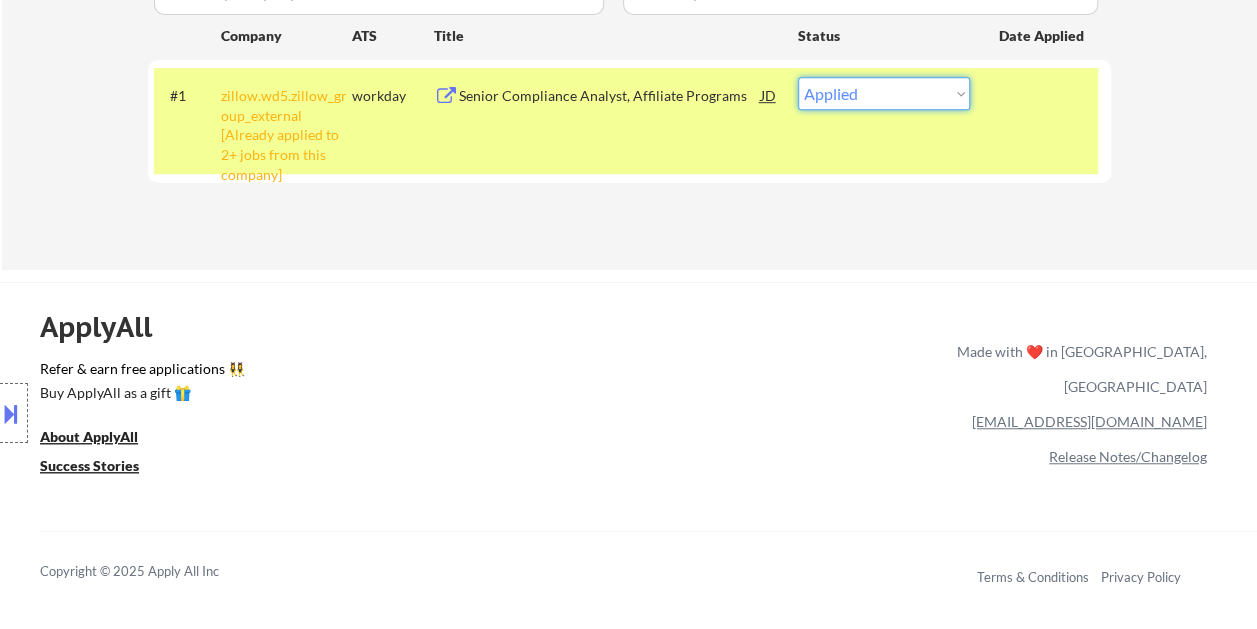 click on "Choose an option... Pending Applied Excluded (Questions) Excluded (Expired) Excluded (Location) Excluded (Bad Match) Excluded (Blocklist) Excluded (Salary) Excluded (Other)" at bounding box center [884, 93] 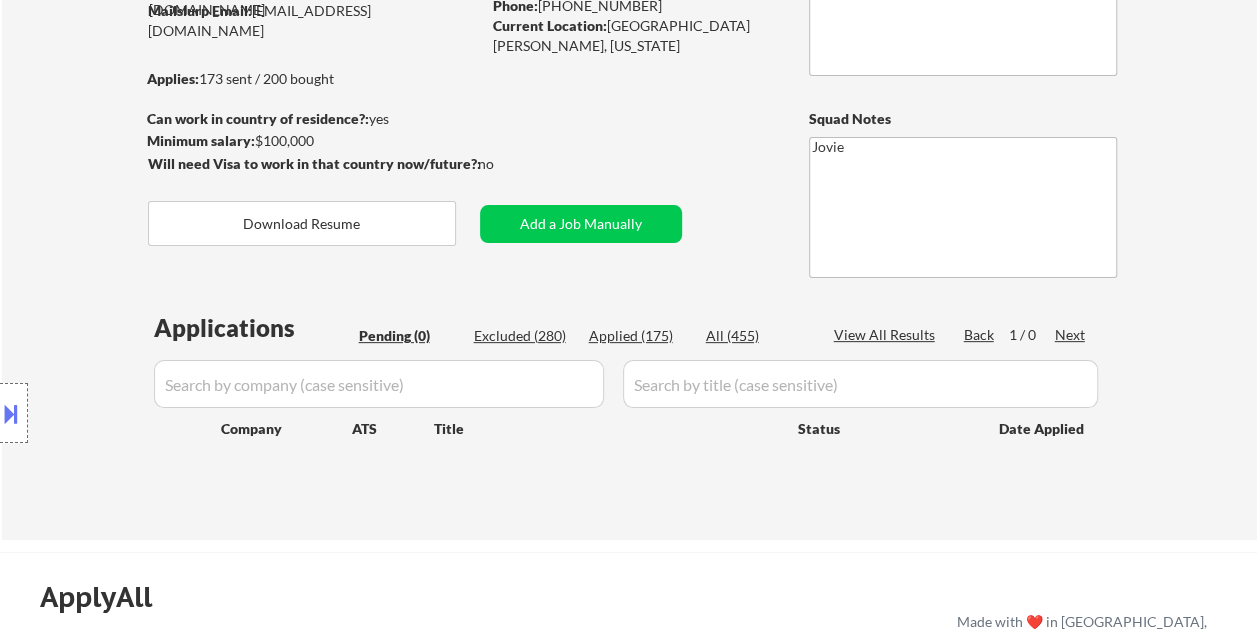 scroll, scrollTop: 200, scrollLeft: 0, axis: vertical 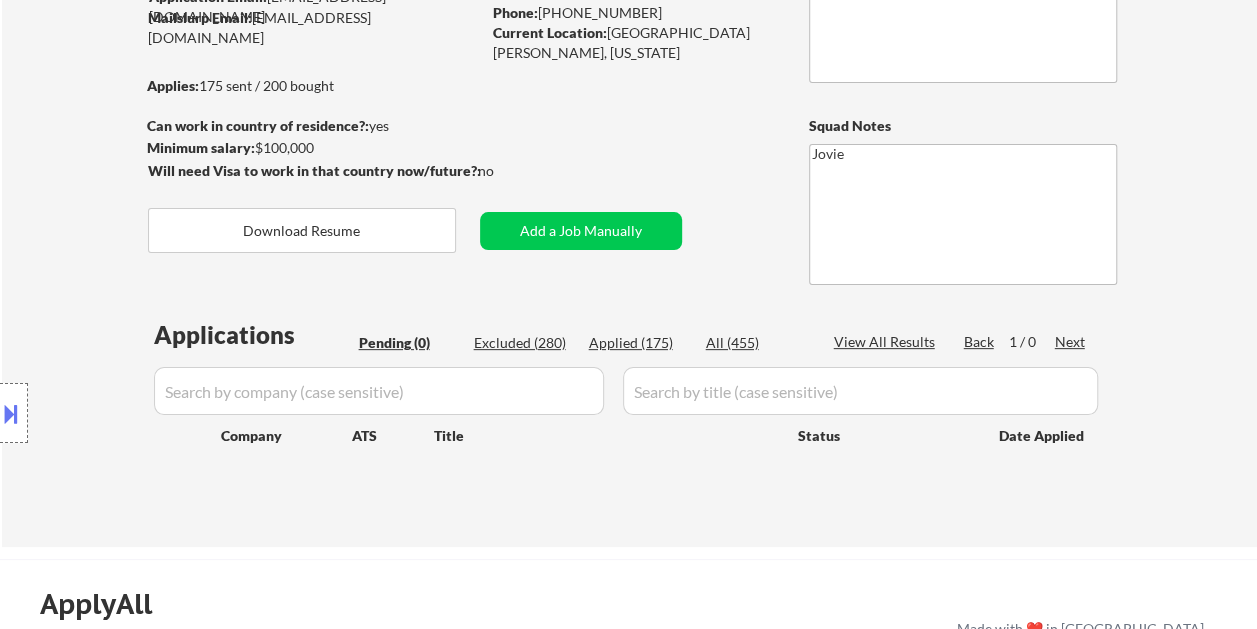 click on "Applied (175)" at bounding box center (639, 343) 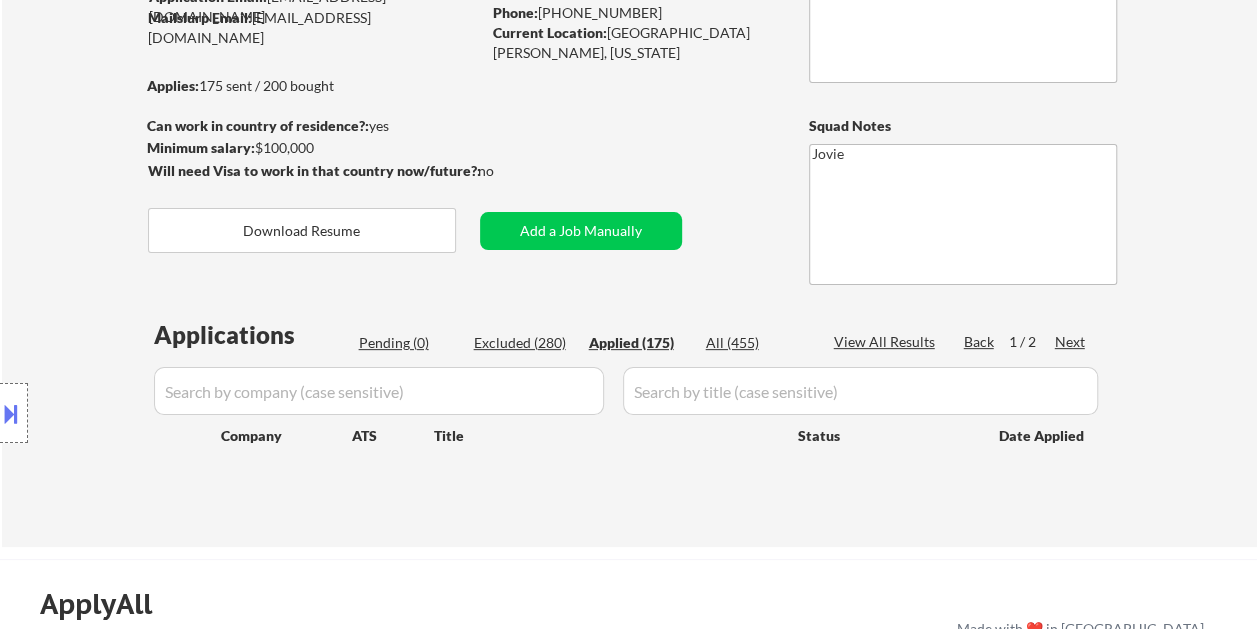 select on ""applied"" 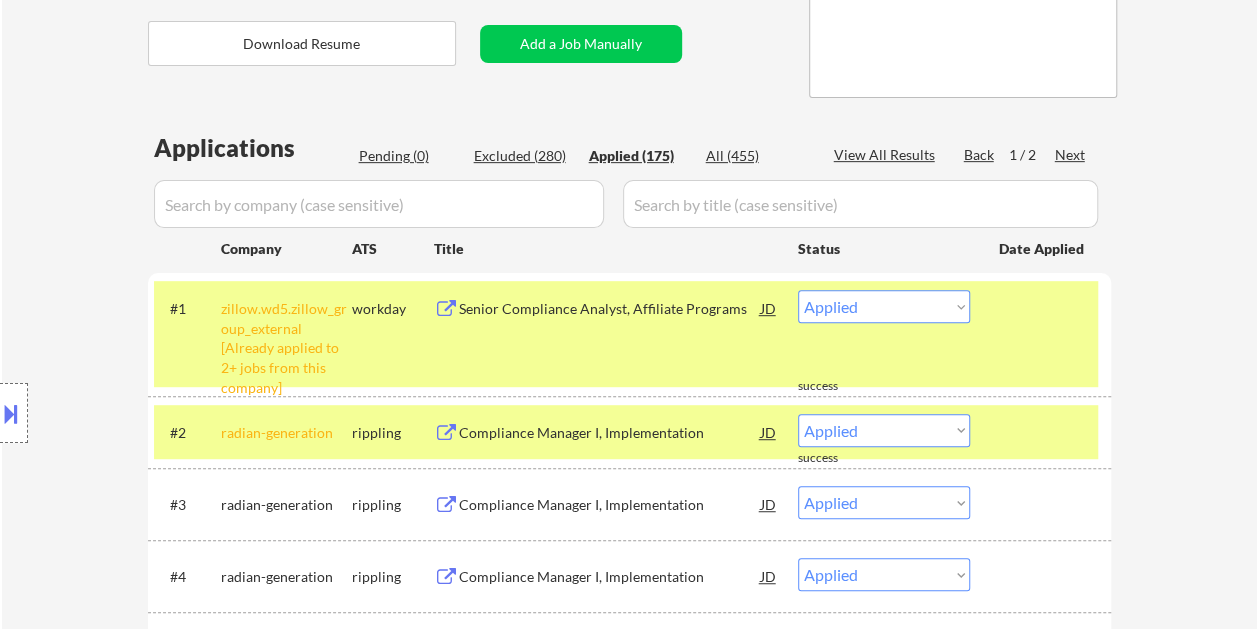 scroll, scrollTop: 500, scrollLeft: 0, axis: vertical 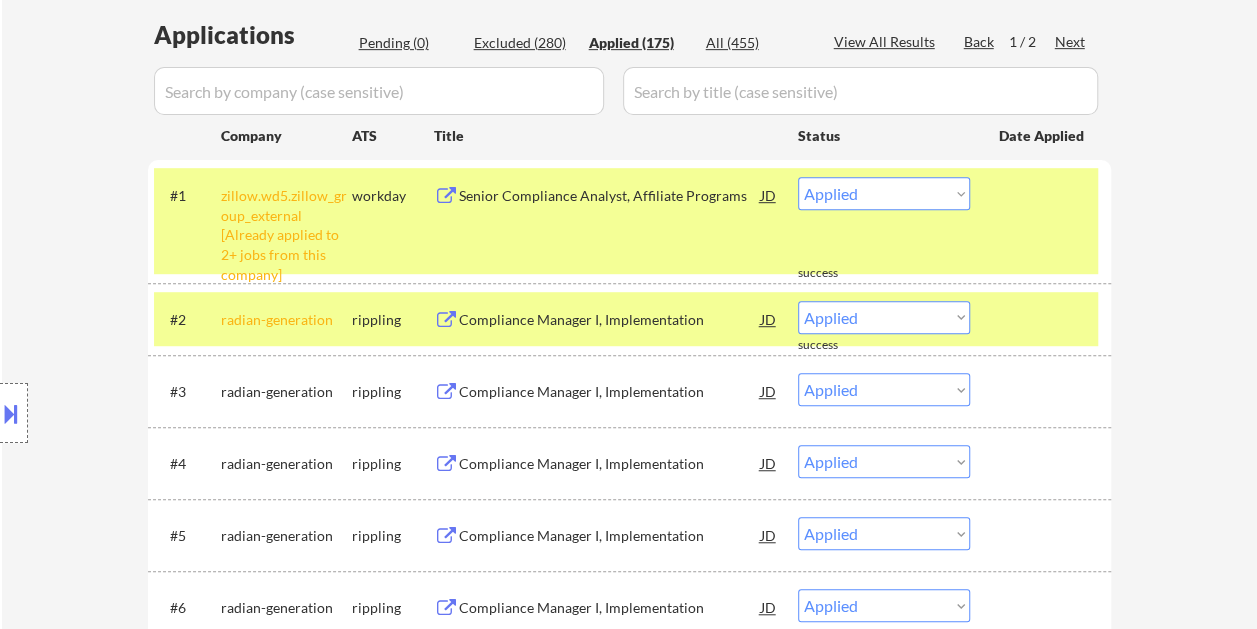 click on "#1 zillow.wd5.zillow_group_external [Already applied to 2+ jobs from this company] workday Senior Compliance Analyst, Affiliate Programs JD Choose an option... Pending Applied Excluded (Questions) Excluded (Expired) Excluded (Location) Excluded (Bad Match) Excluded (Blocklist) Excluded (Salary) Excluded (Other)" at bounding box center (626, 220) 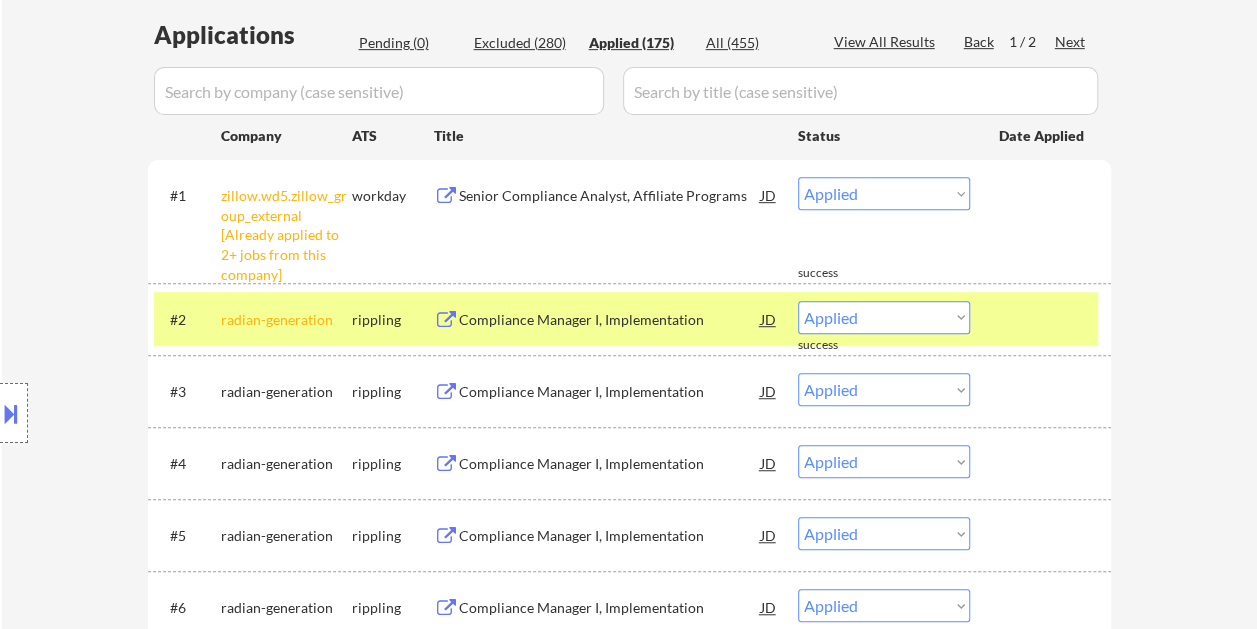 drag, startPoint x: 1057, startPoint y: 320, endPoint x: 1026, endPoint y: 310, distance: 32.572994 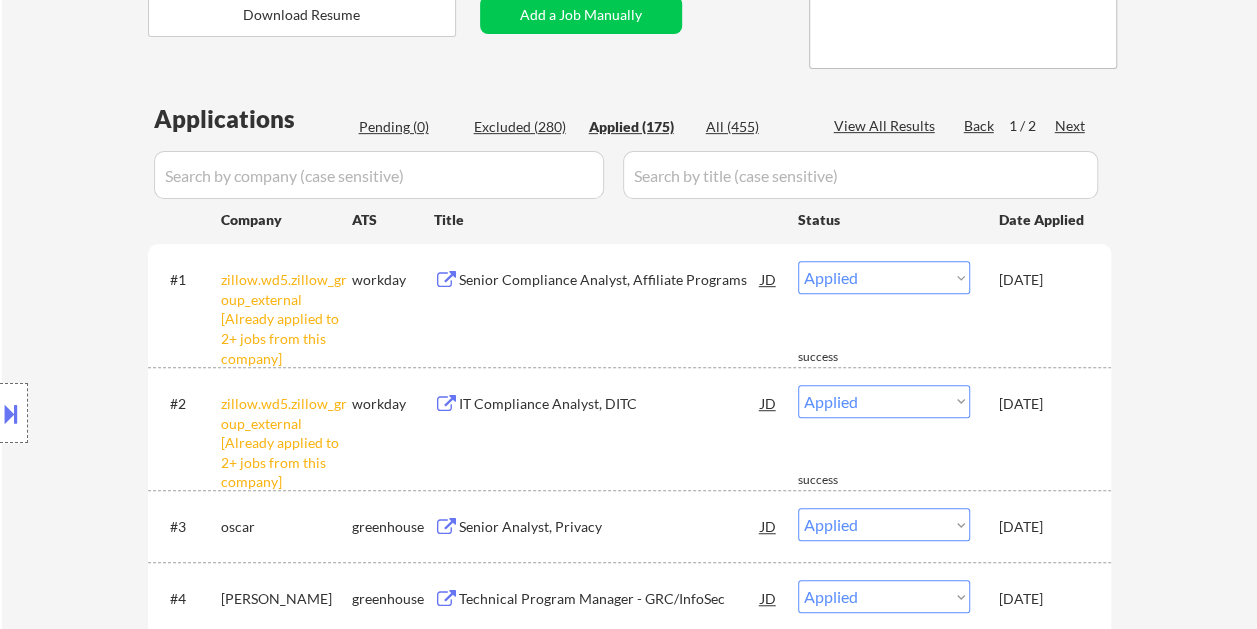 scroll, scrollTop: 400, scrollLeft: 0, axis: vertical 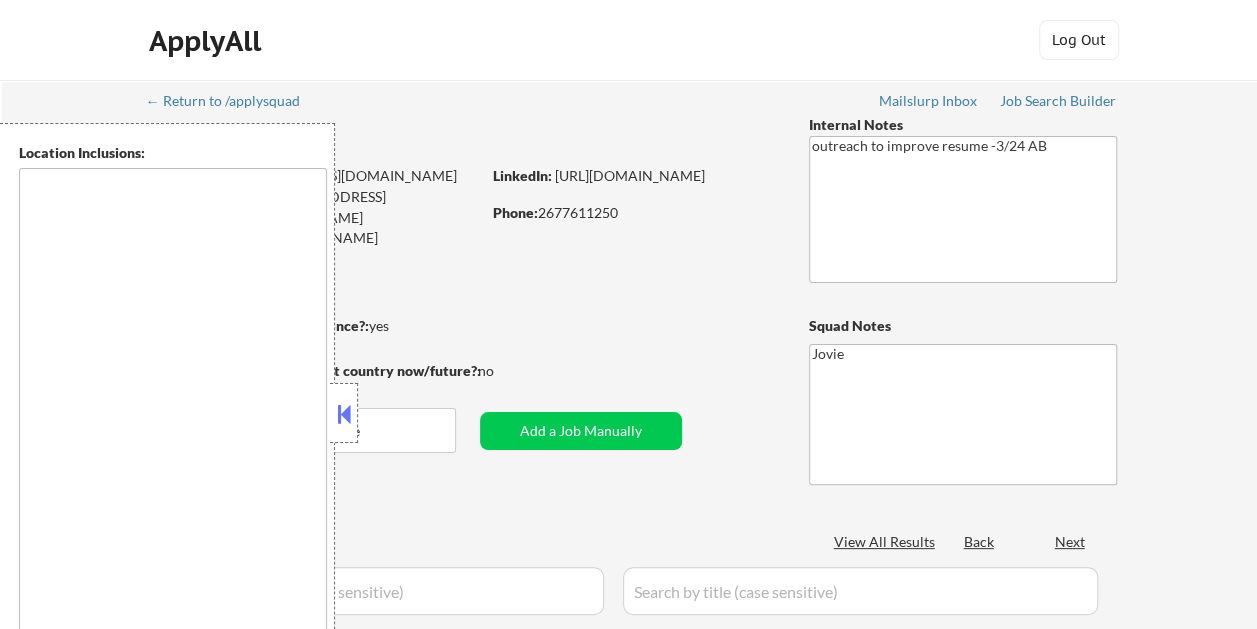 type on "Trenton, NJ   Ewing, NJ   Hamilton, NJ   Lawrence Township, NJ   Yardley, PA   Morrisville, PA   Pennington, NJ   Hopewell Township, NJ   Princeton, NJ   West Windsor Township, NJ   Robbinsville, NJ   Bordentown, NJ   Levittown, PA   Langhorne, PA   Newtown, PA   Plainsboro, NJ   East Windsor, NJ   Cranbury, NJ   Bristol, PA   Florence, NJ   Hightstown, NJ   Bensalem, PA   Mount Holly, NJ   Burlington, NJ   South Brunswick, NJ   North Brunswick, NJ   Middletown Township, PA   Willingboro, NJ   Feasterville-Trevose, PA   Croydon, PA Wilmington, DE   New Castle, DE   Elsmere, DE   Newport, DE   Claymont, DE   Edgemoor, DE   Bellefonte, DE   Arden, DE   Ardentown, DE   Hockessin, DE   Greenville, DE   Talleyville, DE   Pike Creek, DE   Pike Creek Valley, DE   Llanerch, PA   Chester, PA   Marcus Hook, PA   Brookhaven, PA   Aston, PA   Glen Mills, PA   Chadds Ford, PA   Concordville, PA   Boothwyn, PA   Garnet Valley, PA   Media, PA   Swarthmore, PA   Springfield, PA   Upper Darby, PA   Lansdowne, PA   Darby, P..." 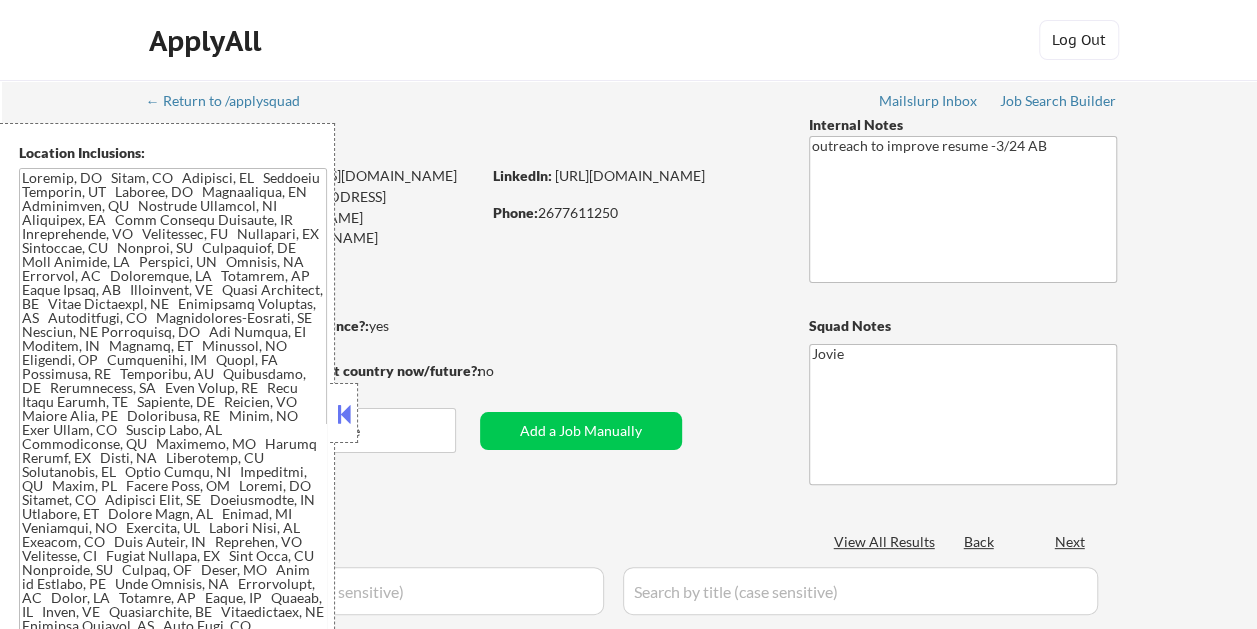 select on ""pending"" 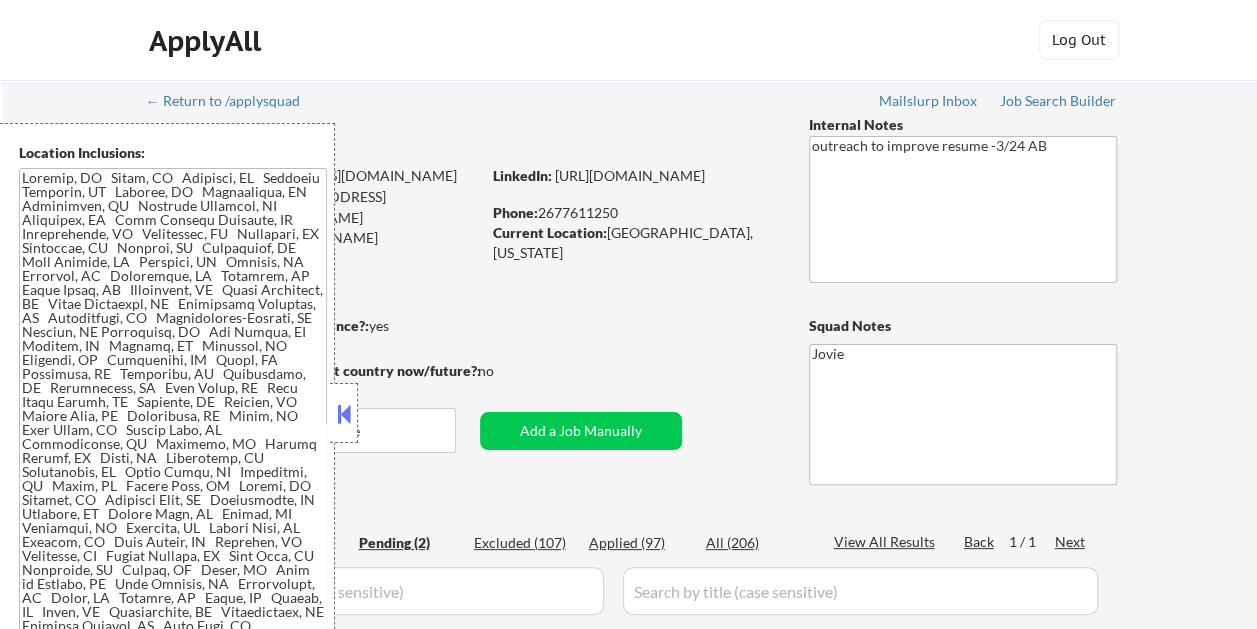 click at bounding box center [344, 414] 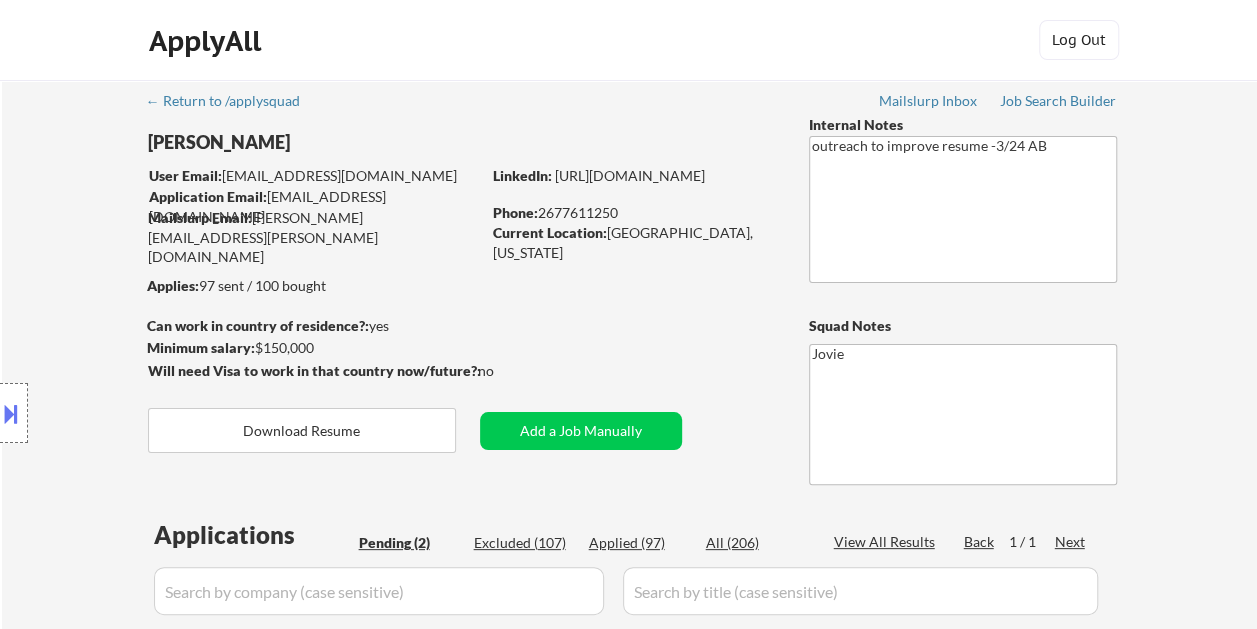 scroll, scrollTop: 300, scrollLeft: 0, axis: vertical 